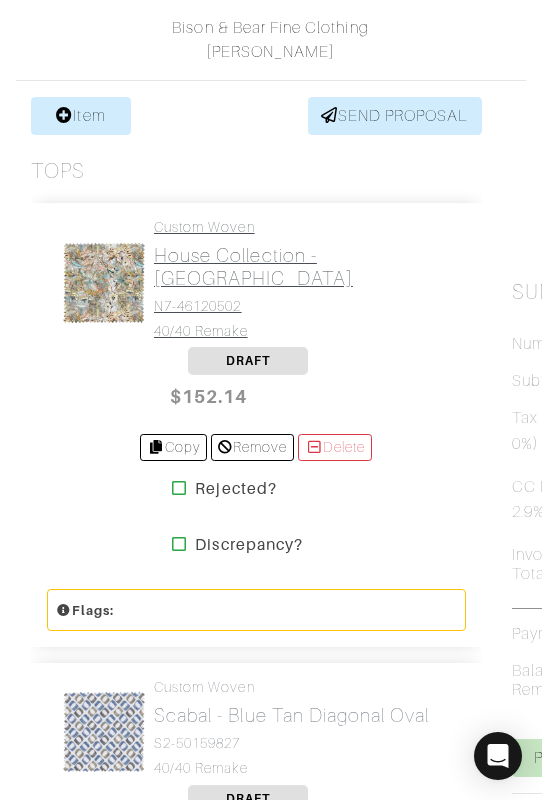 scroll, scrollTop: 563, scrollLeft: 0, axis: vertical 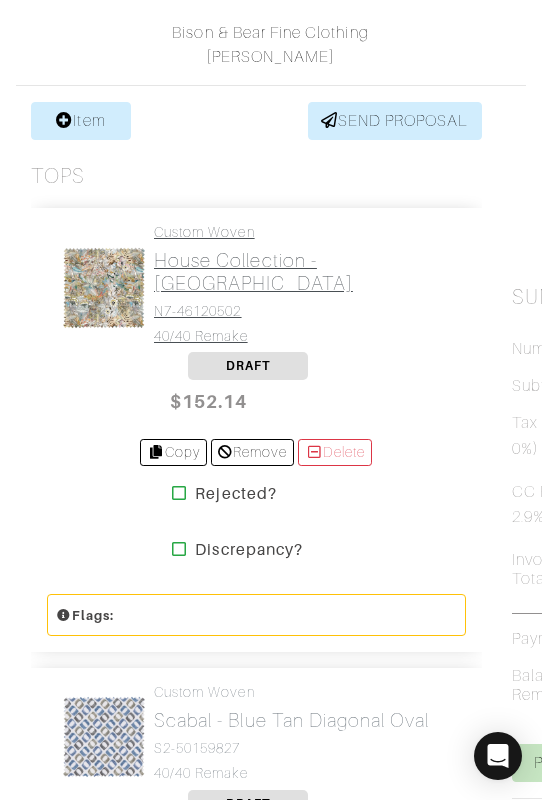 click on "Custom Woven
House Collection -
Orange Garden Of Eden
N7-46120502
40/40 Remake" at bounding box center [302, 284] 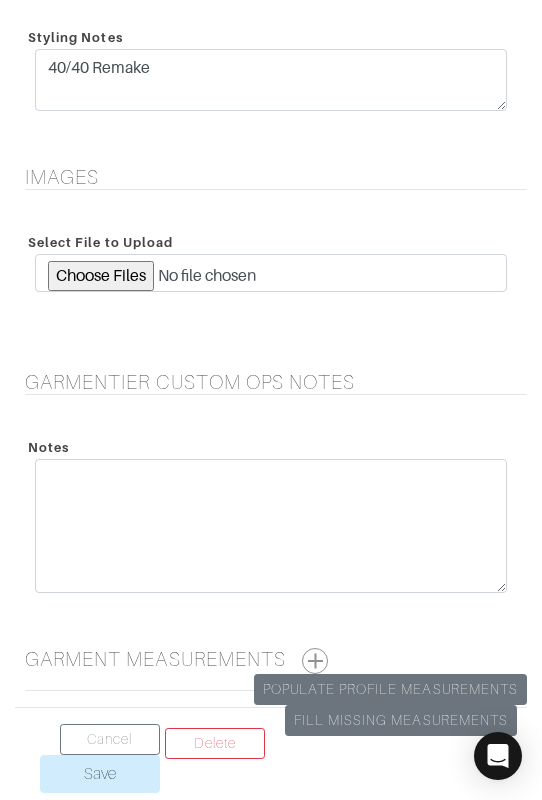 scroll, scrollTop: 2973, scrollLeft: 0, axis: vertical 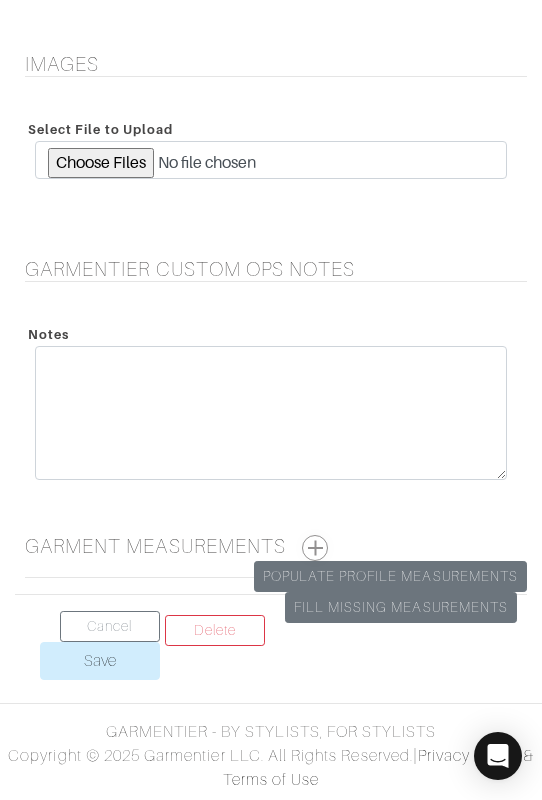 click at bounding box center (315, 548) 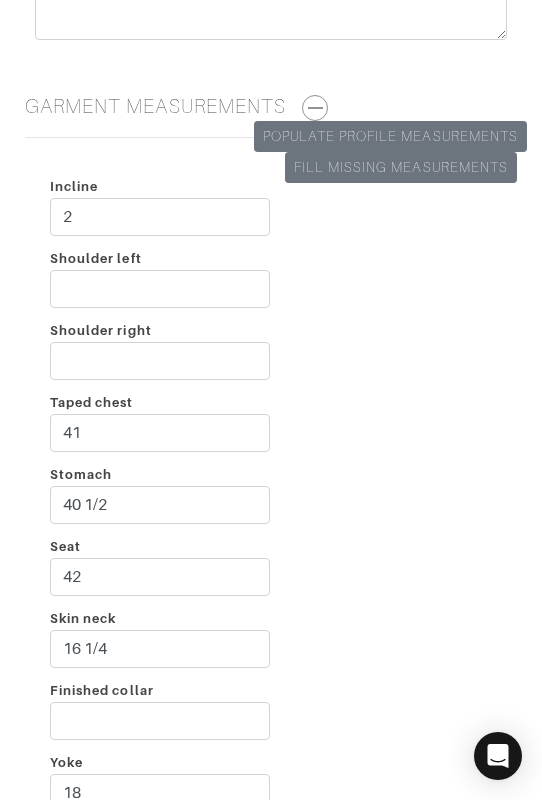 scroll, scrollTop: 3396, scrollLeft: 0, axis: vertical 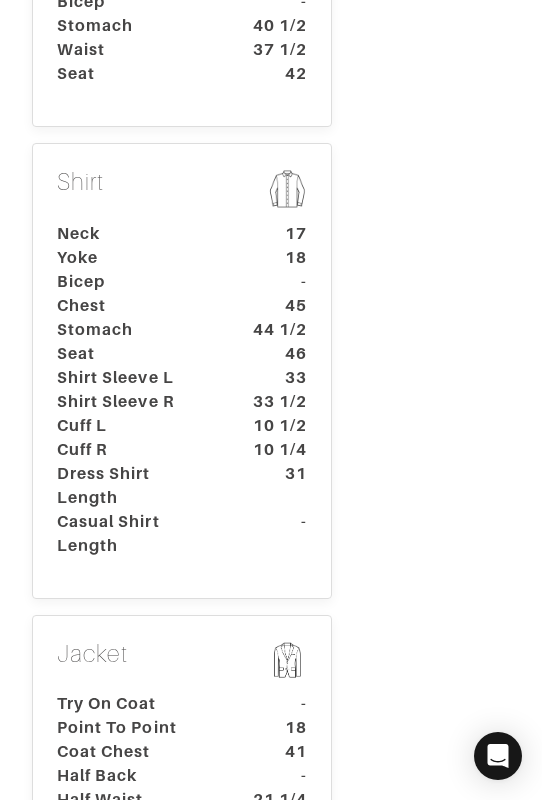 click on "Yoke" at bounding box center [135, 258] 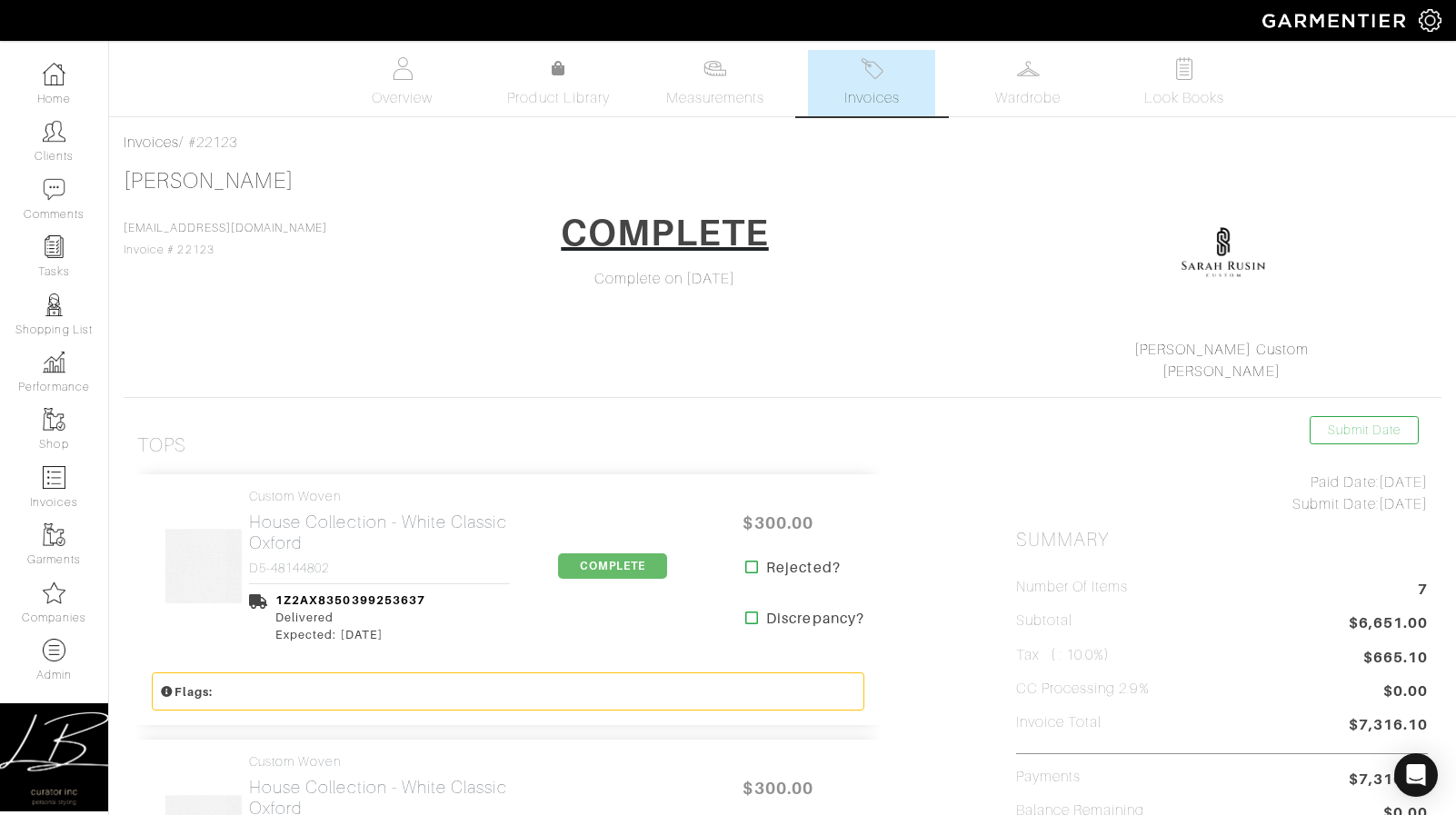 scroll, scrollTop: 0, scrollLeft: 0, axis: both 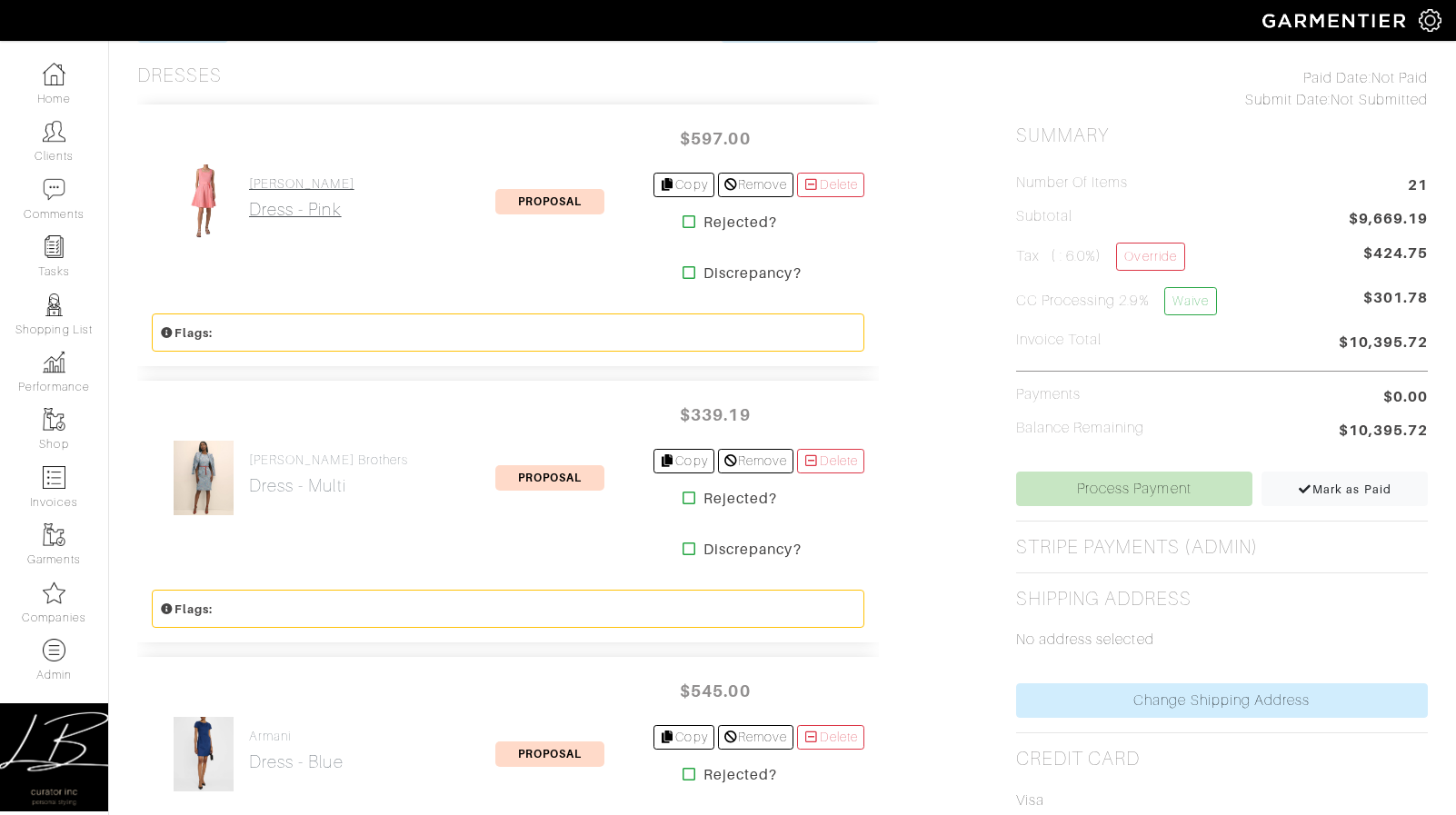 click on "Dress -   pink" at bounding box center (302, 209) 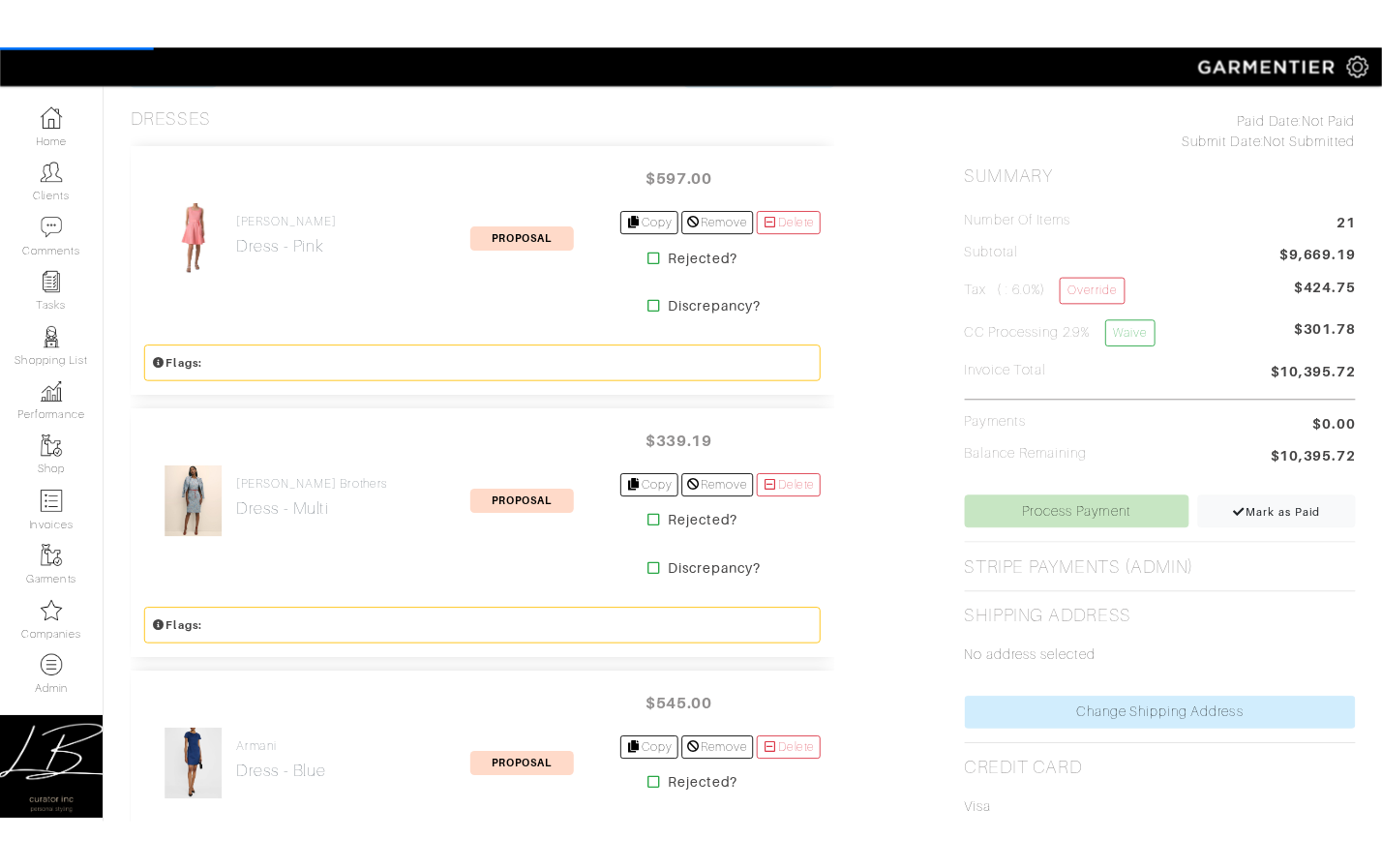 scroll, scrollTop: 0, scrollLeft: 0, axis: both 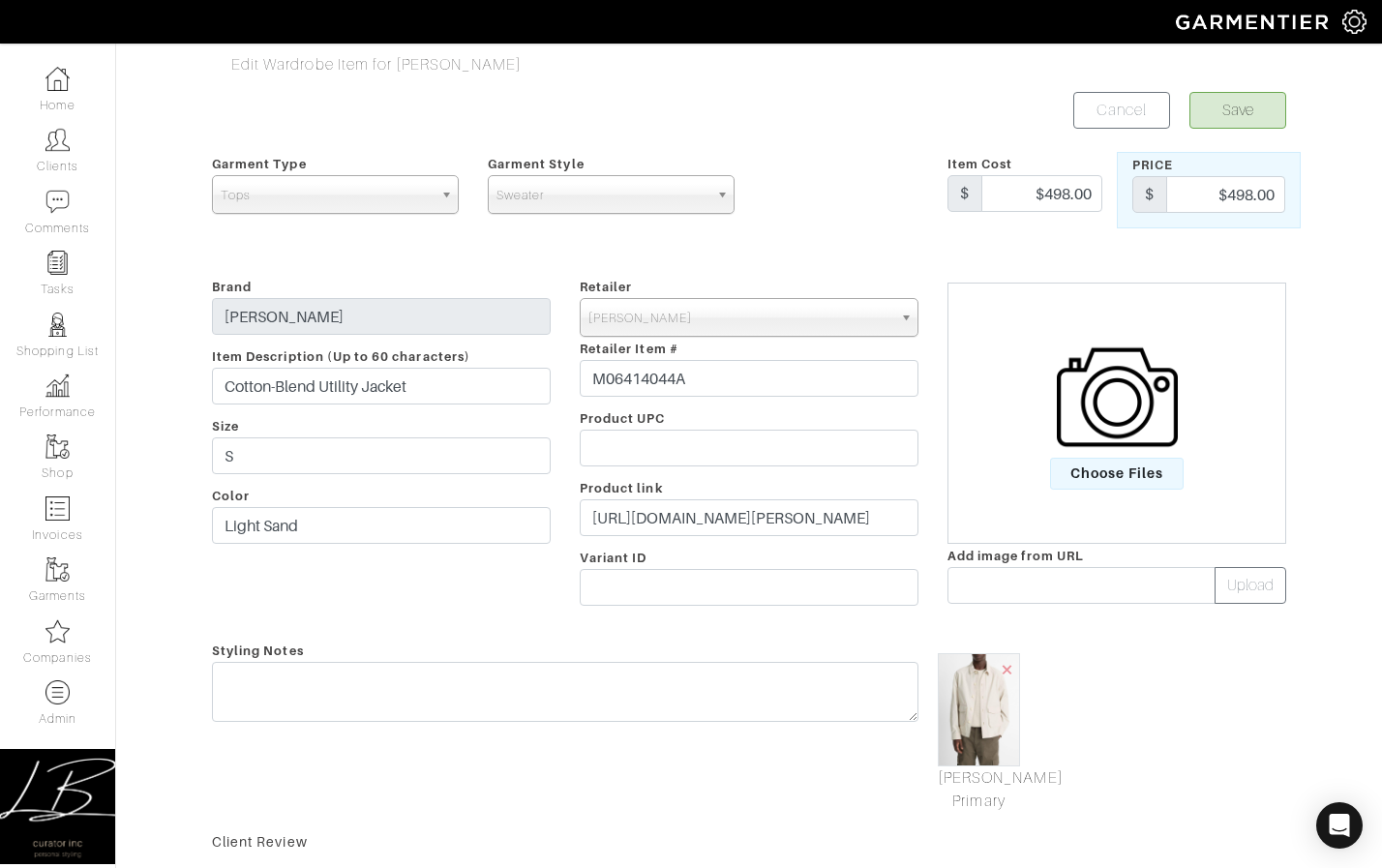 click on "Edit Wardrobe Item for David Kornmeier
Save
Cancel
Garment Type
Tops
Bottoms
Sport Coats
Suiting
Outerwear
Shoes
Swimwear
Accessories
Other
Tops
Garment Style
Tank Top
Henley
Woven
Sweater
Polo
T-Shirt
Hoodie
Sweater
Item Cost
$
$498.00
Price
$
$498.00
Brand
VINCE
Item Description (Up to 60 characters)
Cotton-Blend Utility Jacket
Size
S
Color
Light Sand
Retailer
-
032c
1017 ALYX 9SM
111SKIN
11 by Boris Bidjan Saberi" at bounding box center [749, 726] 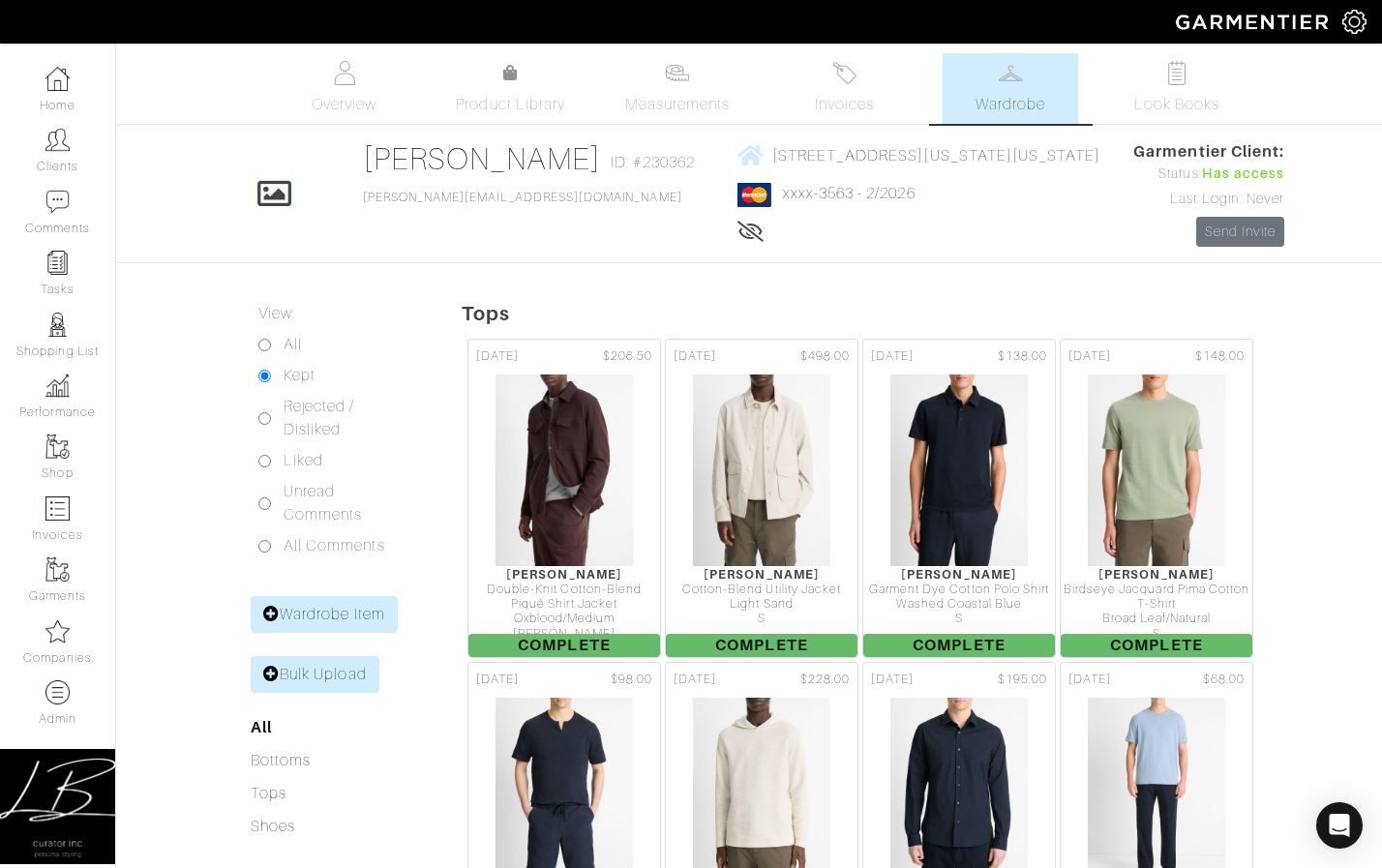 scroll, scrollTop: 0, scrollLeft: 0, axis: both 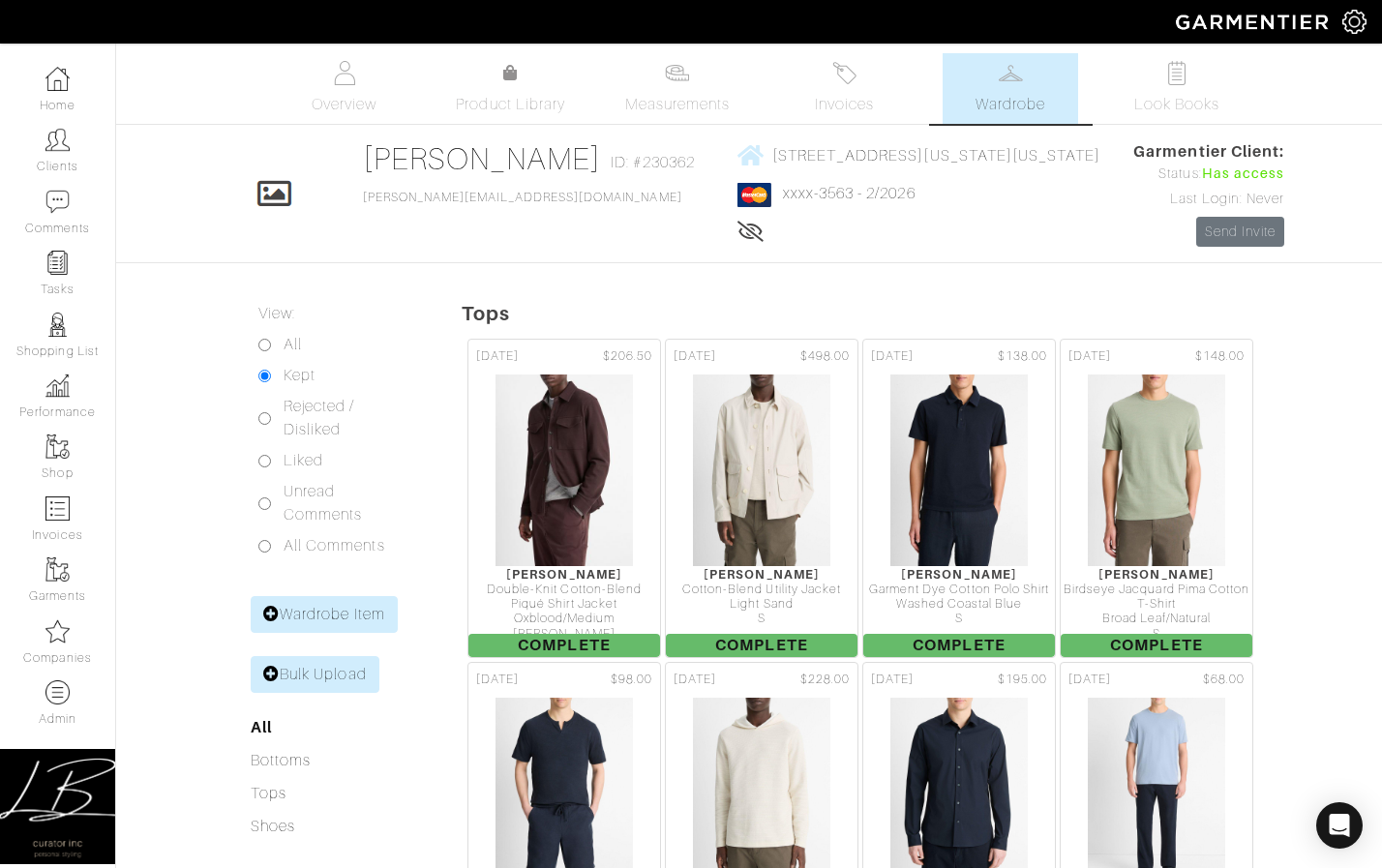 click on "All" at bounding box center (264, 344) 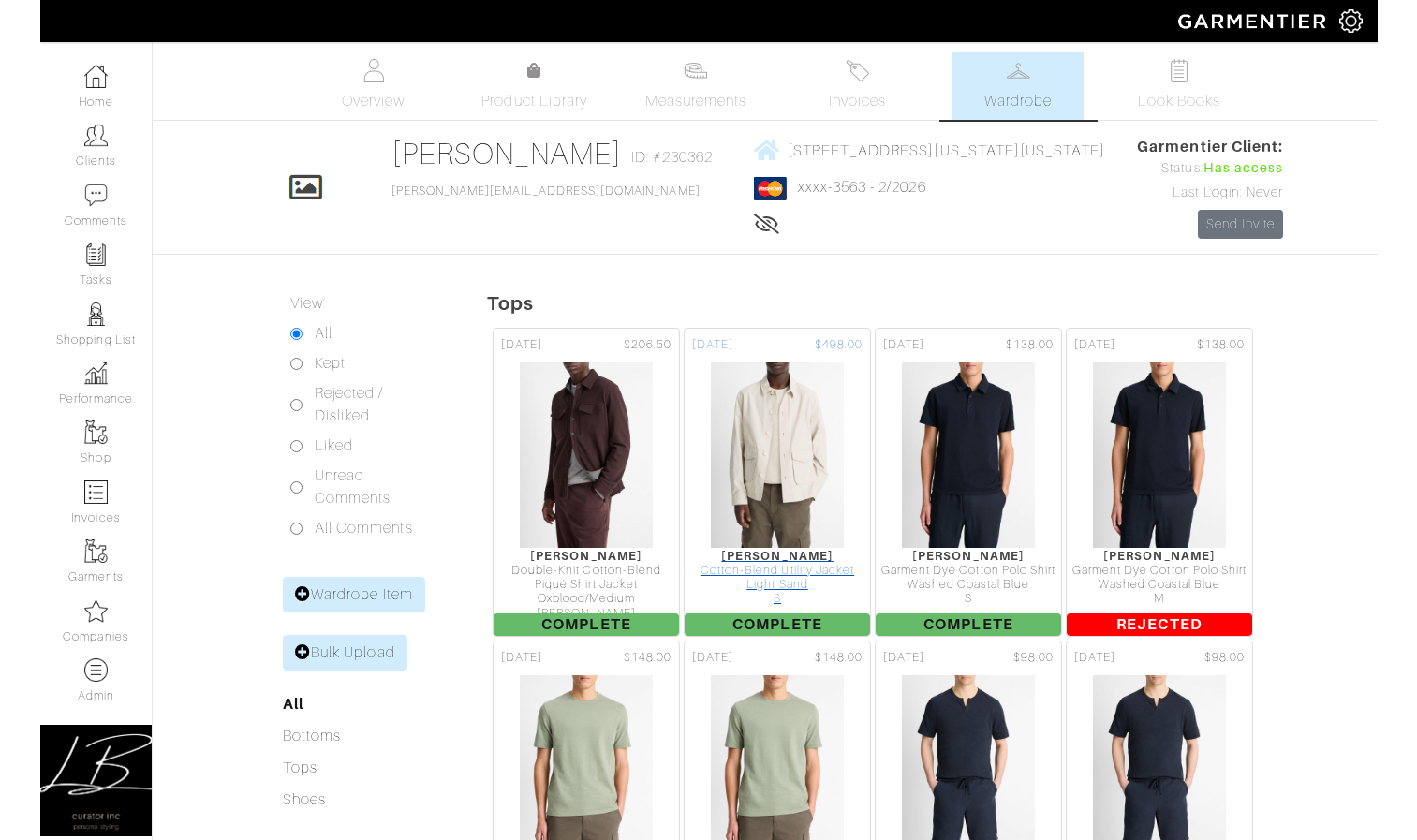scroll, scrollTop: 0, scrollLeft: 0, axis: both 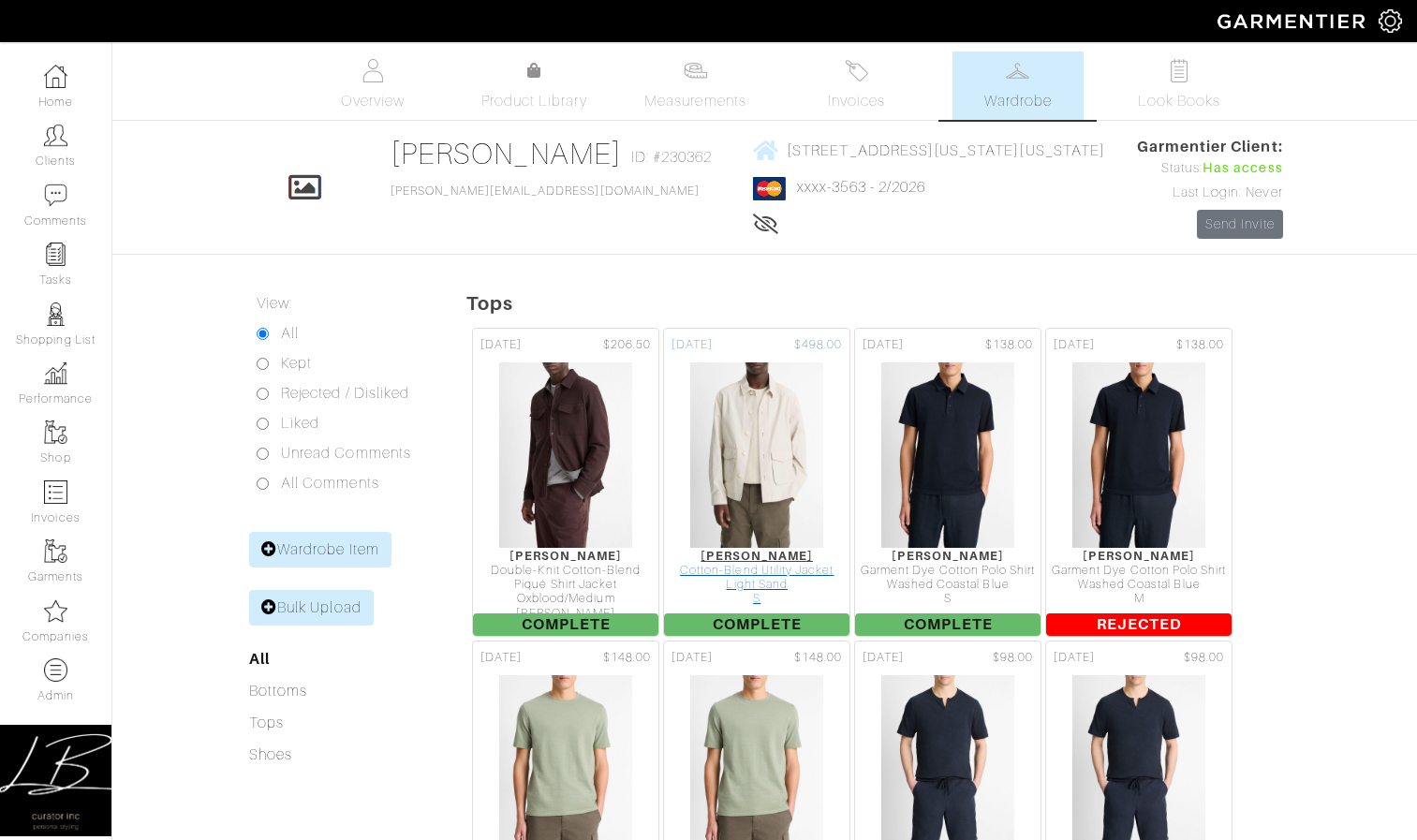 click at bounding box center (757, 455) 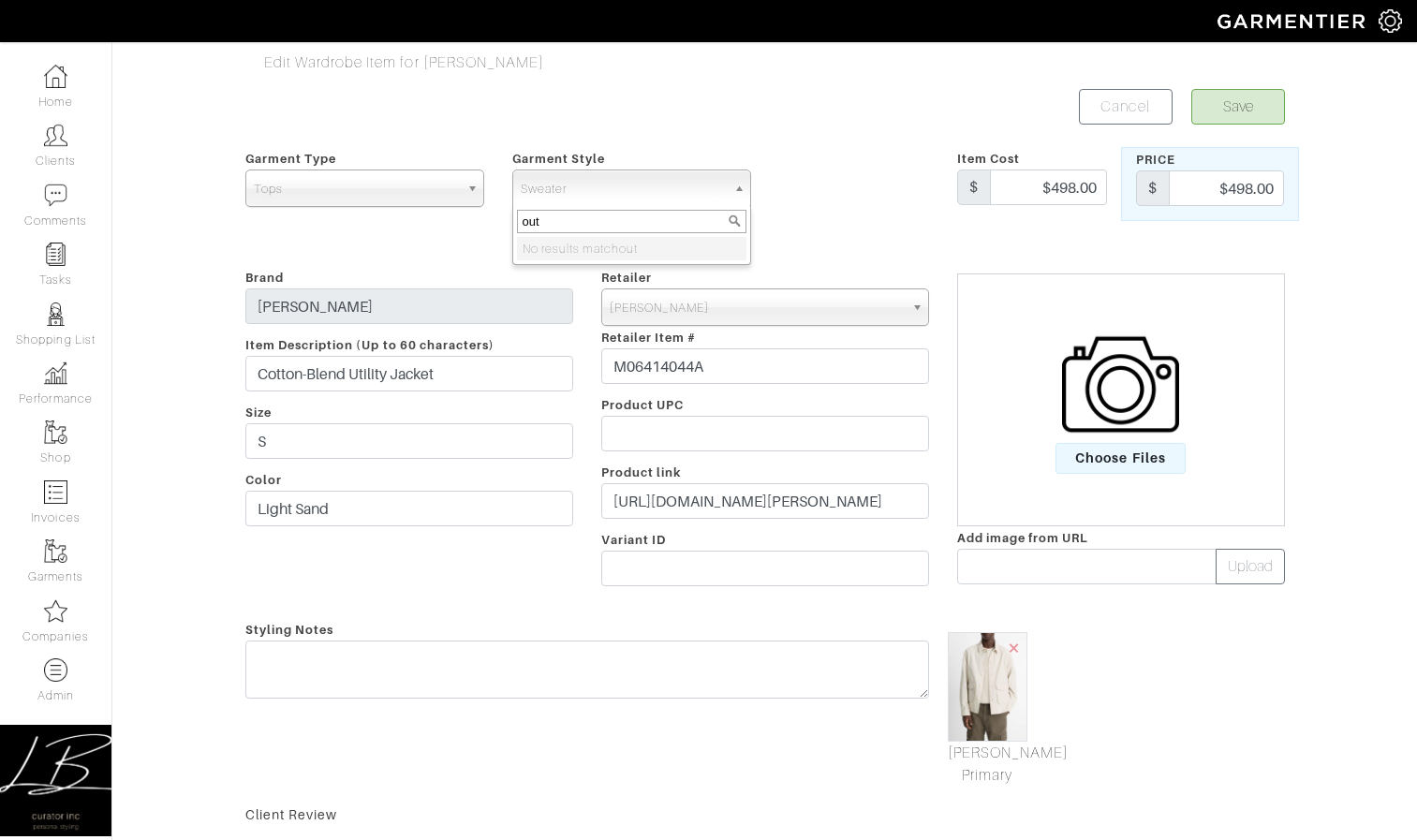 type on "out" 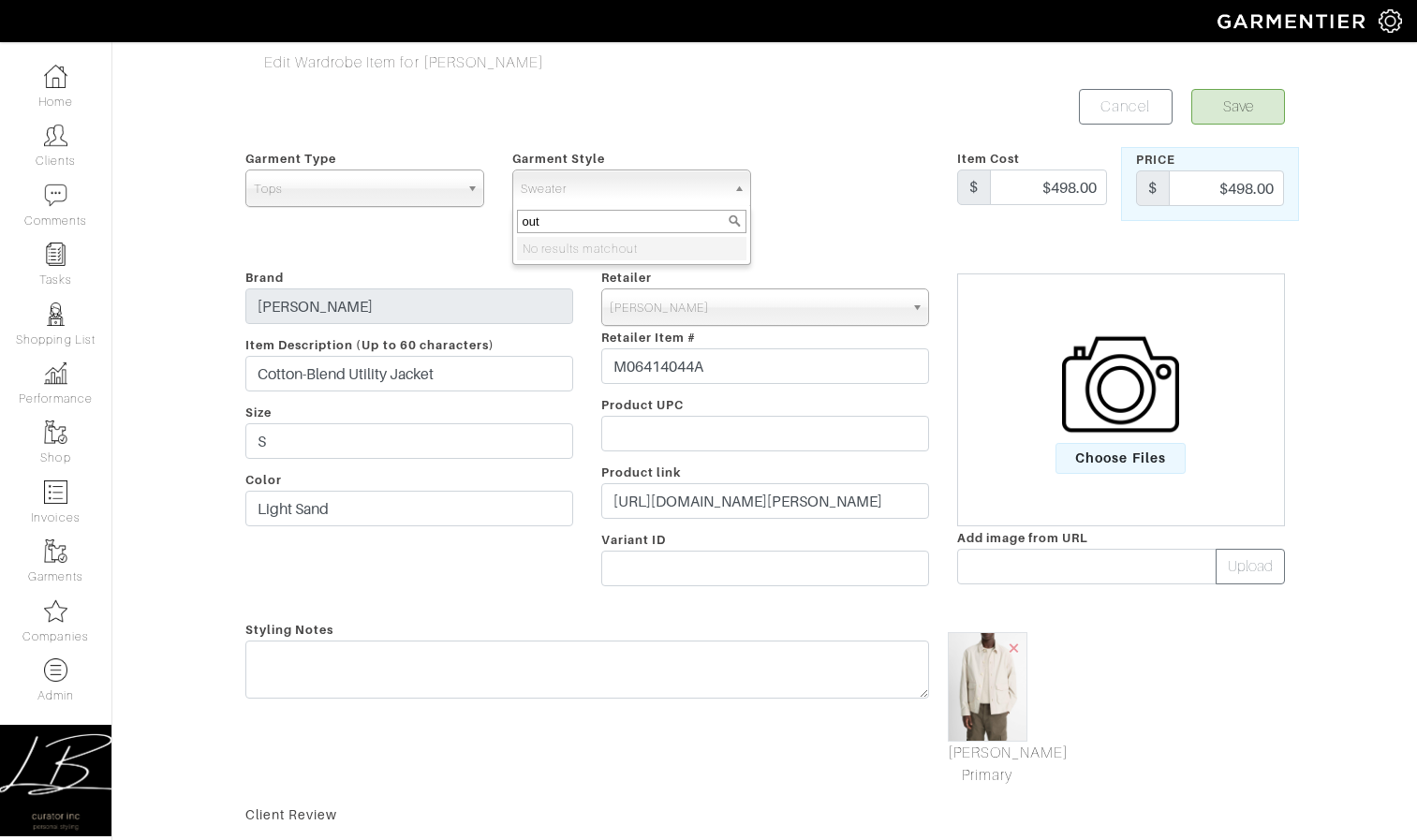 type 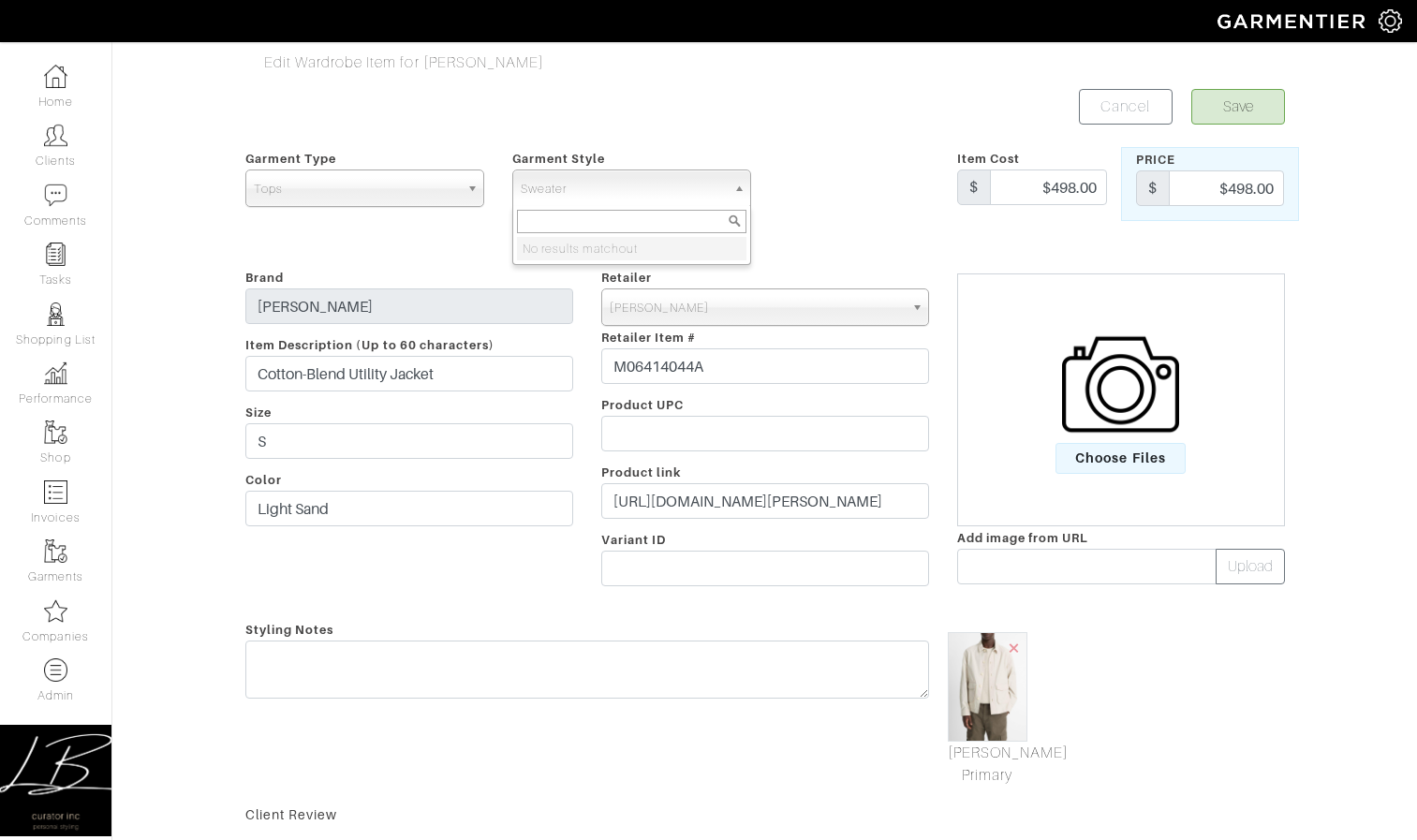 drag, startPoint x: 878, startPoint y: 208, endPoint x: 722, endPoint y: 197, distance: 156.38734 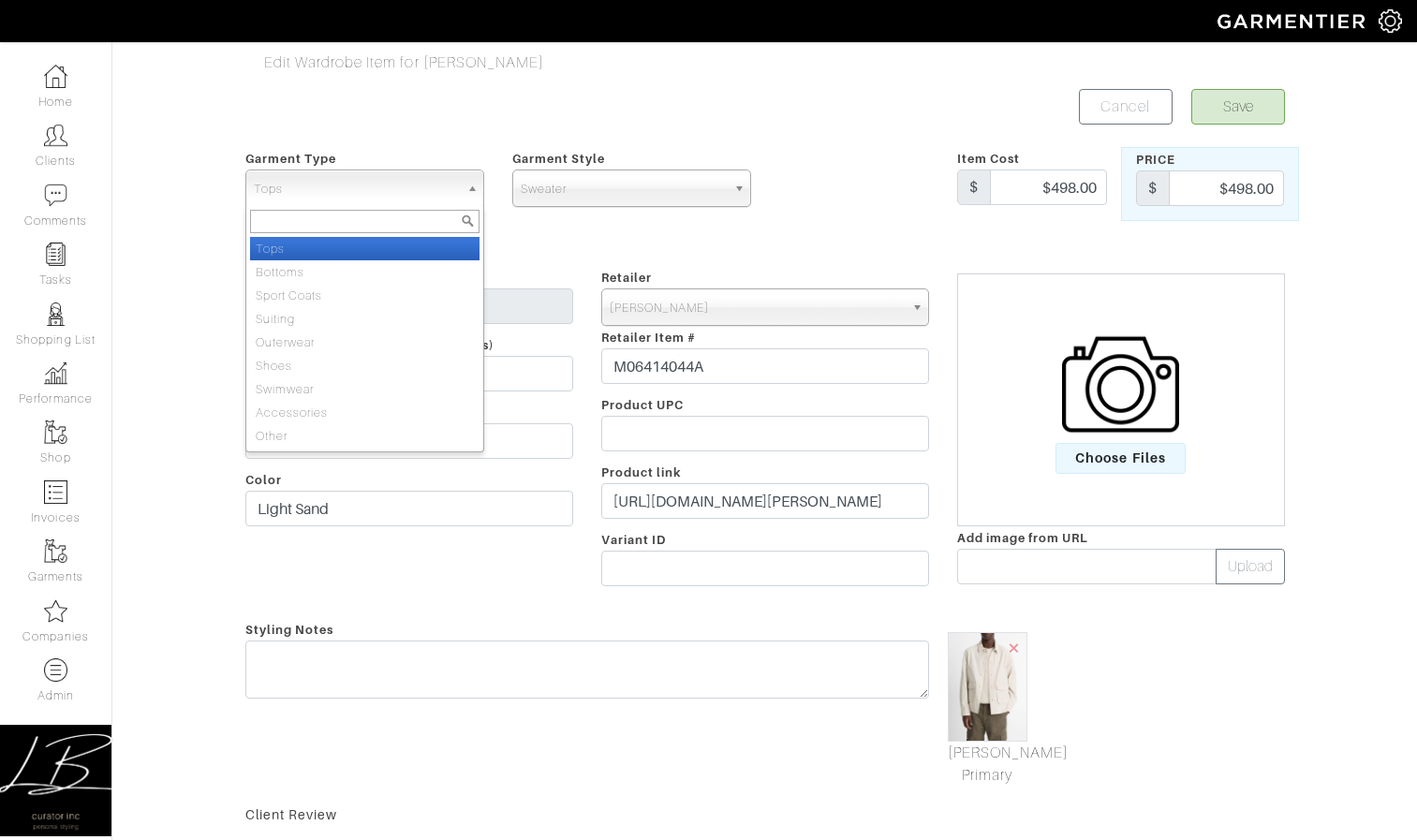 click on "Tops" at bounding box center (356, 189) 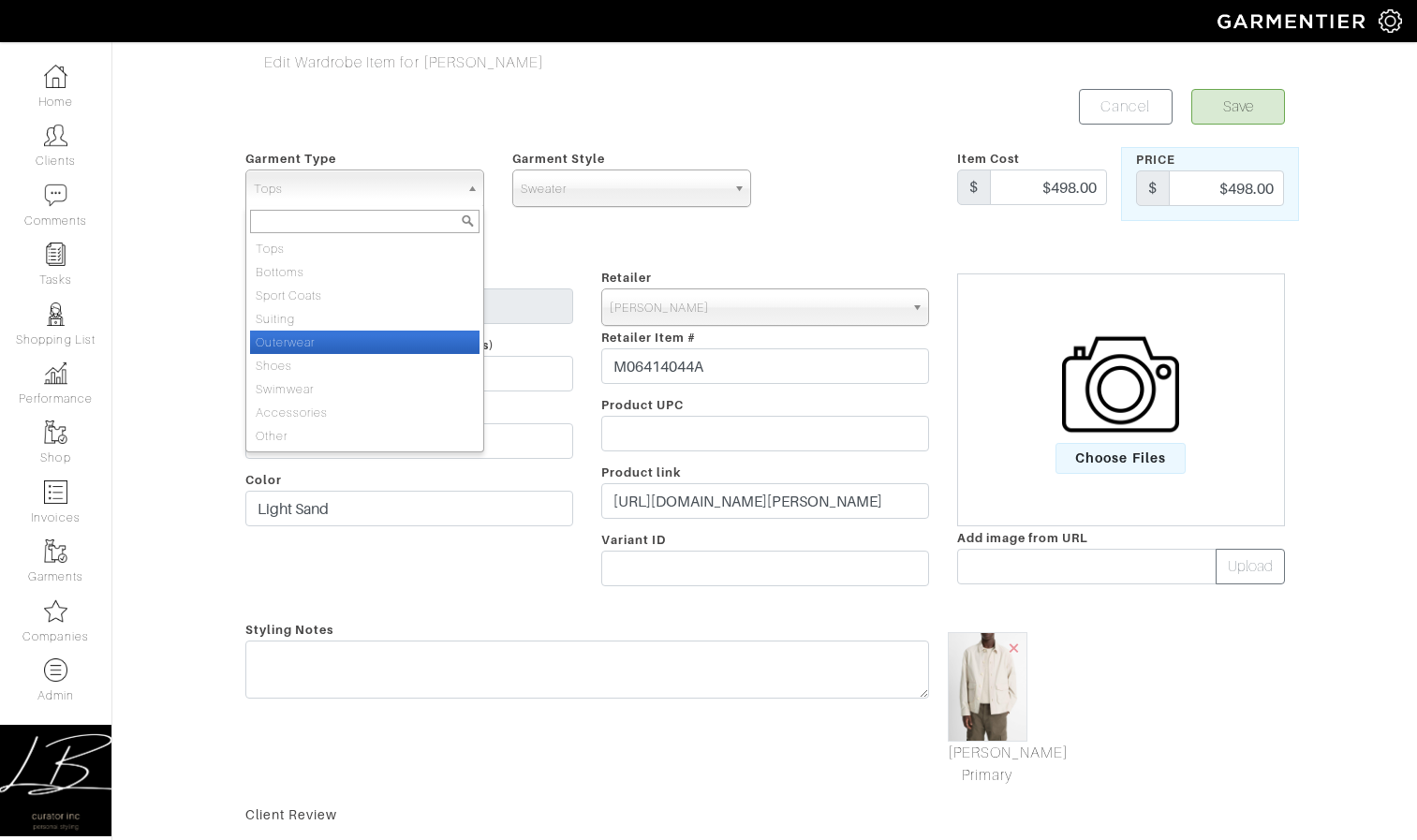 click on "Outerwear" at bounding box center (364, 342) 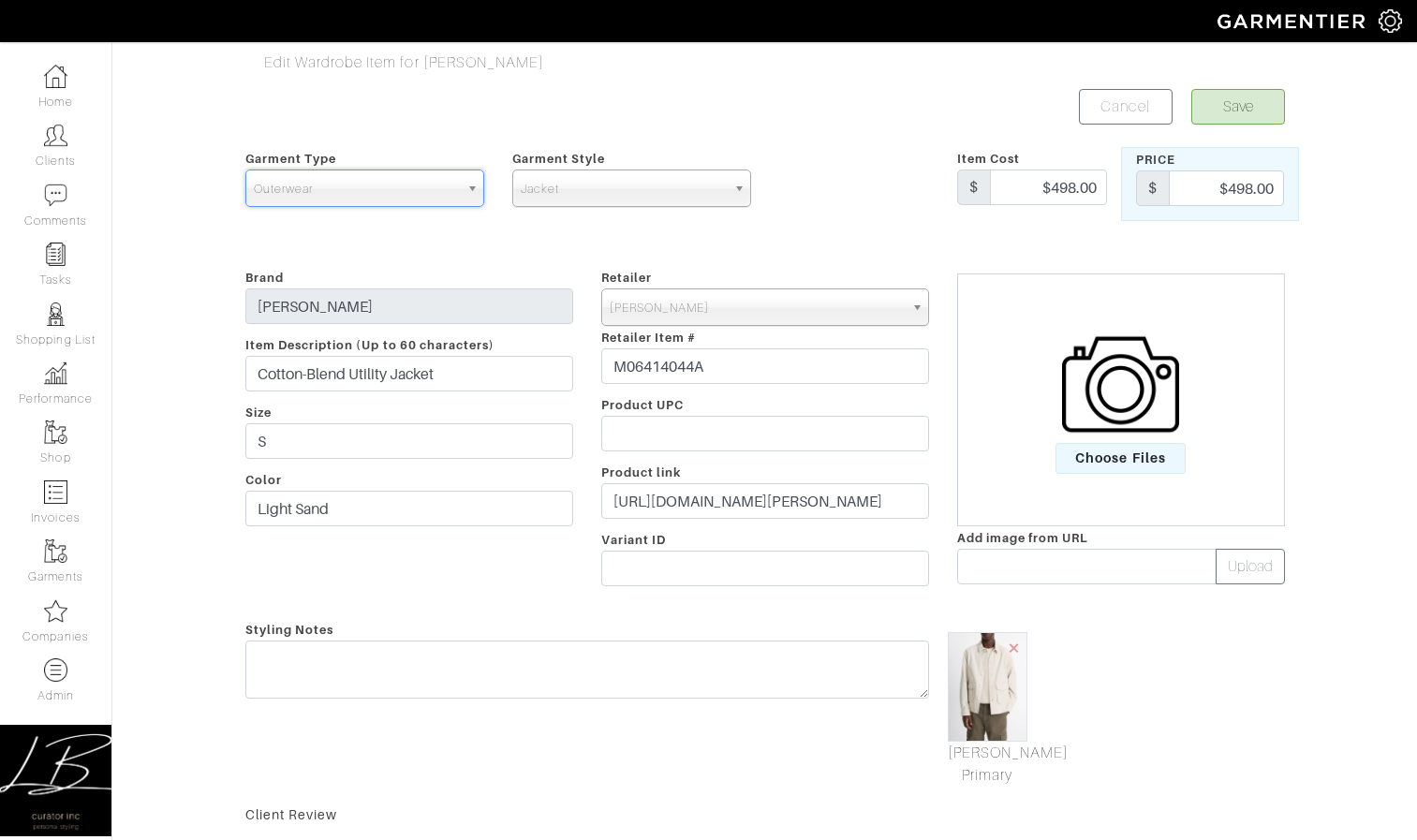 click at bounding box center (854, 184) 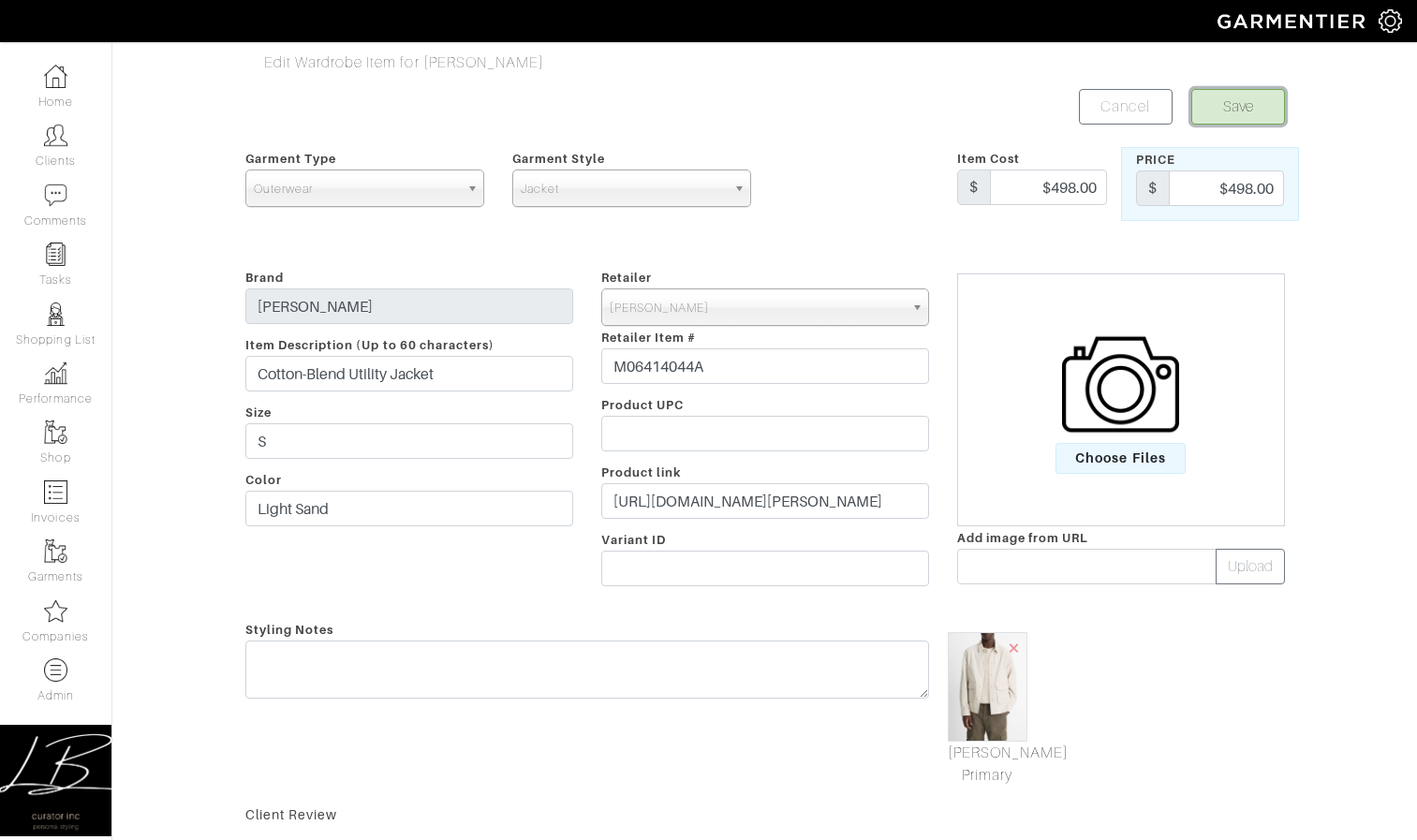 click on "Save" at bounding box center (1238, 107) 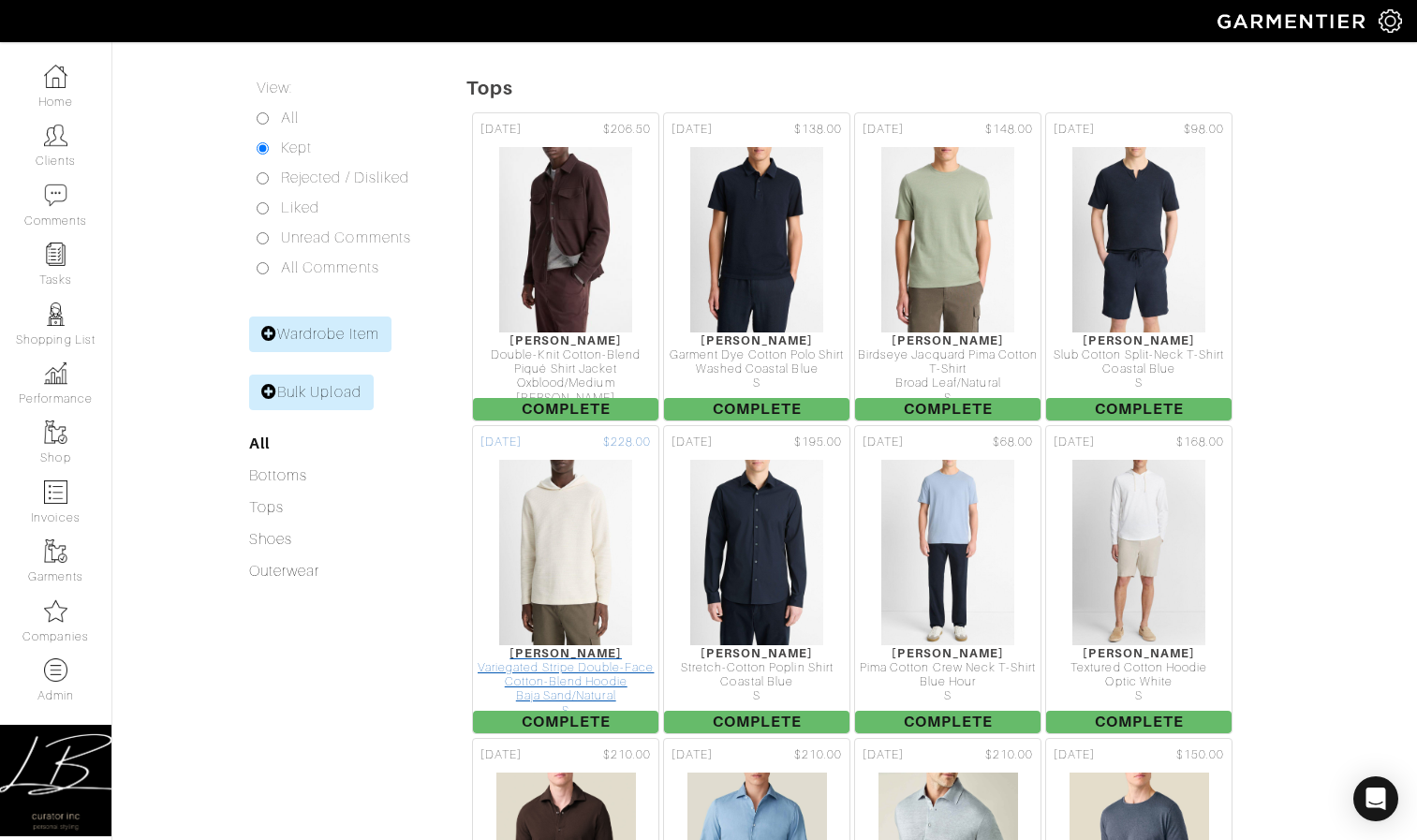 scroll, scrollTop: 0, scrollLeft: 0, axis: both 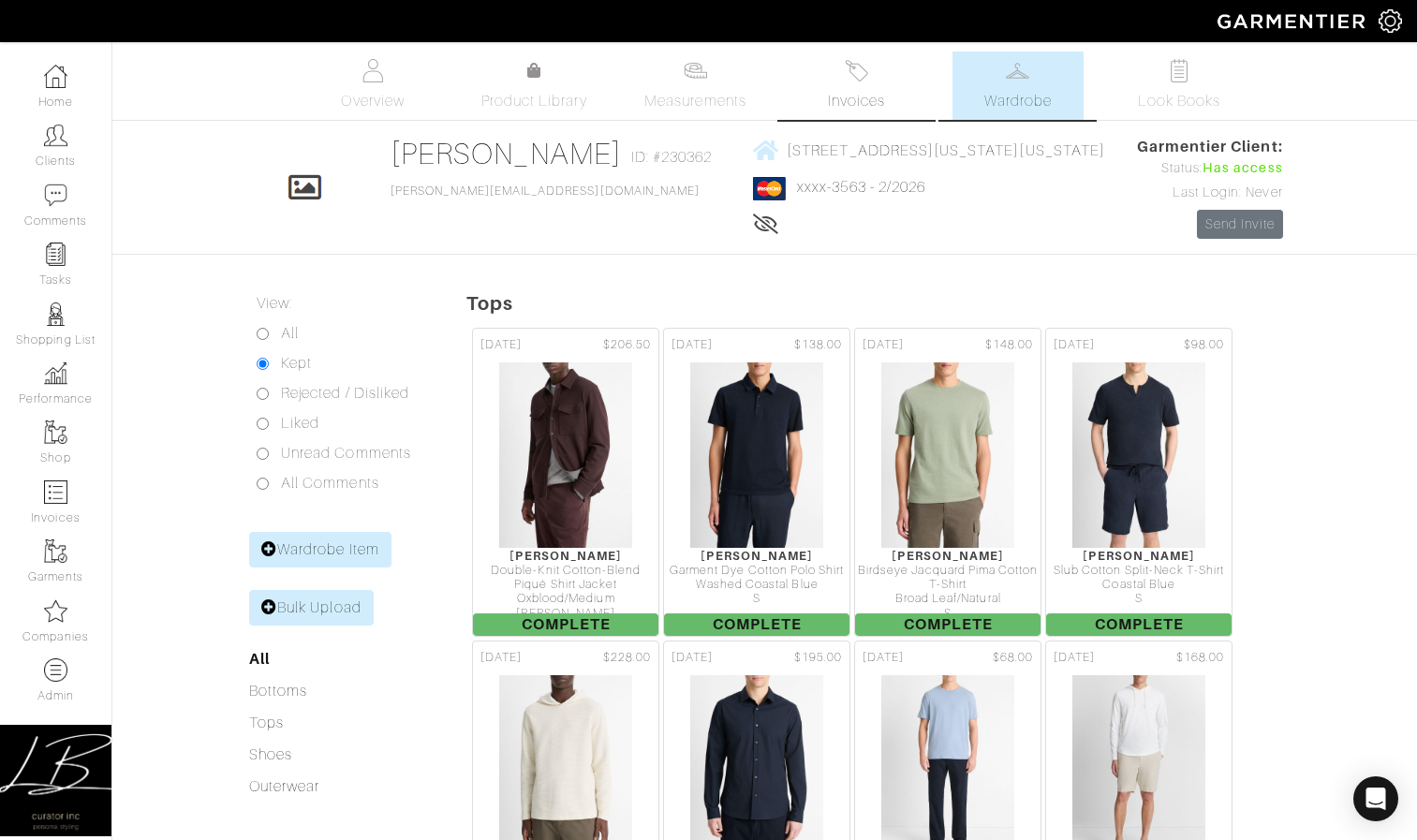 click at bounding box center [856, 70] 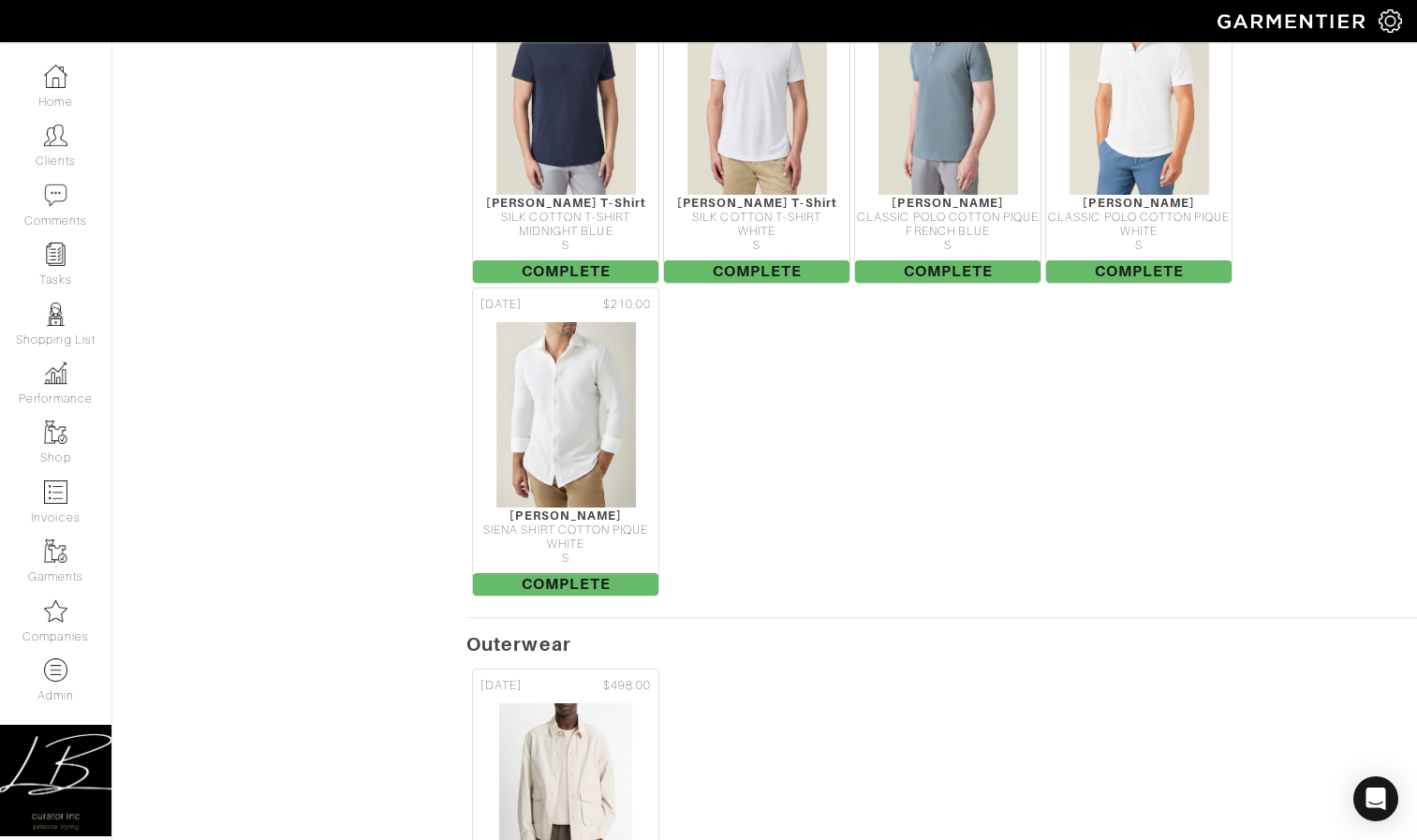 scroll, scrollTop: 1901, scrollLeft: 0, axis: vertical 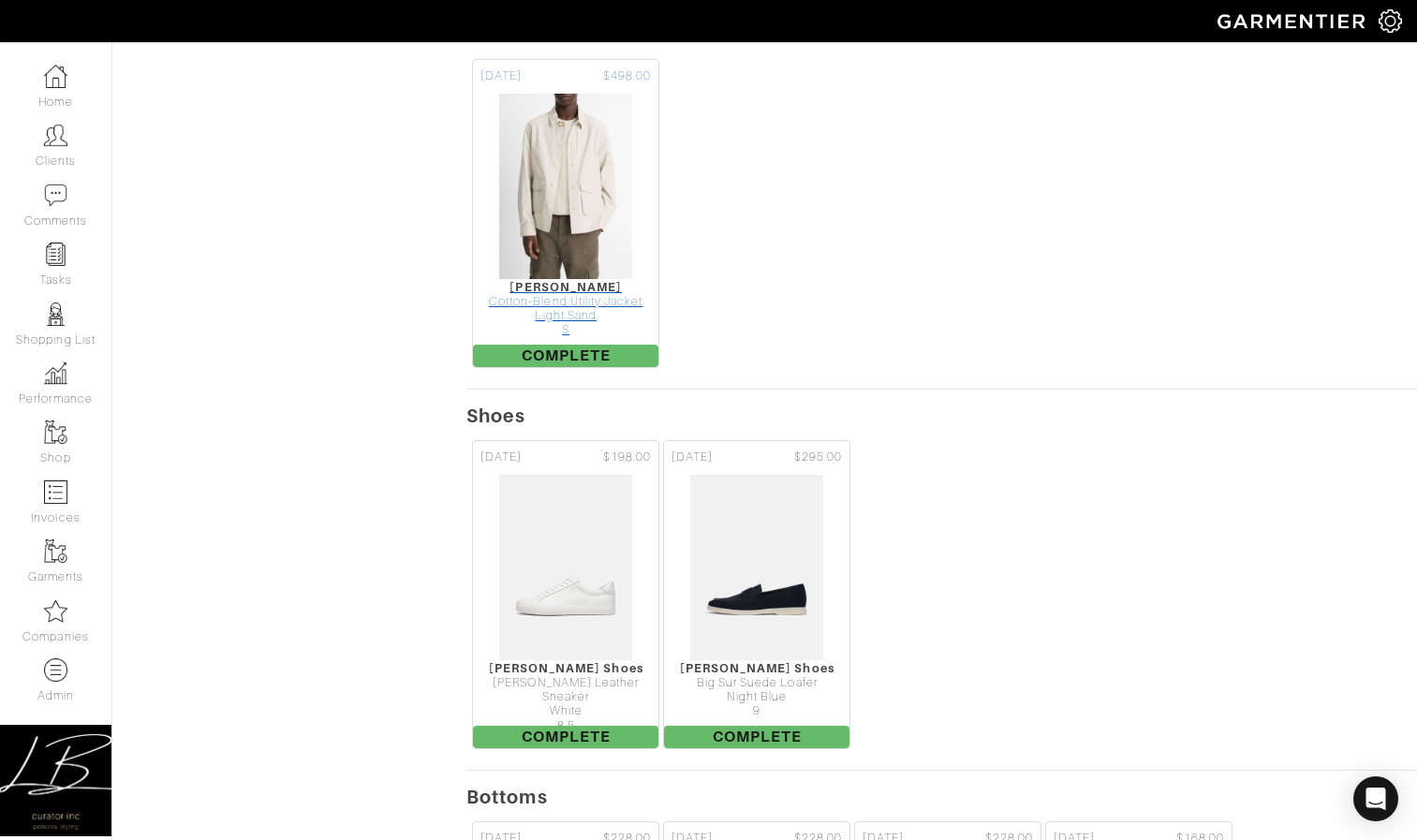 click on "Cotton-Blend Utility Jacket" at bounding box center [566, 302] 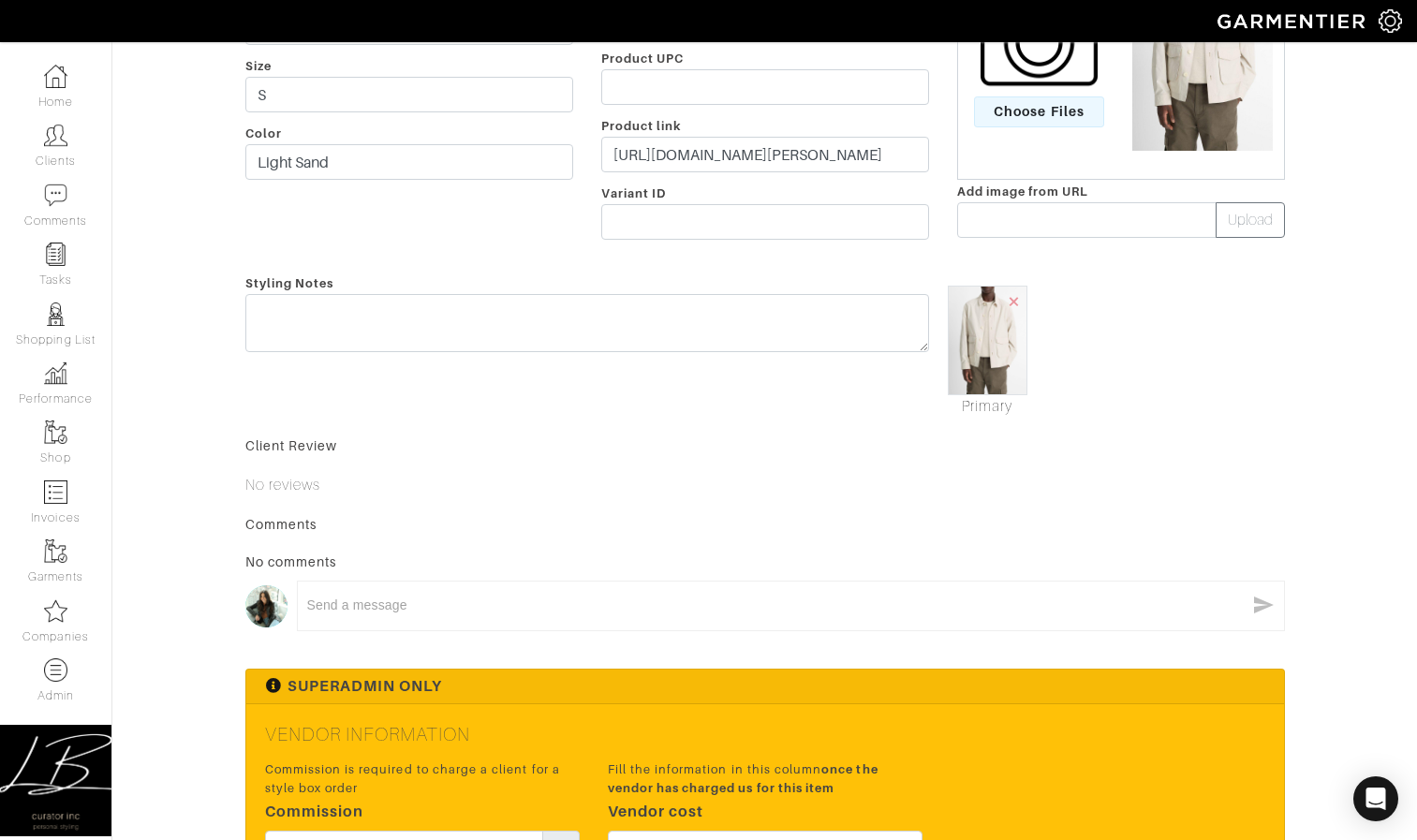 scroll, scrollTop: 0, scrollLeft: 0, axis: both 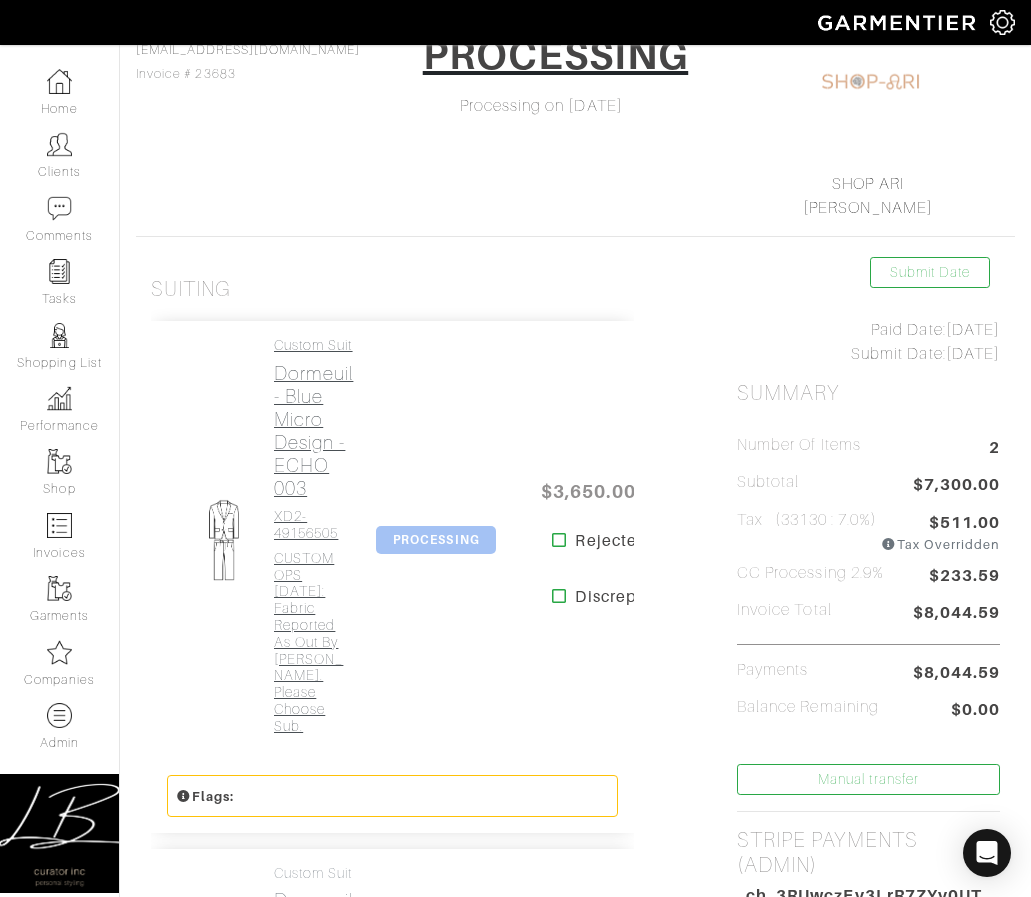 click on "Dormeuil -
Blue Micro Design - ECHO 003" at bounding box center [313, 431] 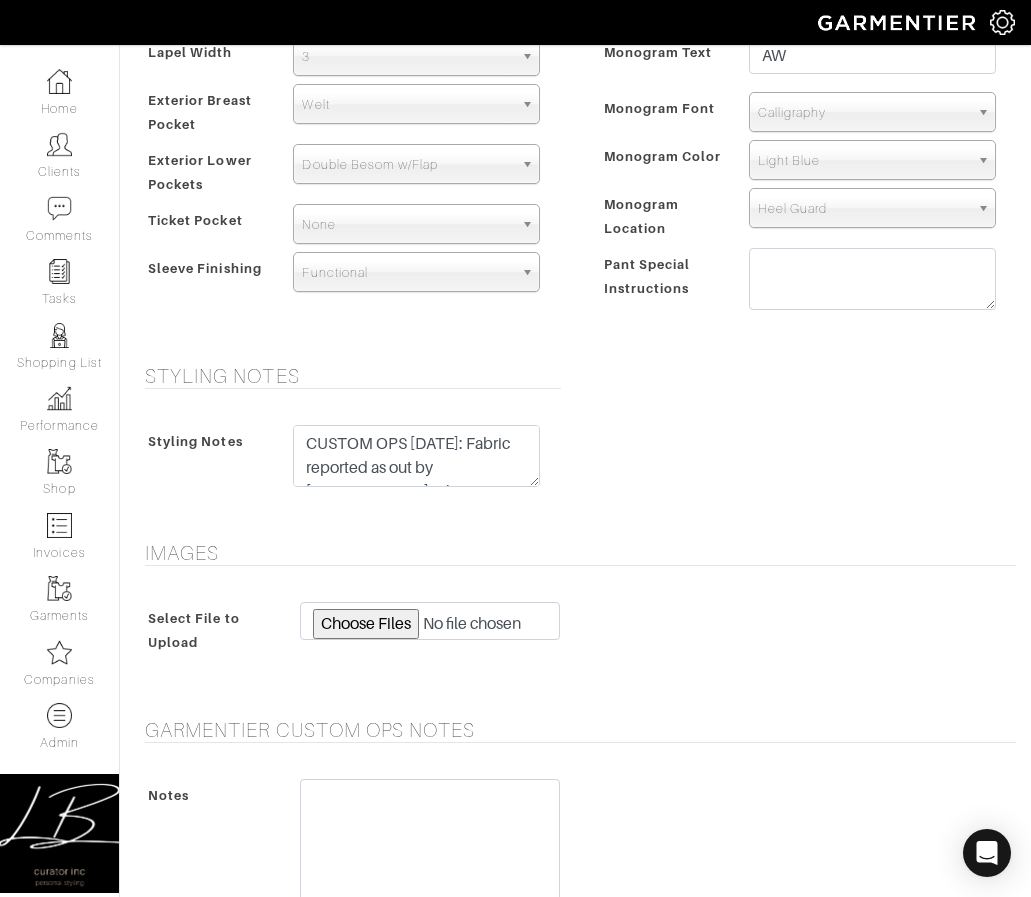 scroll, scrollTop: 1624, scrollLeft: 0, axis: vertical 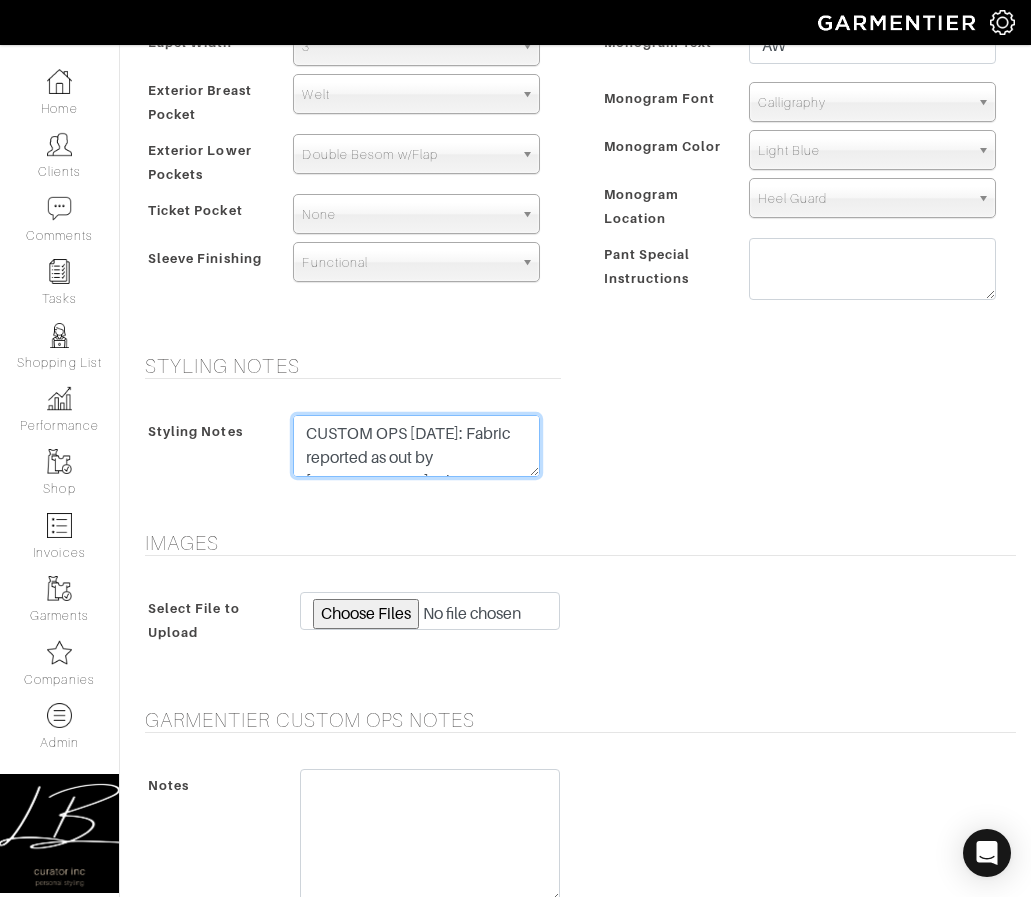 click on "CUSTOM OPS [DATE]: Fabric reported as out by [PERSON_NAME]. Please choose sub." at bounding box center (416, 446) 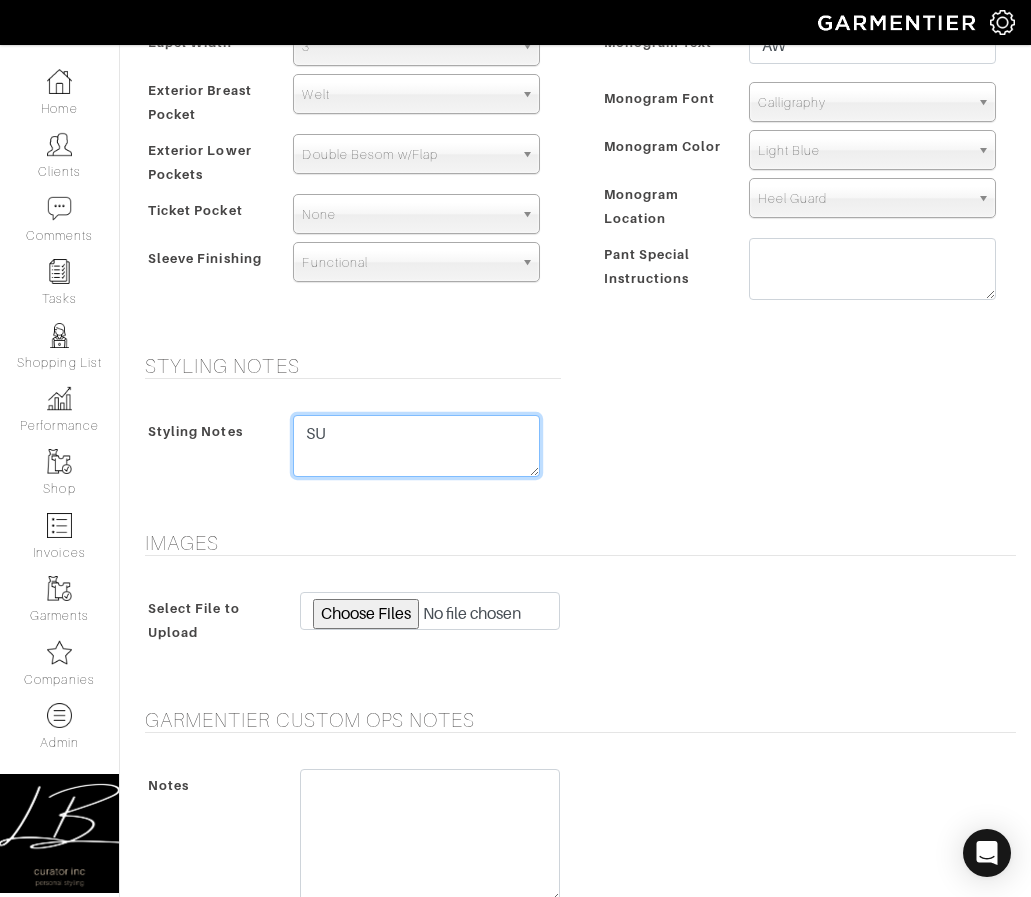type on "CUSTOM OPS [DATE]: Fabric reported as out by [PERSON_NAME]. Please choose sub." 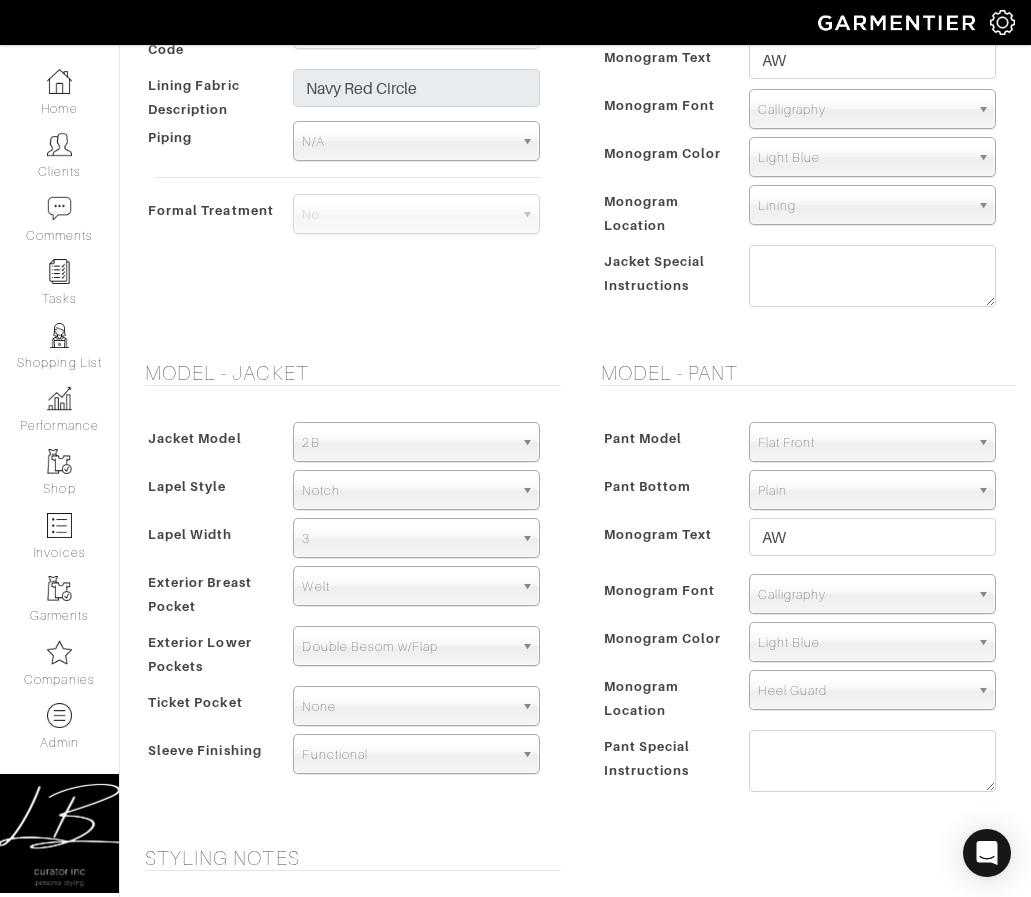 scroll, scrollTop: 1130, scrollLeft: 0, axis: vertical 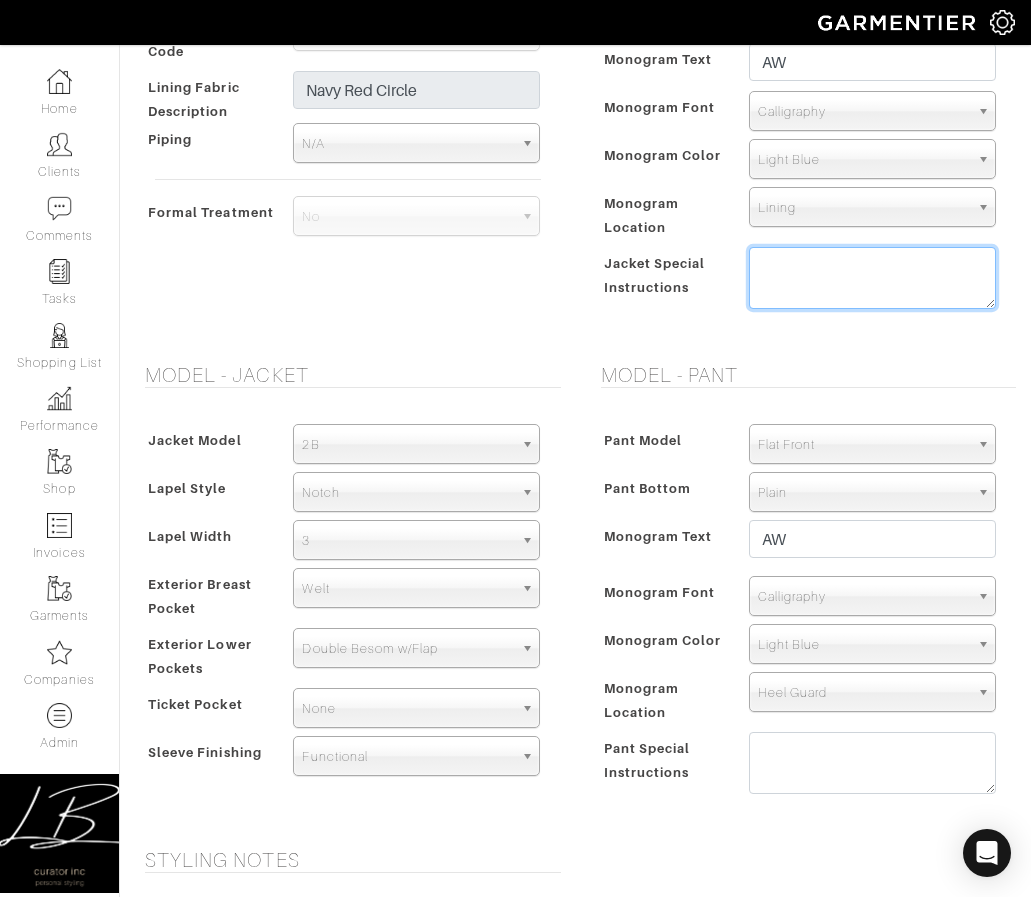 click at bounding box center (872, 278) 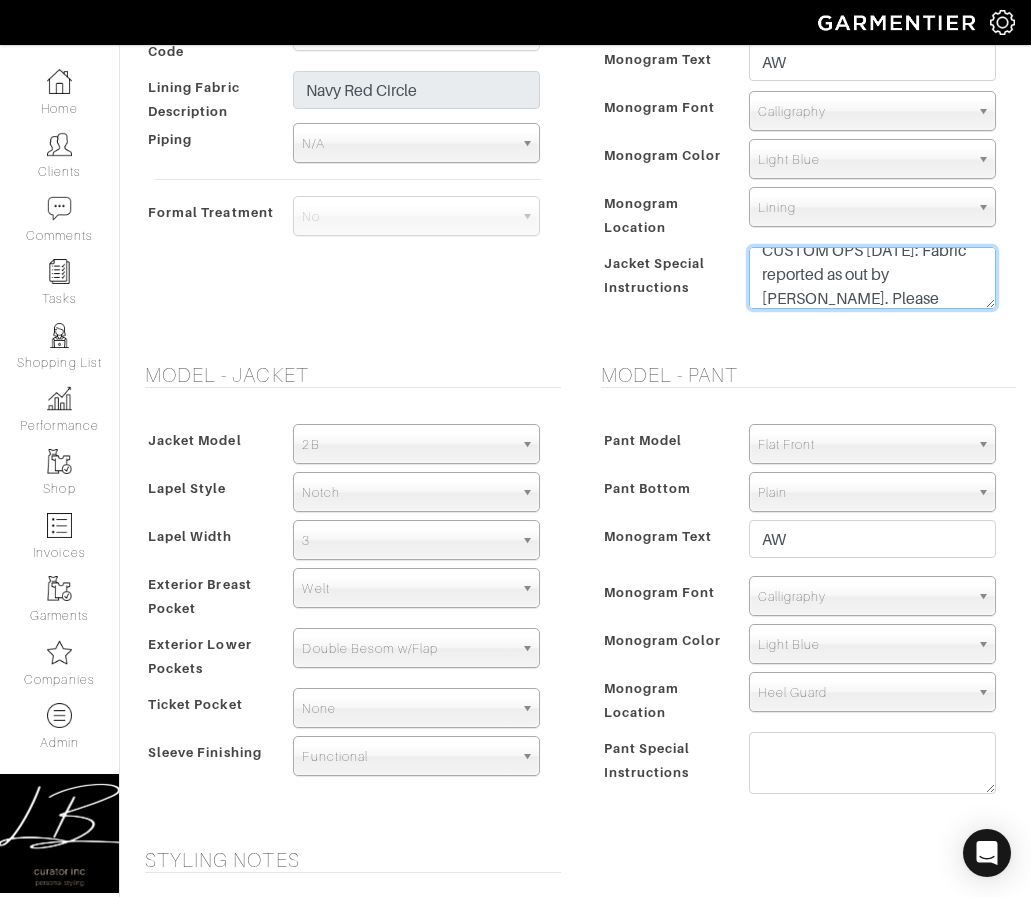 scroll, scrollTop: 39, scrollLeft: 0, axis: vertical 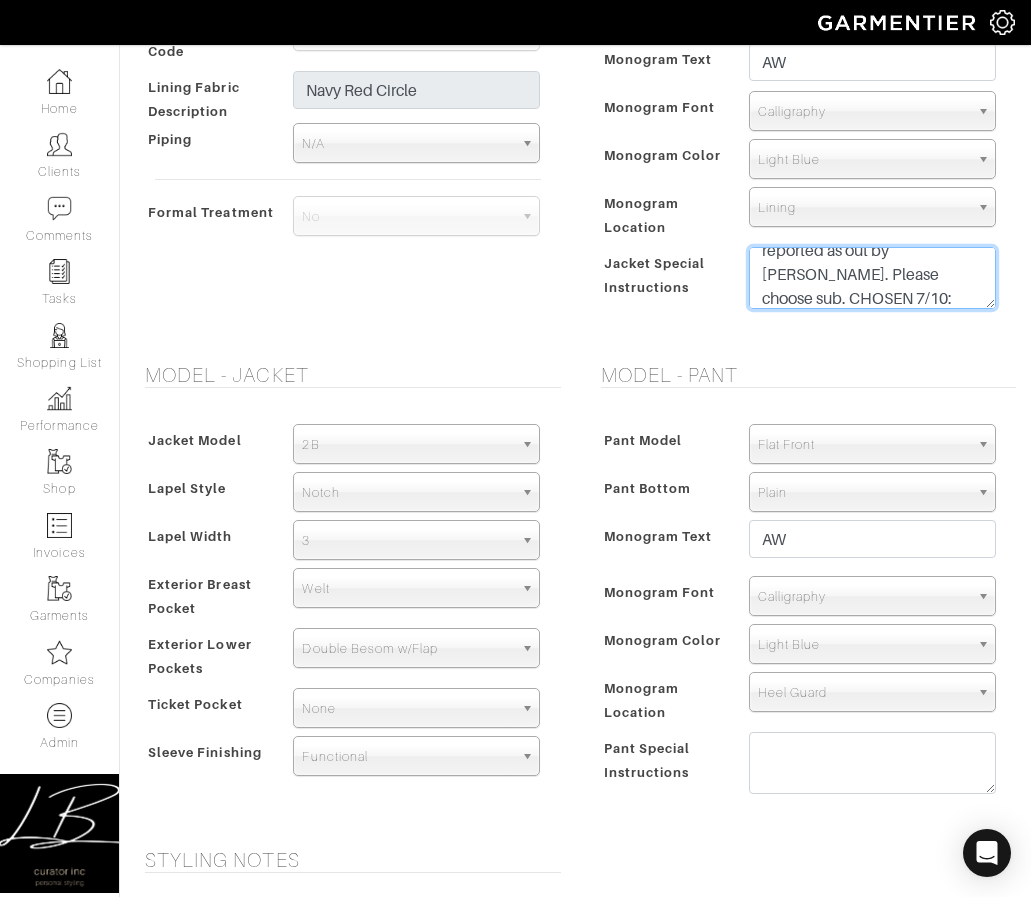 paste on "841034" 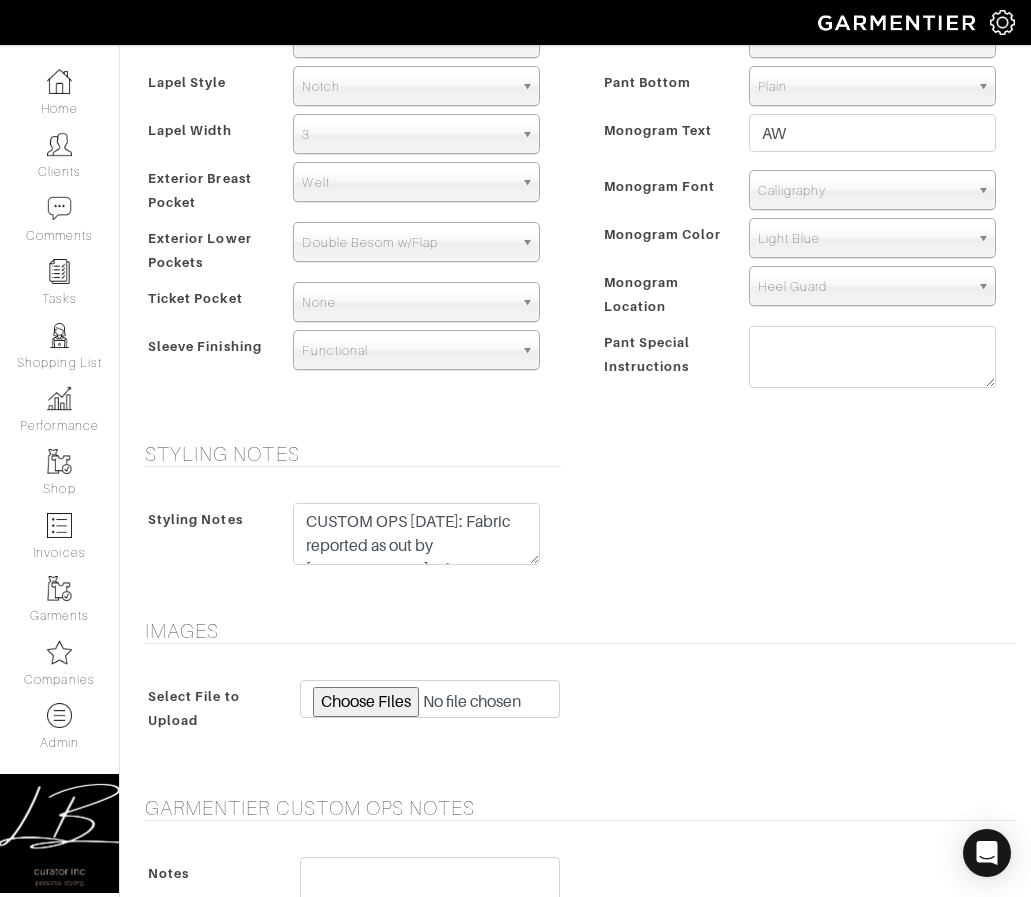 scroll, scrollTop: 1539, scrollLeft: 0, axis: vertical 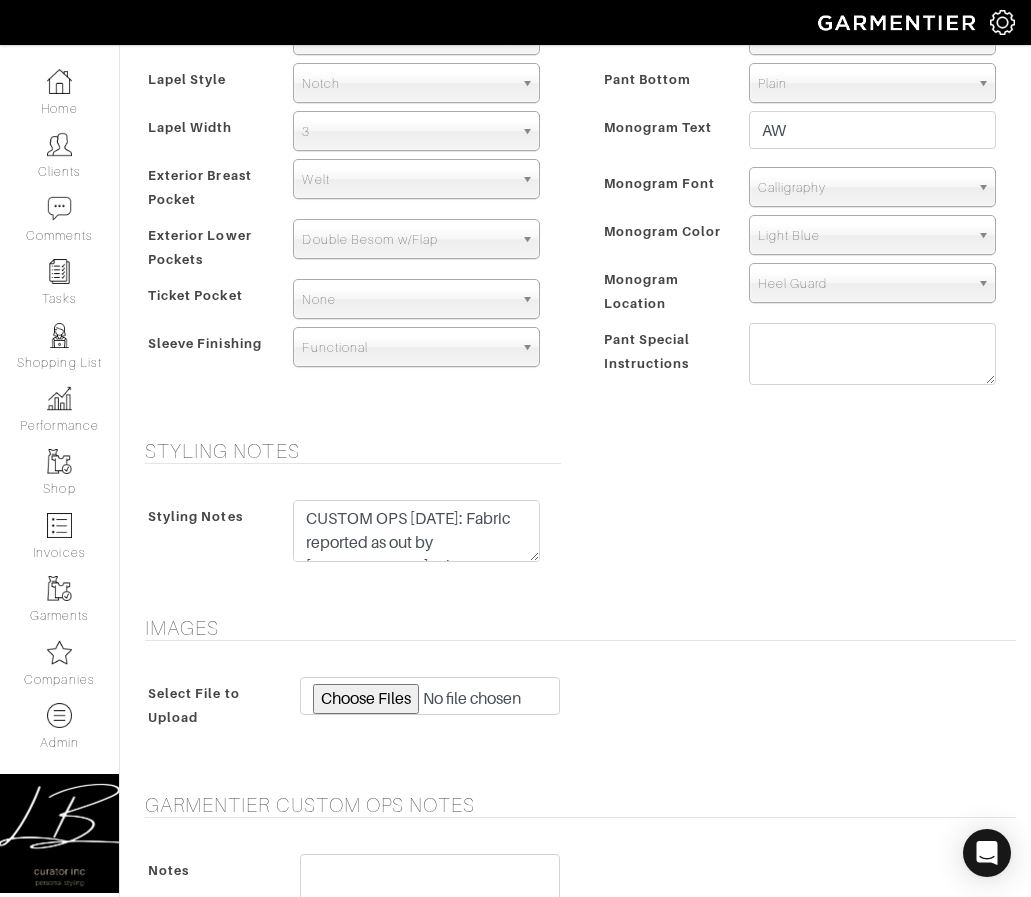 type on "CUSTOM OPS 7/8/25: Fabric reported as out by Dormeuil. Please choose sub. CHOSEN 7/10: 841034" 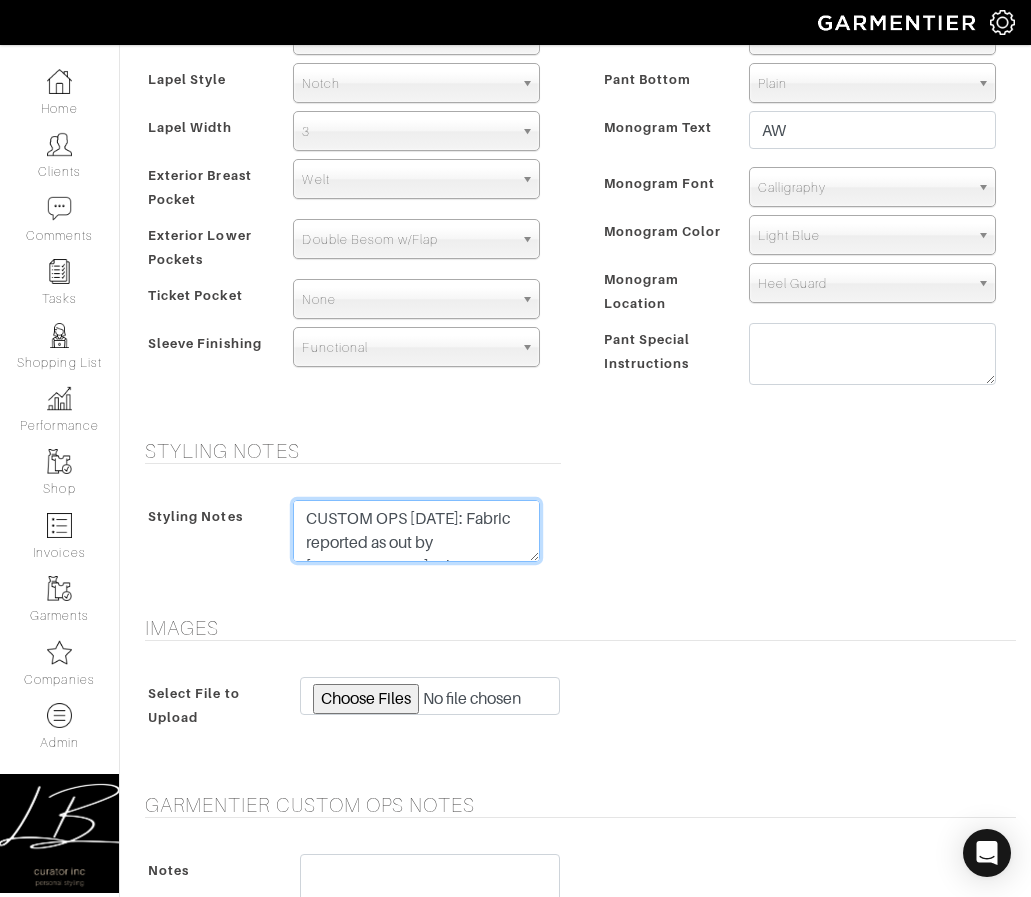 click on "CUSTOM OPS 7/8/25: Fabric reported as out by Dormeuil. Please choose sub." at bounding box center (416, 531) 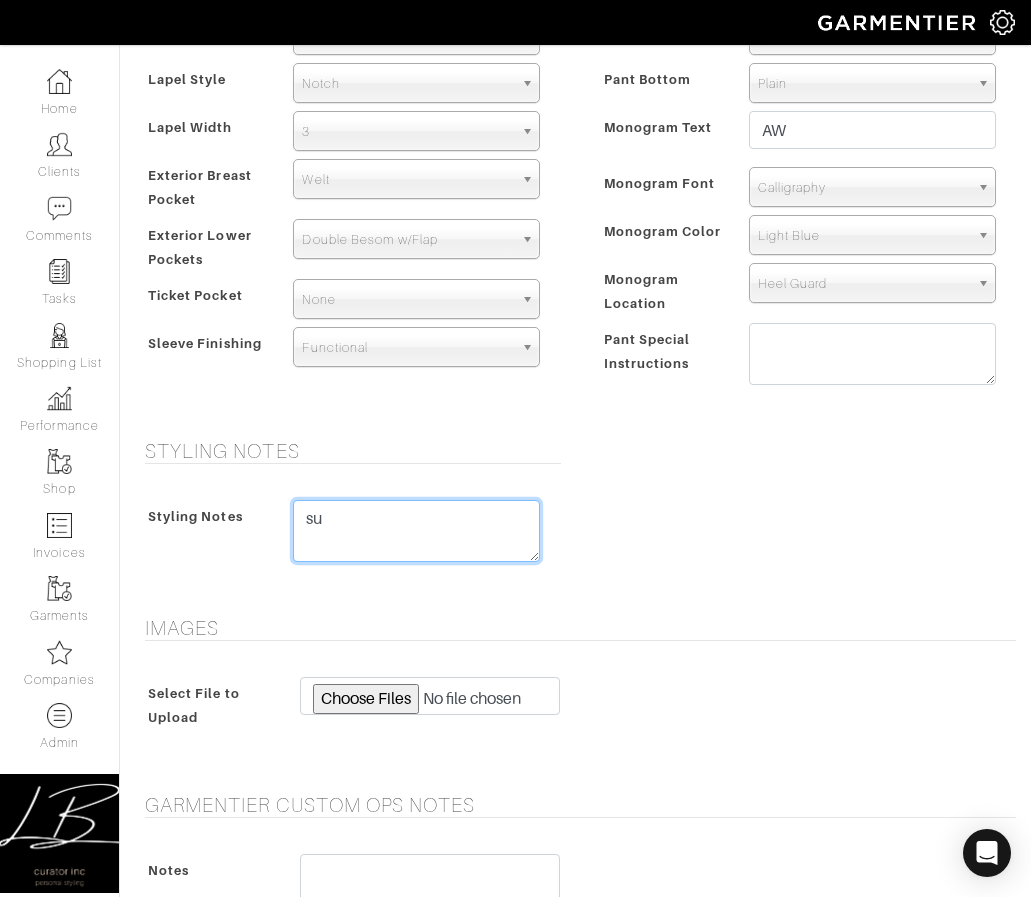 type on "s" 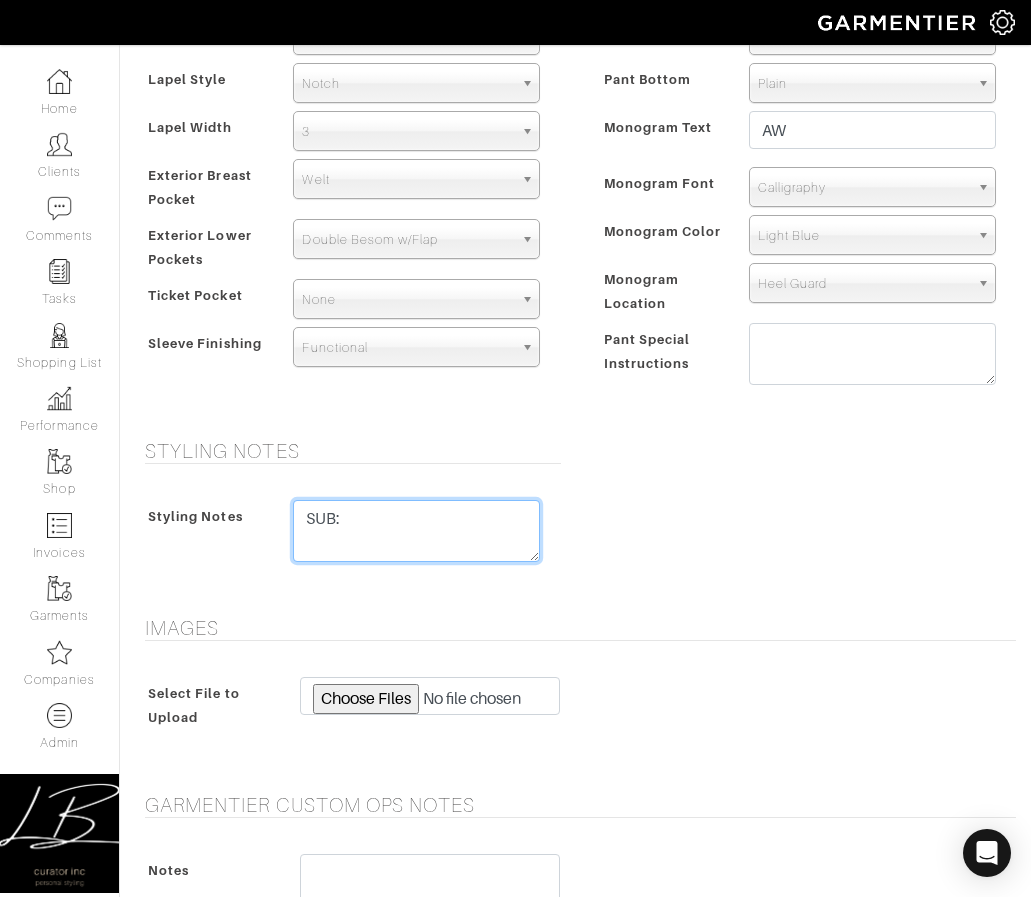 paste on "841034" 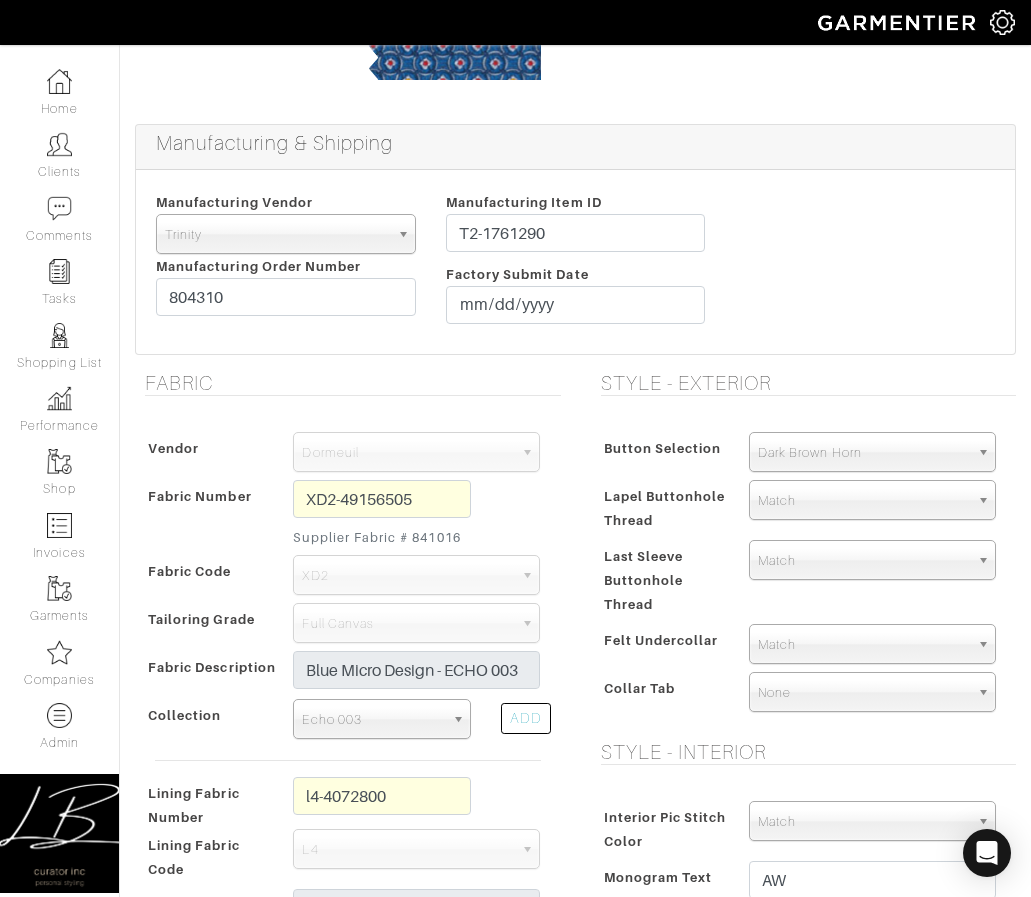 scroll, scrollTop: 0, scrollLeft: 0, axis: both 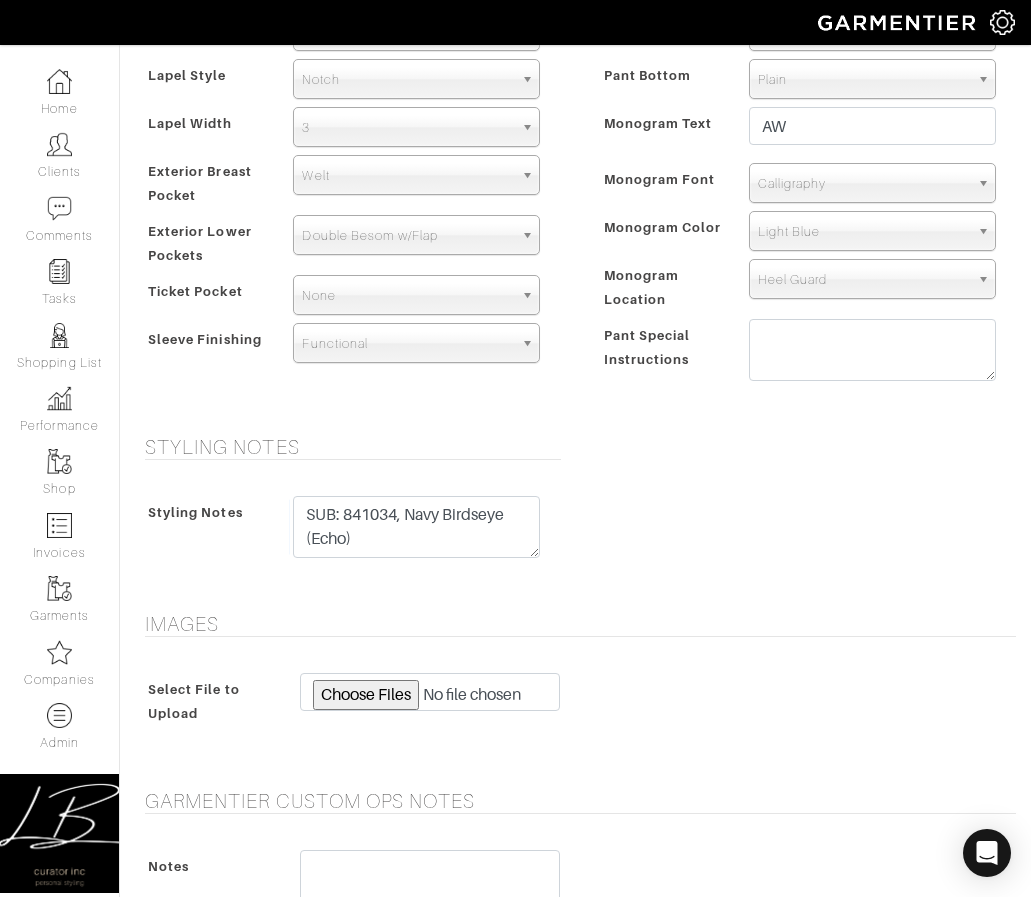drag, startPoint x: 819, startPoint y: 585, endPoint x: 786, endPoint y: 610, distance: 41.400482 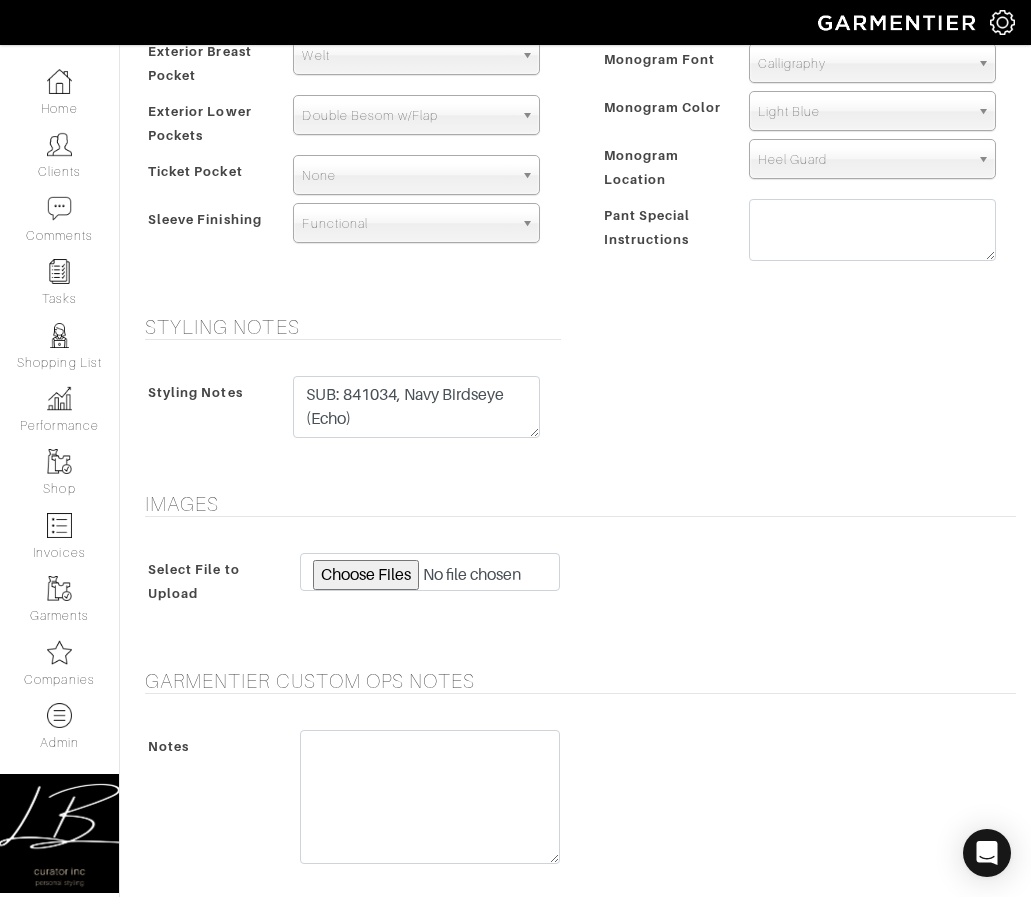 scroll, scrollTop: 1655, scrollLeft: 0, axis: vertical 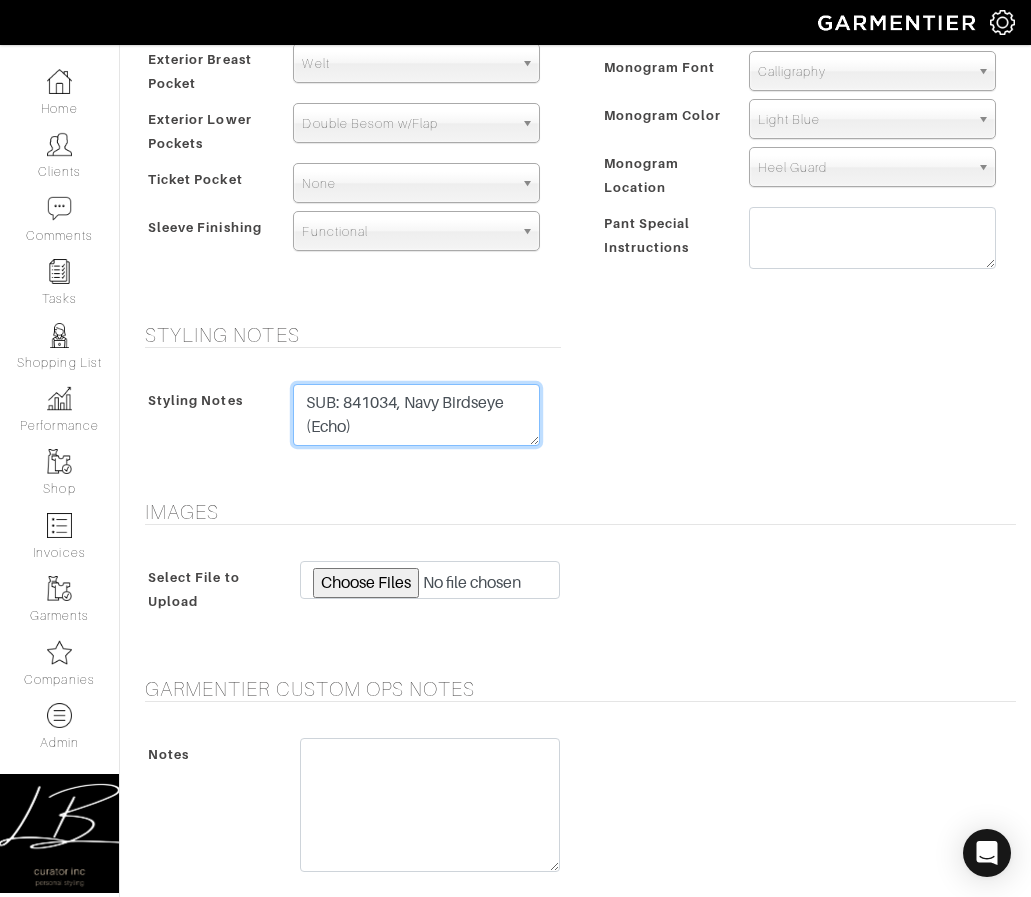 click on "CUSTOM OPS 7/8/25: Fabric reported as out by Dormeuil. Please choose sub." at bounding box center (416, 415) 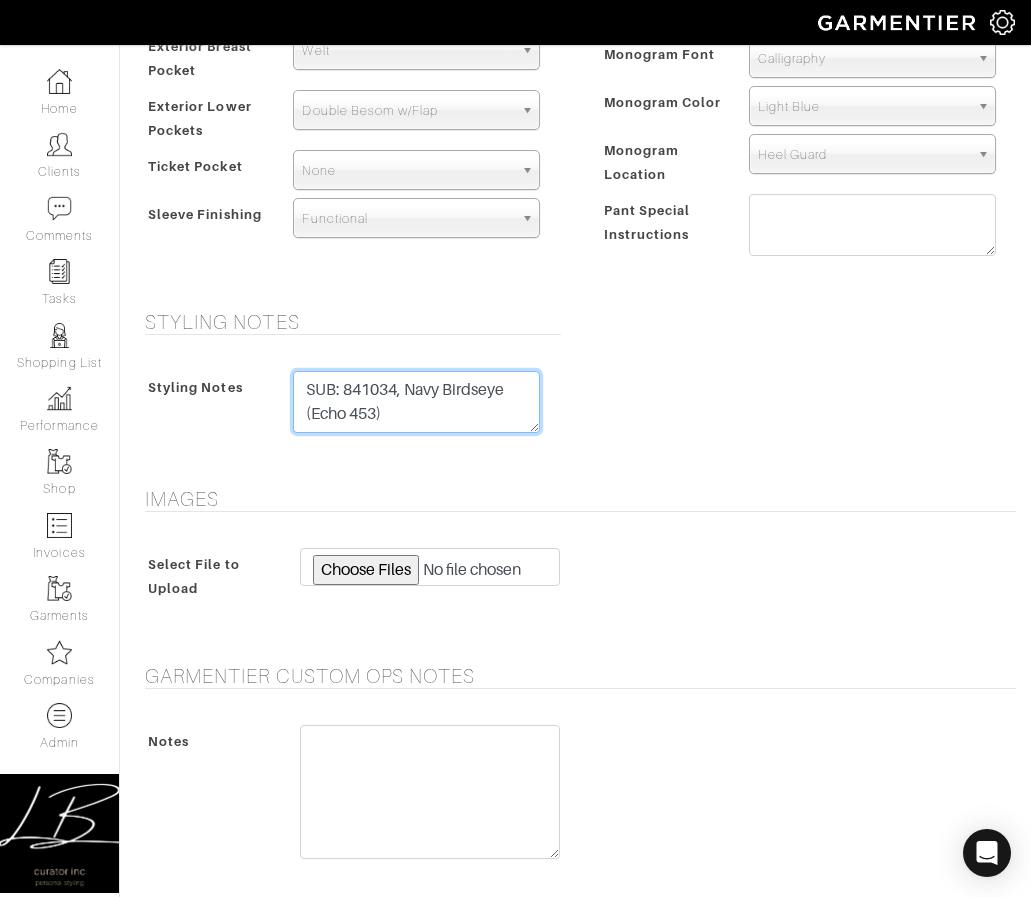 scroll, scrollTop: 1919, scrollLeft: 0, axis: vertical 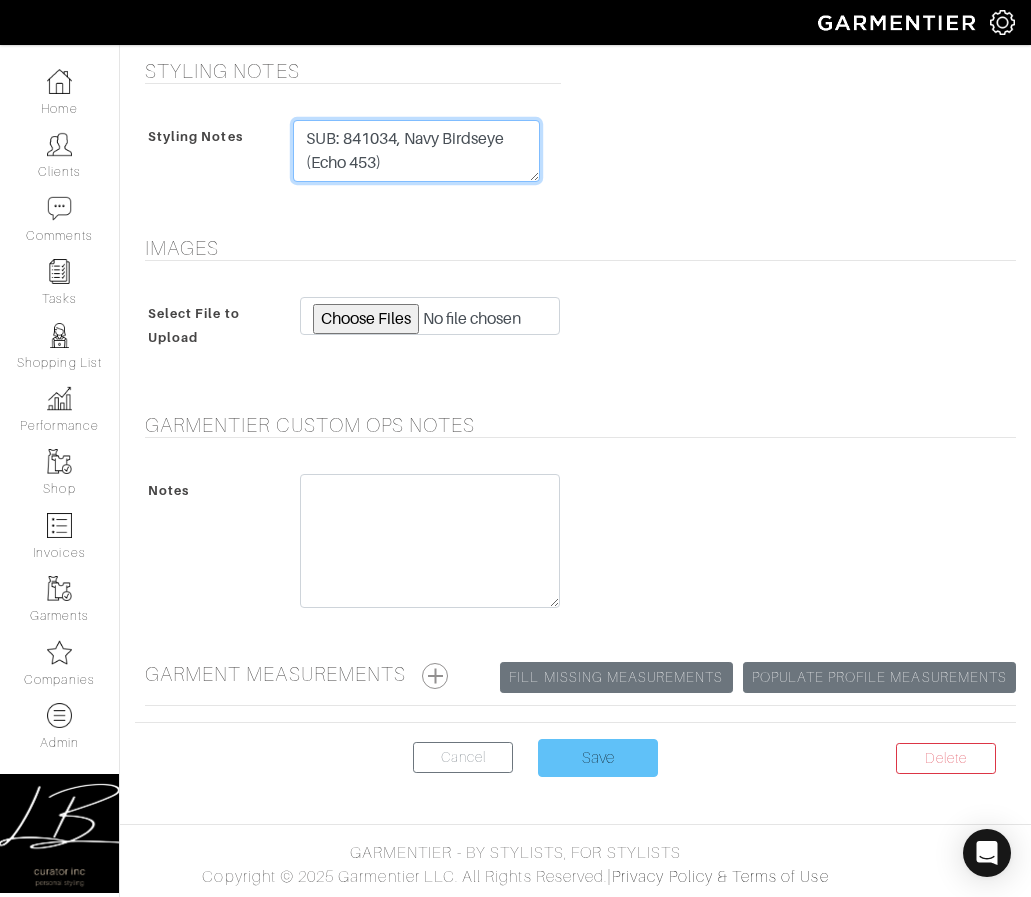 type on "SUB: 841034, Navy Birdseye (Echo 453)" 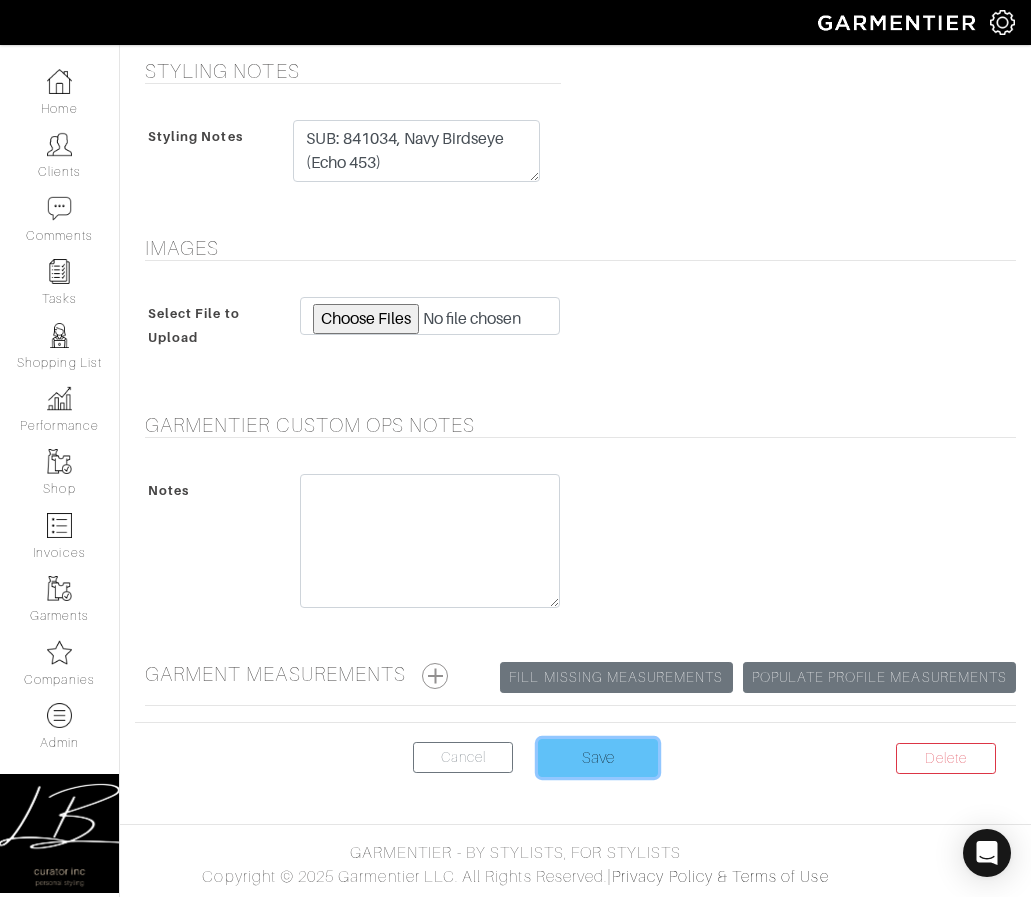 click on "Save" at bounding box center (598, 758) 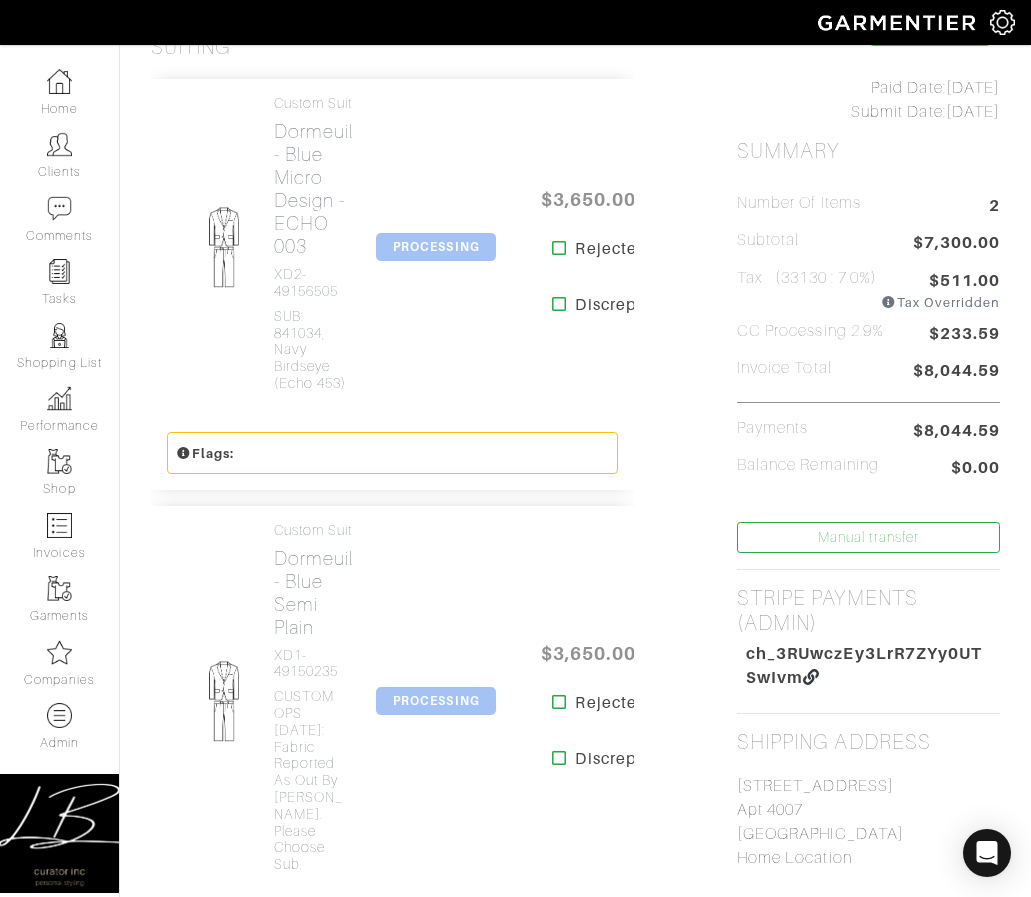 scroll, scrollTop: 445, scrollLeft: 0, axis: vertical 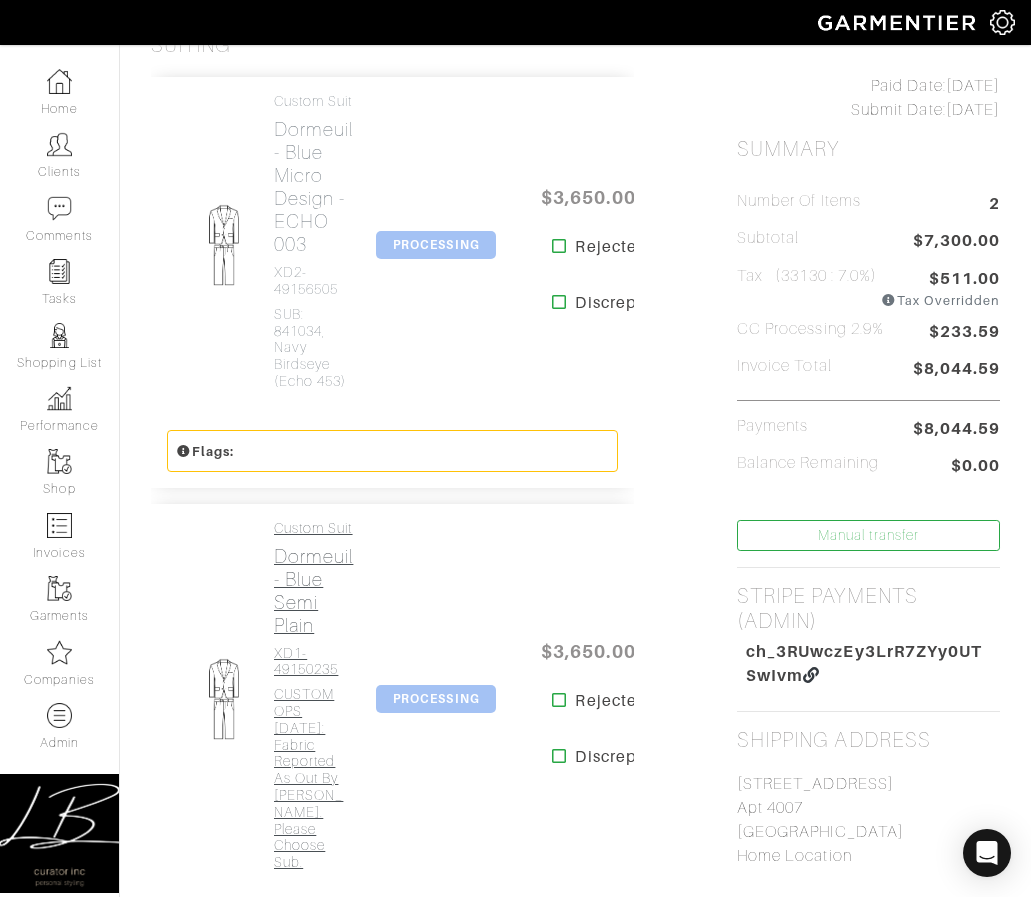 click on "CUSTOM OPS [DATE]: Fabric reported as out by [PERSON_NAME]. Please choose sub." at bounding box center [313, 778] 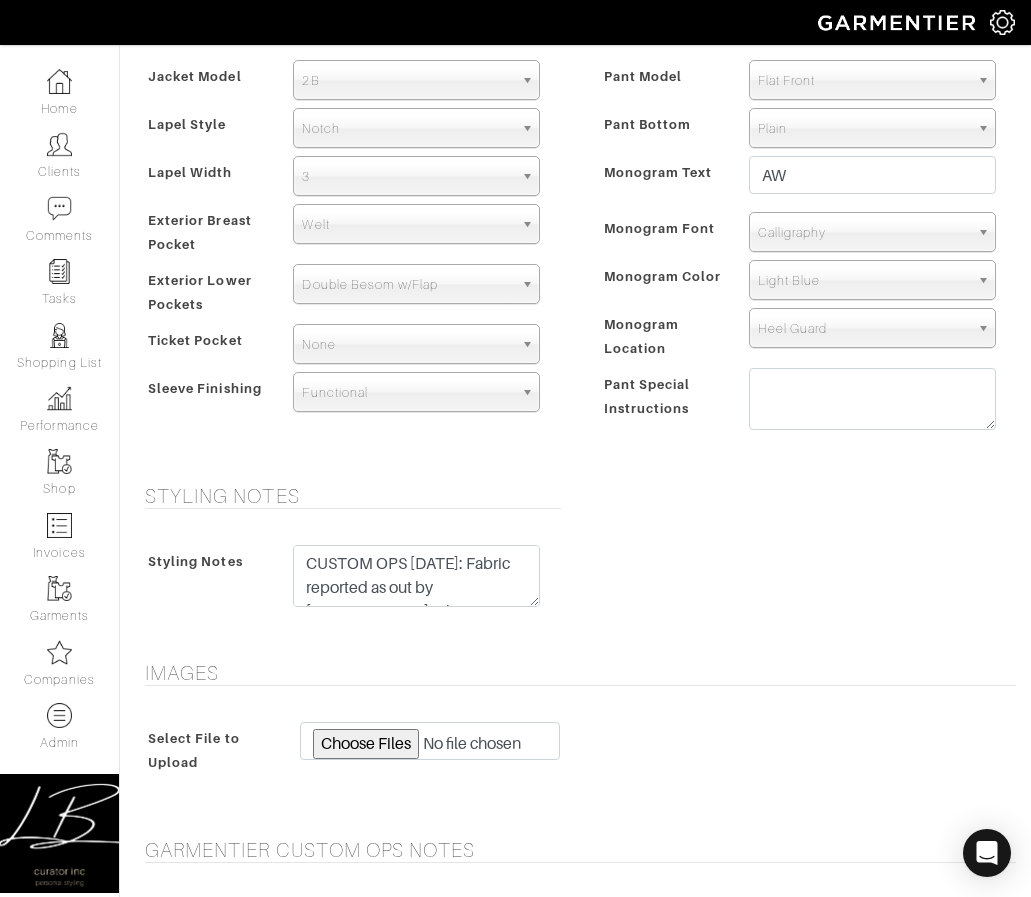 scroll, scrollTop: 1496, scrollLeft: 0, axis: vertical 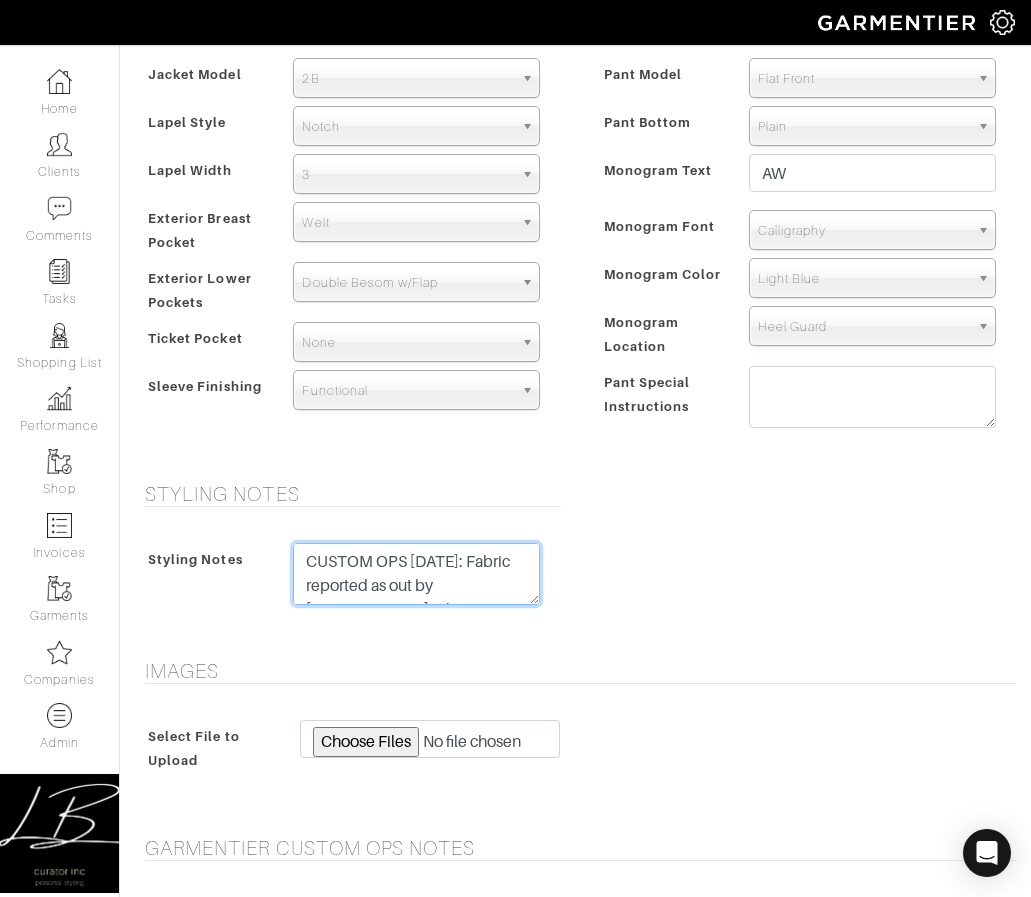 click on "CUSTOM OPS [DATE]: Fabric reported as out by [PERSON_NAME]. Please choose sub." at bounding box center (416, 574) 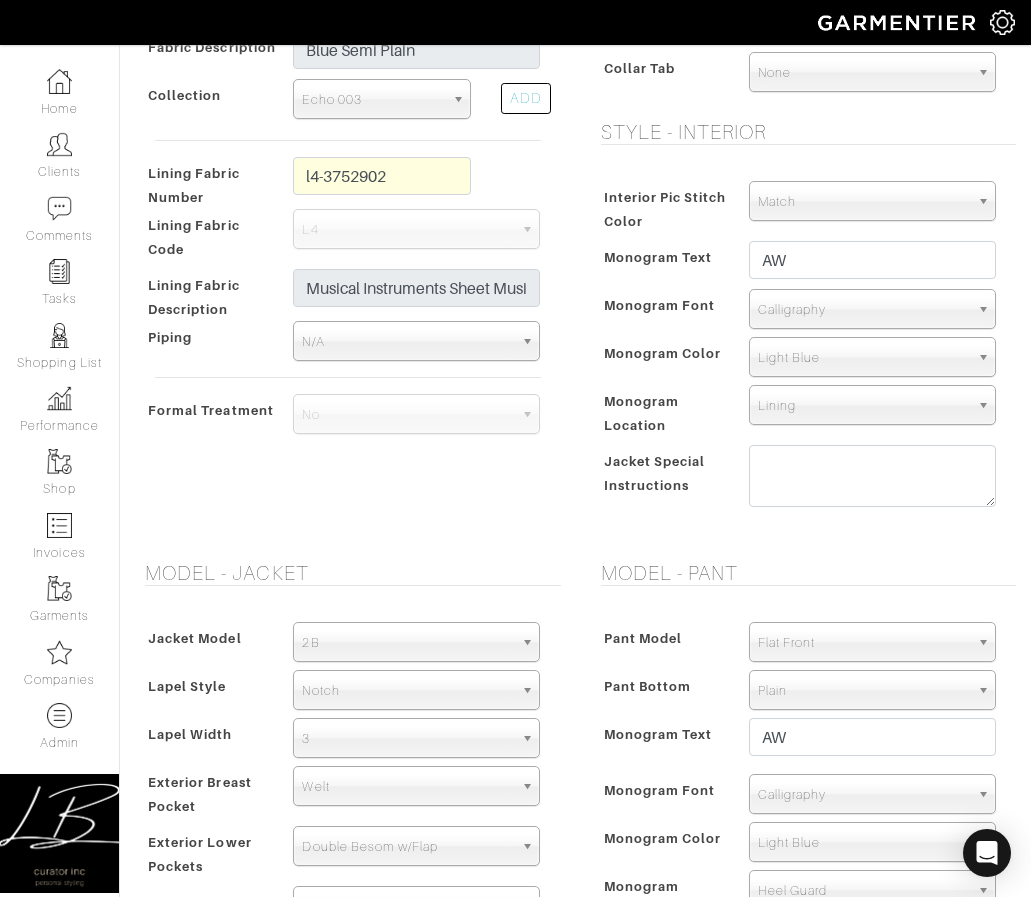 scroll, scrollTop: 924, scrollLeft: 0, axis: vertical 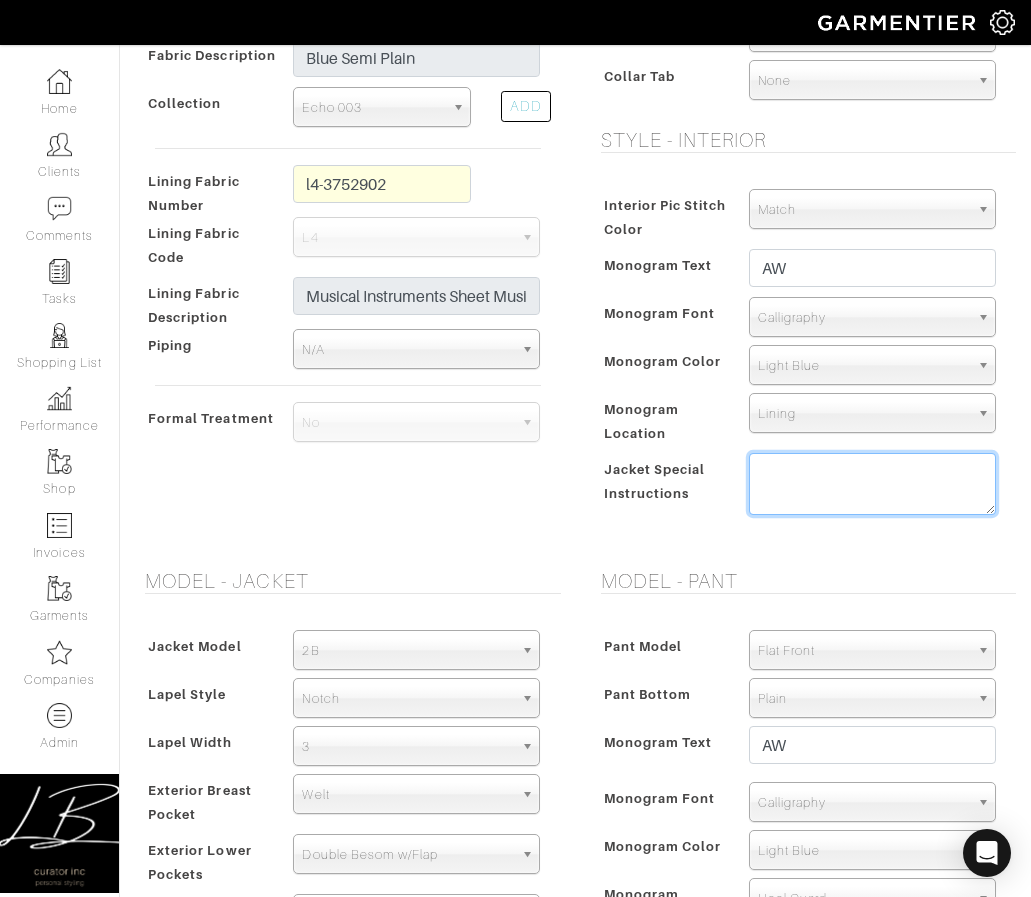 click at bounding box center (872, 484) 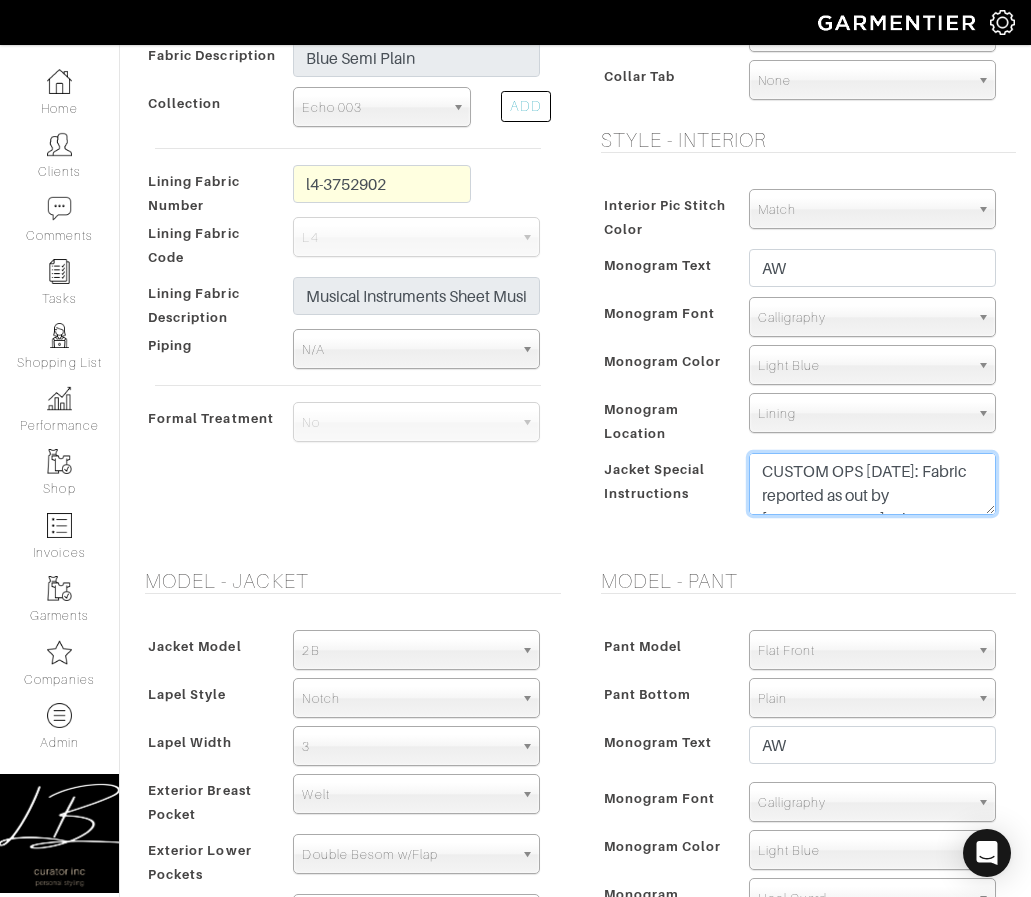 scroll, scrollTop: 15, scrollLeft: 0, axis: vertical 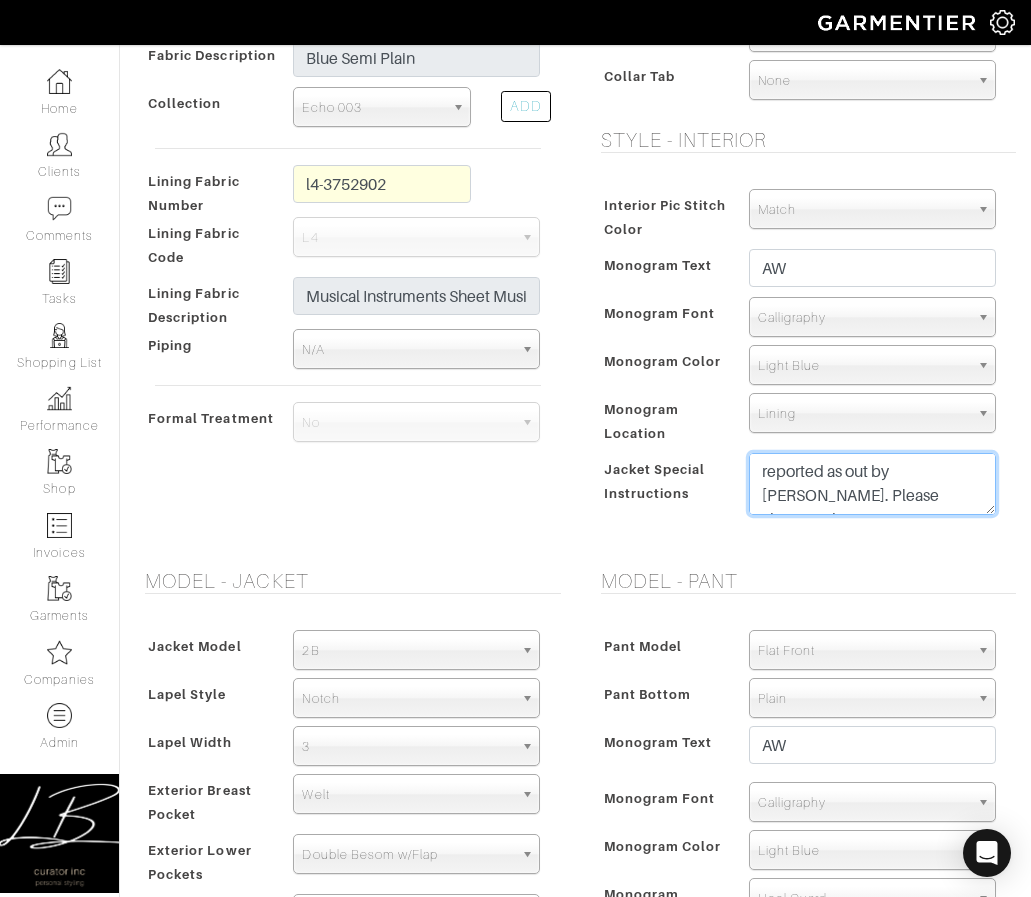 drag, startPoint x: 927, startPoint y: 507, endPoint x: 743, endPoint y: 499, distance: 184.17383 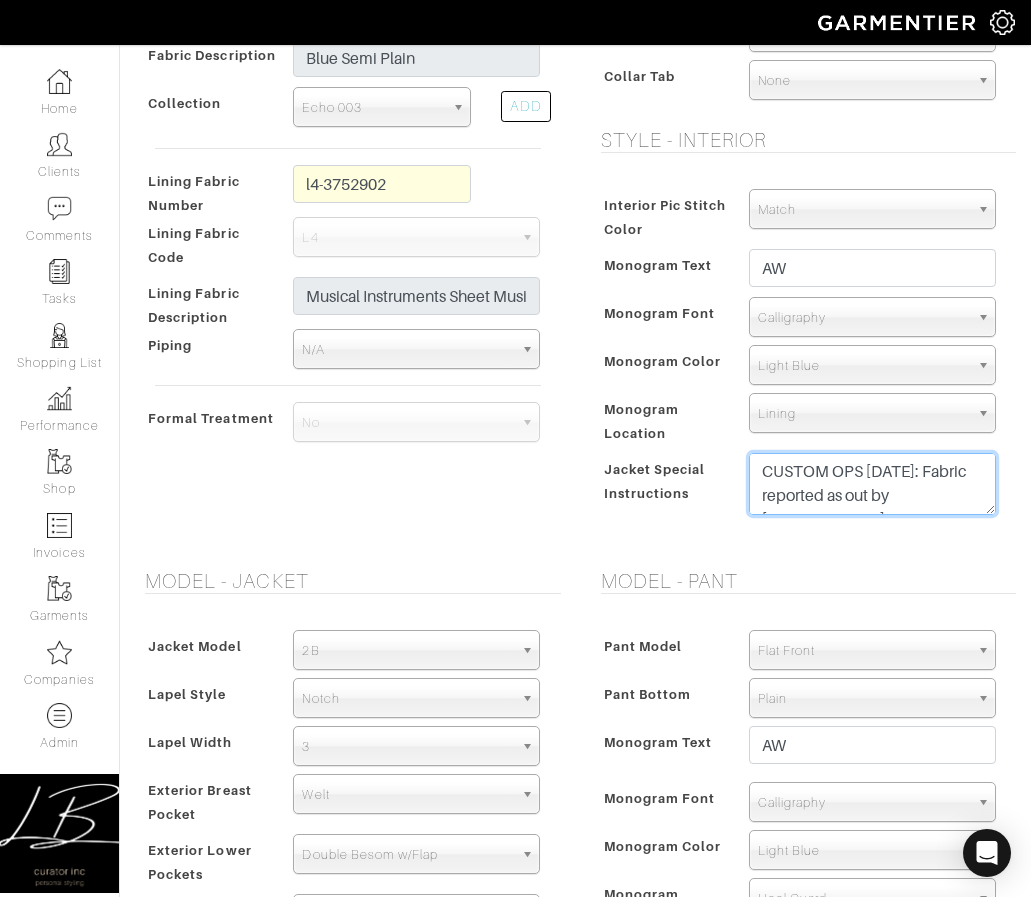 scroll, scrollTop: 15, scrollLeft: 0, axis: vertical 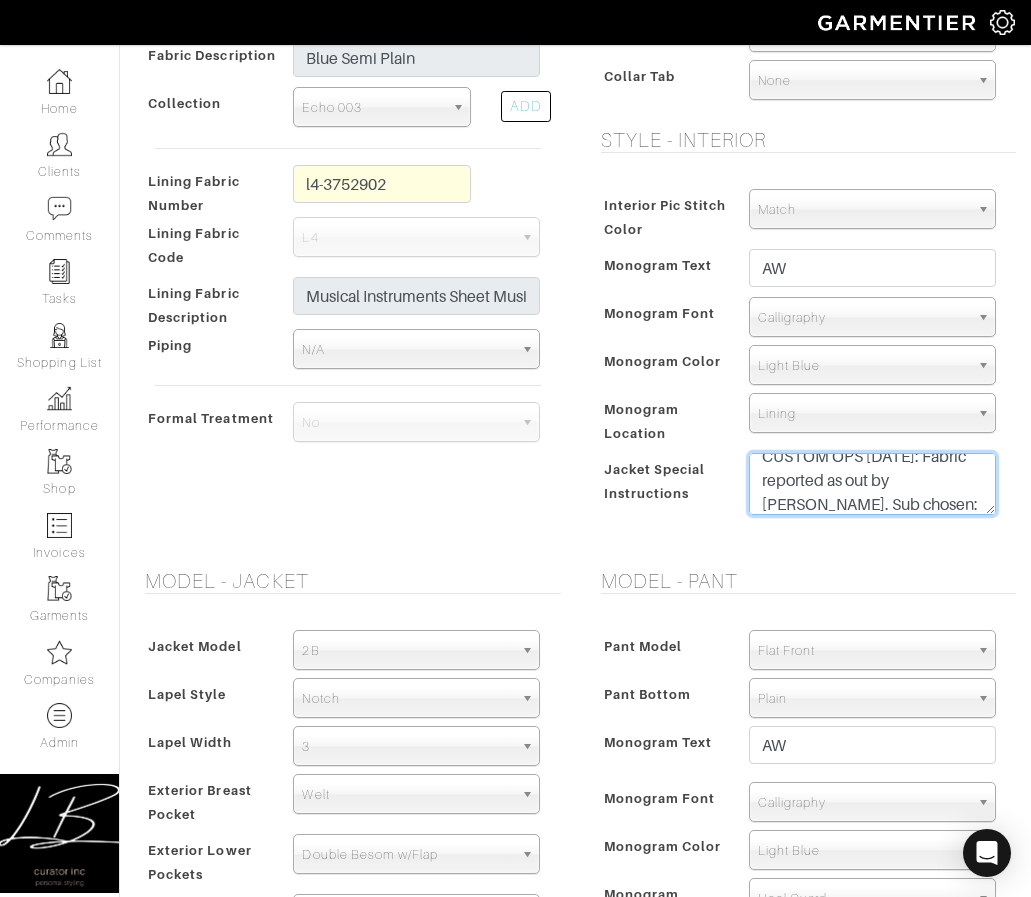 paste on "839123" 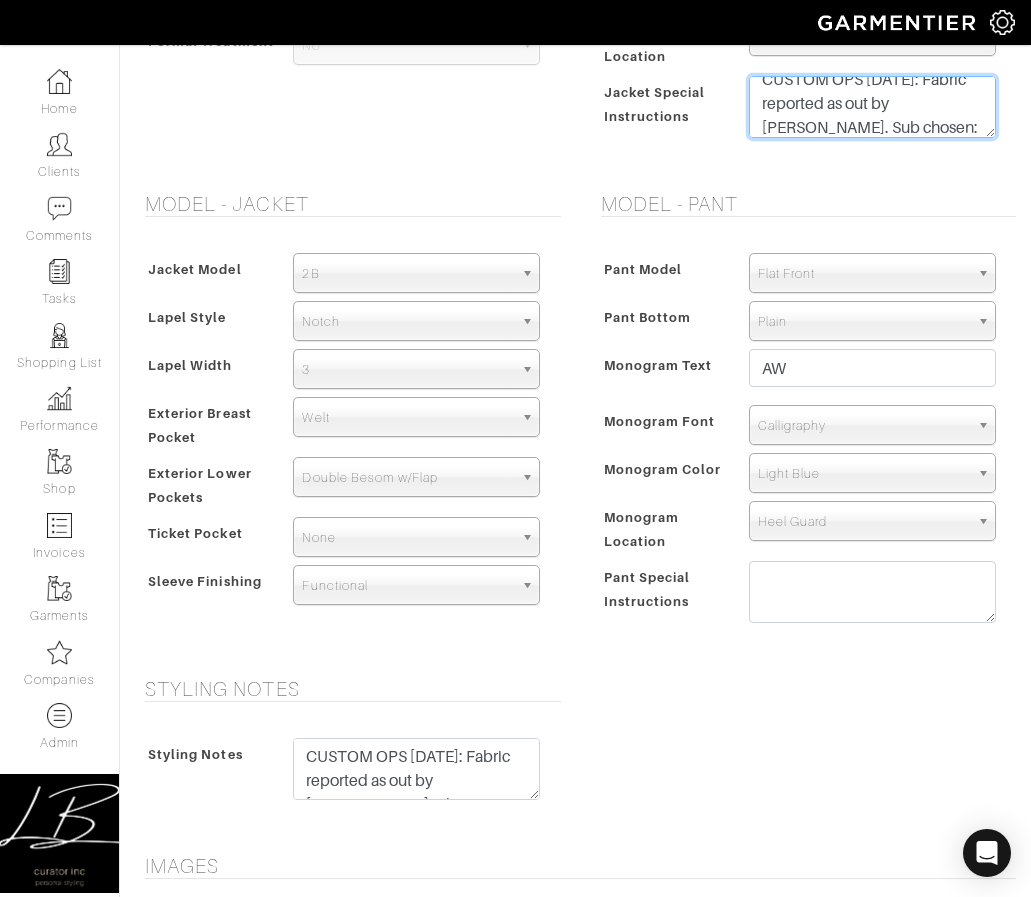 scroll, scrollTop: 1302, scrollLeft: 0, axis: vertical 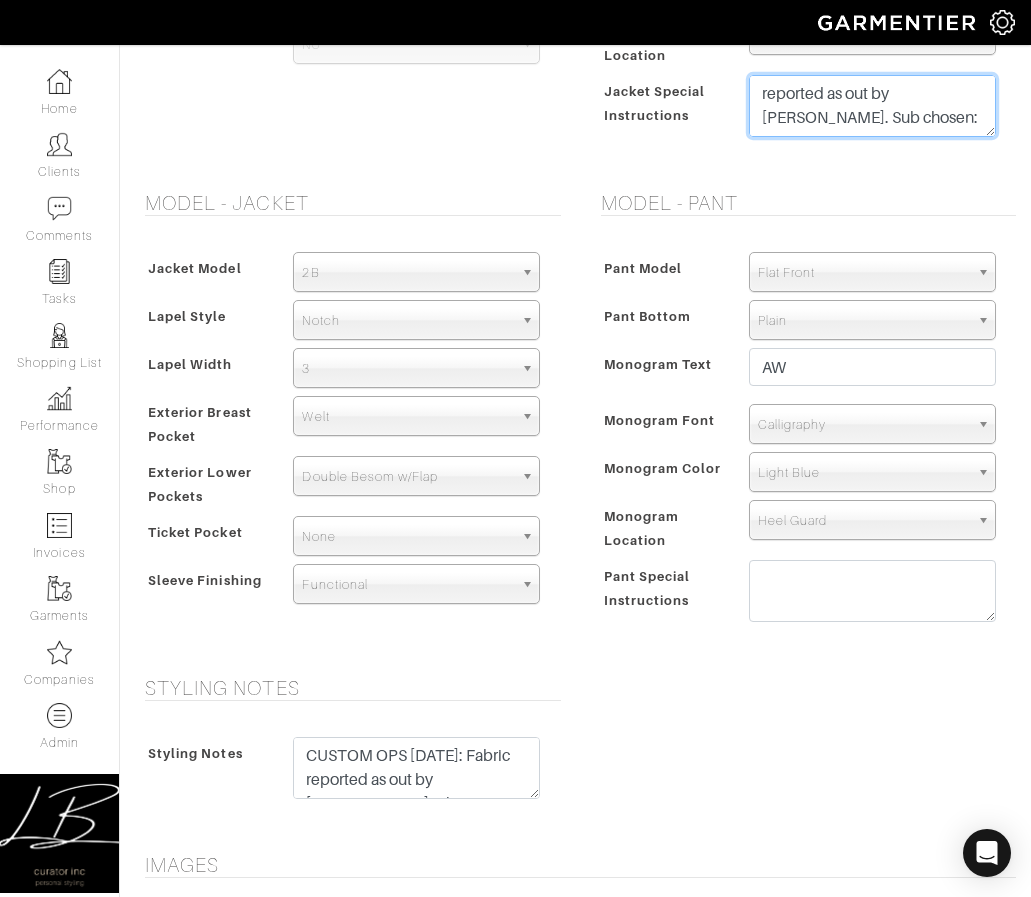 drag, startPoint x: 856, startPoint y: 124, endPoint x: 940, endPoint y: 128, distance: 84.095184 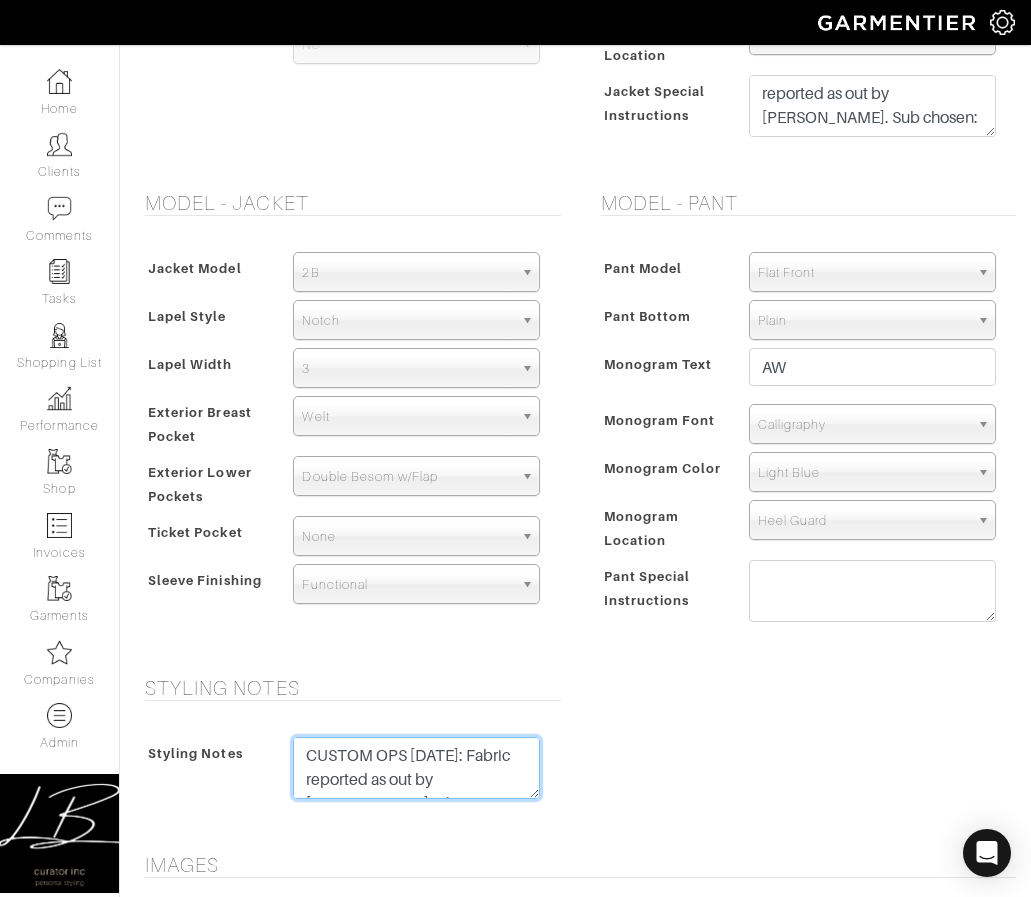 click on "CUSTOM OPS 7/8/25: Fabric reported as out by Dormeuil. Please choose sub." at bounding box center [416, 768] 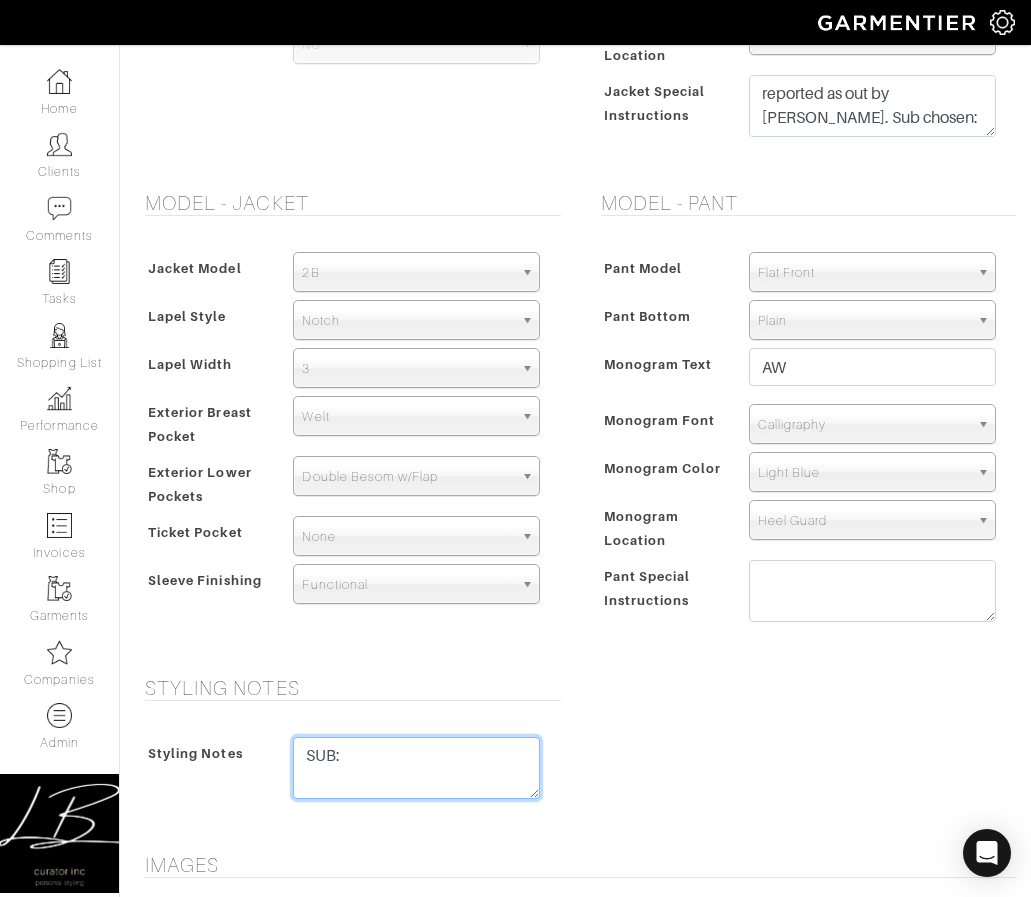 paste on "839123" 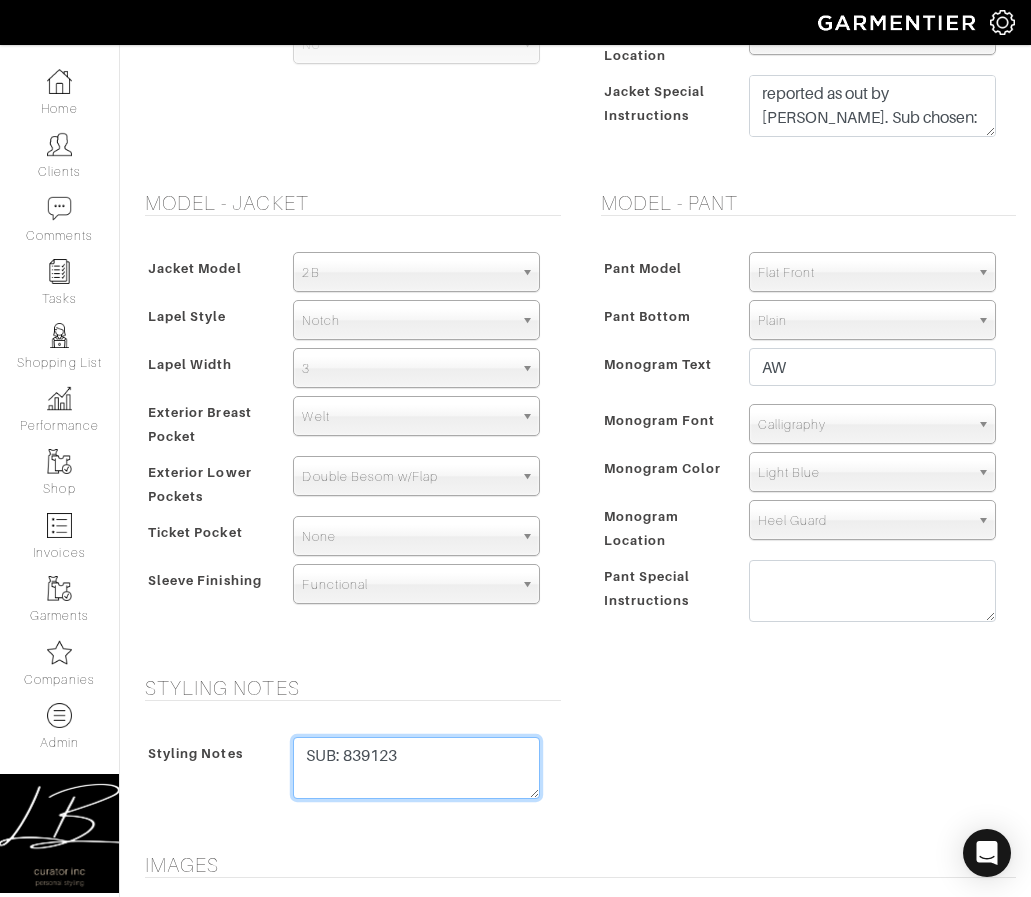 type on "SUB: 839123" 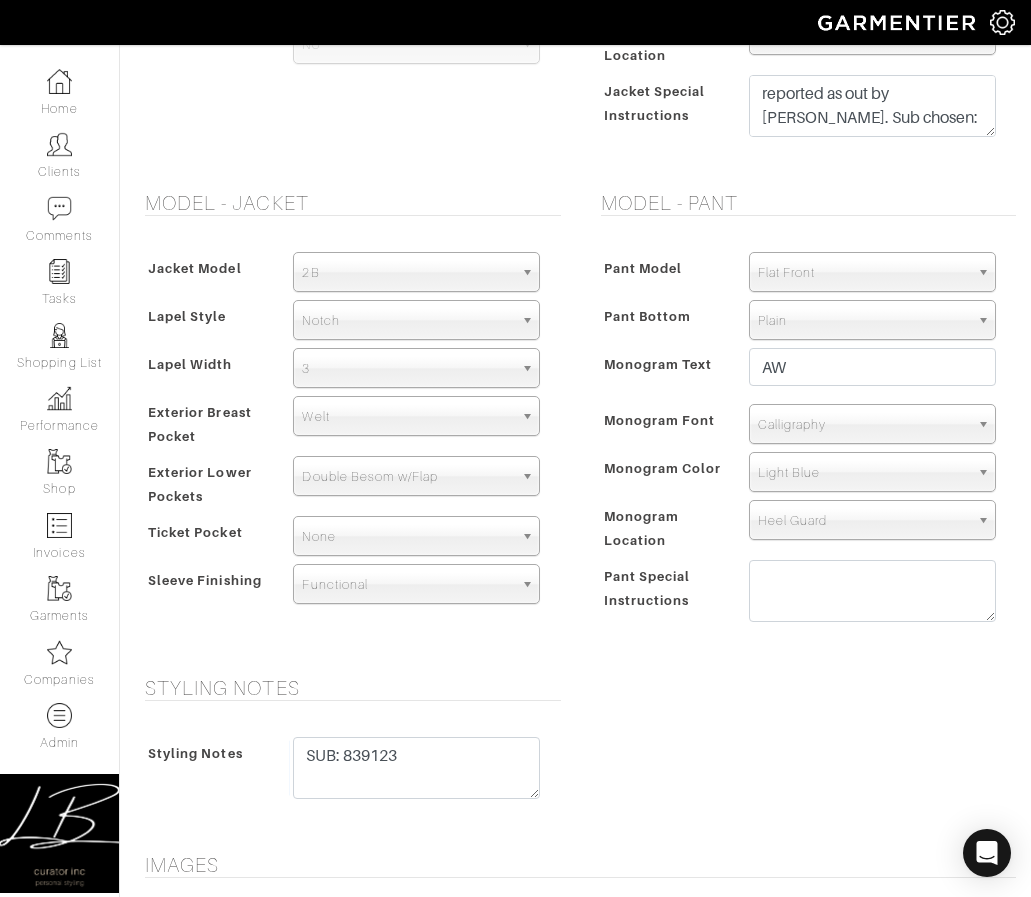 click on "Model - Jacket
Jacket Model
2B
1B
3-Roll-2B
DB 6x2
DB 4x2
3-Roll-2B Hunting Jacket
2B
Lapel Style
Notch
Peak
Shawl
Notch
Lapel Width
2.25
2.5
2.75
3
3.25
3.5
3.75
4
3
Exterior Breast Pocket
Welt" at bounding box center (348, 421) 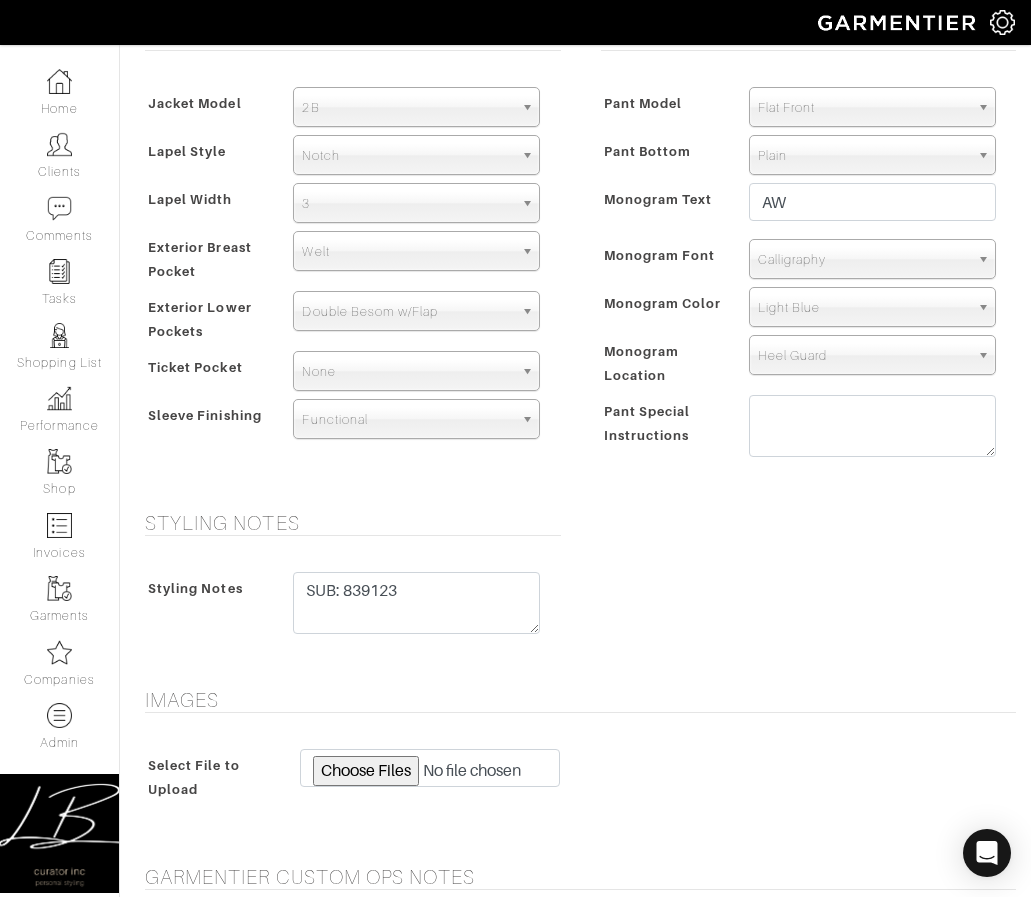 scroll, scrollTop: 1919, scrollLeft: 0, axis: vertical 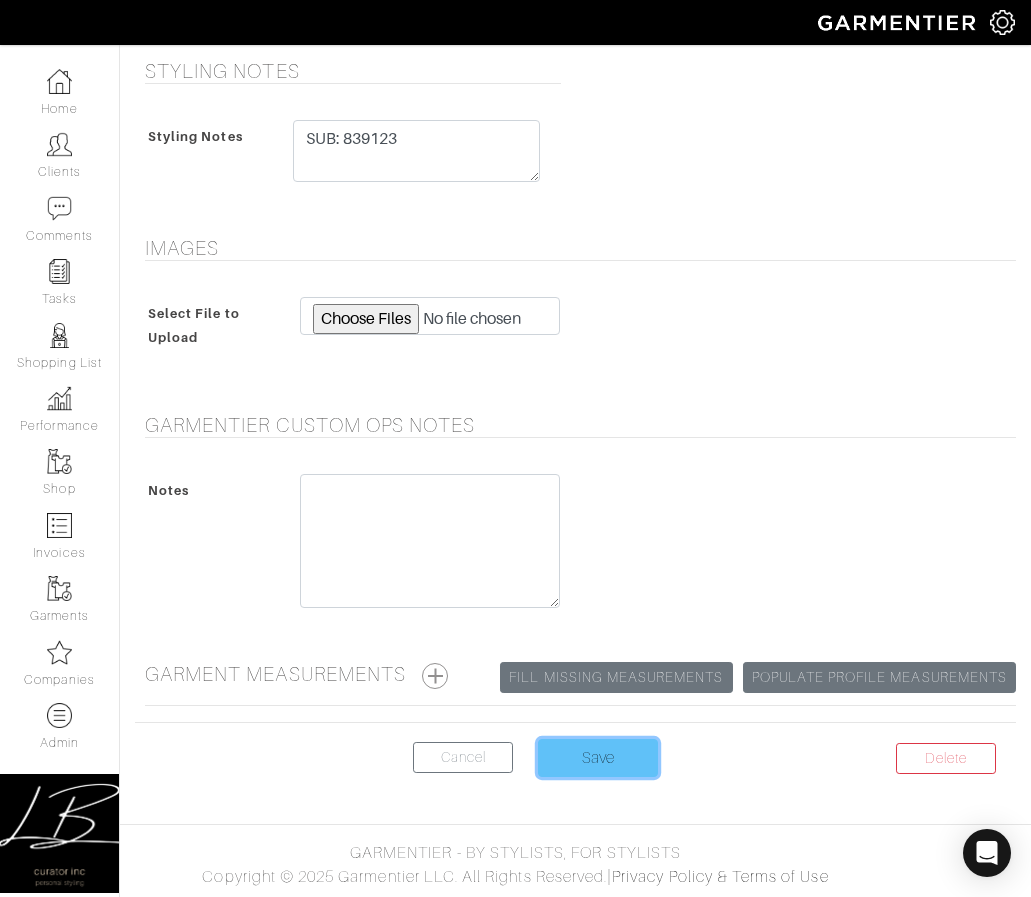 click on "Save" at bounding box center (598, 758) 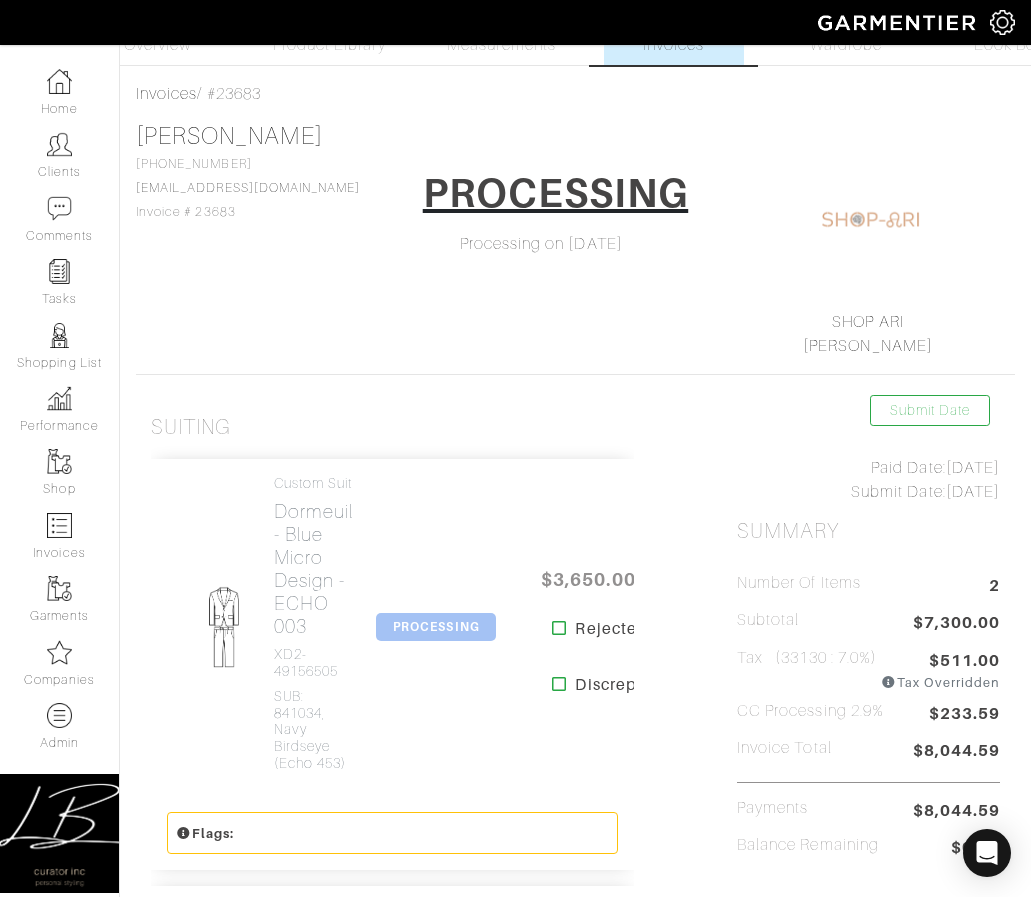 scroll, scrollTop: 0, scrollLeft: 0, axis: both 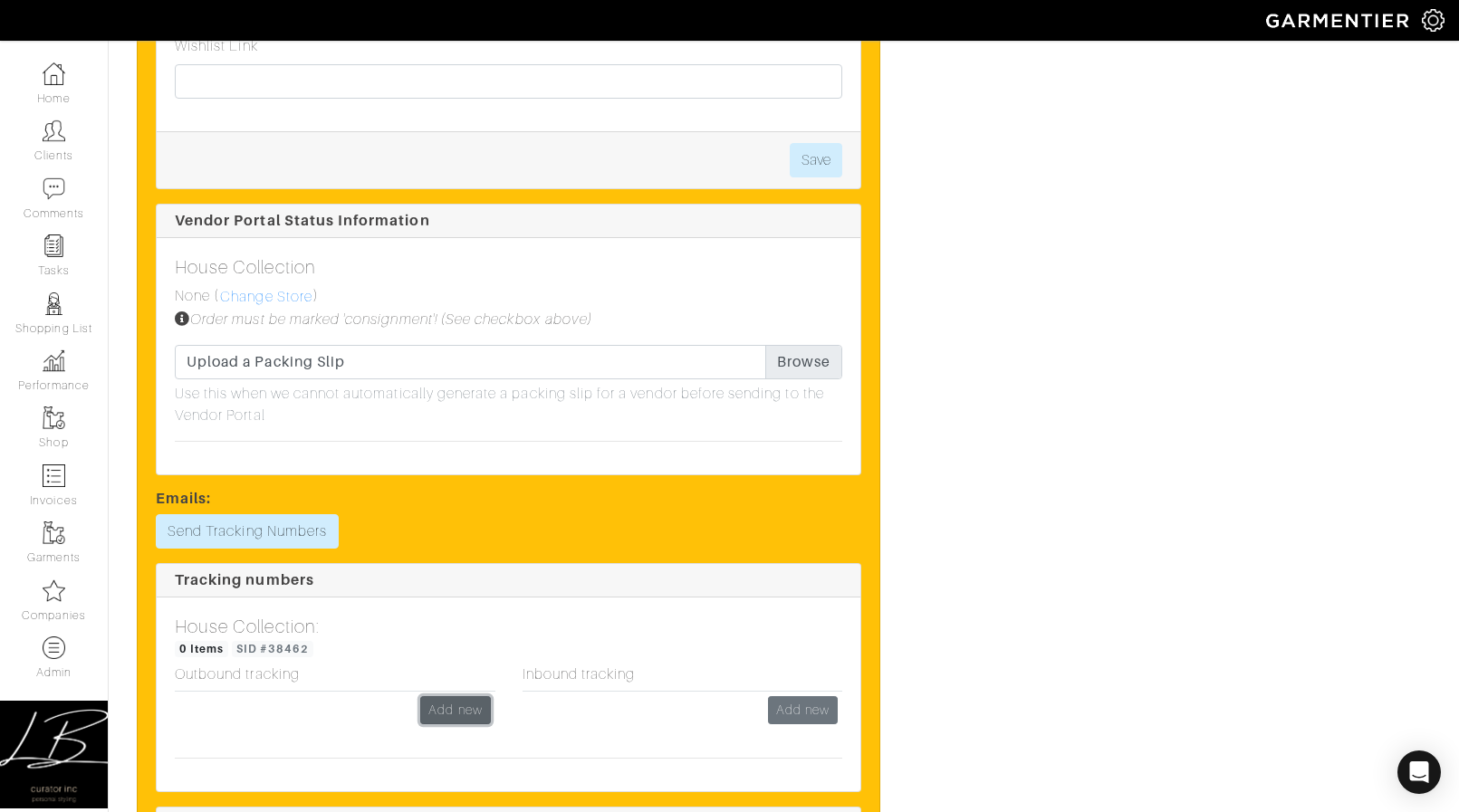 click on "Add new" at bounding box center [455, 710] 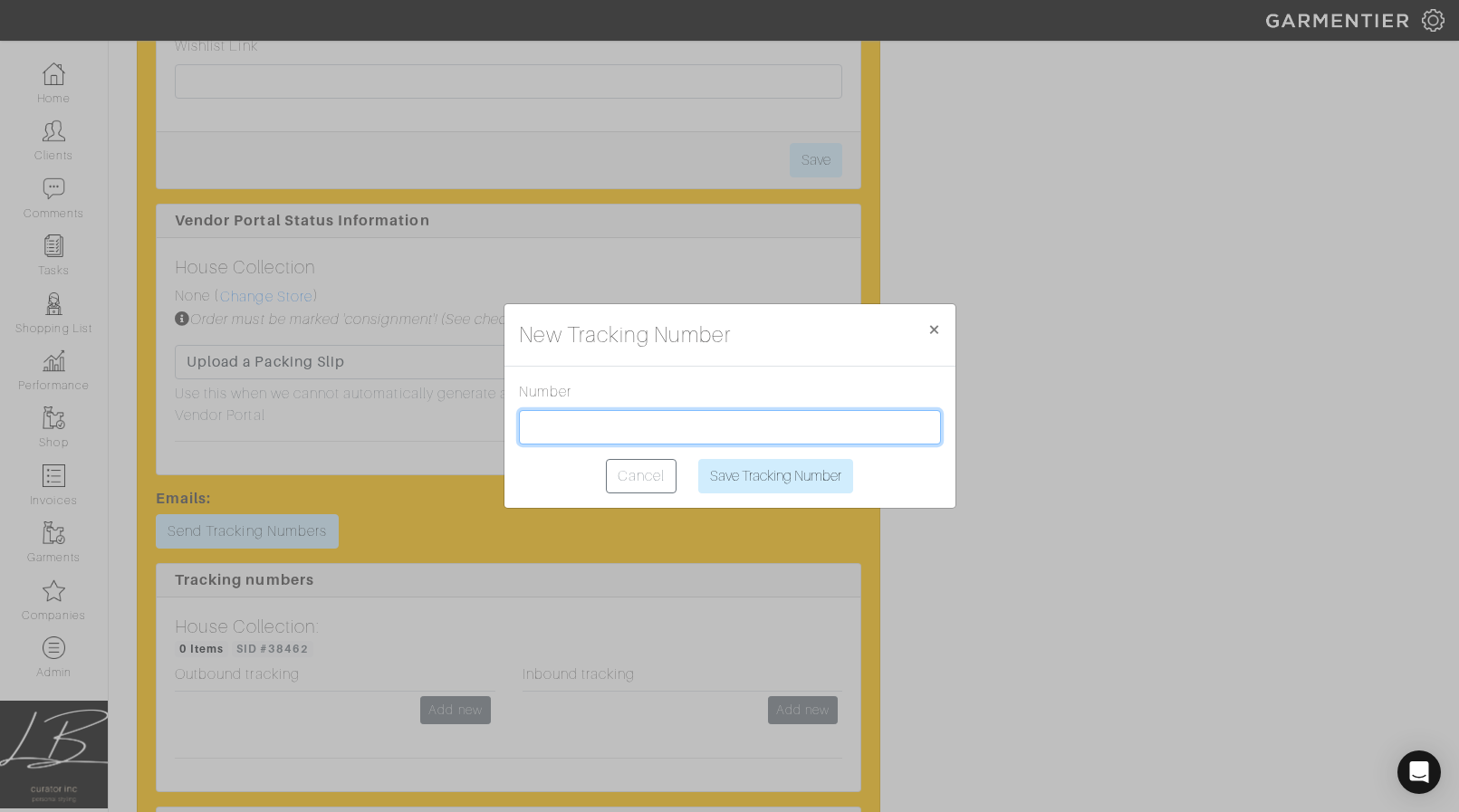 click at bounding box center (730, 427) 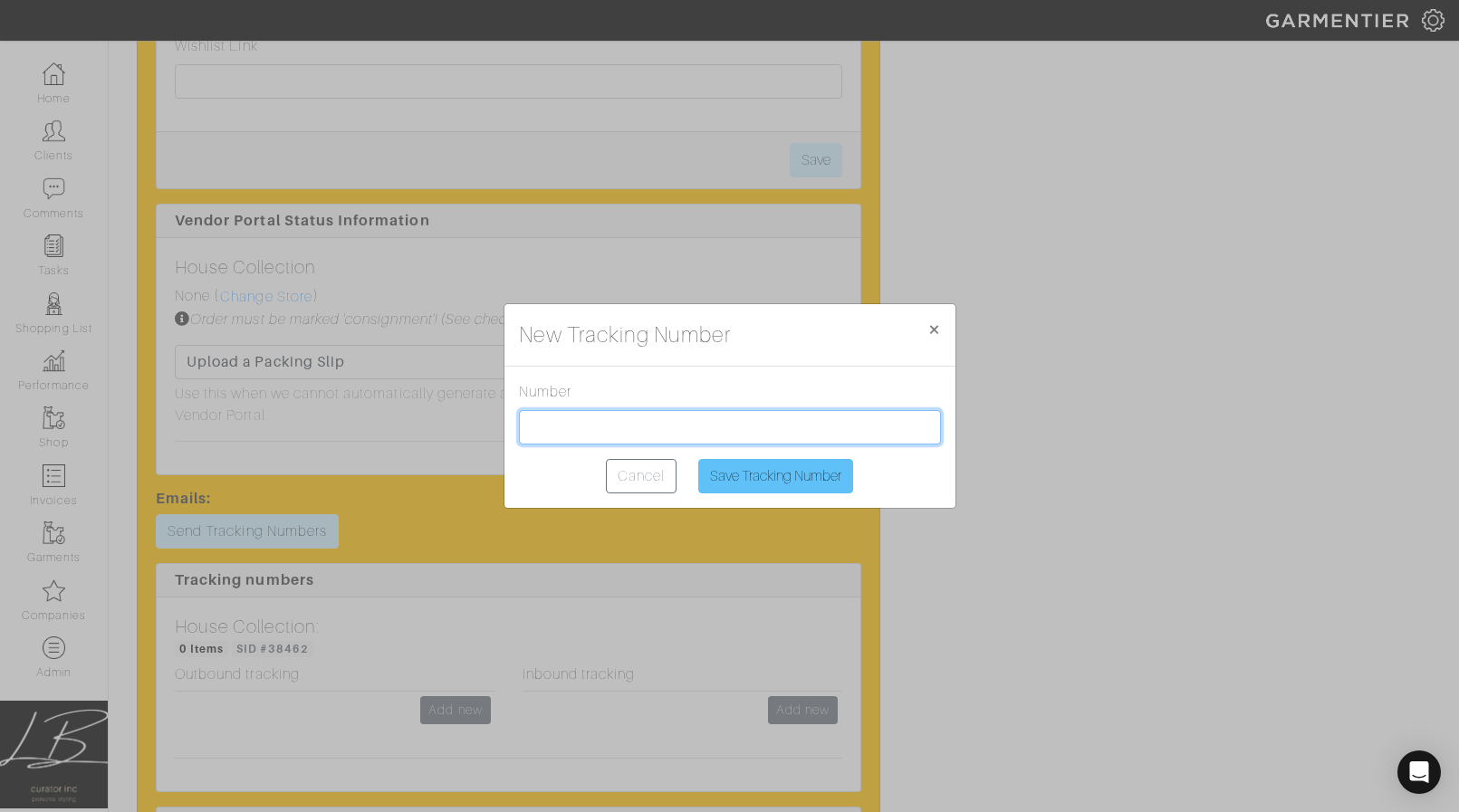 paste on "1Z2AX8350392285811" 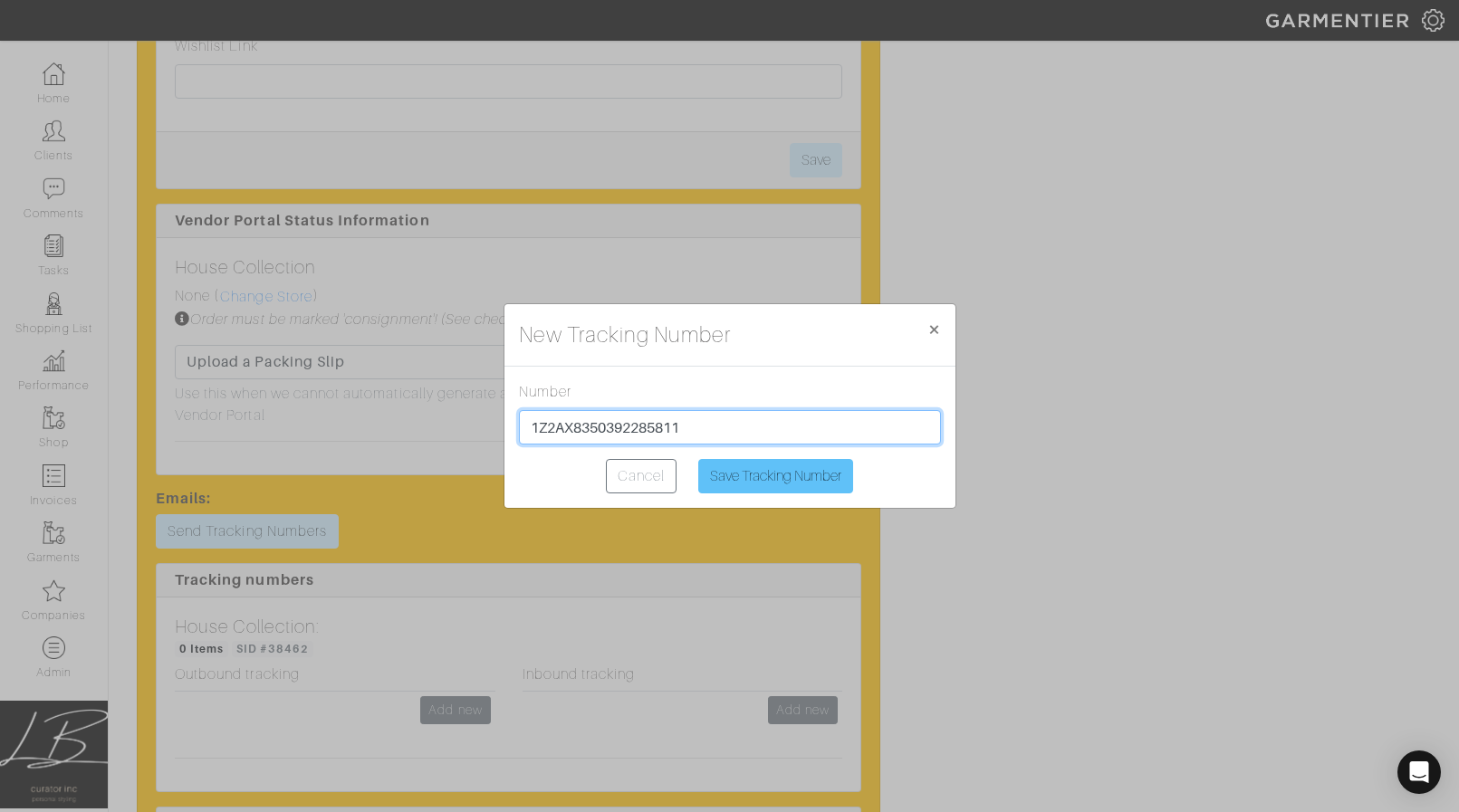 type on "1Z2AX8350392285811" 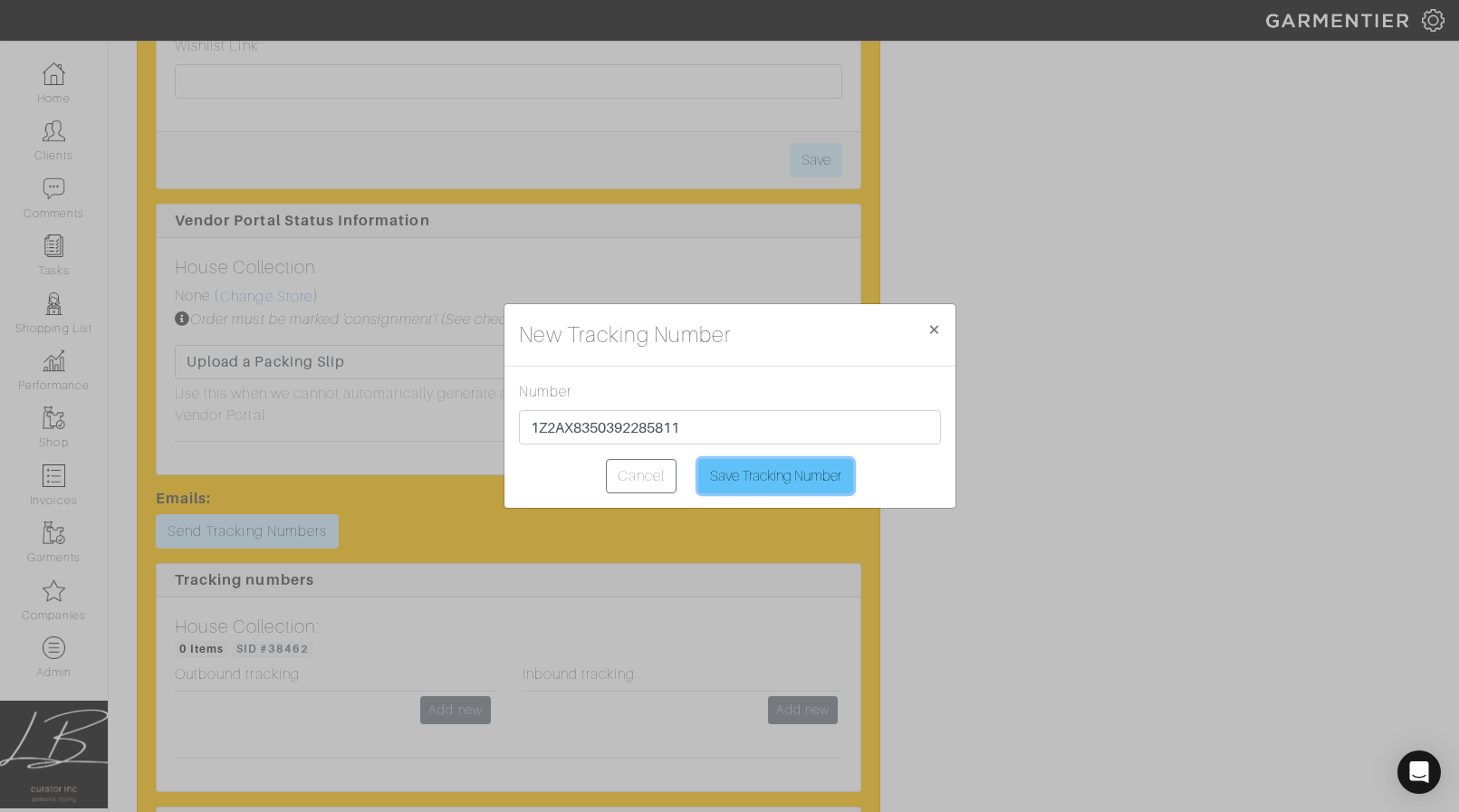 click on "Save Tracking Number" at bounding box center [775, 476] 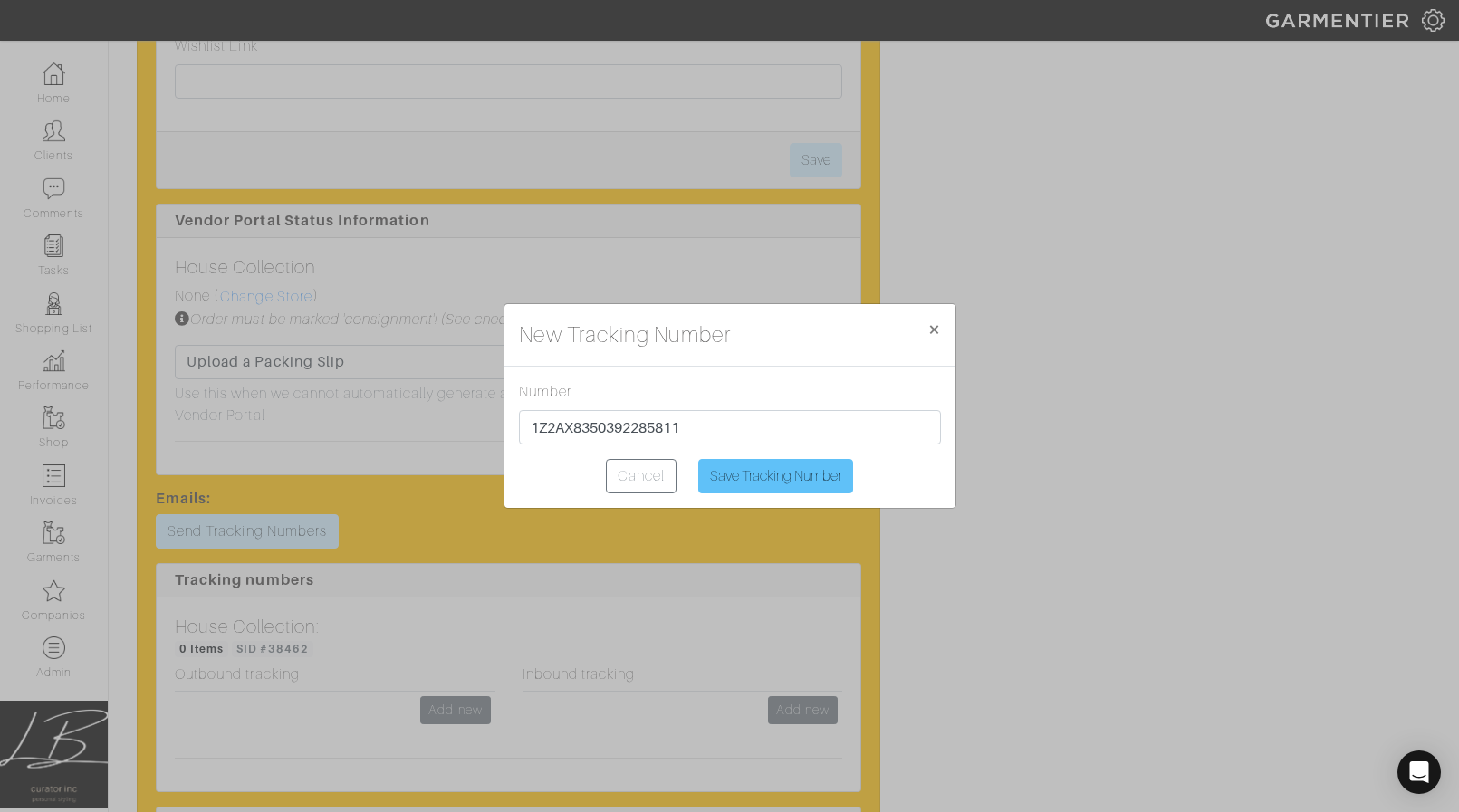 type on "Saving..." 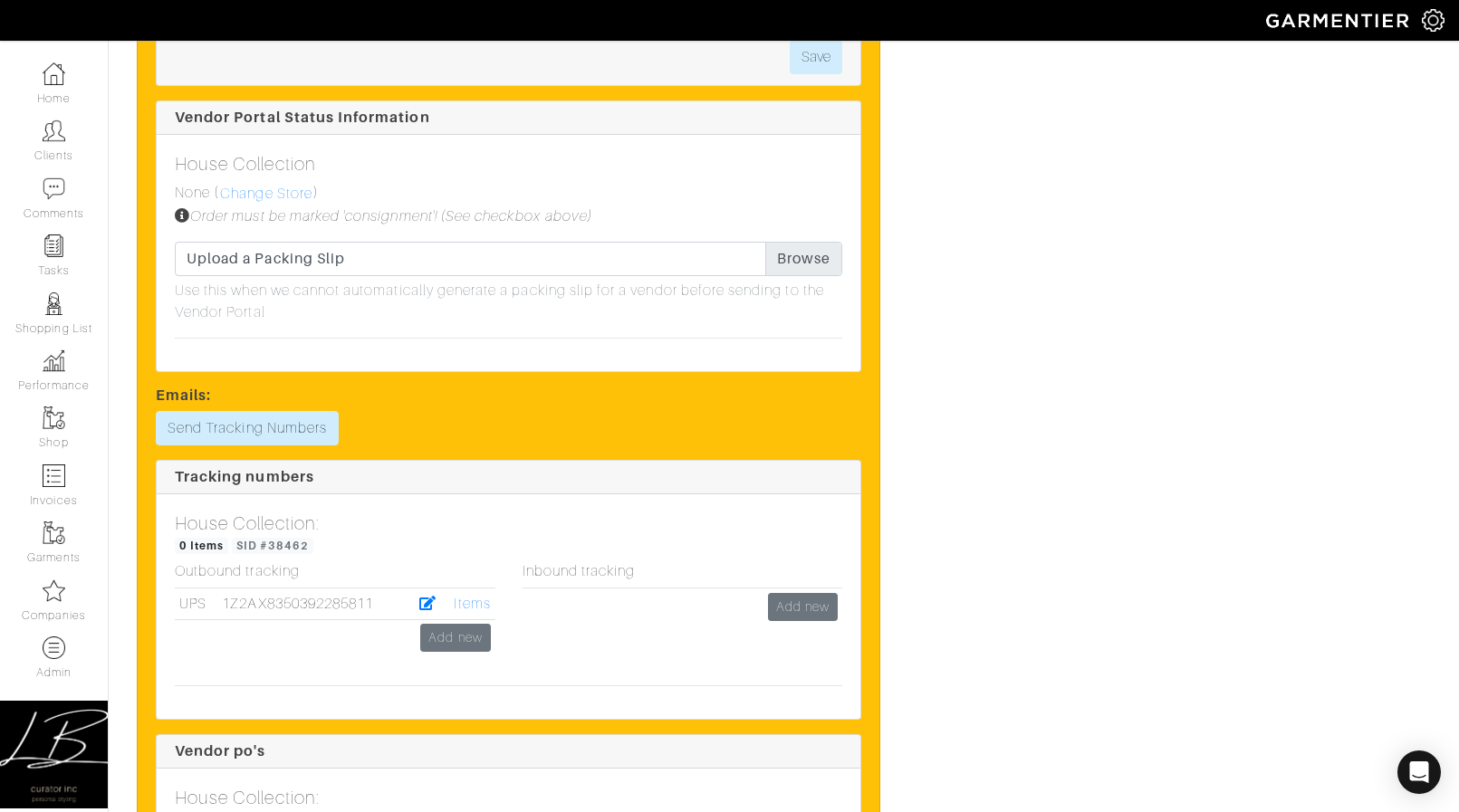 scroll, scrollTop: 1741, scrollLeft: 0, axis: vertical 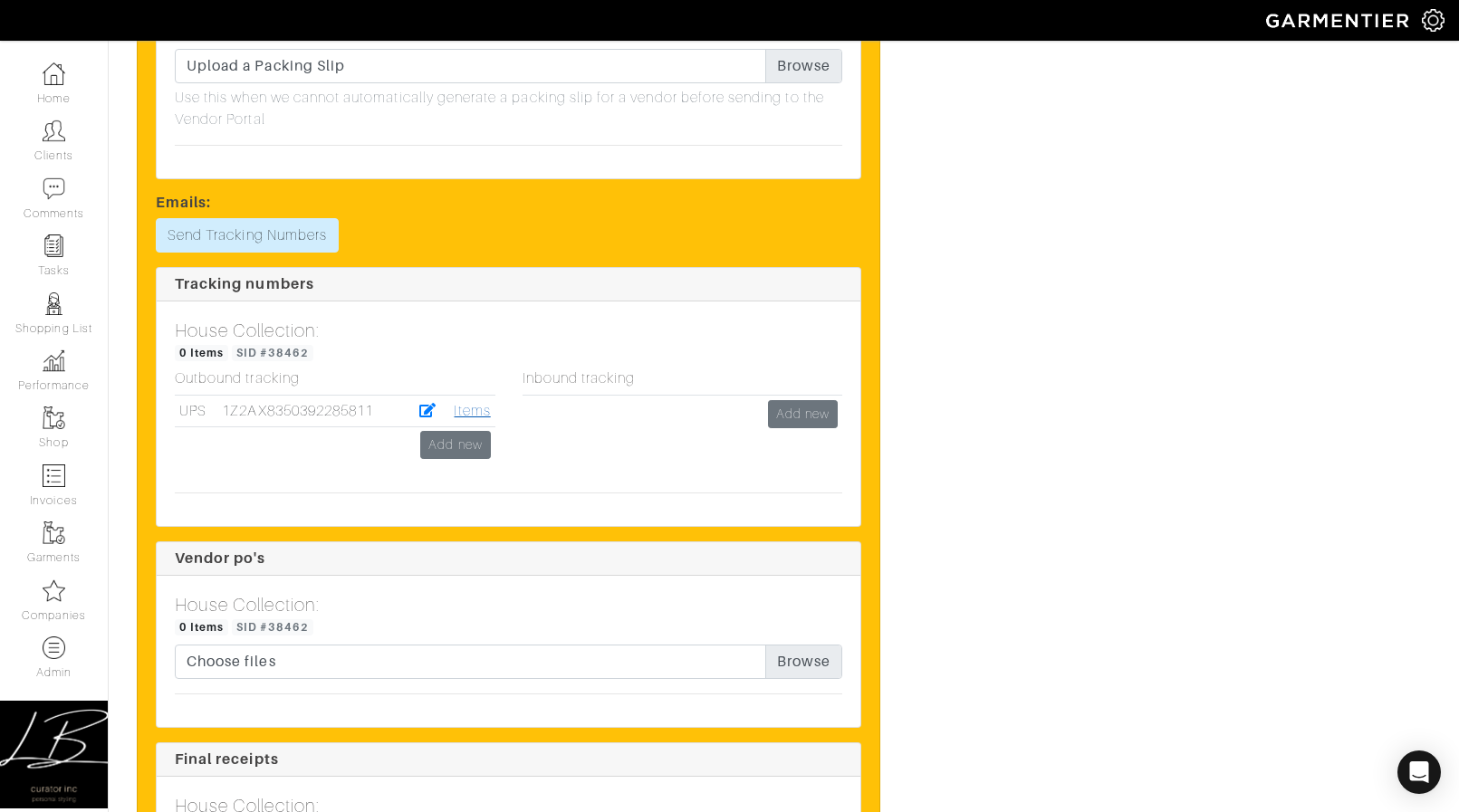 click on "Items" at bounding box center (472, 411) 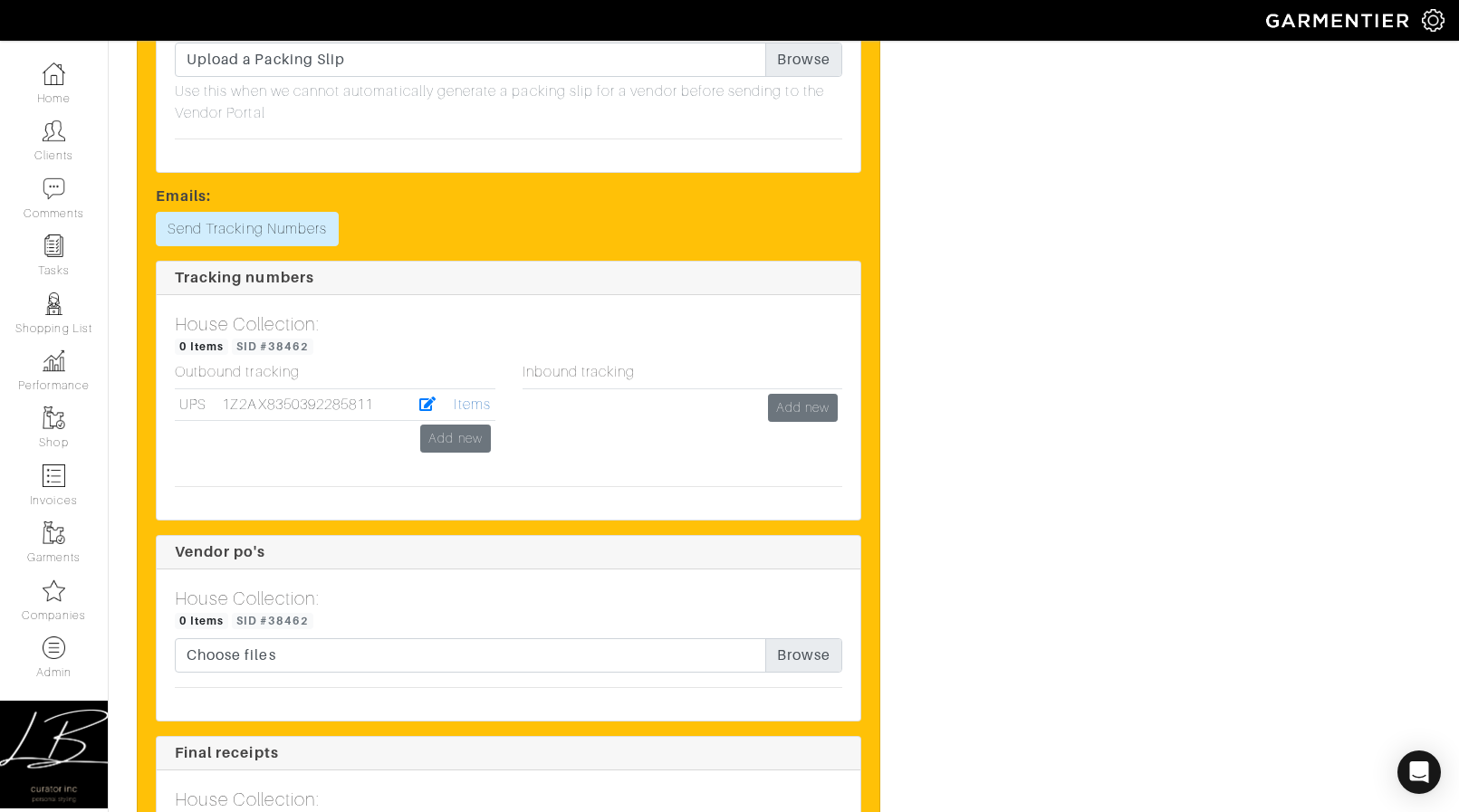 scroll, scrollTop: 1749, scrollLeft: 0, axis: vertical 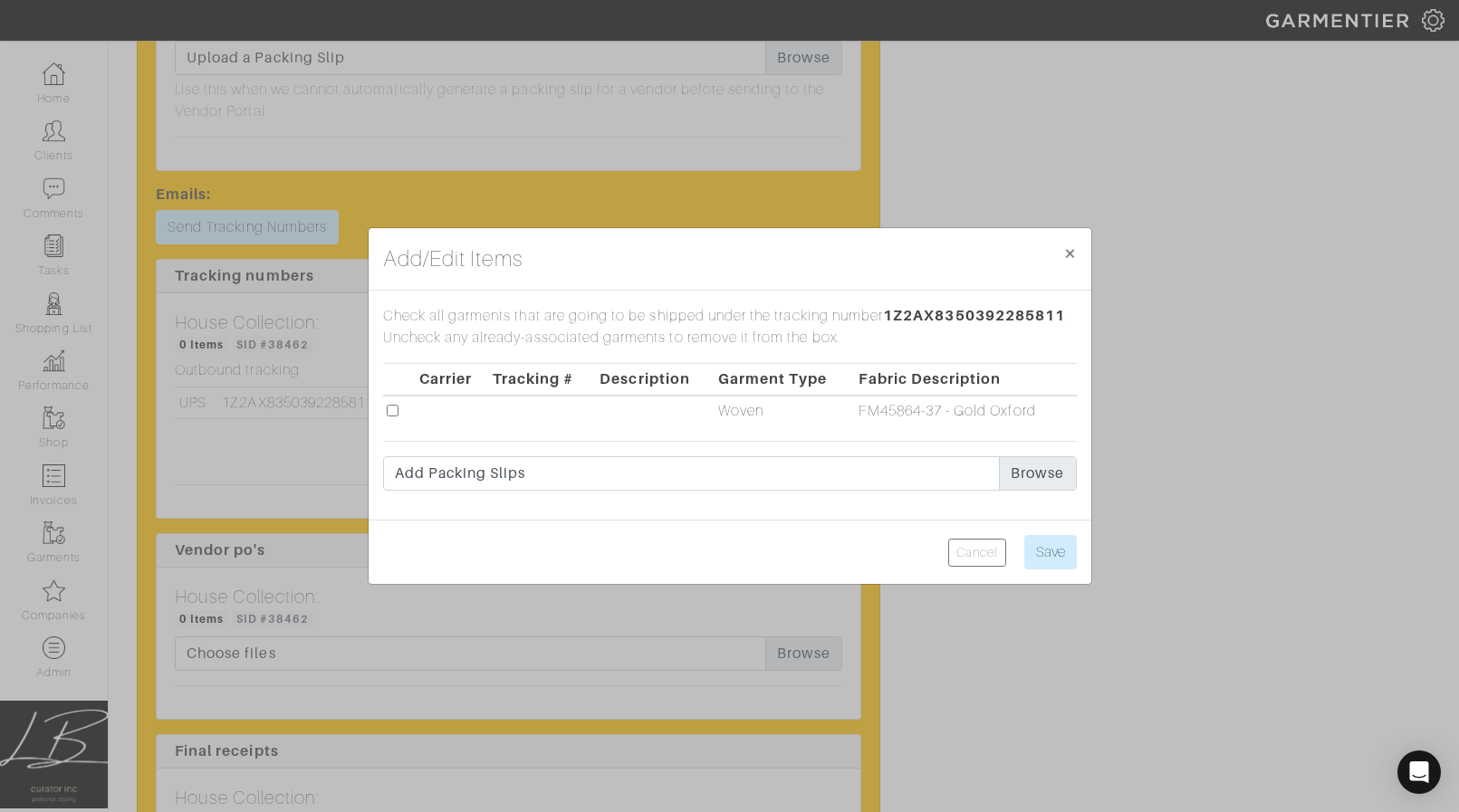 click at bounding box center [392, 410] 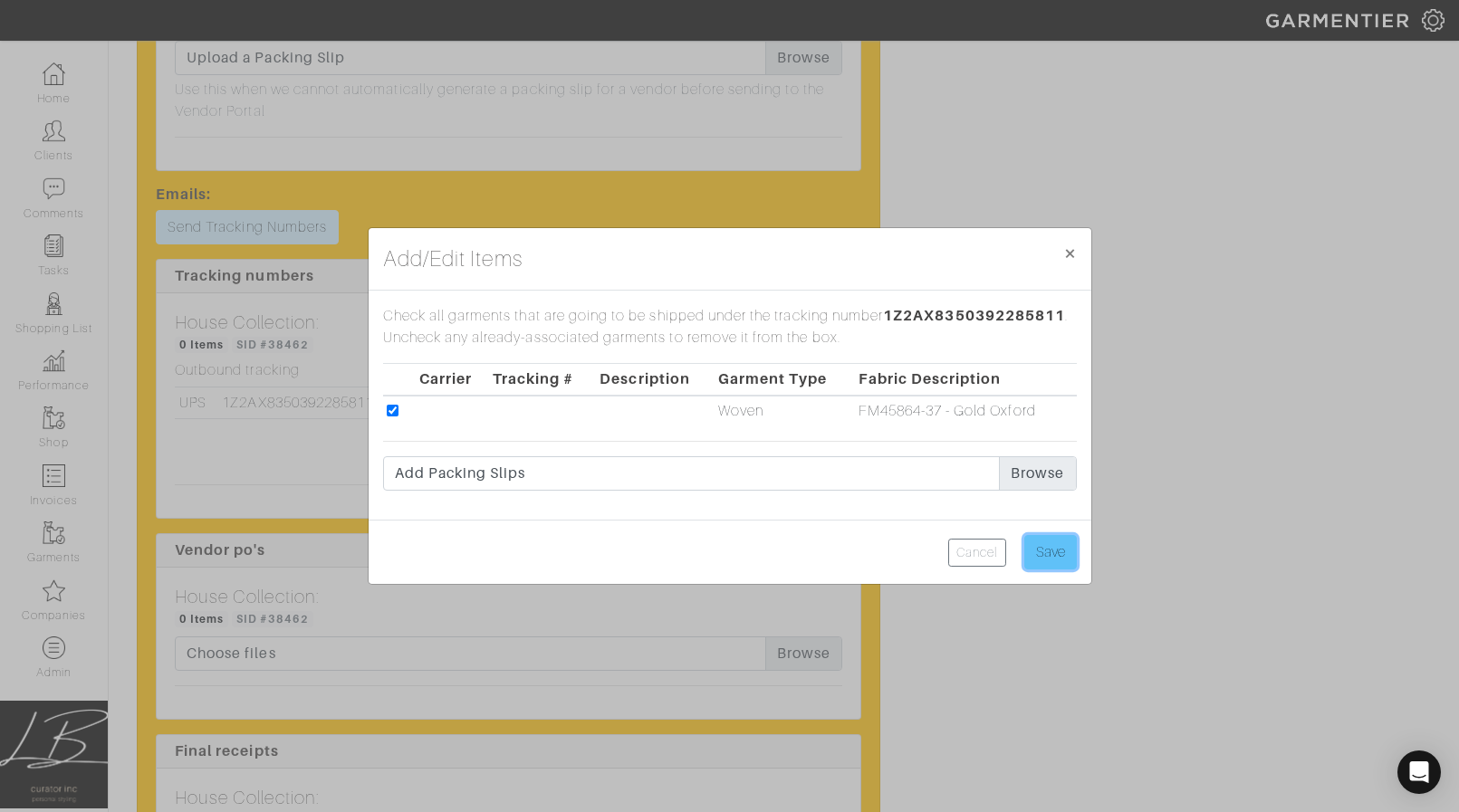 click on "Save" at bounding box center [1051, 552] 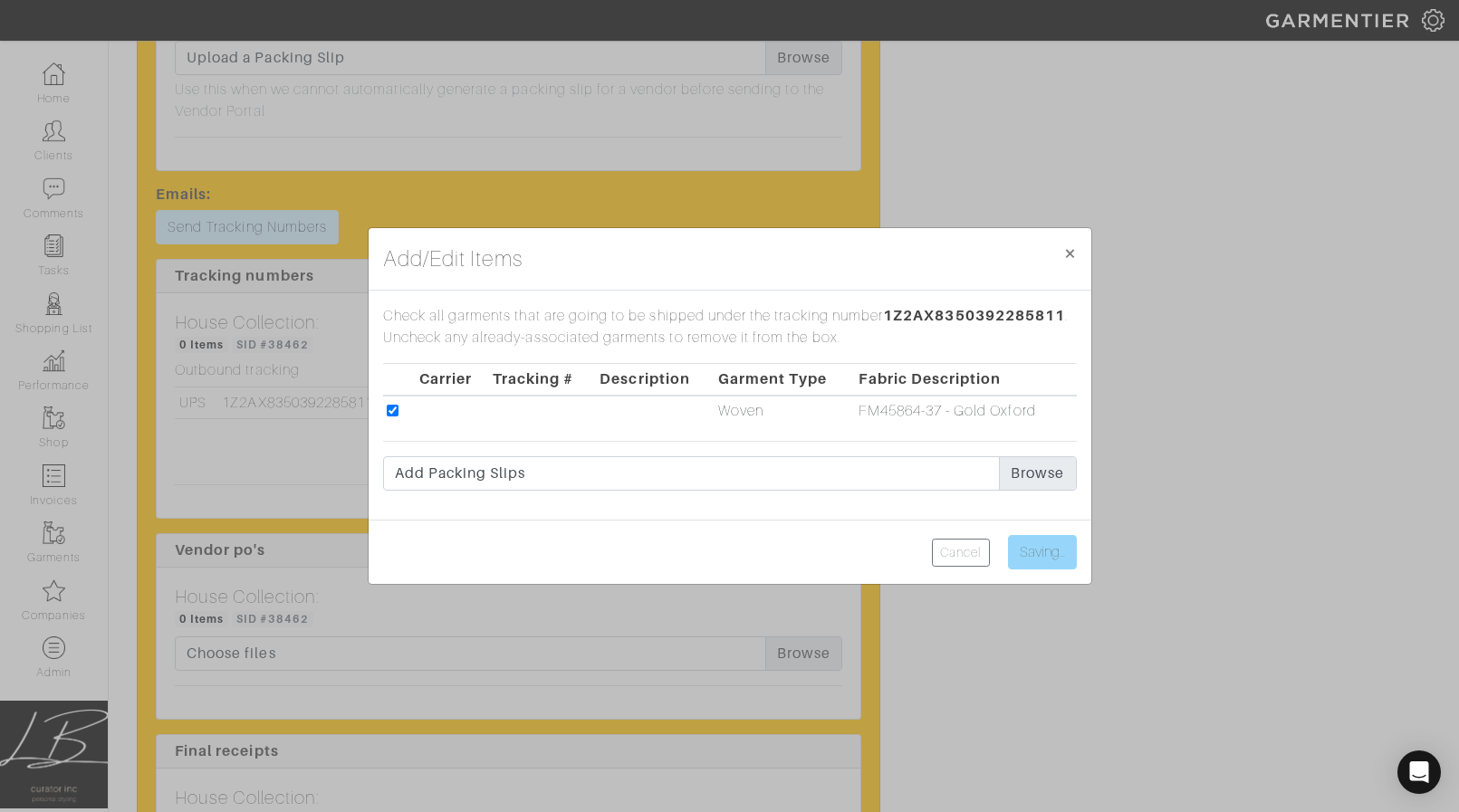 type on "Save" 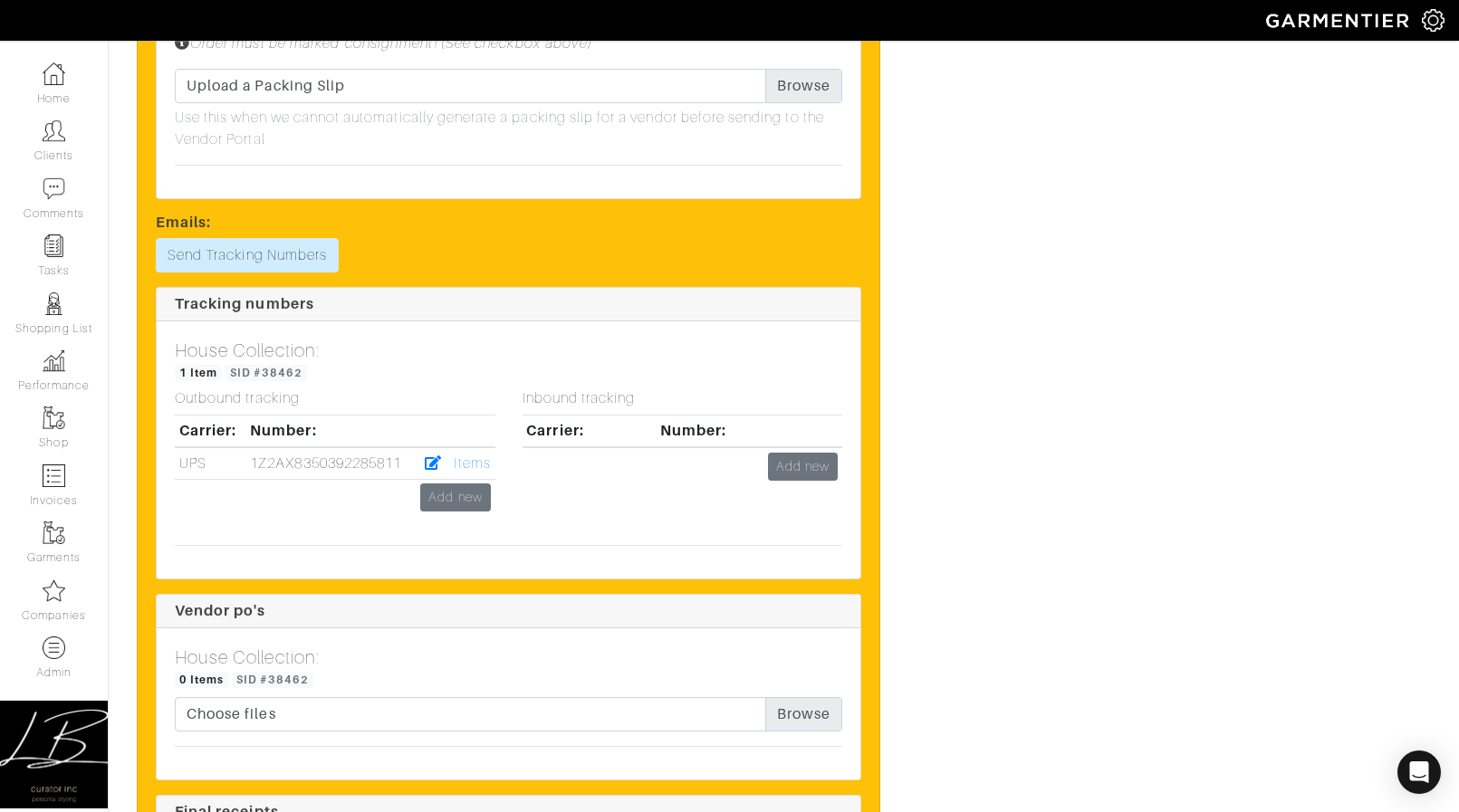 scroll, scrollTop: 0, scrollLeft: 0, axis: both 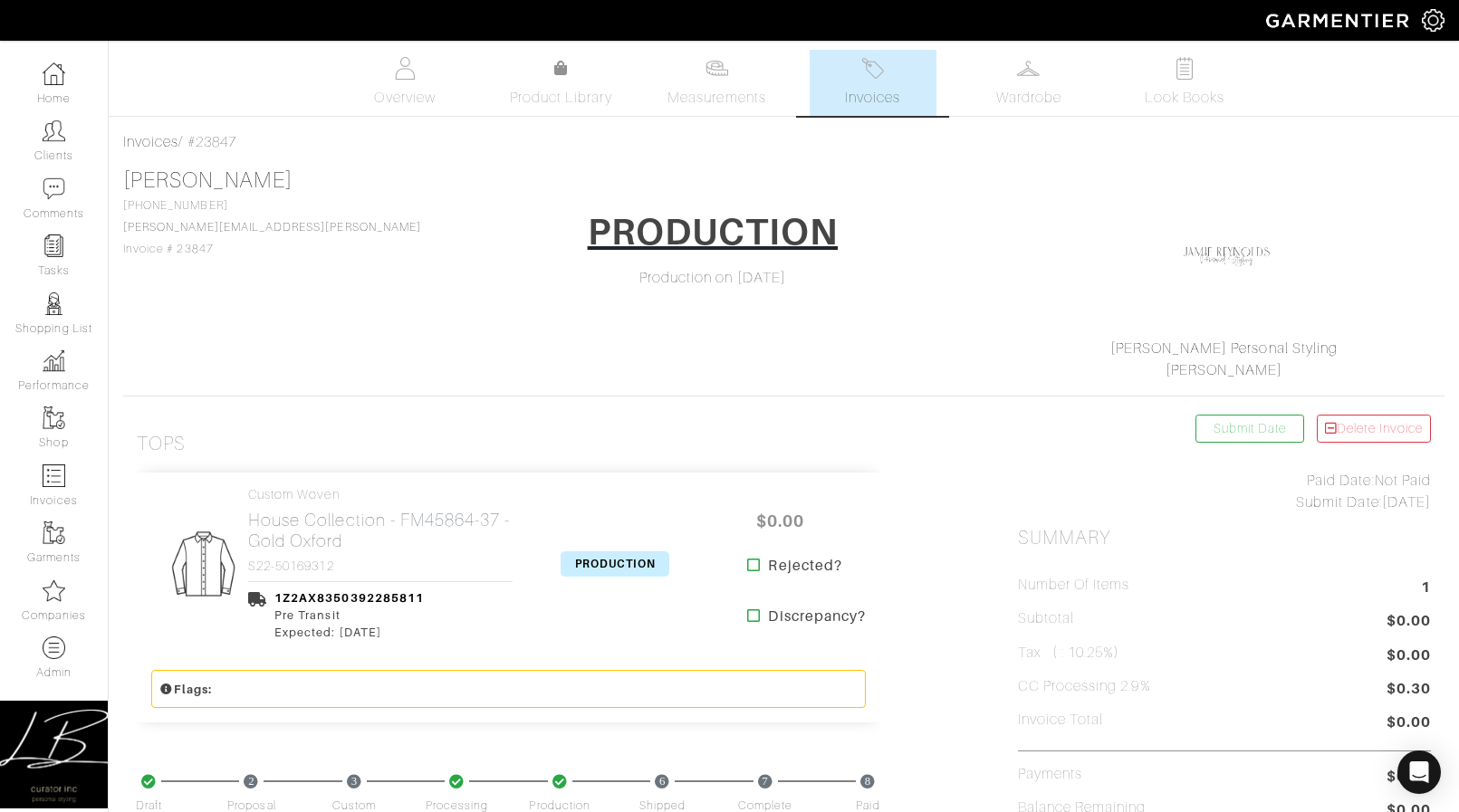 click on "PRODUCTION" at bounding box center (615, 564) 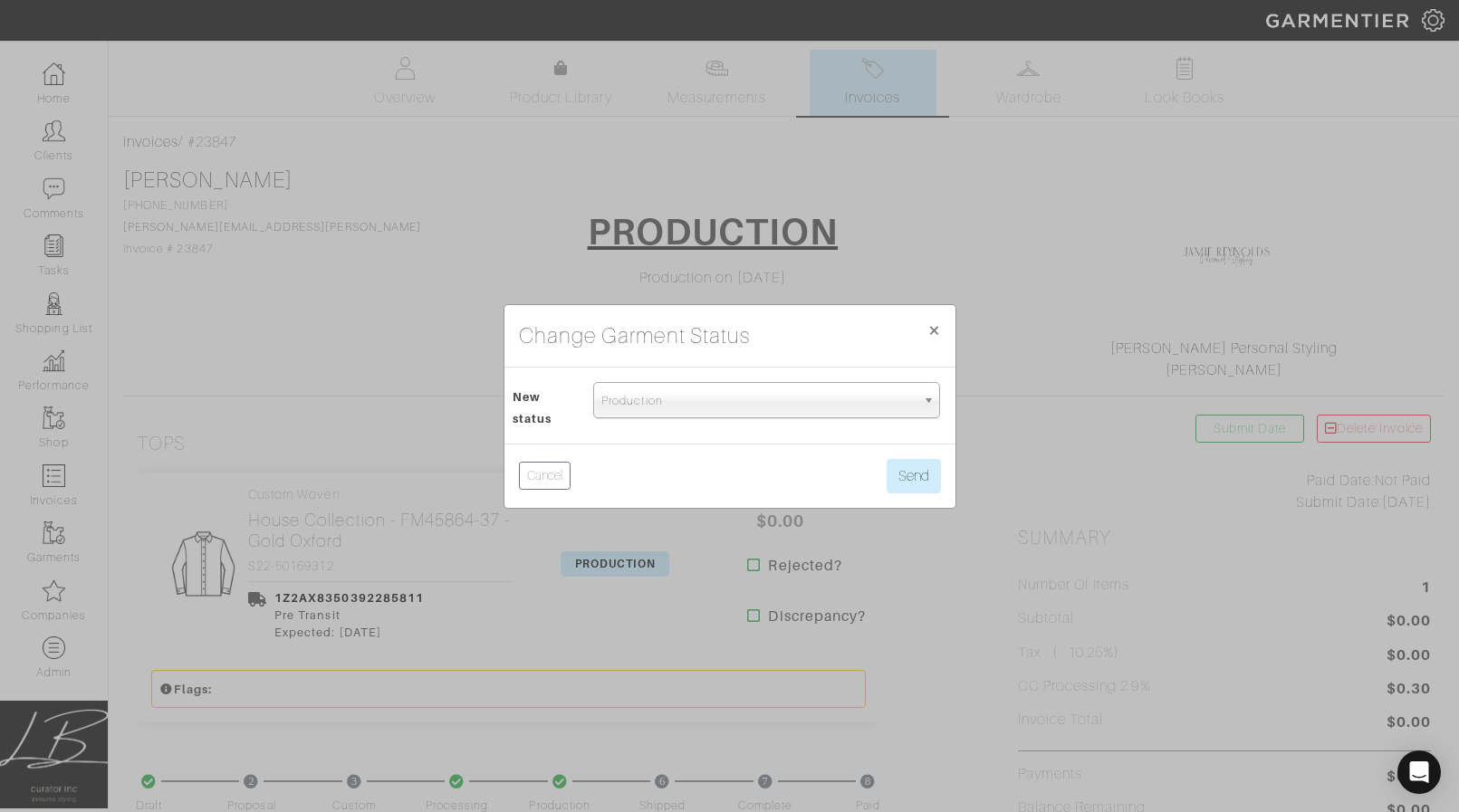 click on "Production" at bounding box center [758, 401] 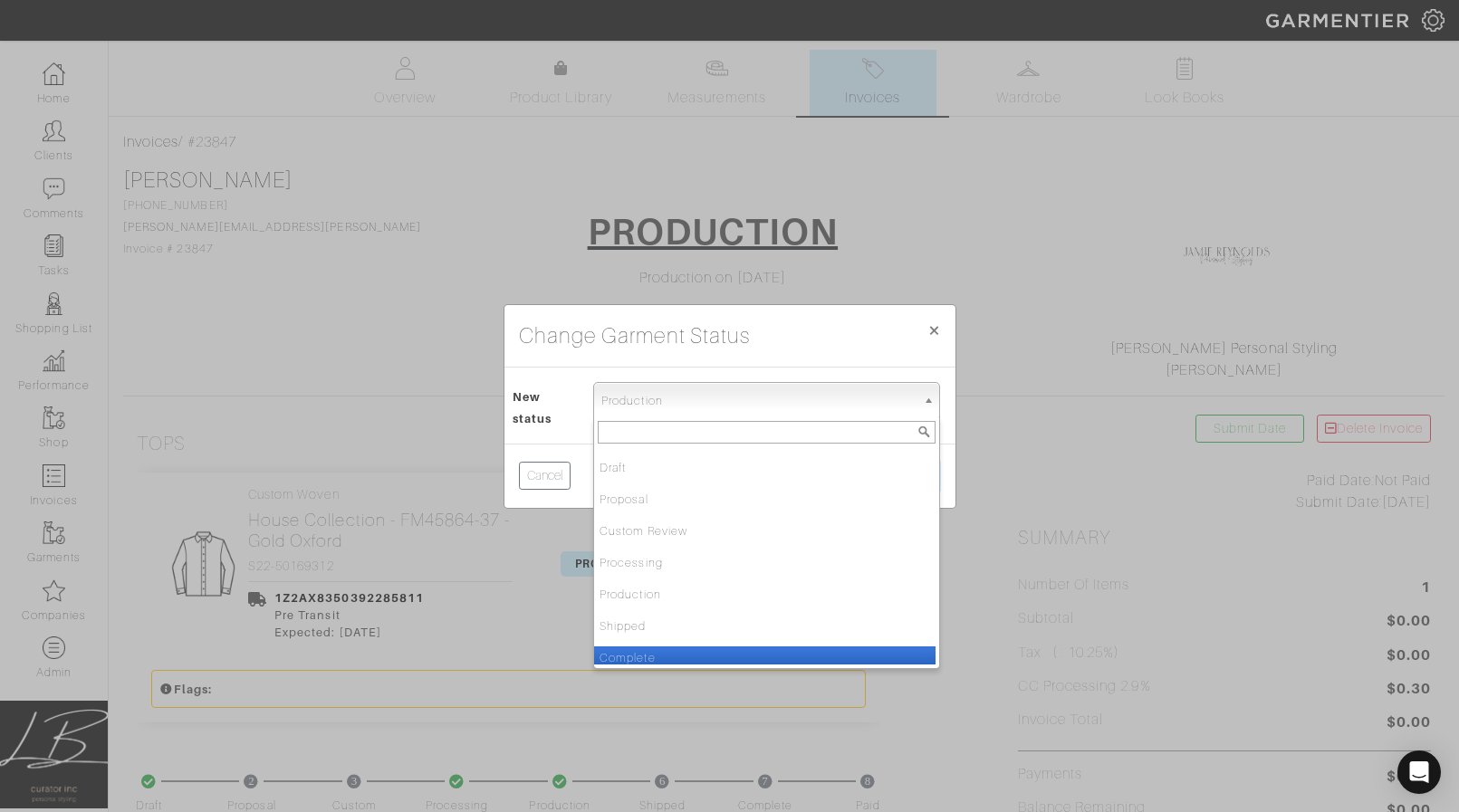 click on "Complete" at bounding box center [764, 657] 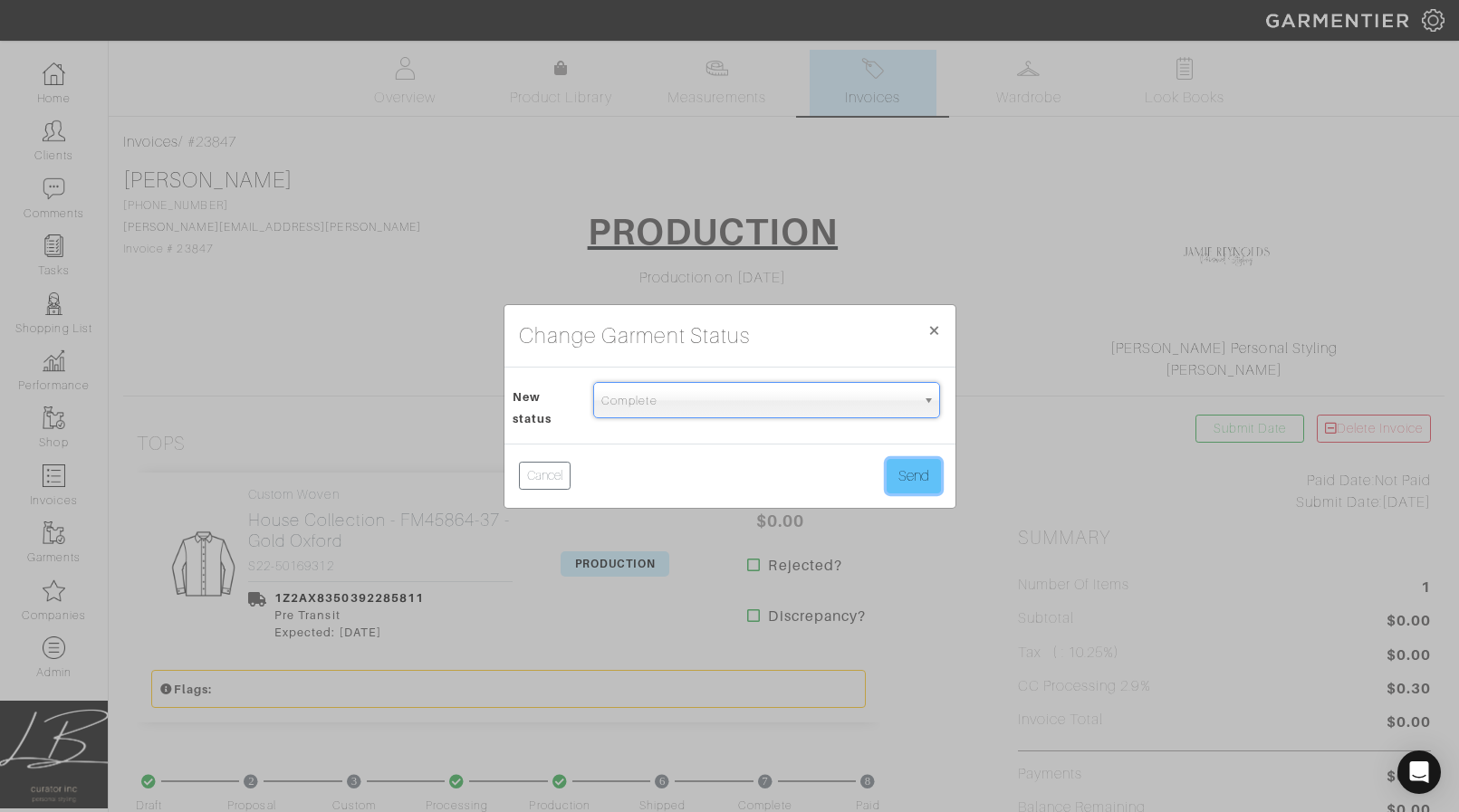 click on "Send" at bounding box center [914, 476] 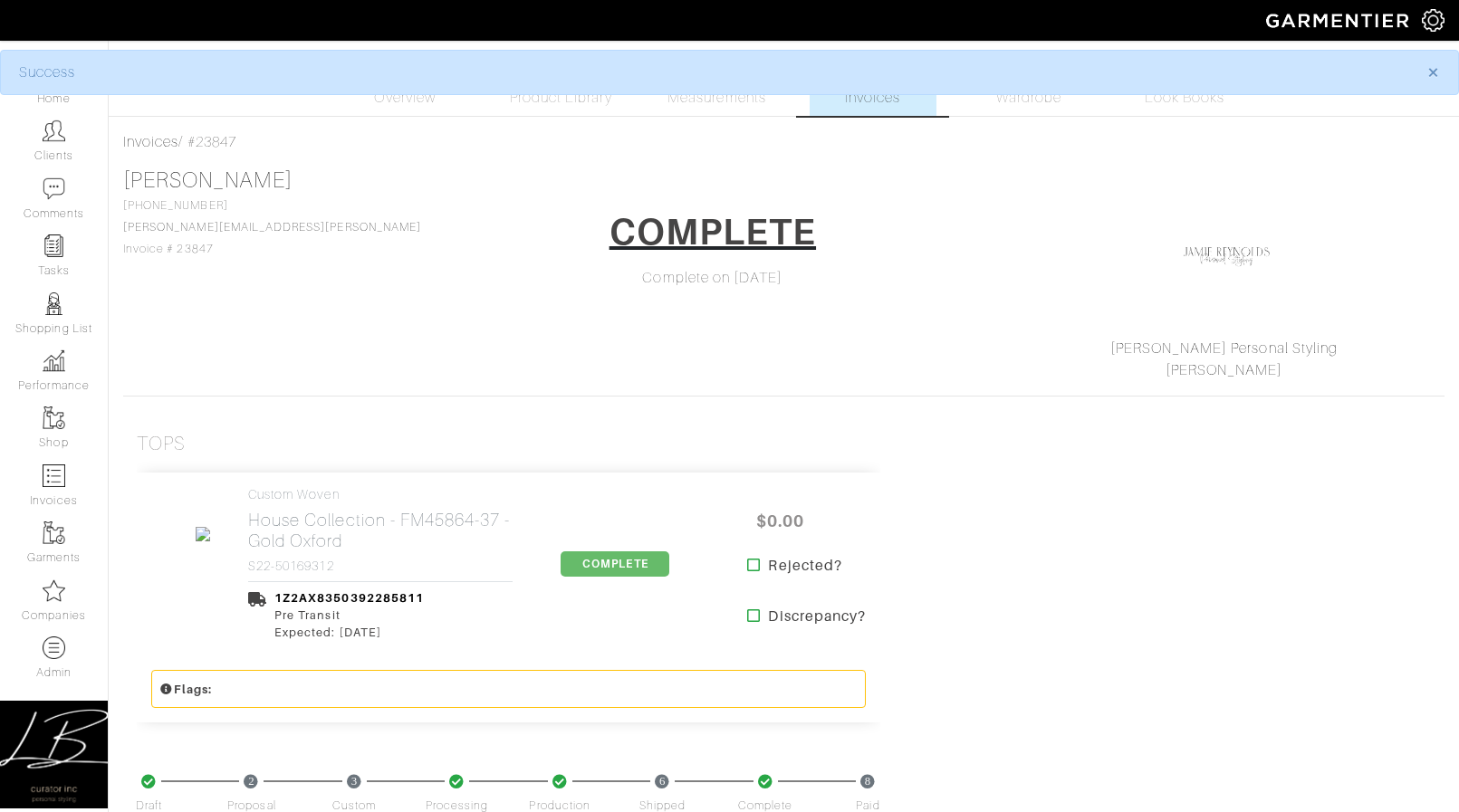 scroll, scrollTop: 0, scrollLeft: 0, axis: both 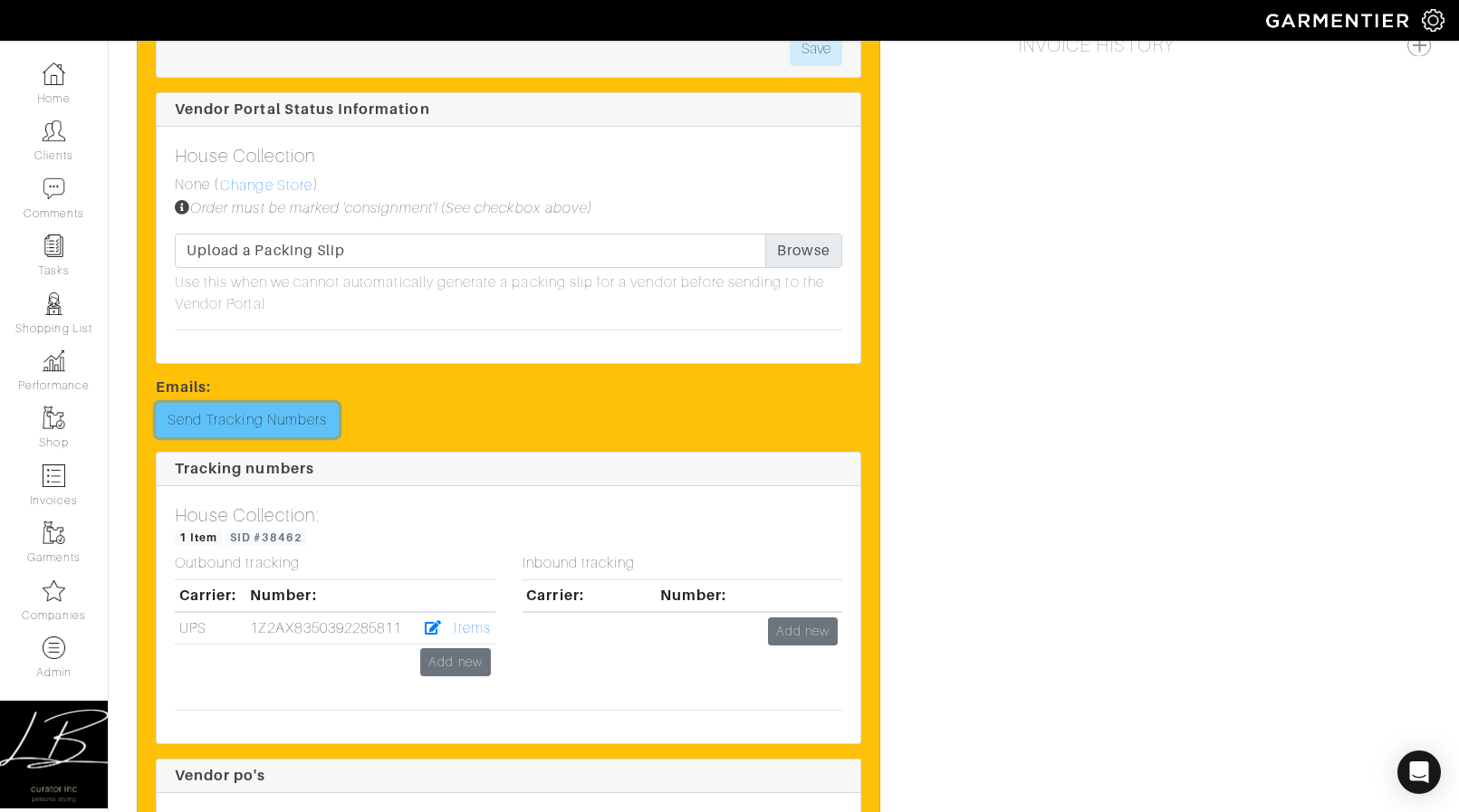 click on "Send Tracking Numbers" at bounding box center [247, 420] 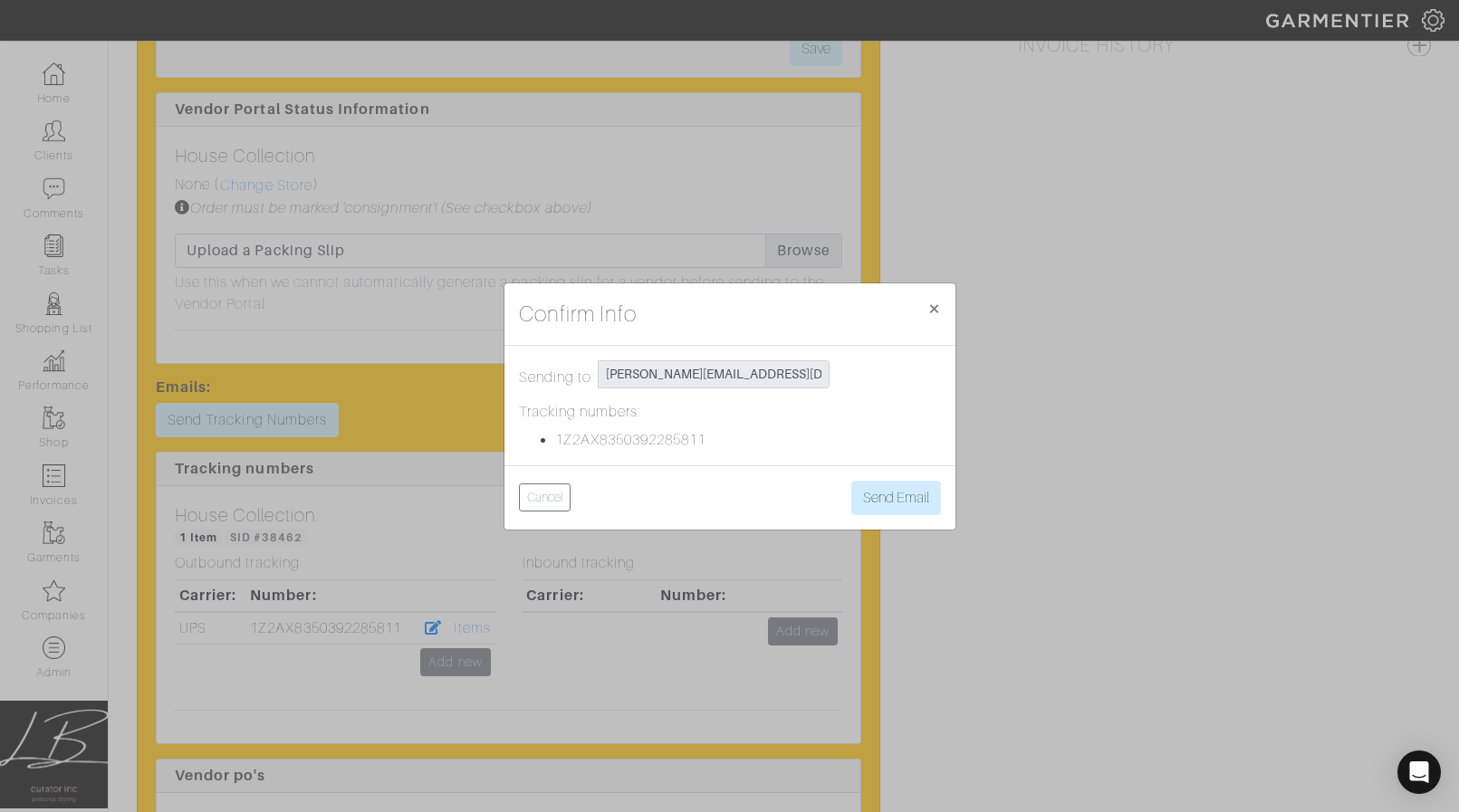 scroll, scrollTop: 1588, scrollLeft: 0, axis: vertical 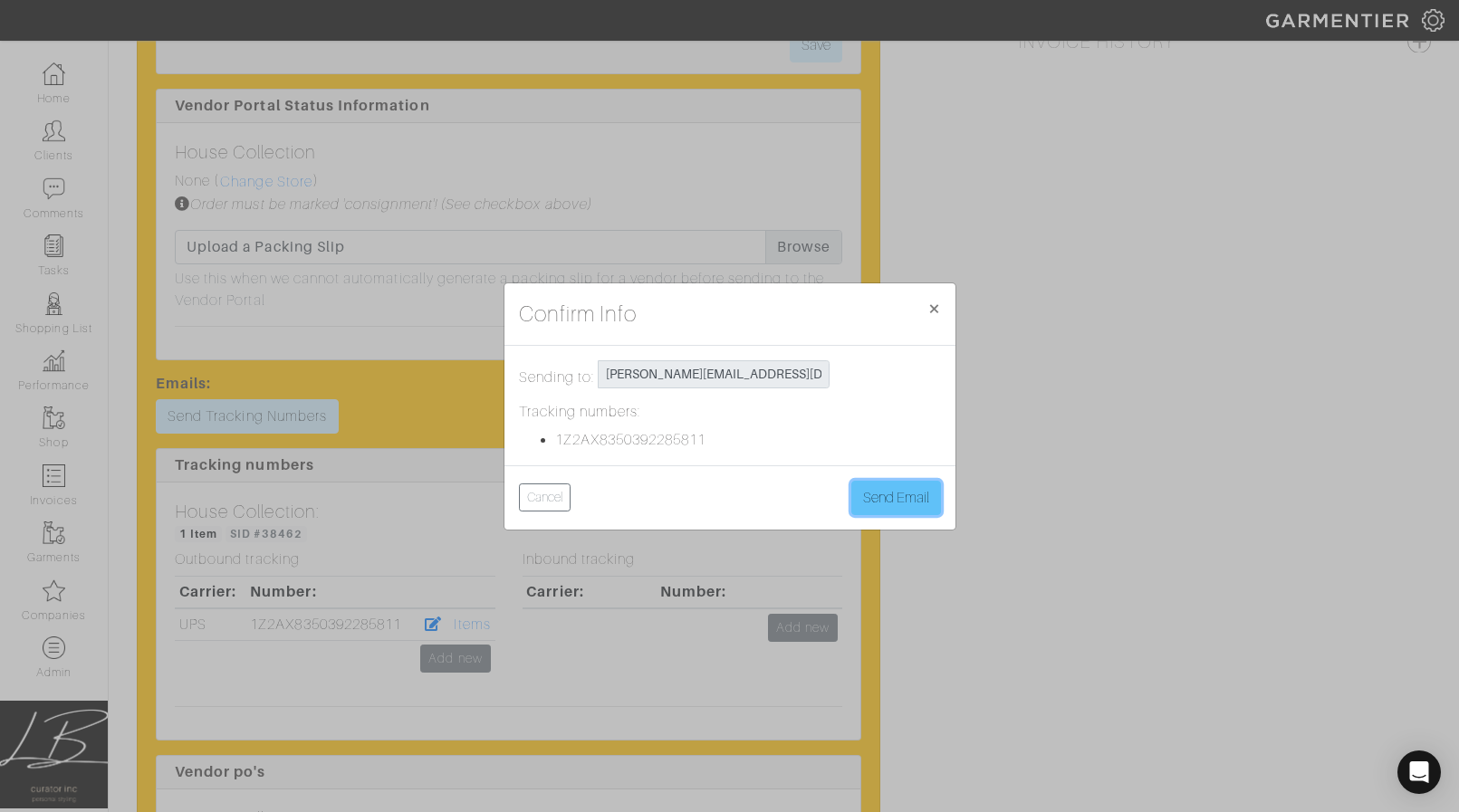 click on "Send Email" at bounding box center (896, 498) 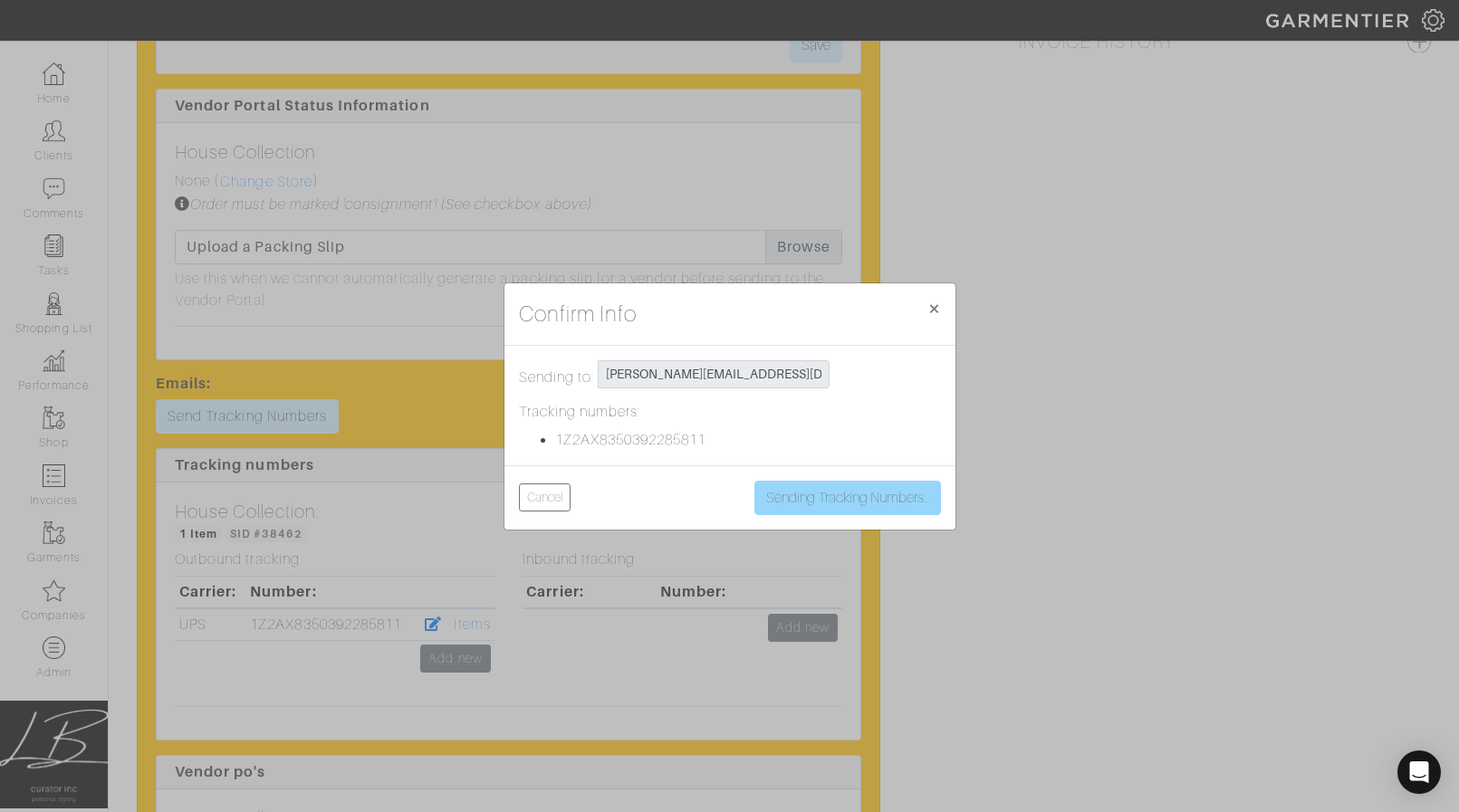 scroll, scrollTop: 1594, scrollLeft: 0, axis: vertical 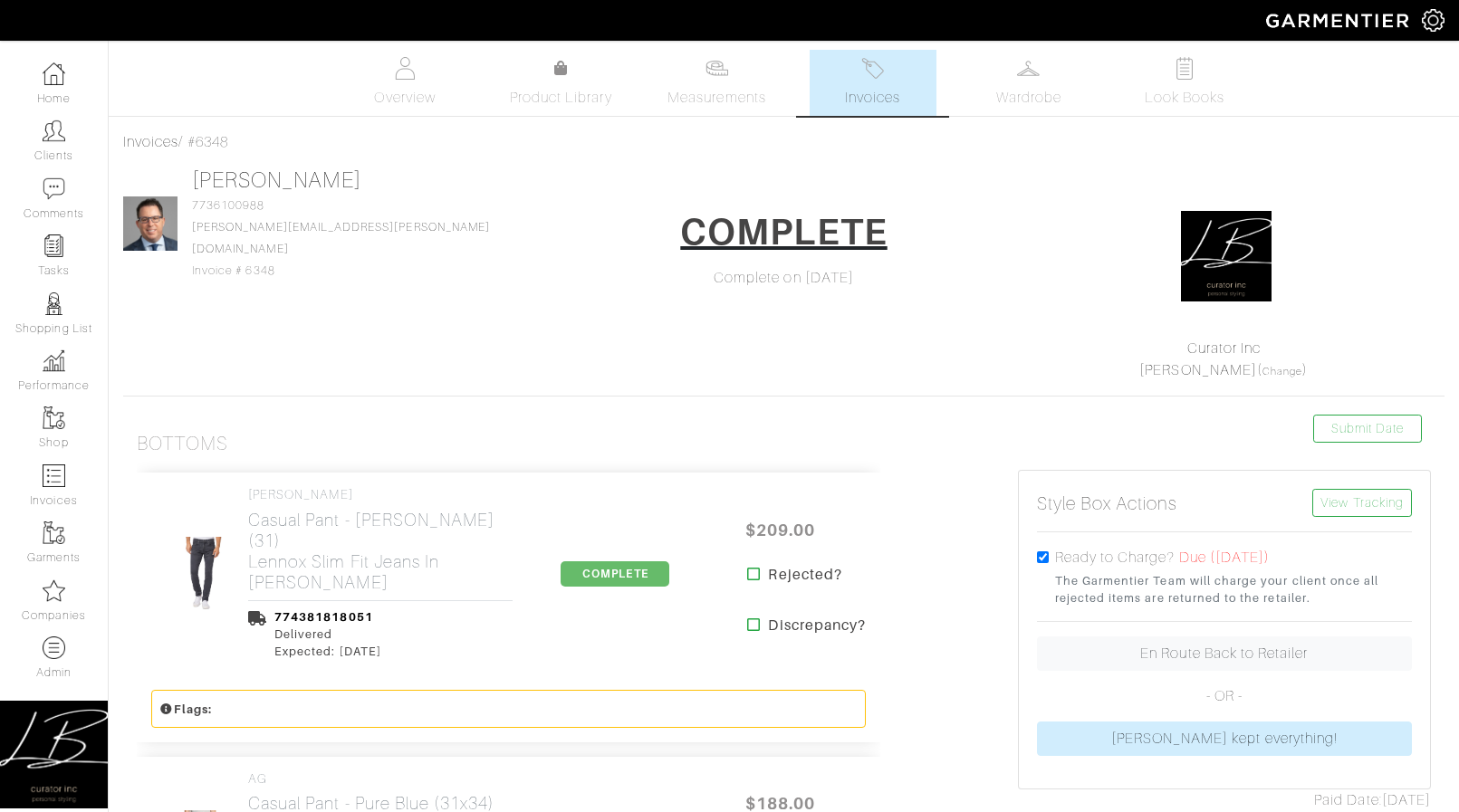 click on "Invoices" at bounding box center [872, 98] 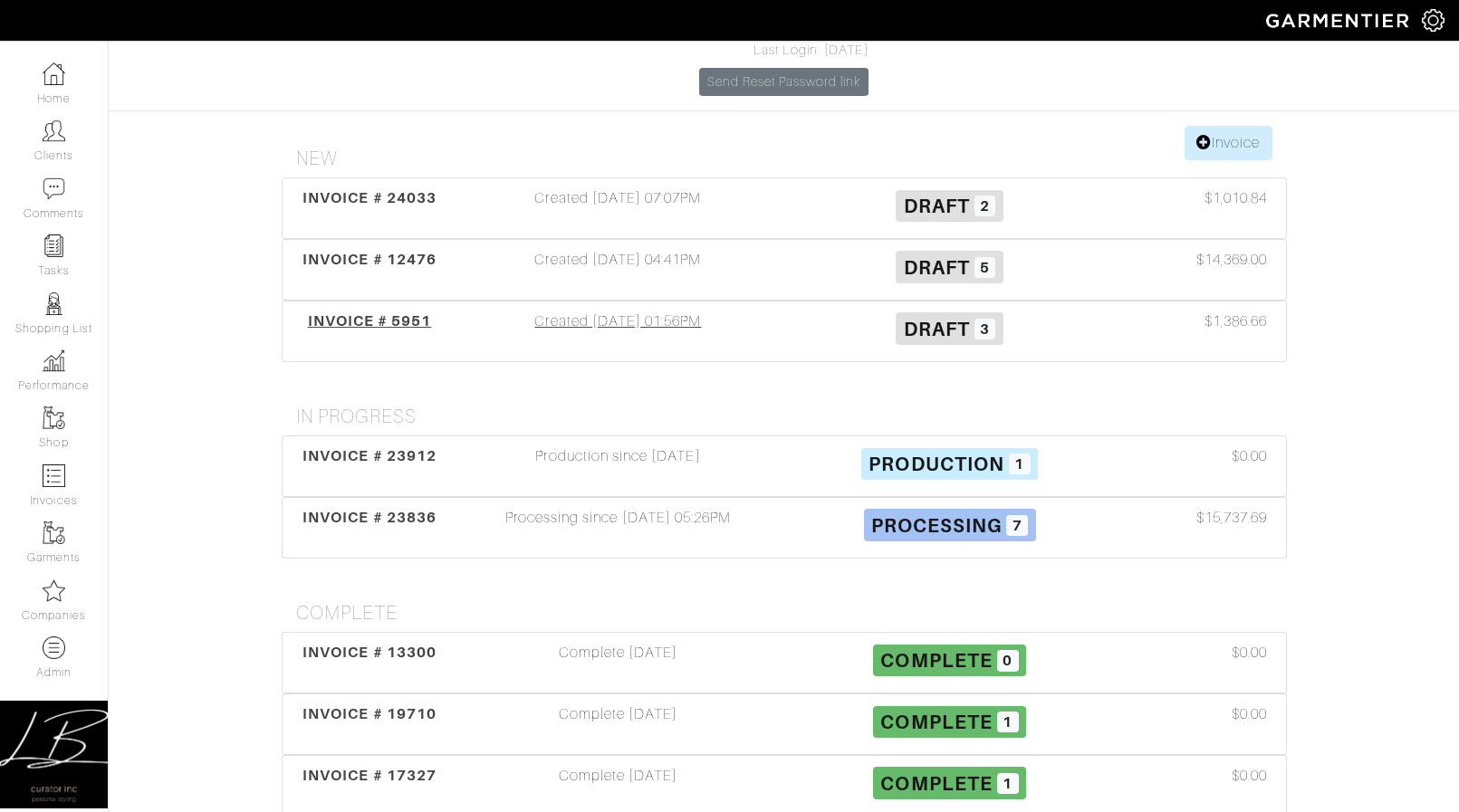 scroll, scrollTop: 257, scrollLeft: 0, axis: vertical 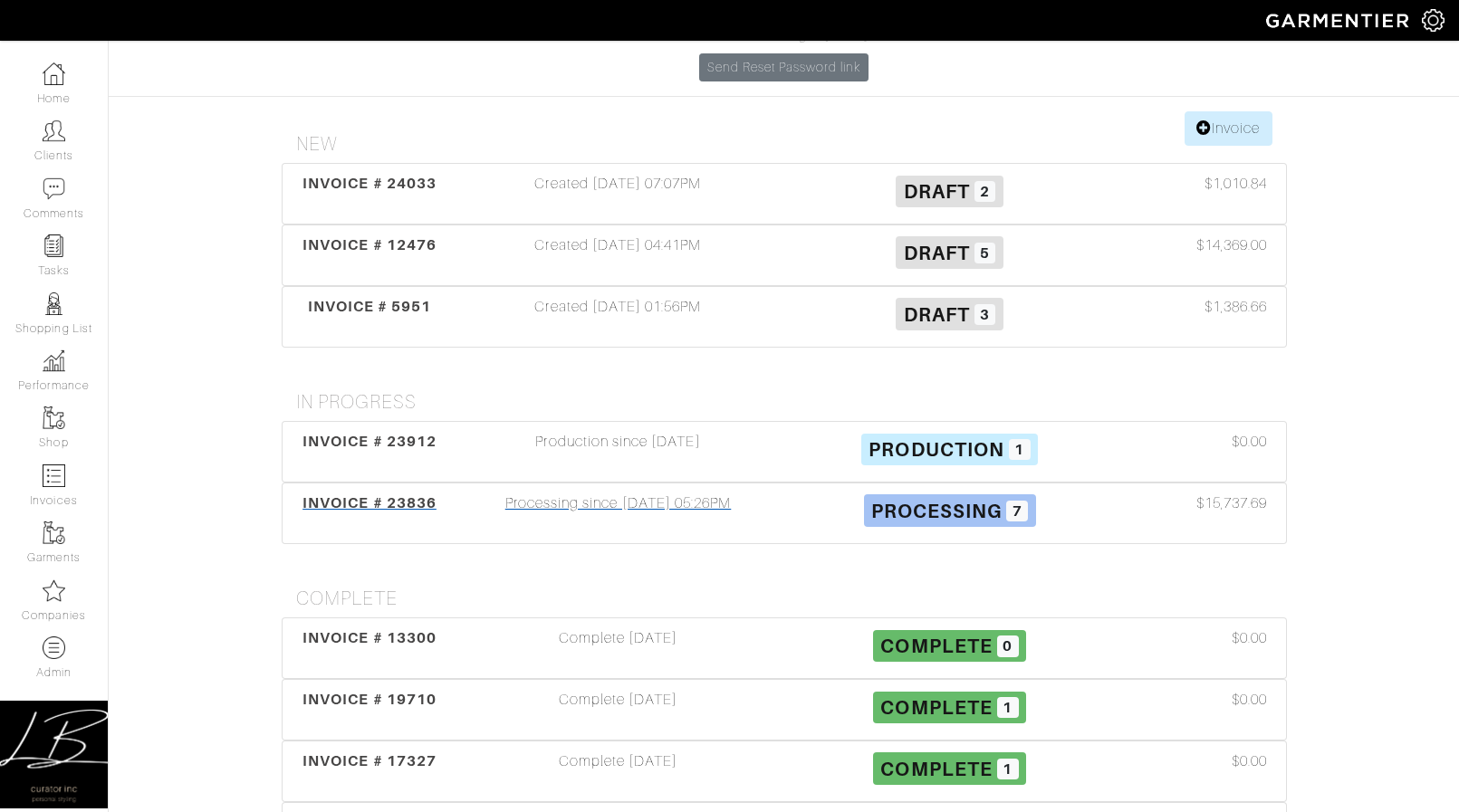 click on "Processing since 06/12/25 05:26PM" at bounding box center (619, 513) 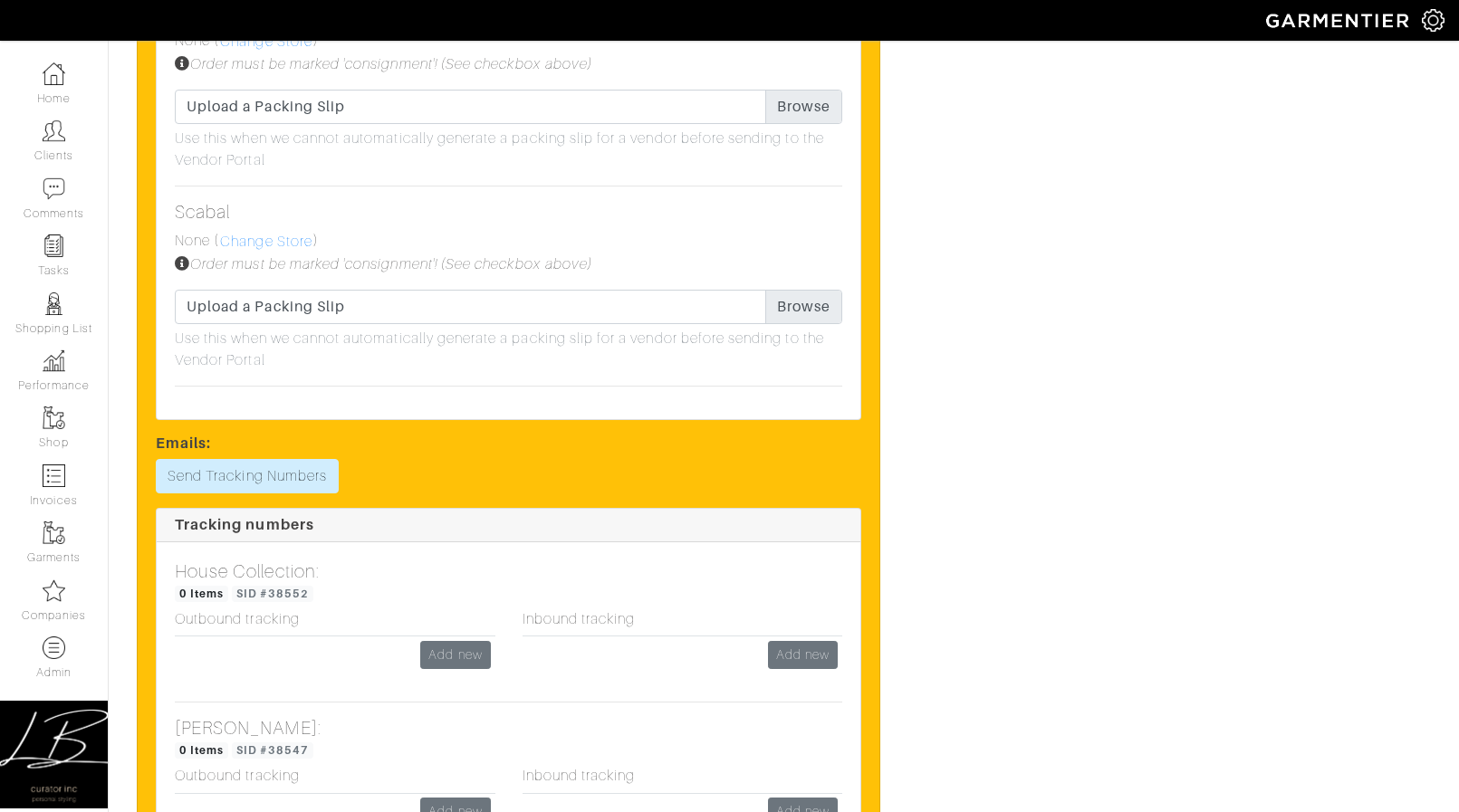 scroll, scrollTop: 7149, scrollLeft: 0, axis: vertical 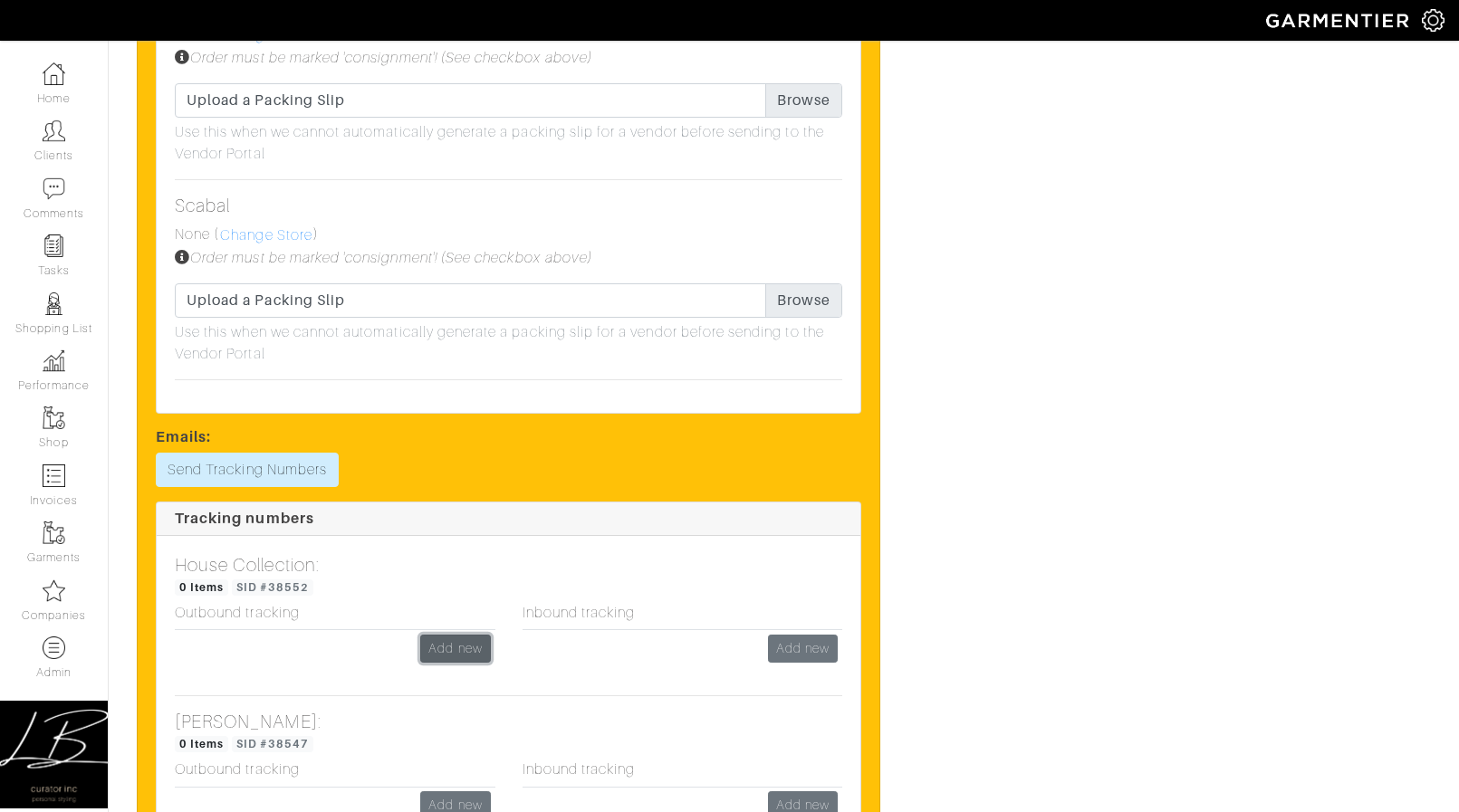 click on "Add new" at bounding box center [455, 648] 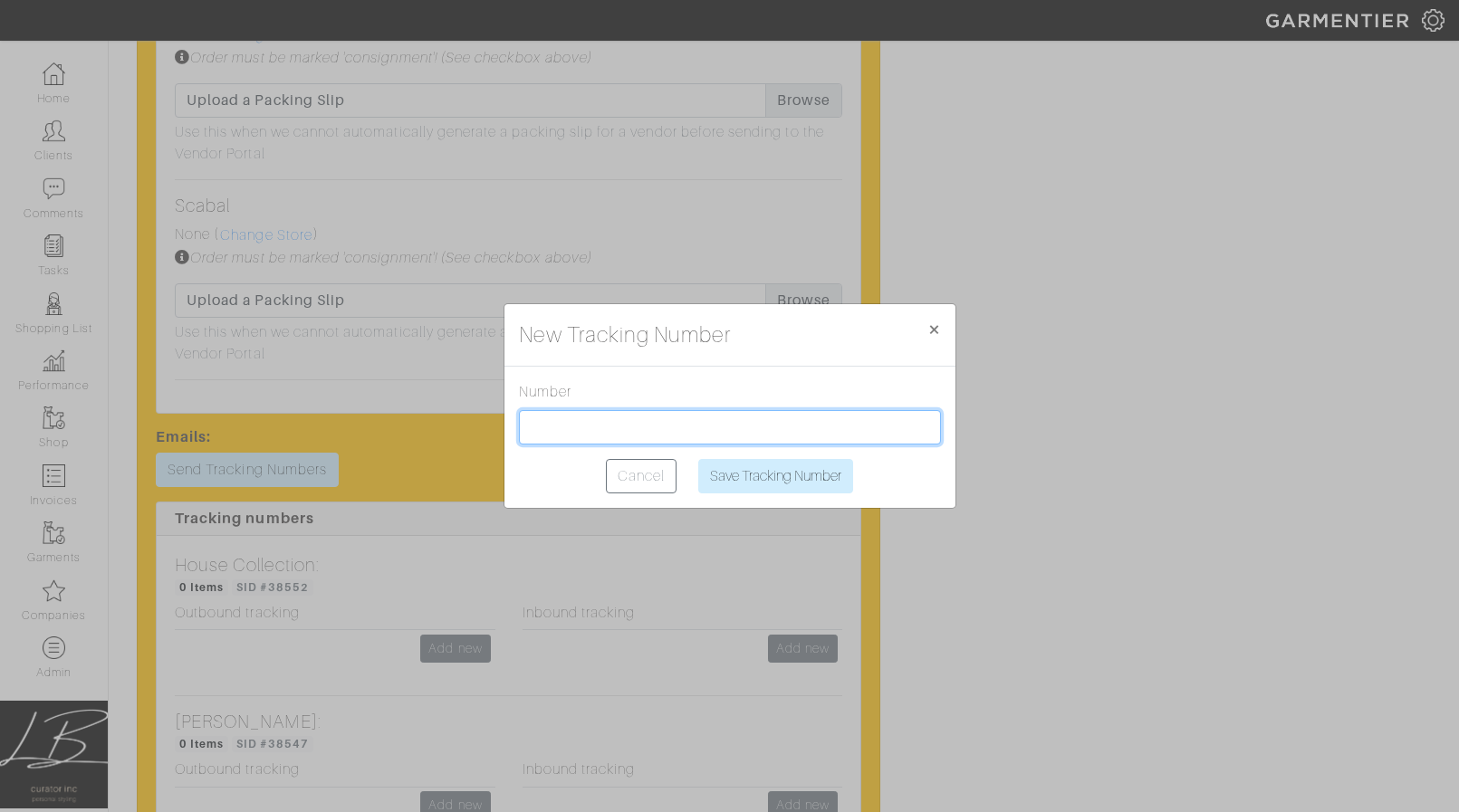 click at bounding box center [730, 427] 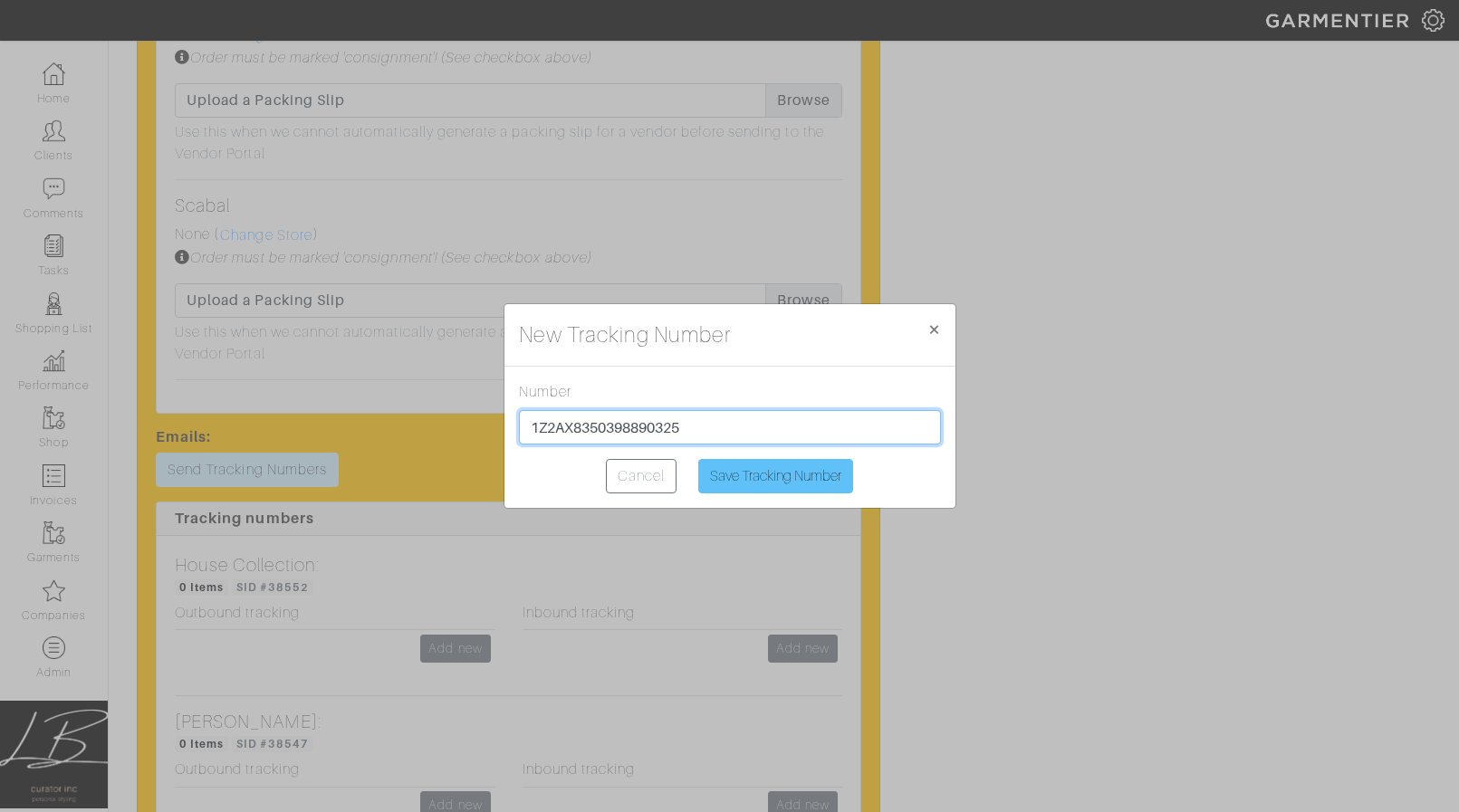 type on "1Z2AX8350398890325" 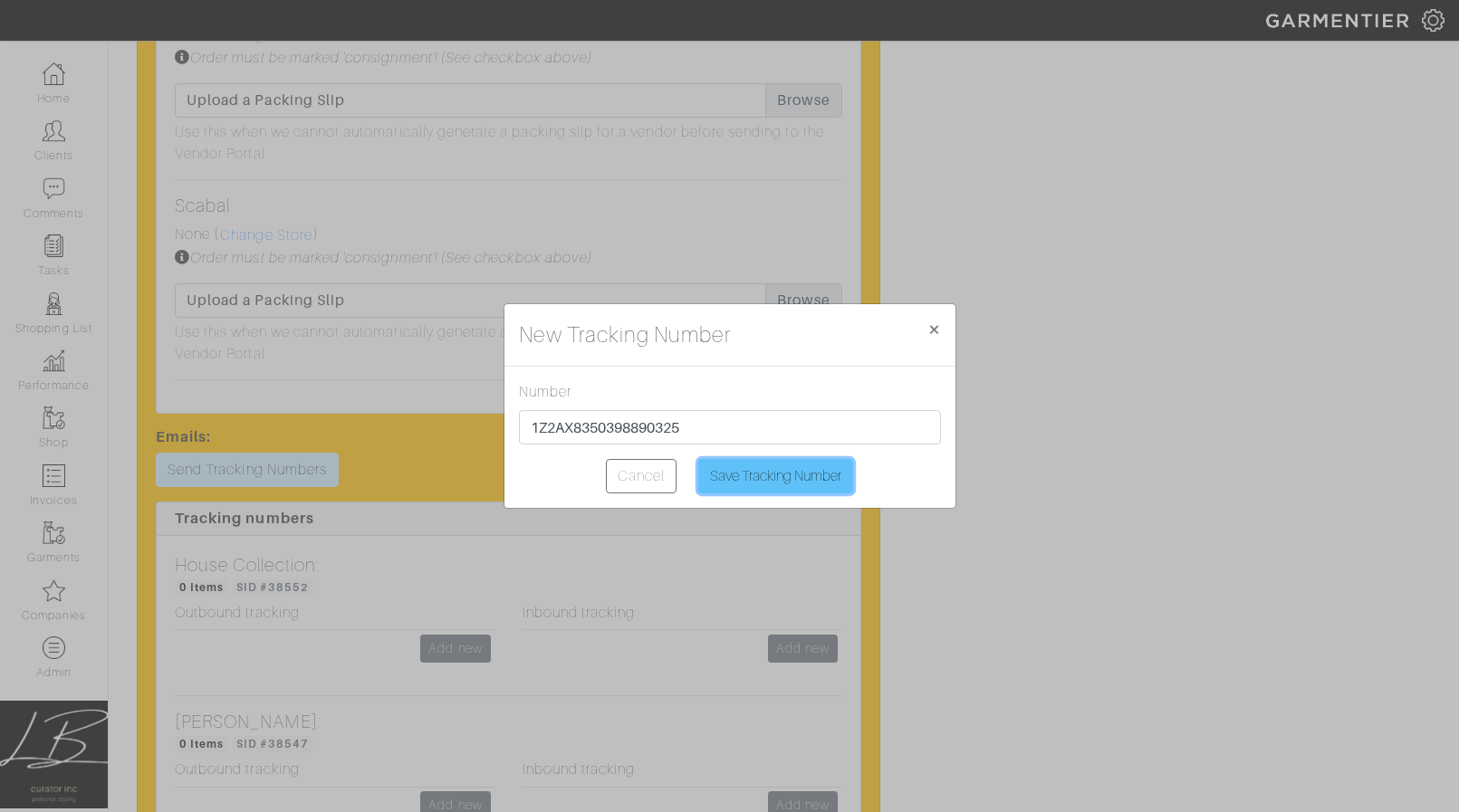 click on "Save Tracking Number" at bounding box center [775, 476] 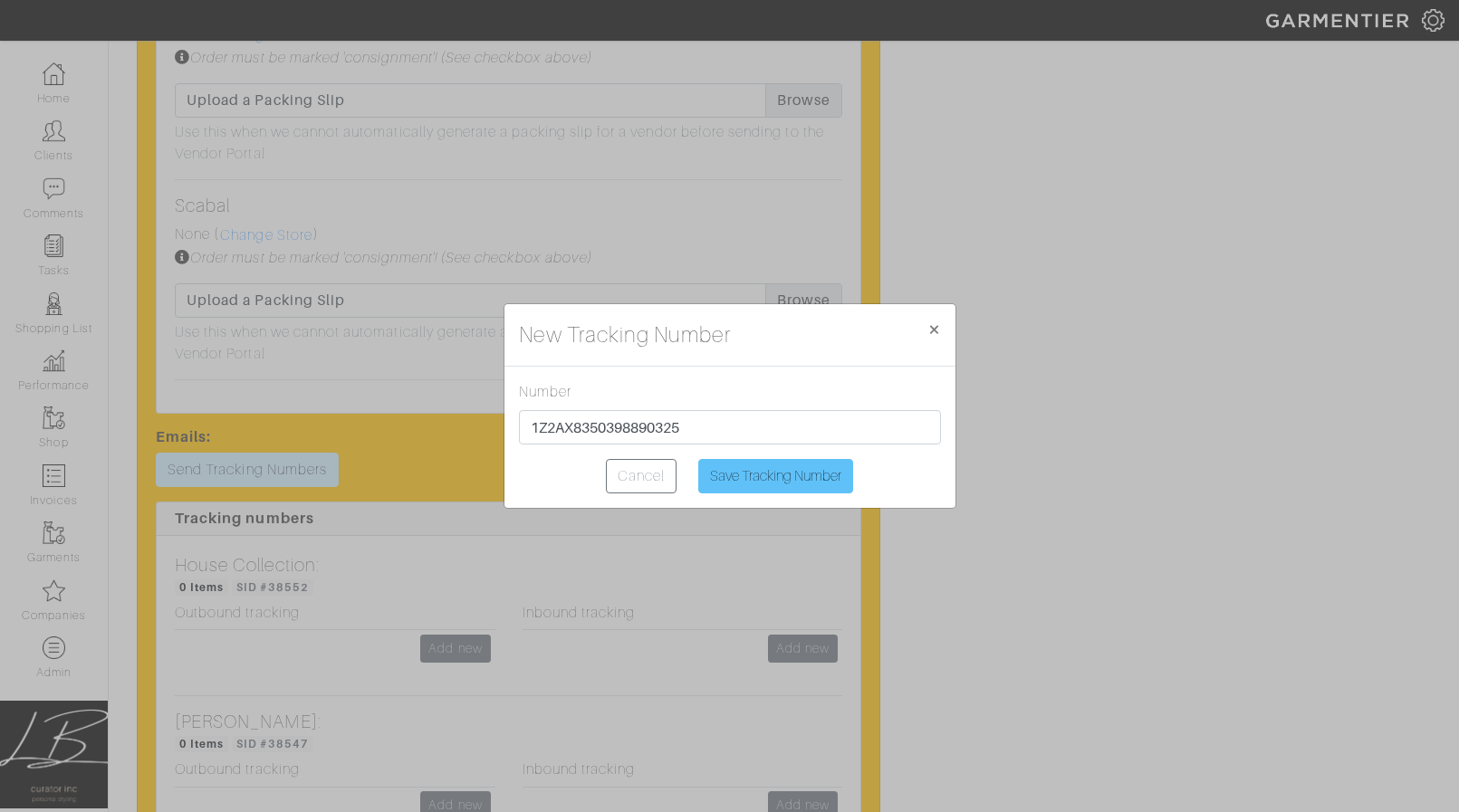 type on "Saving..." 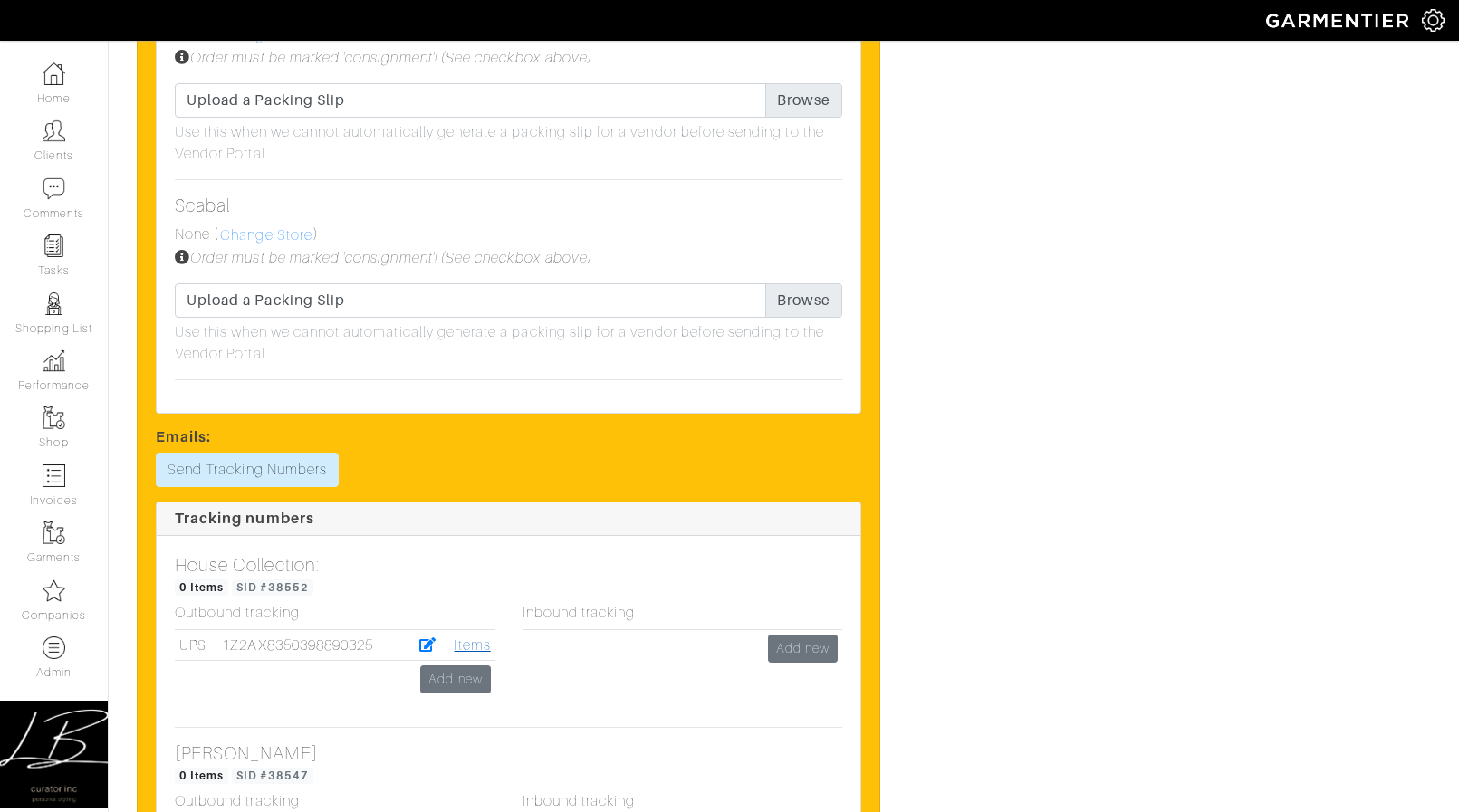 click on "Items" at bounding box center (472, 645) 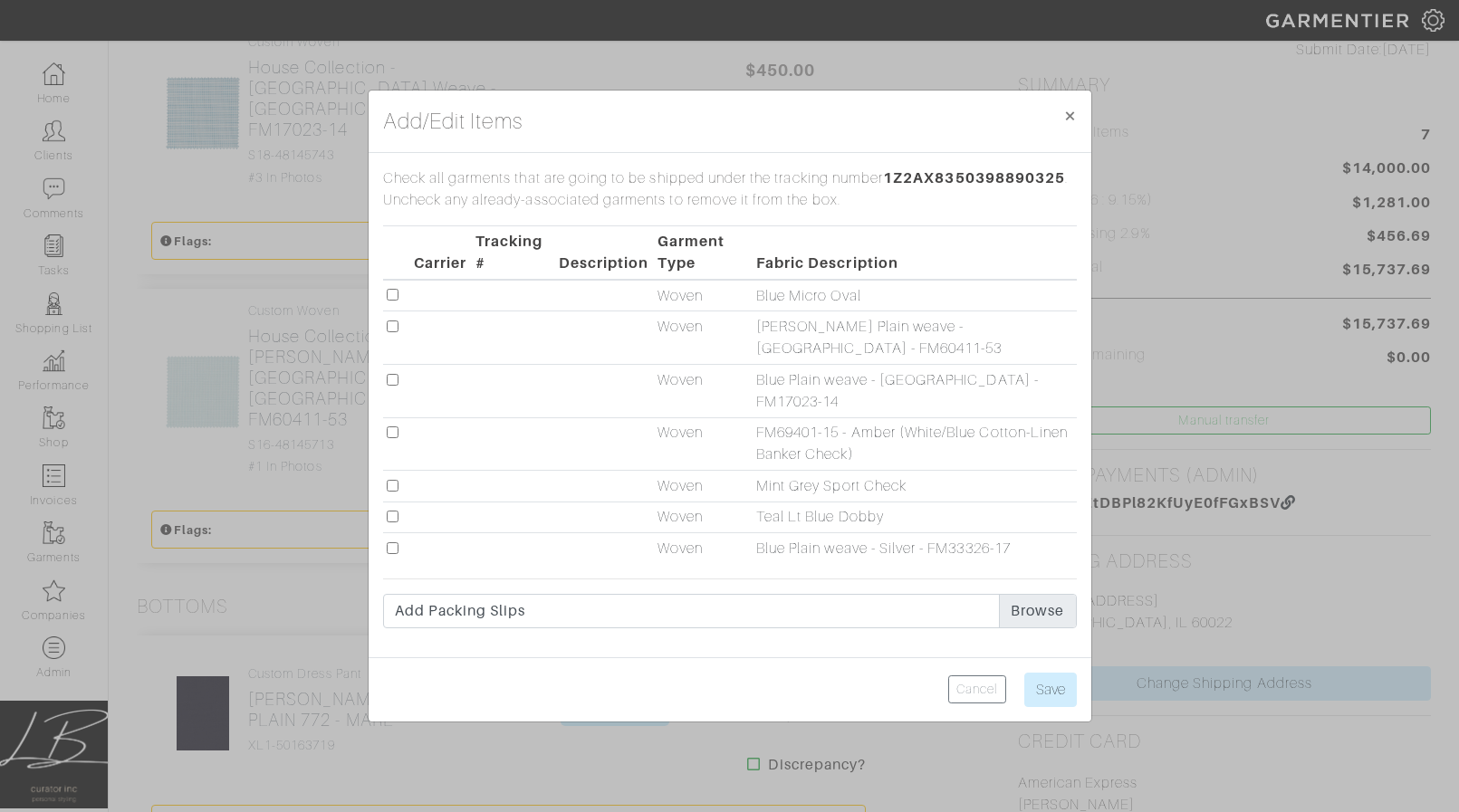 scroll, scrollTop: 455, scrollLeft: 0, axis: vertical 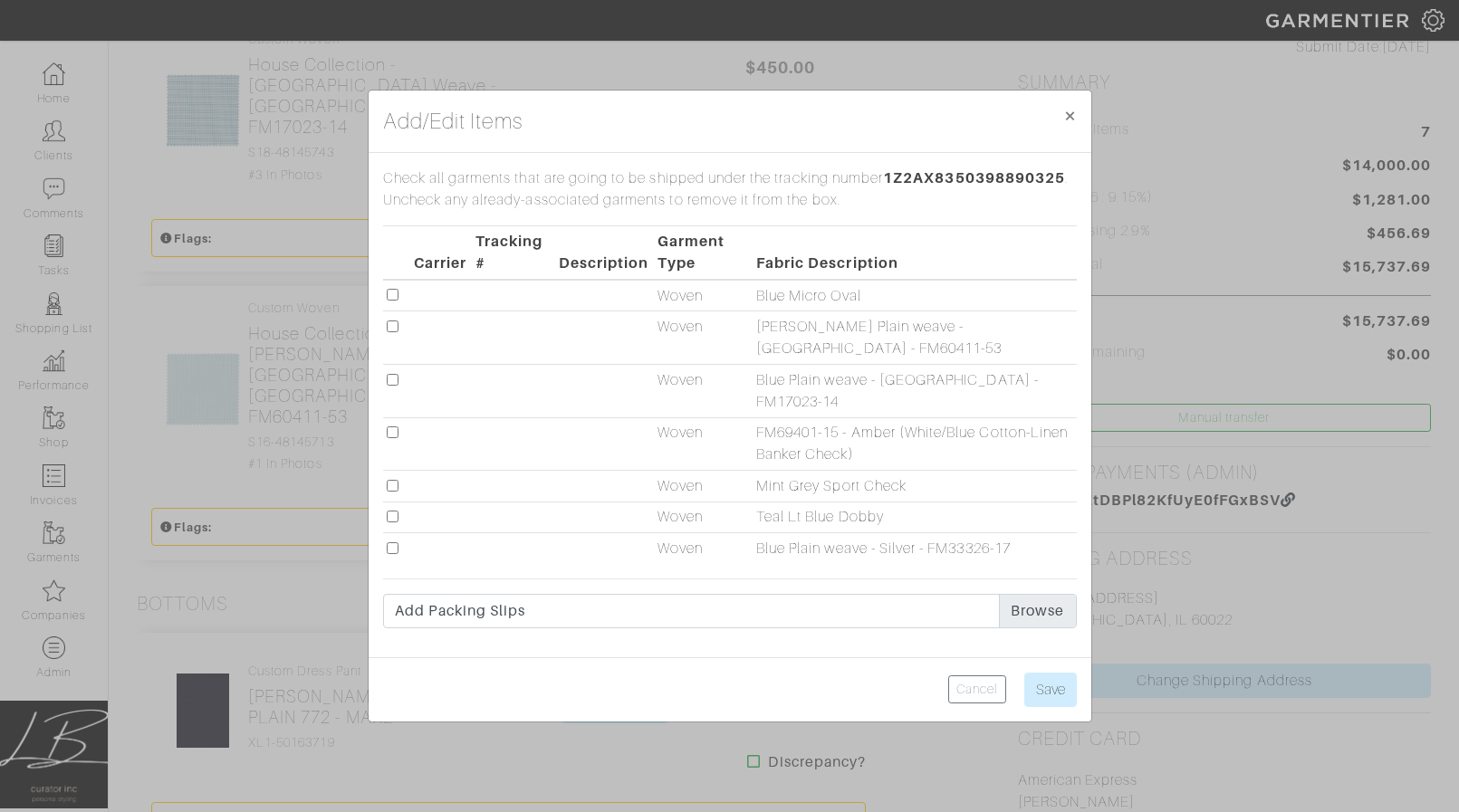 click at bounding box center (392, 379) 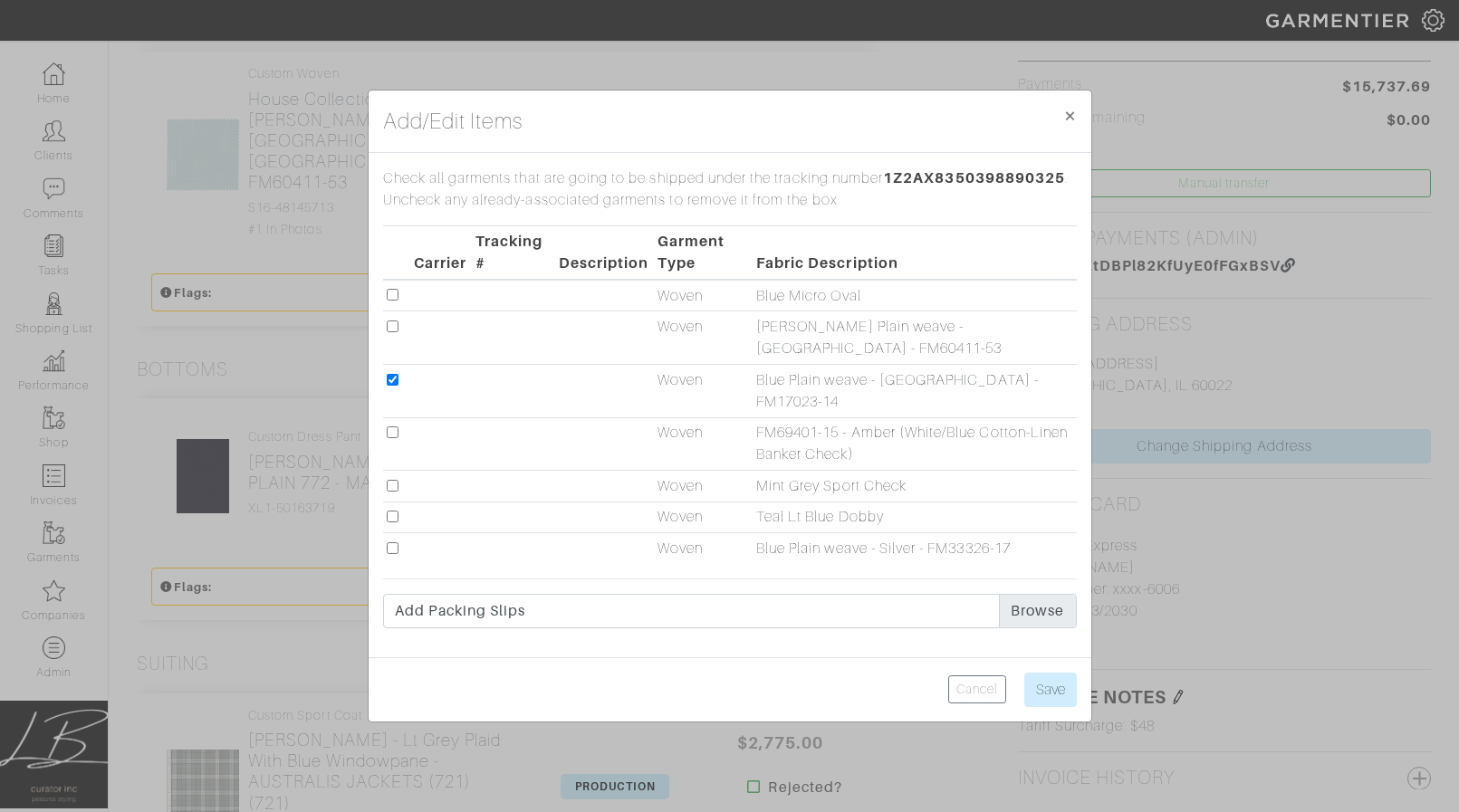 scroll, scrollTop: 693, scrollLeft: 0, axis: vertical 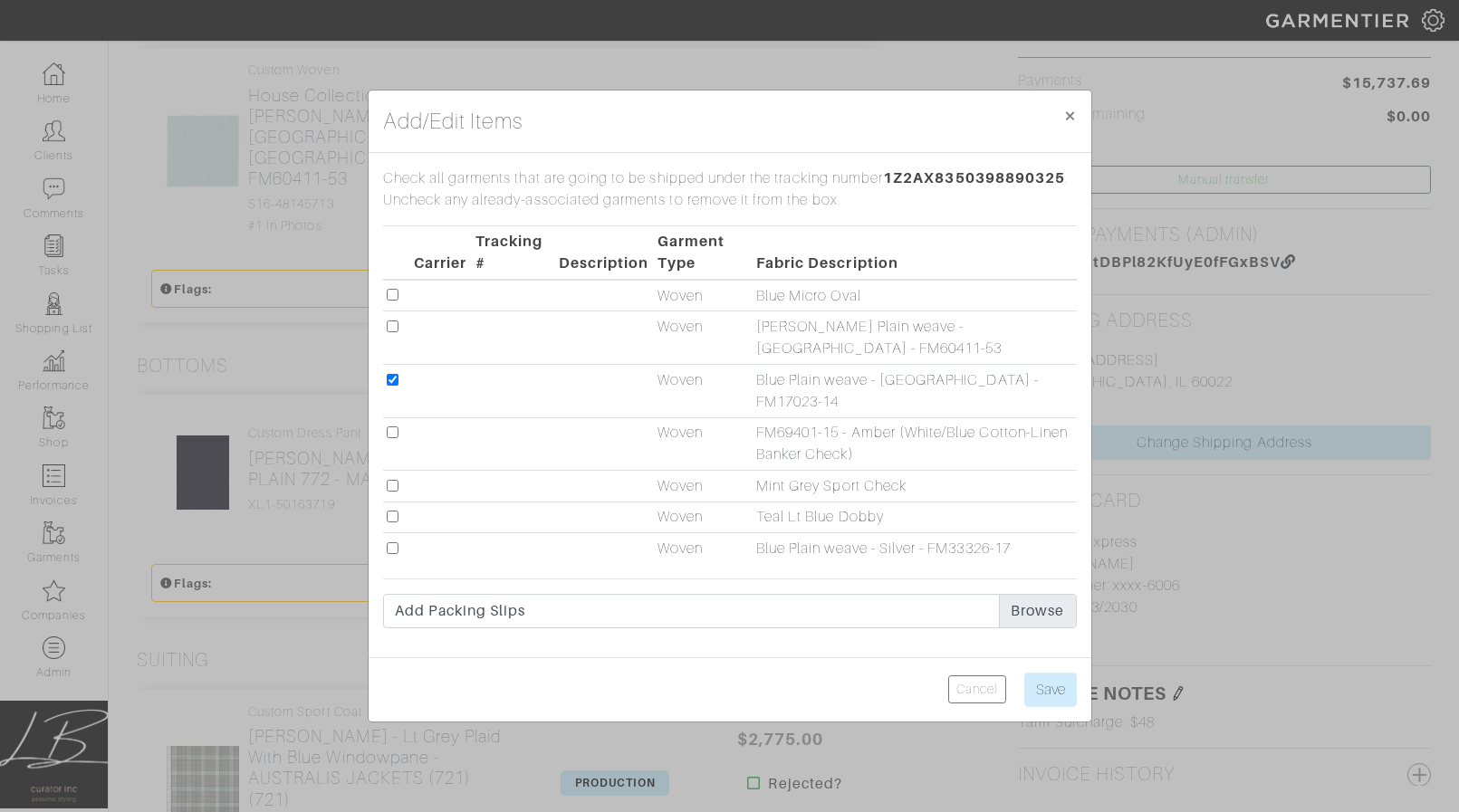 click at bounding box center [392, 326] 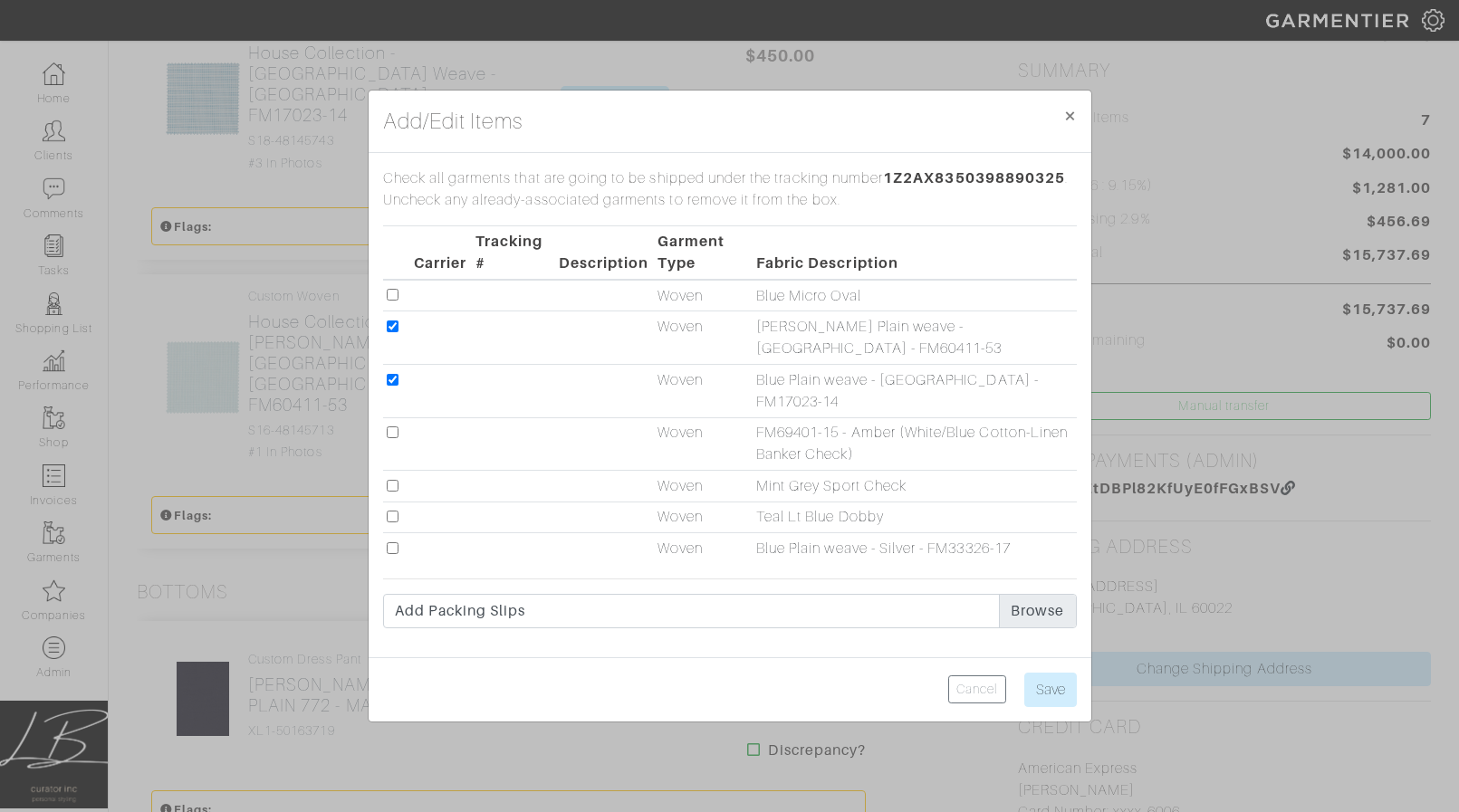 scroll, scrollTop: 469, scrollLeft: 0, axis: vertical 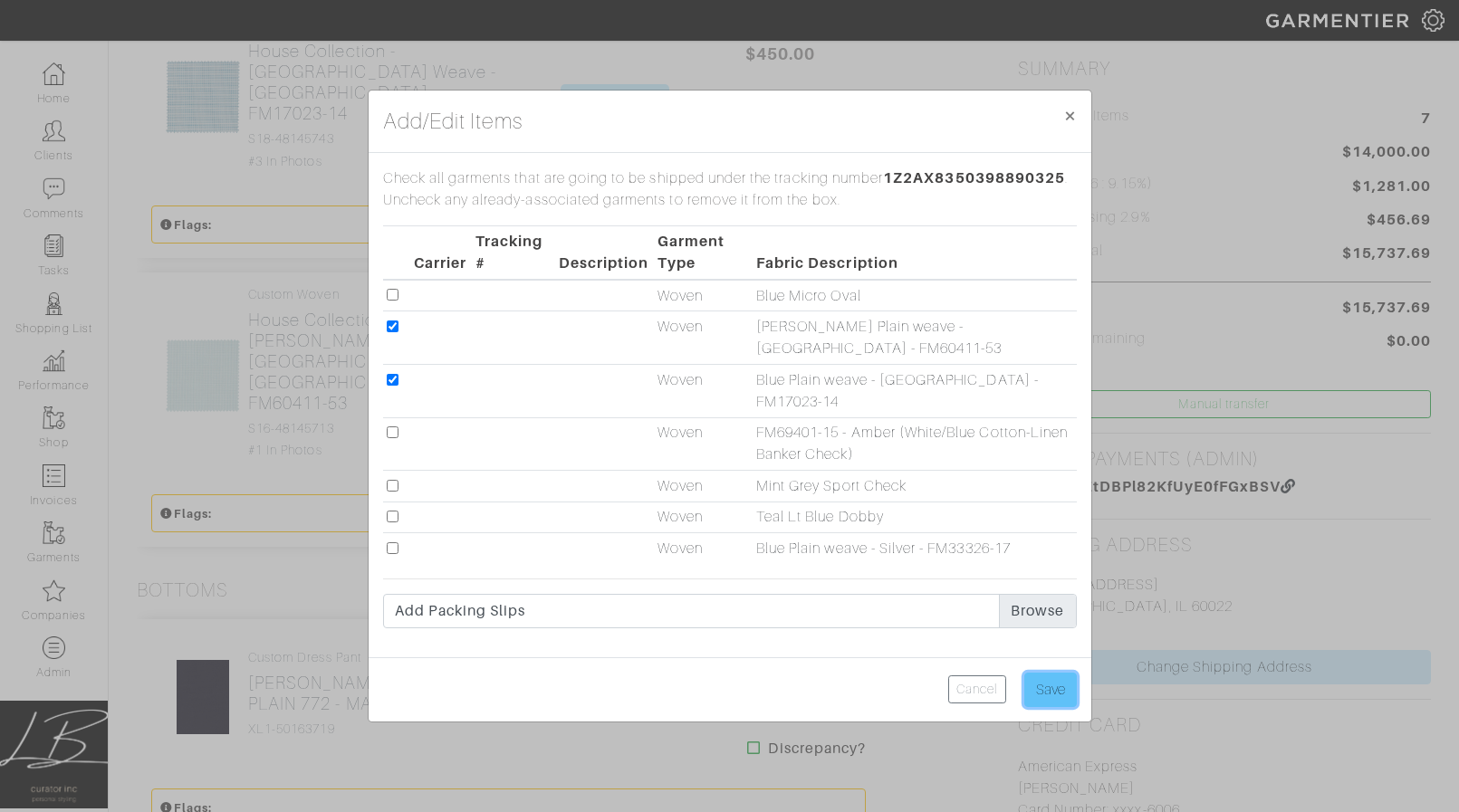 click on "Save" at bounding box center (1051, 690) 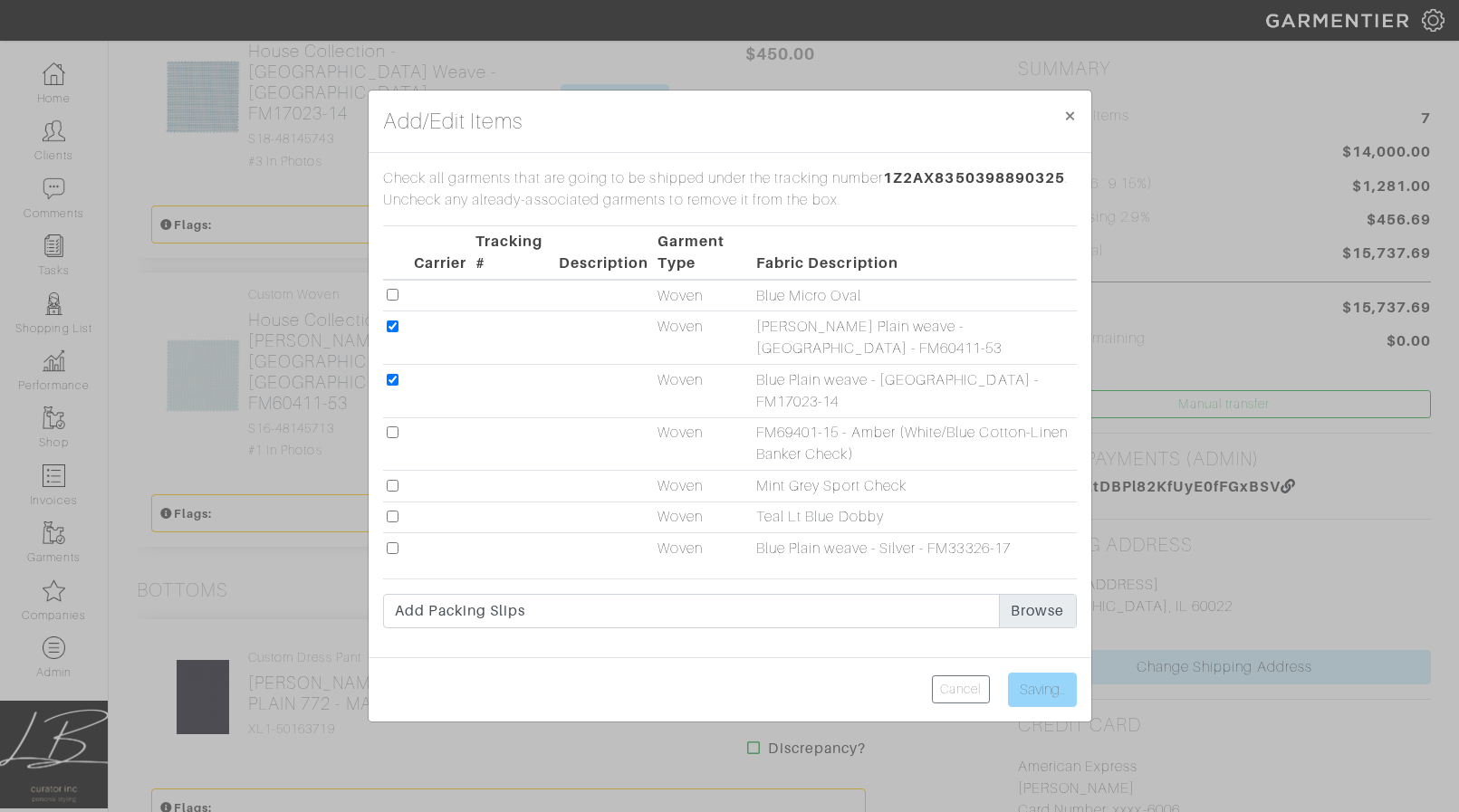 type on "Save" 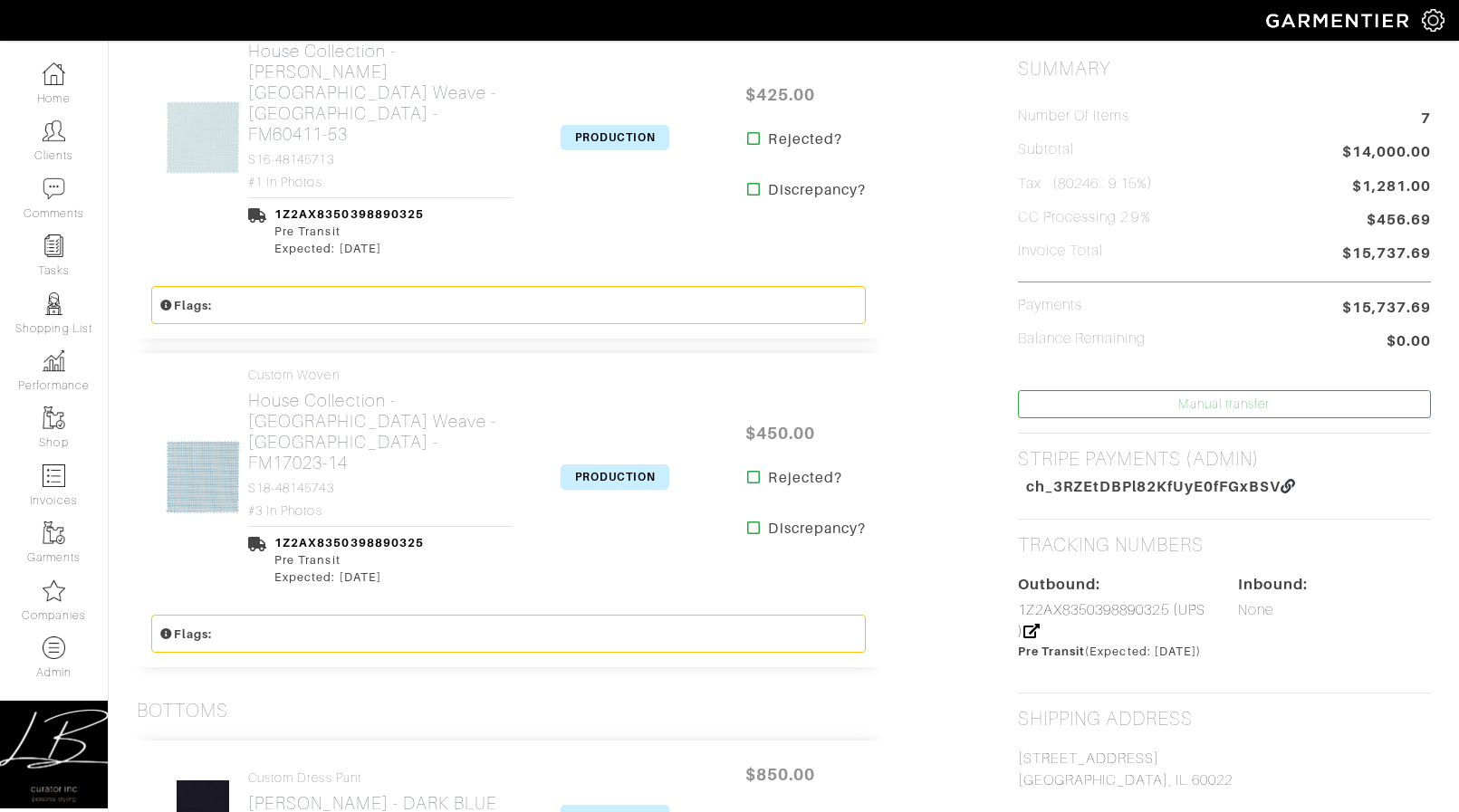 scroll, scrollTop: 0, scrollLeft: 0, axis: both 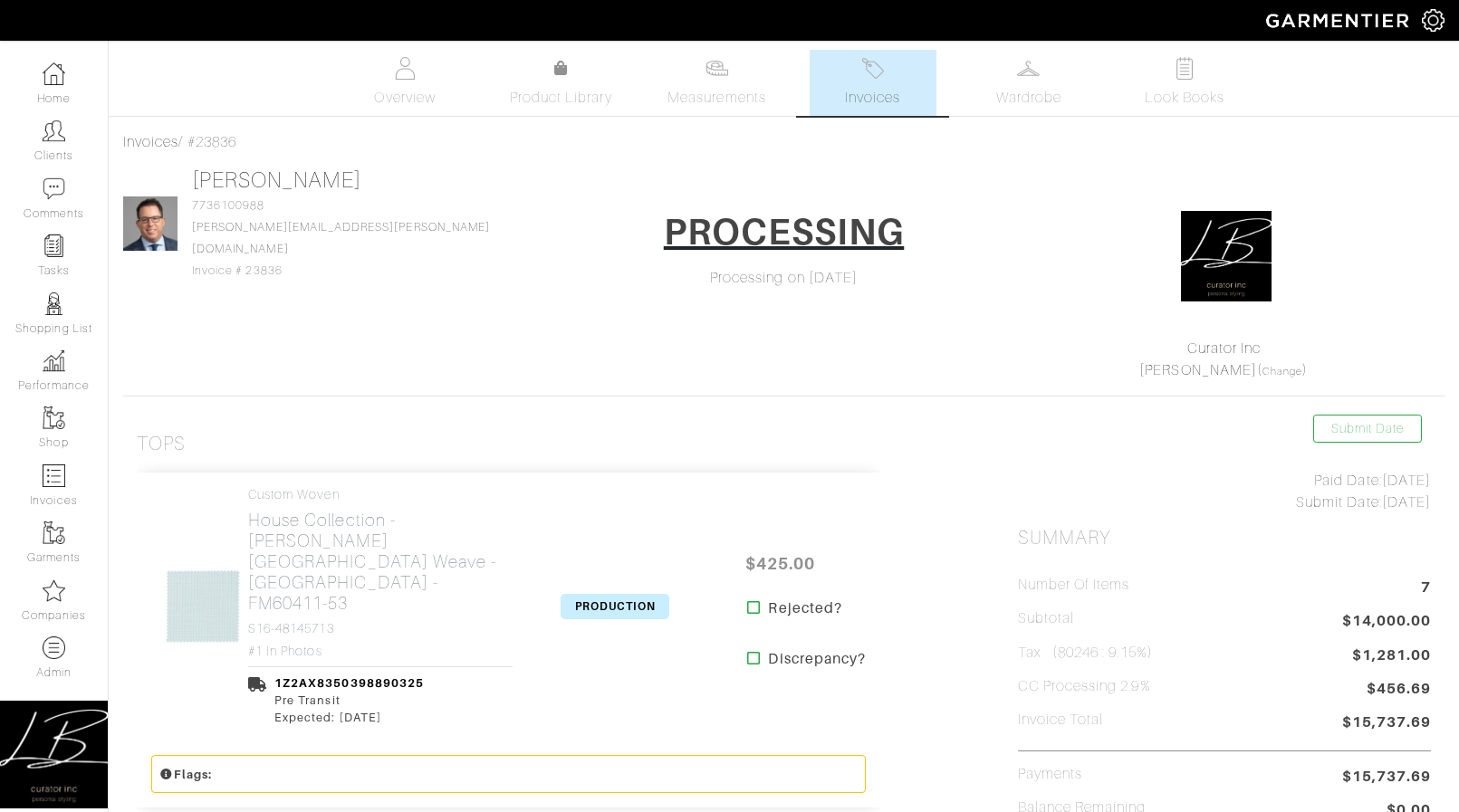 click on "PRODUCTION" at bounding box center [615, 607] 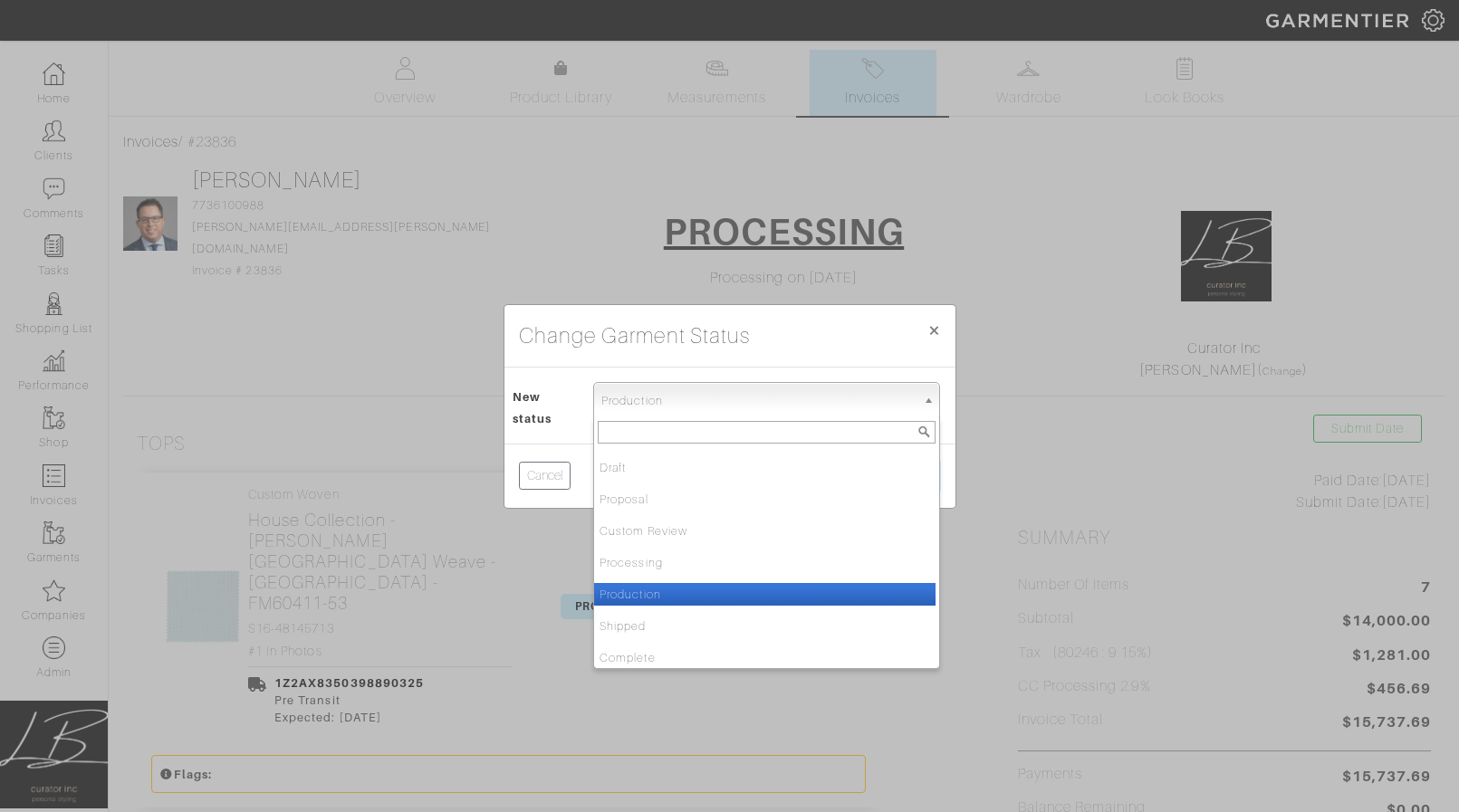 drag, startPoint x: 656, startPoint y: 404, endPoint x: 657, endPoint y: 469, distance: 65.00769 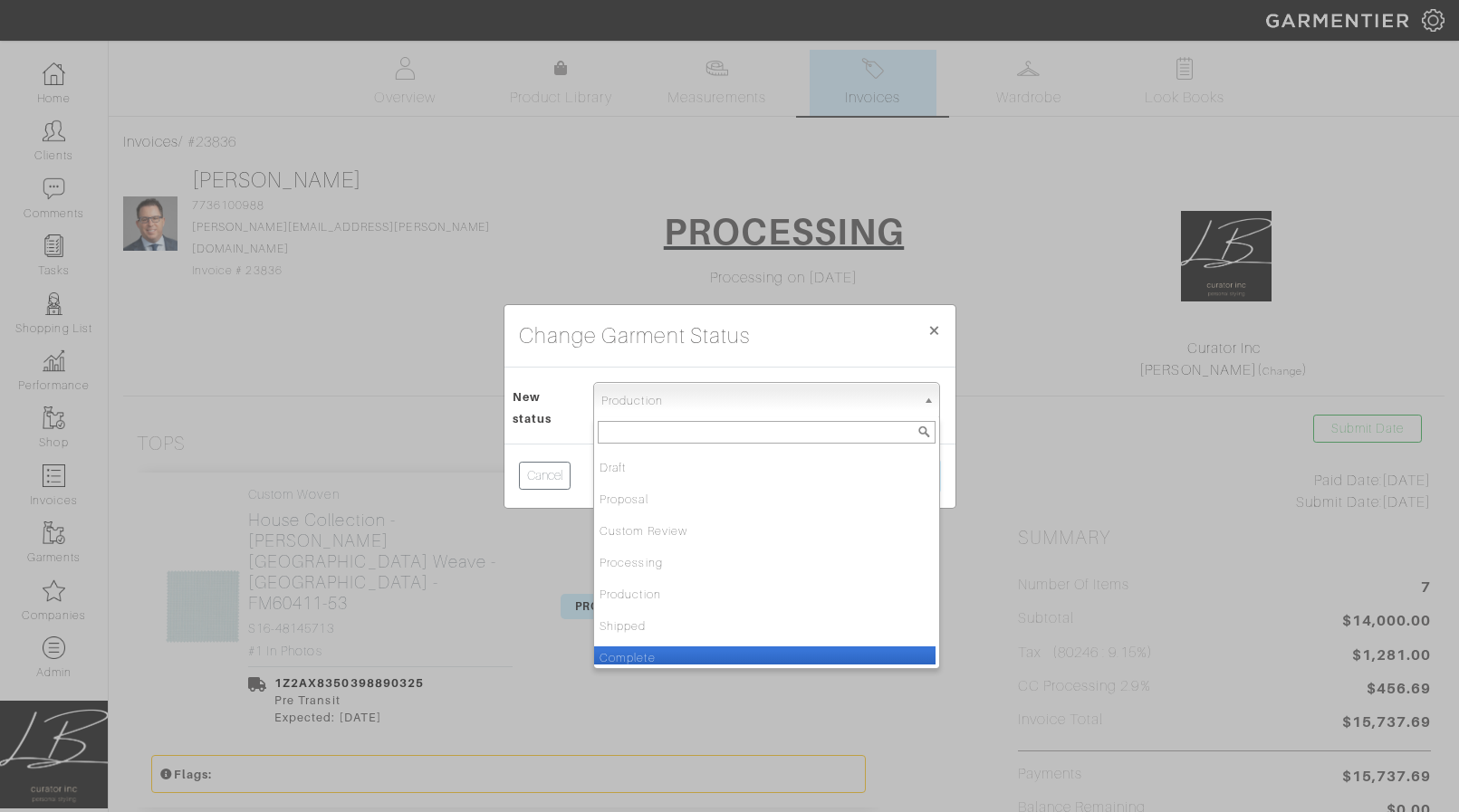 click on "Complete" at bounding box center [764, 657] 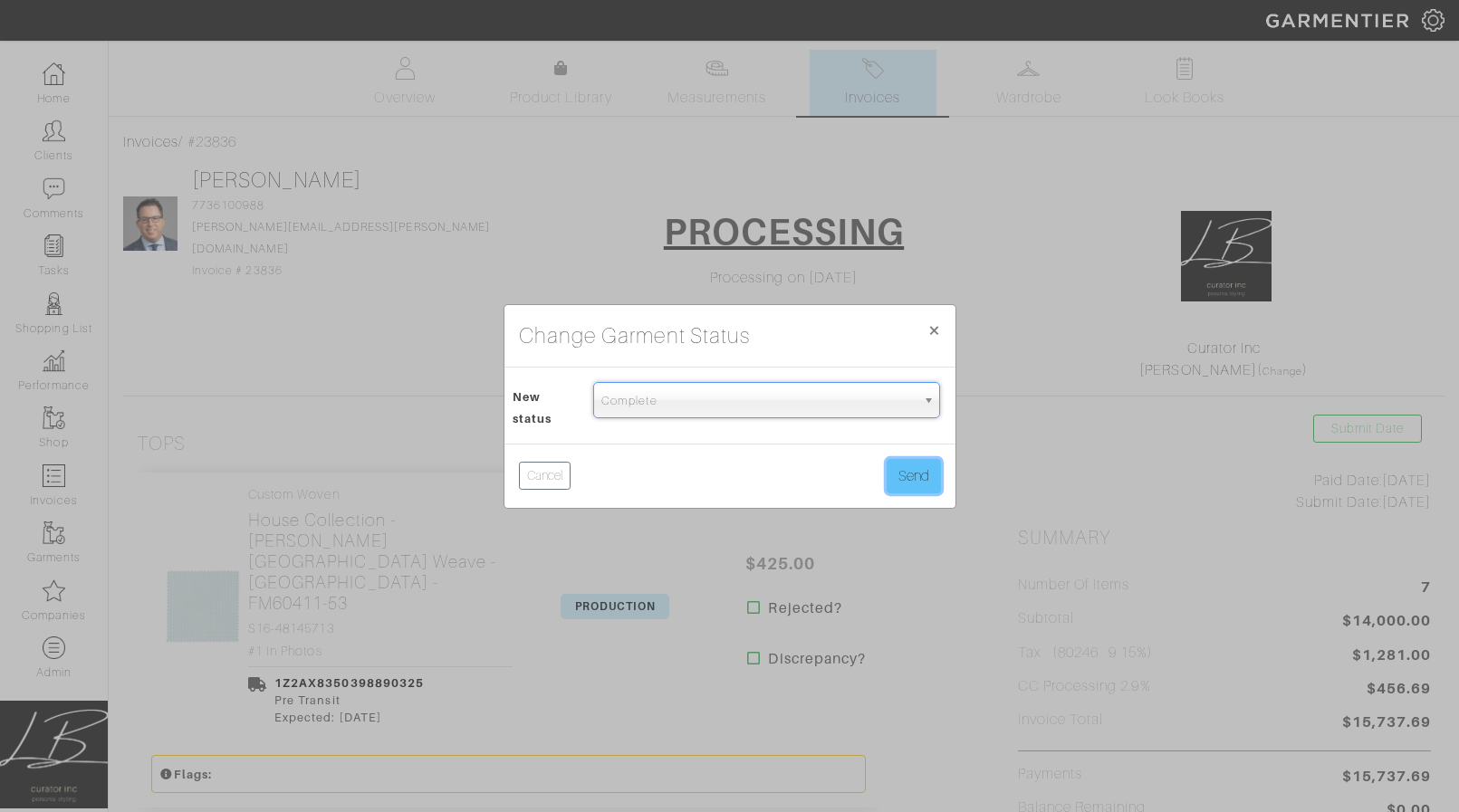click on "Send" at bounding box center (914, 476) 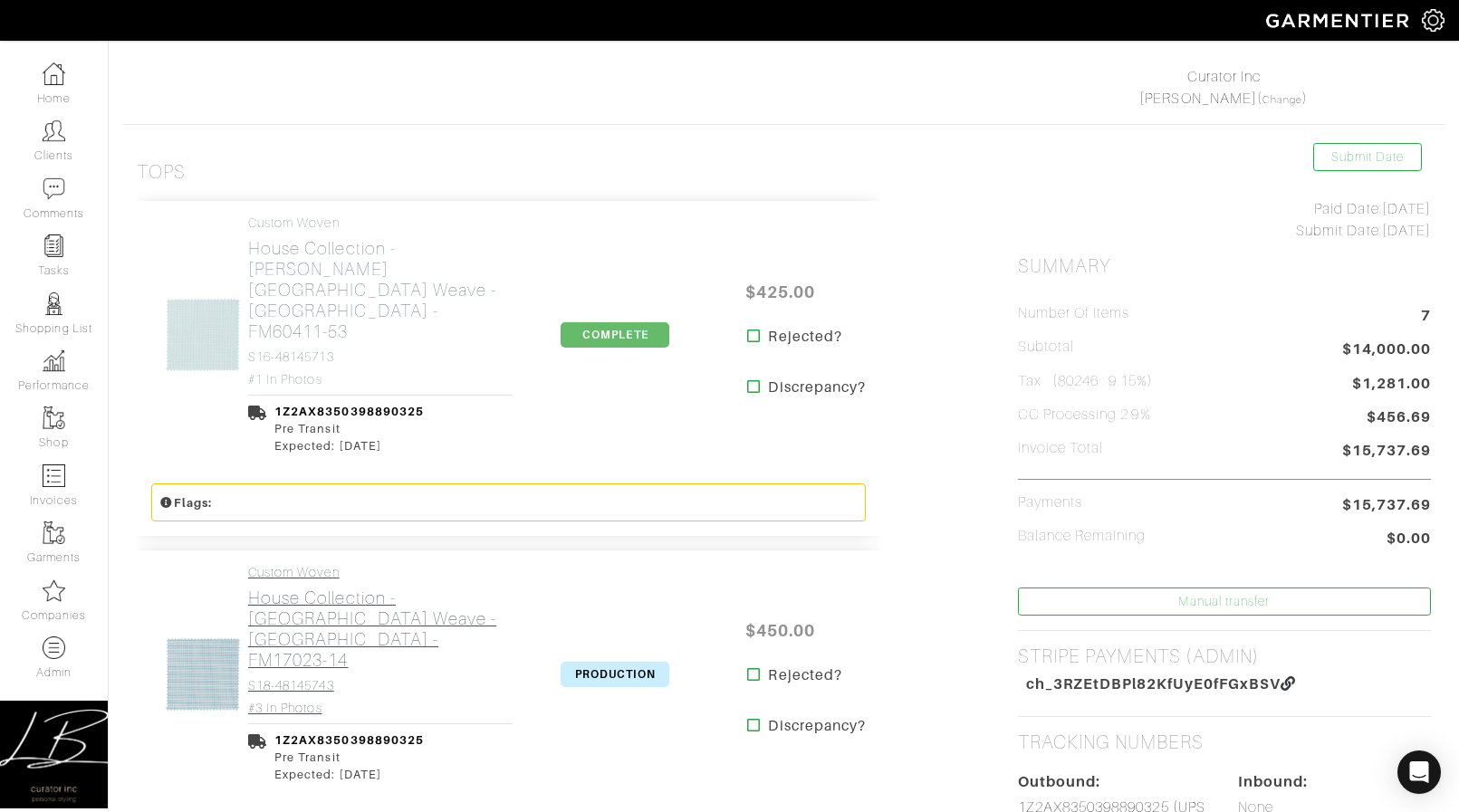 scroll, scrollTop: 290, scrollLeft: 0, axis: vertical 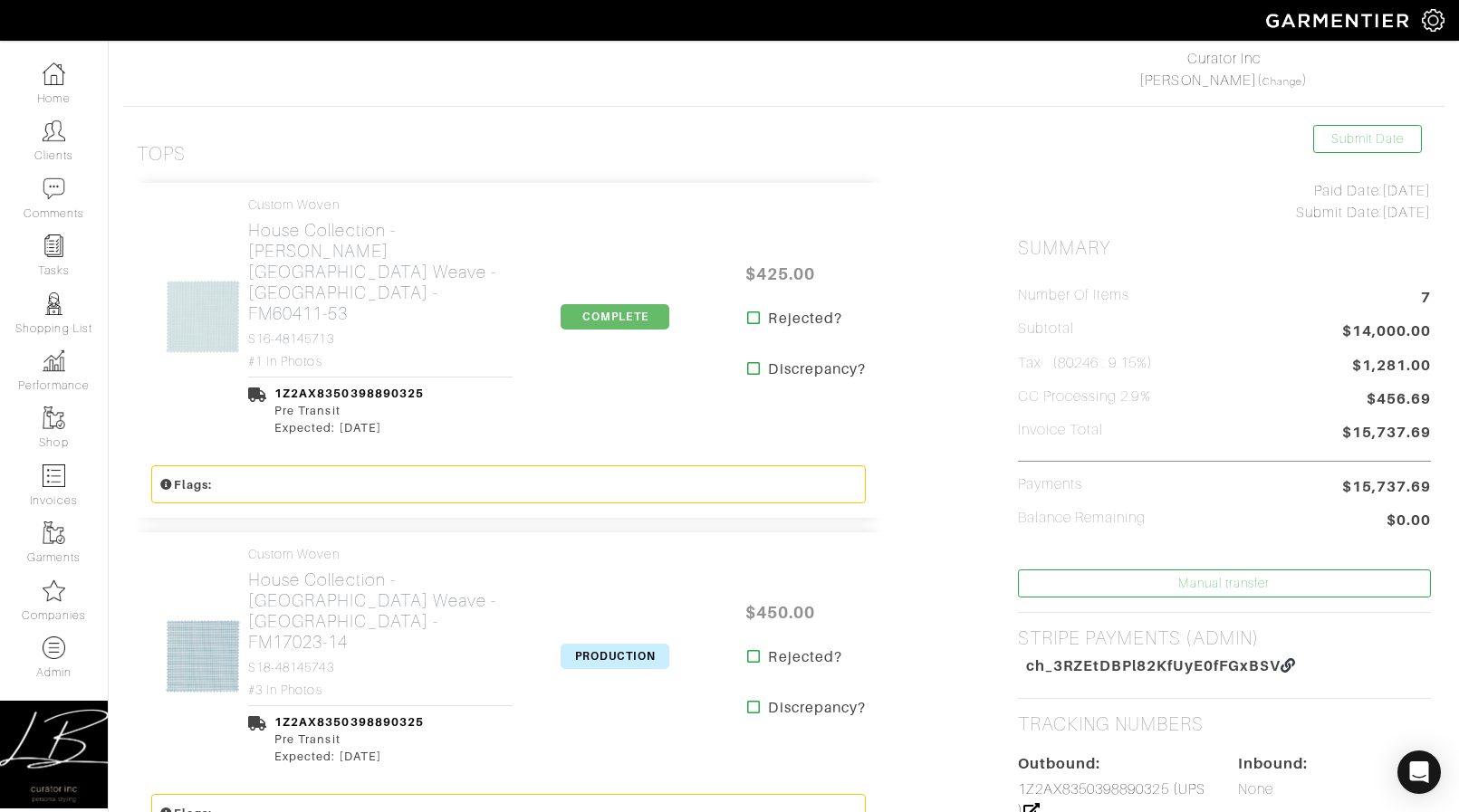 click on "PRODUCTION" at bounding box center [615, 656] 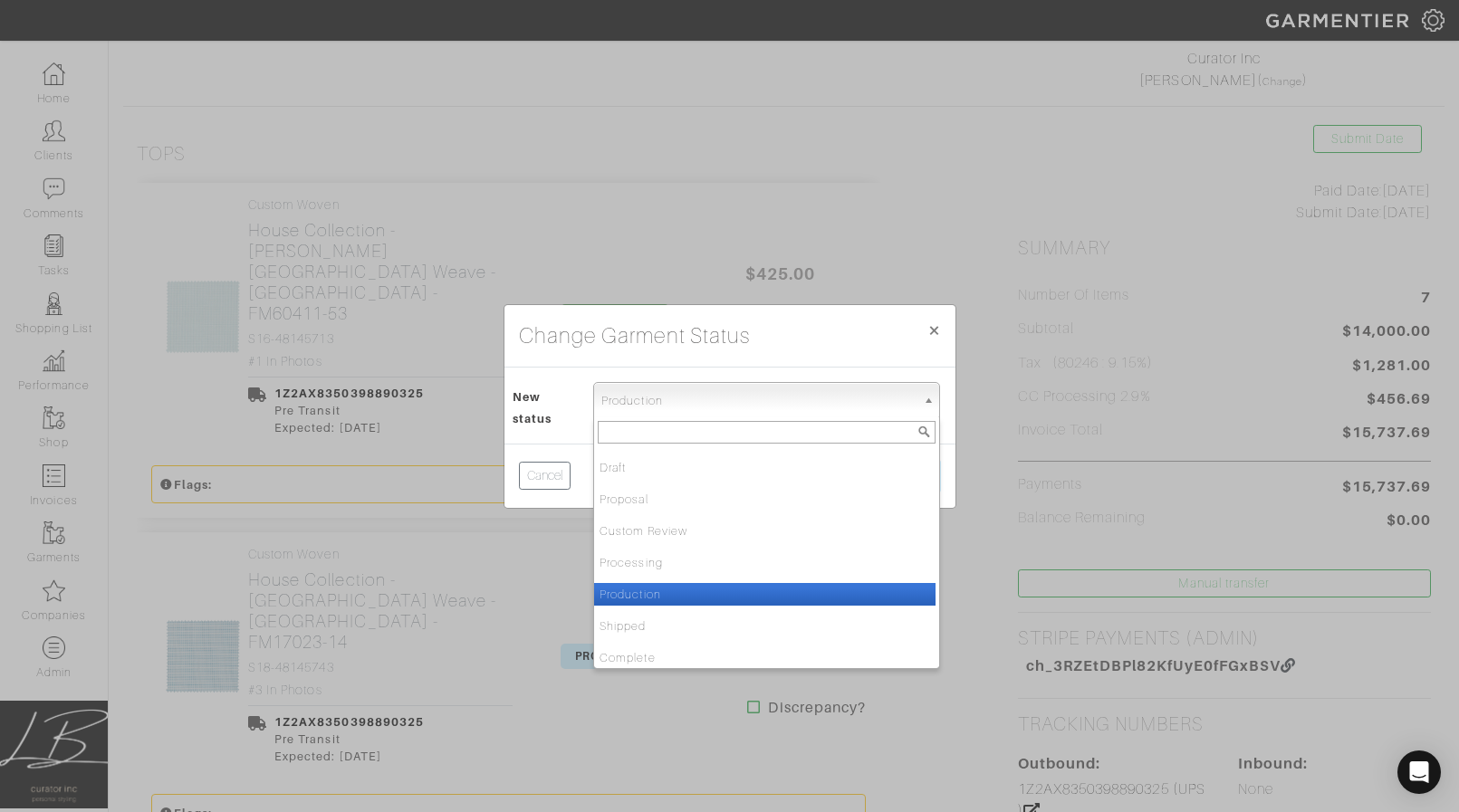 click on "Production" at bounding box center [758, 401] 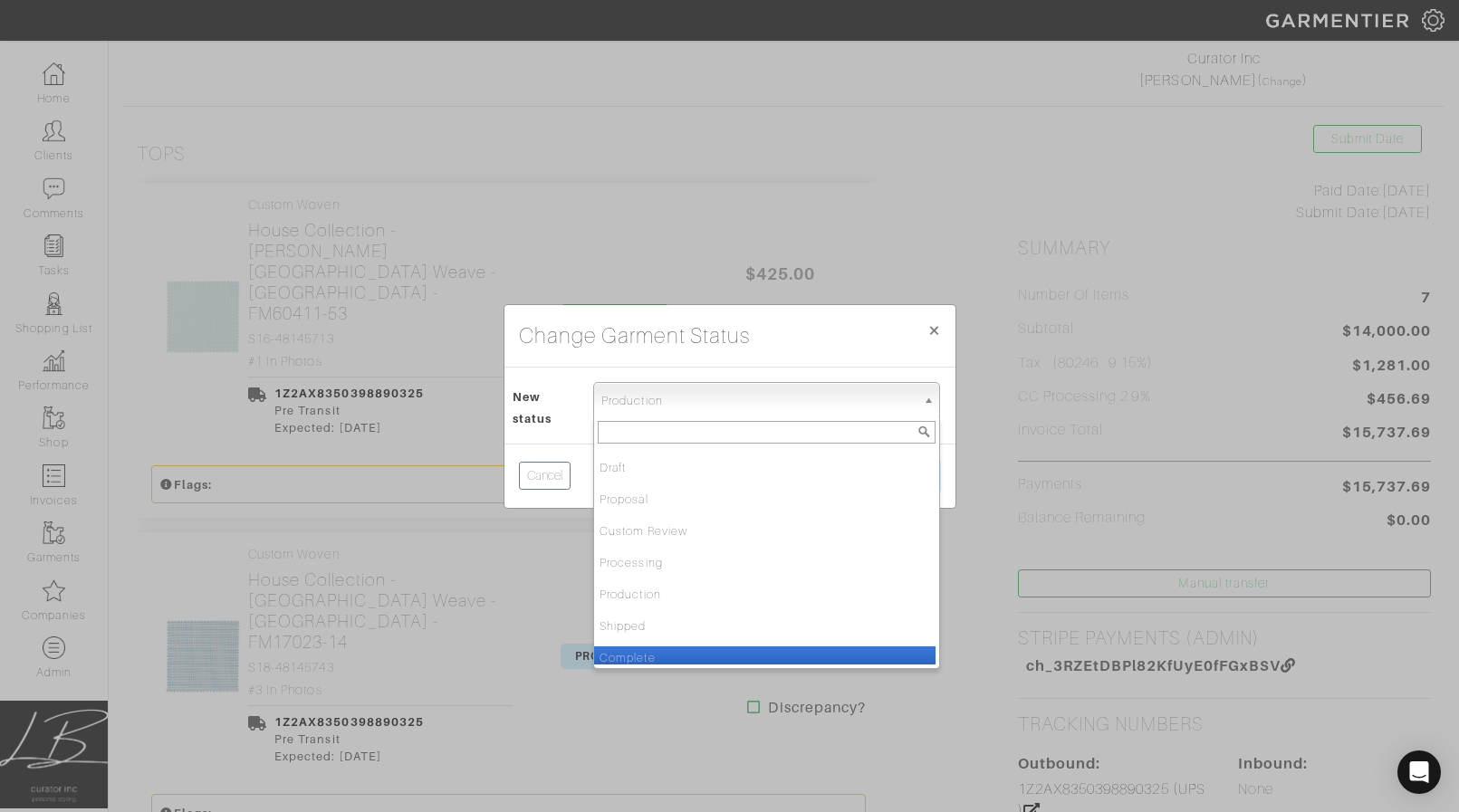 drag, startPoint x: 665, startPoint y: 654, endPoint x: 703, endPoint y: 597, distance: 68.505474 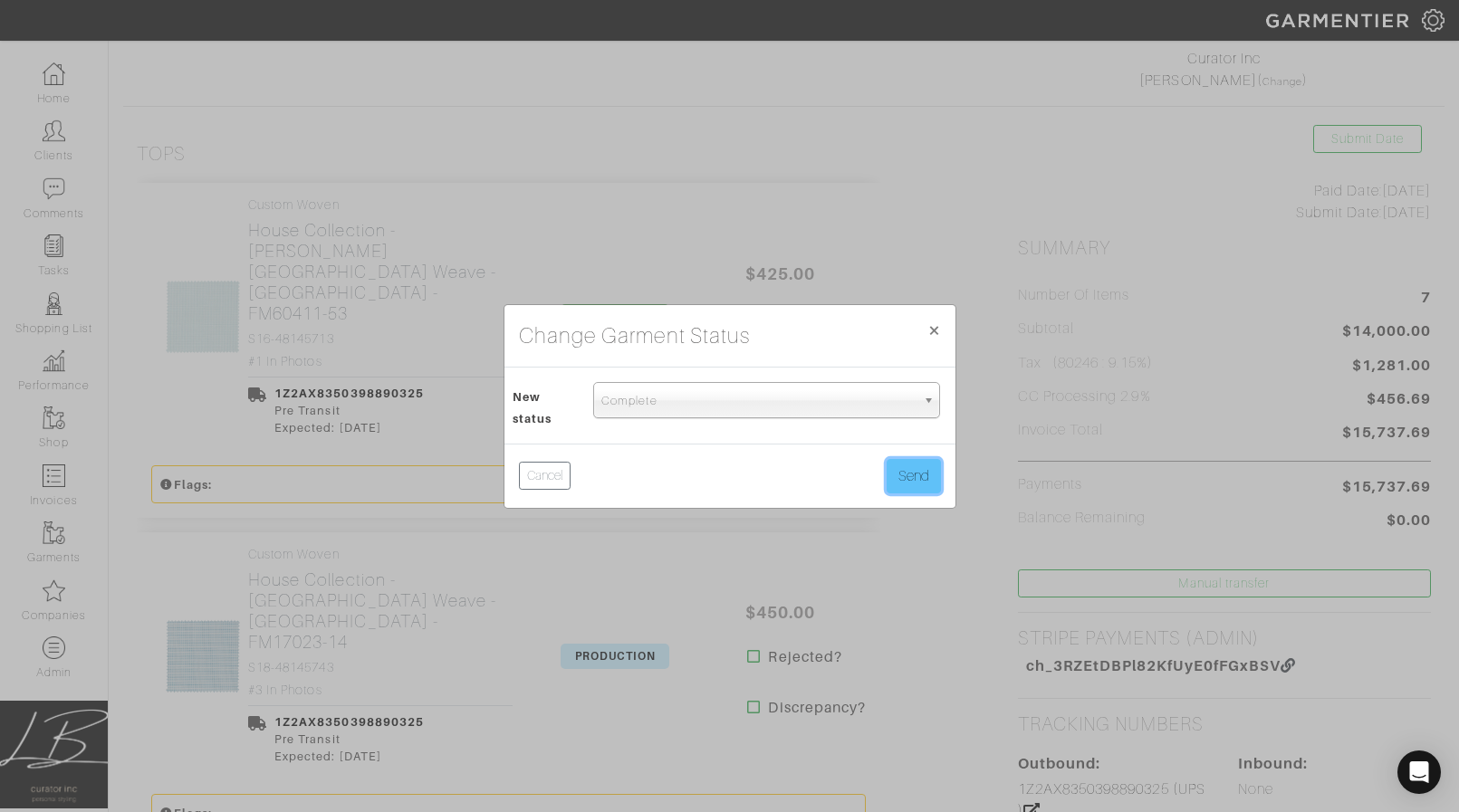 click on "Send" at bounding box center (914, 476) 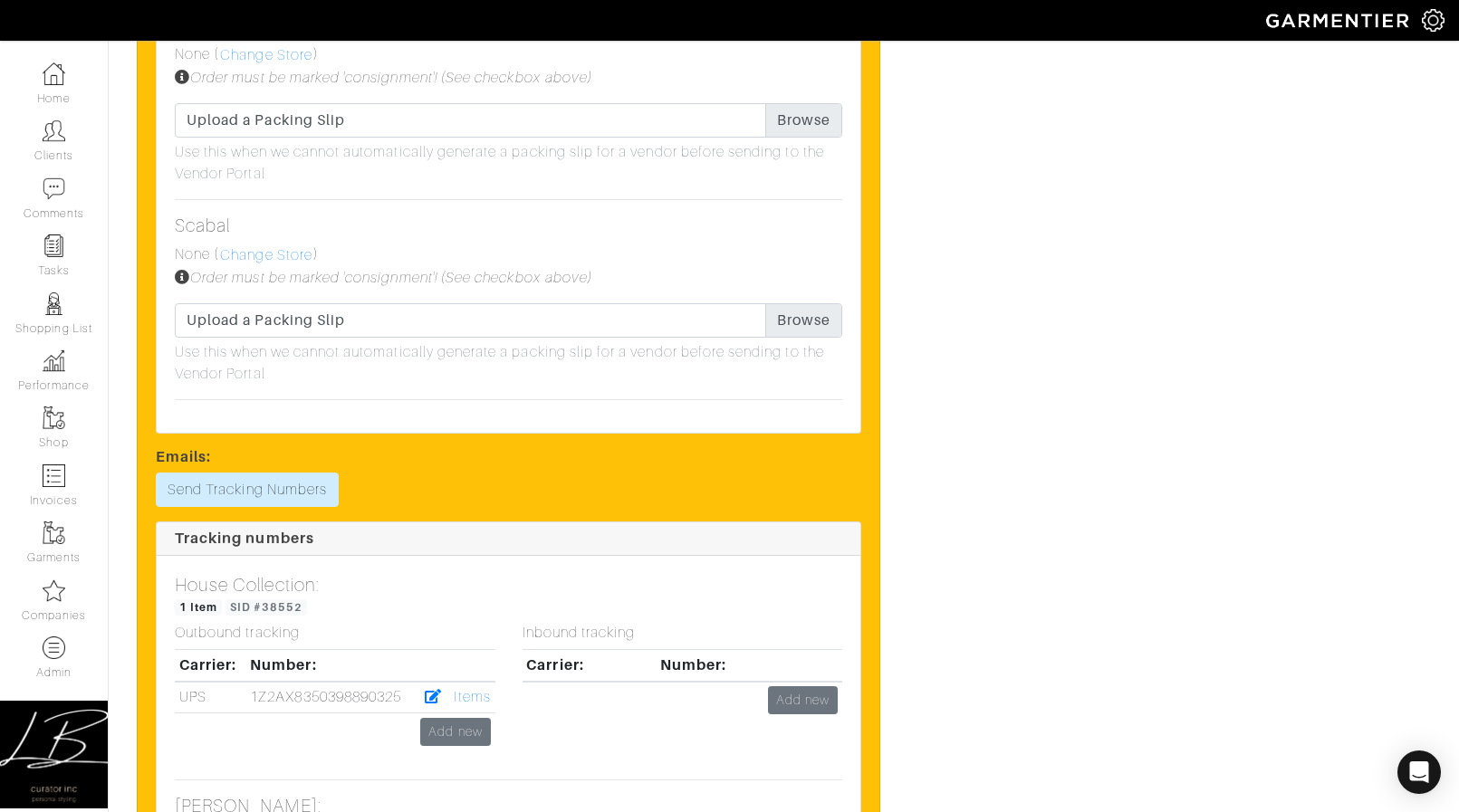 scroll, scrollTop: 7236, scrollLeft: 0, axis: vertical 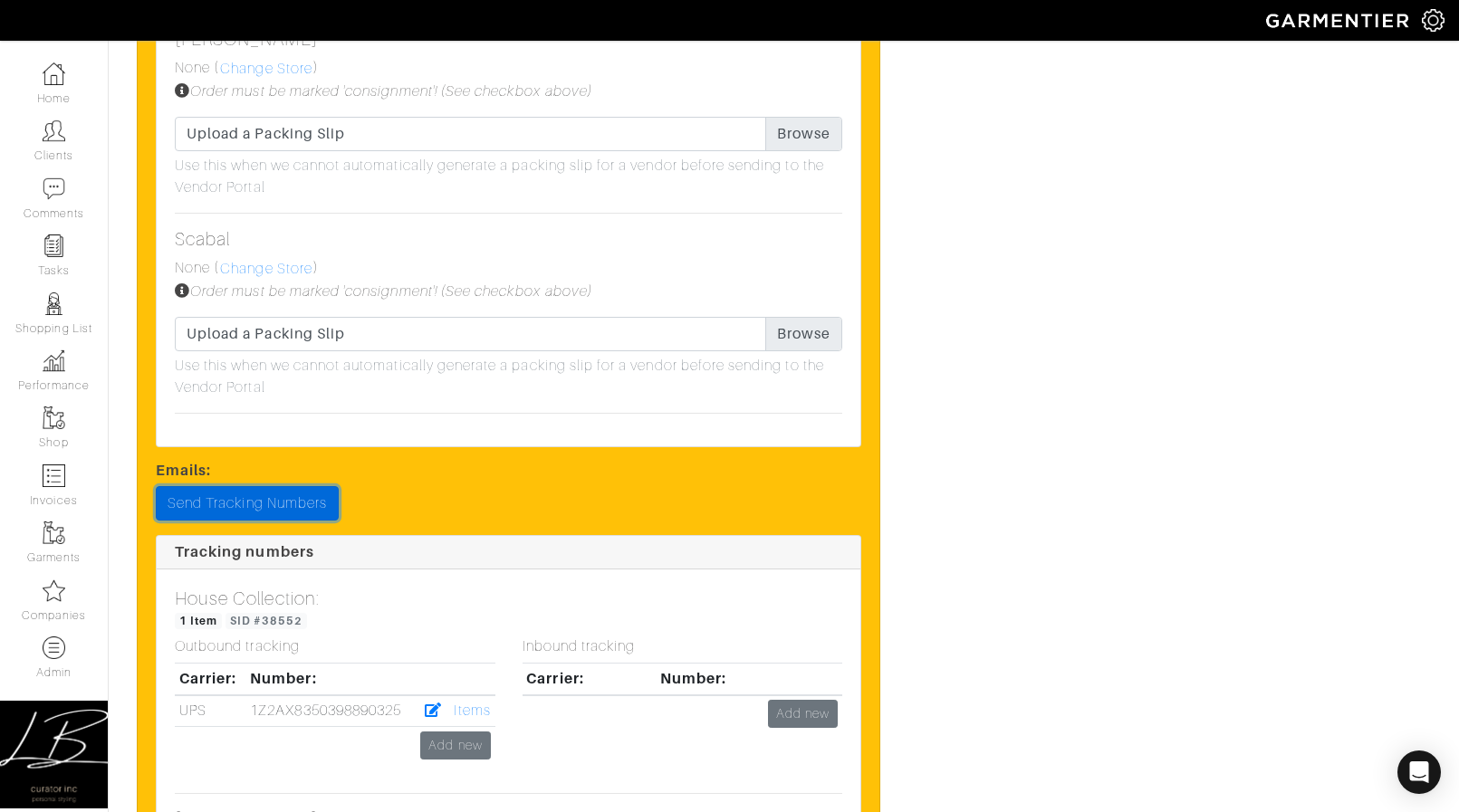 click on "Send Tracking Numbers" at bounding box center (247, 503) 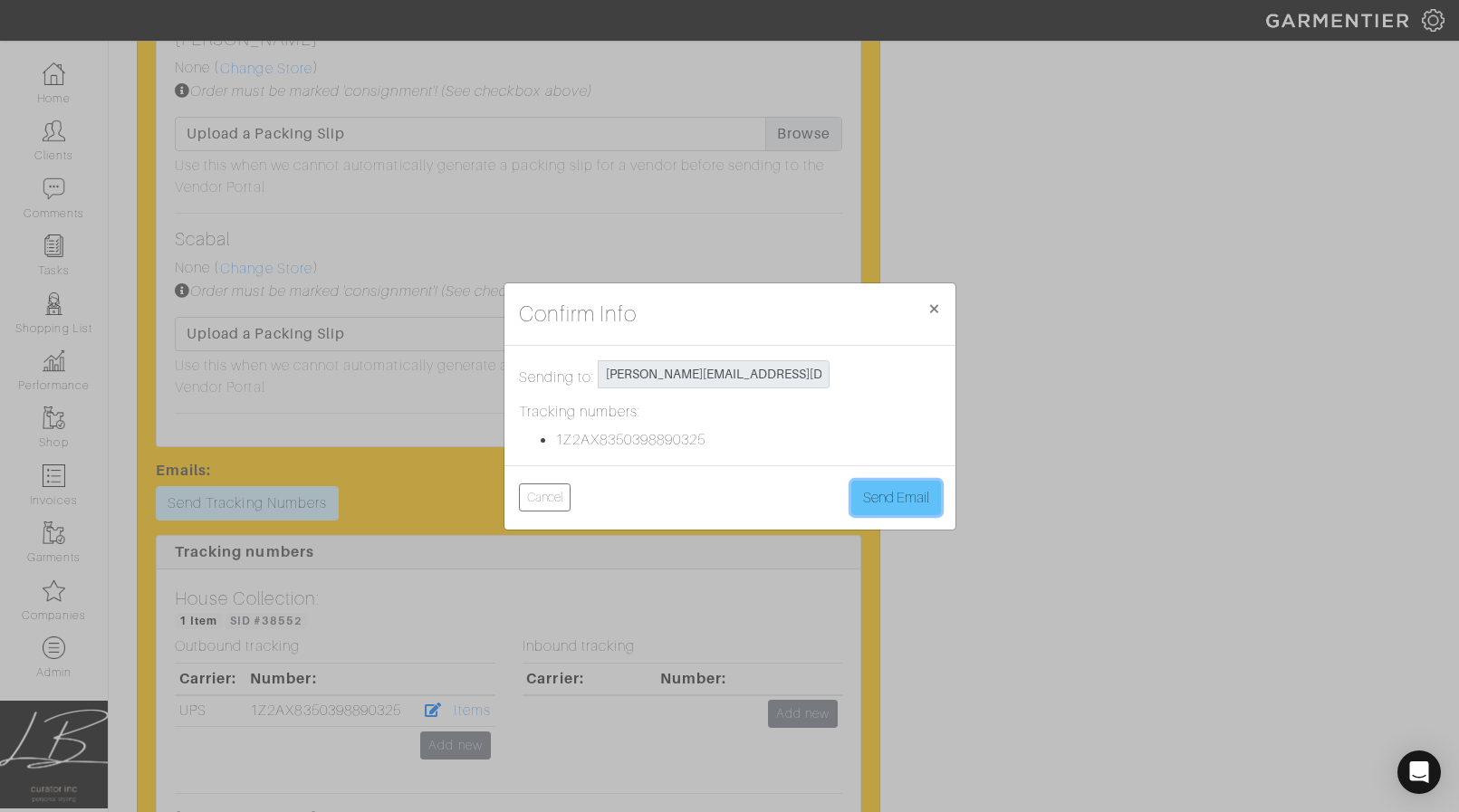 click on "Send Email" at bounding box center (896, 498) 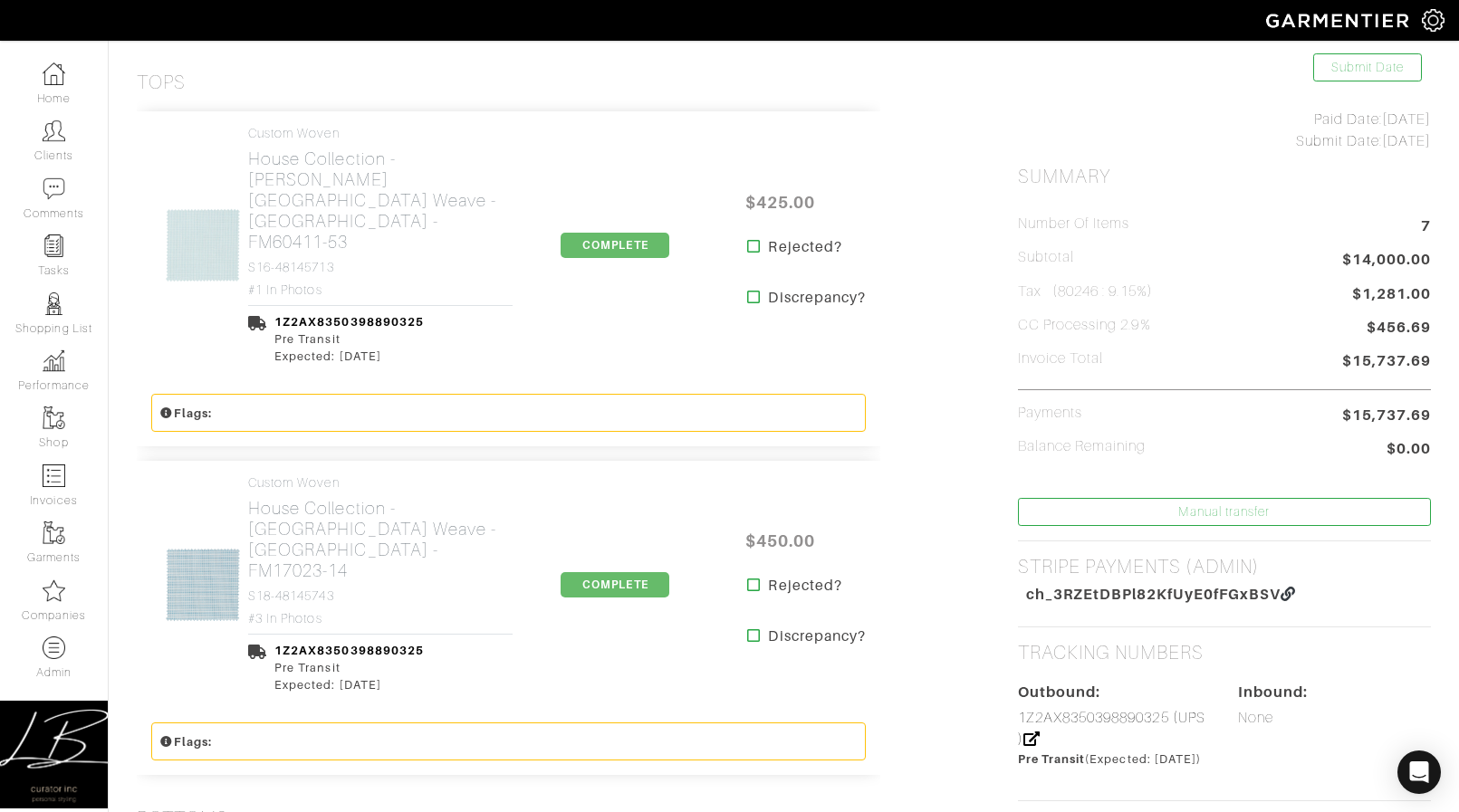 scroll, scrollTop: 0, scrollLeft: 0, axis: both 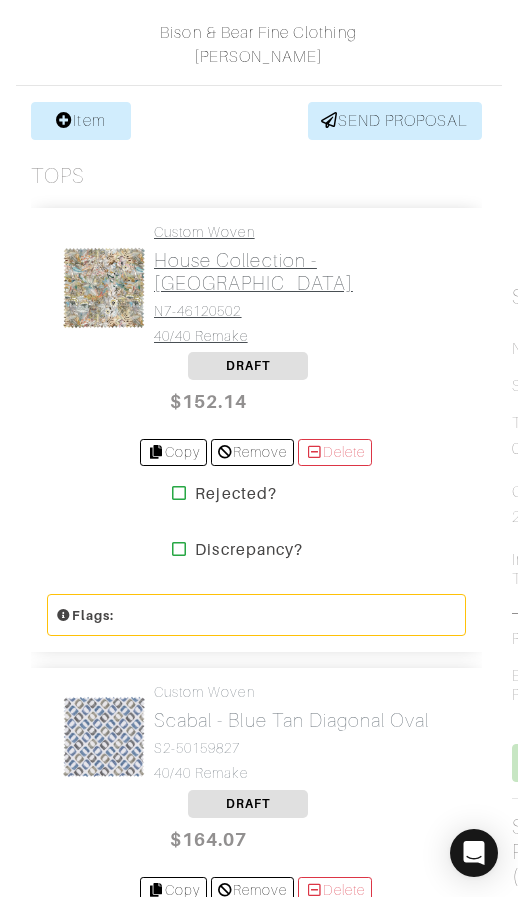 click on "House Collection -
Orange Garden Of Eden" at bounding box center (302, 272) 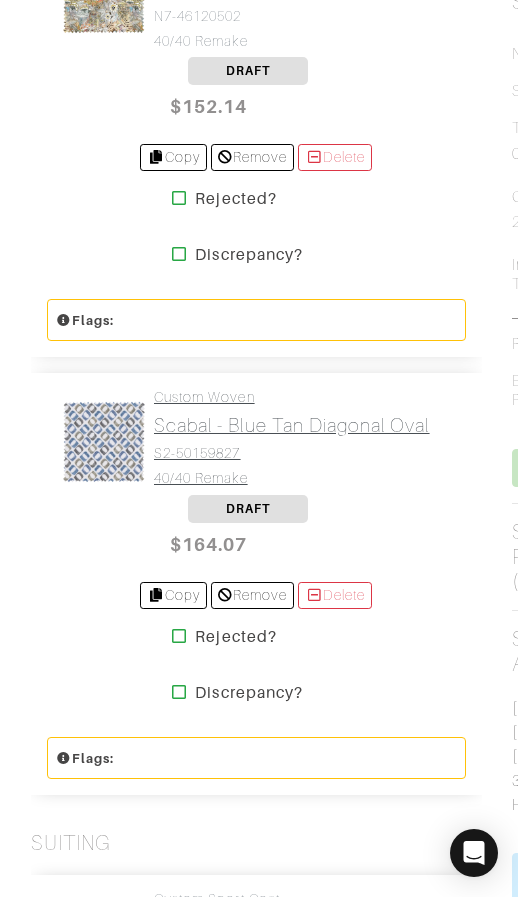 click on "Custom Woven
Scabal -
Blue Tan Diagonal Oval
S2-50159827
40/40 Remake" at bounding box center [292, 437] 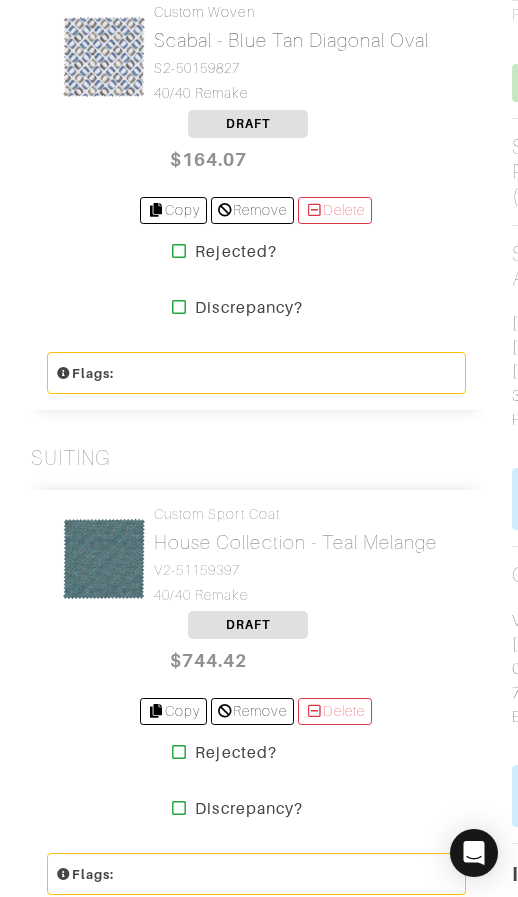 scroll, scrollTop: 1250, scrollLeft: 0, axis: vertical 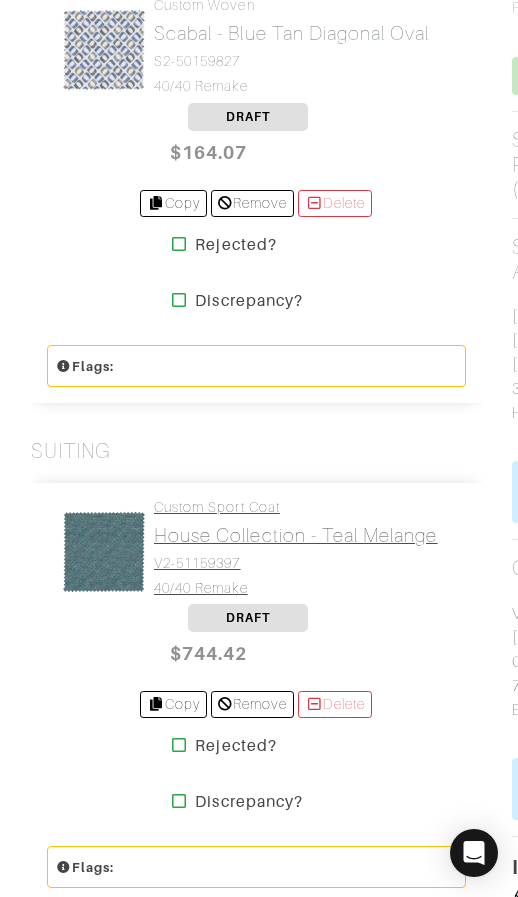 click on "Custom Sport Coat
House Collection -
Teal Melange
V2-51159397
40/40 Remake" at bounding box center [296, 547] 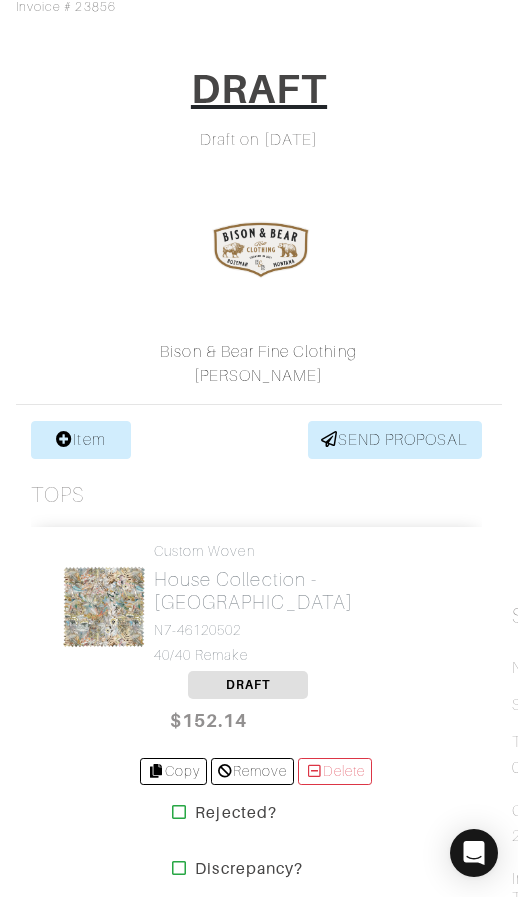scroll, scrollTop: 0, scrollLeft: 0, axis: both 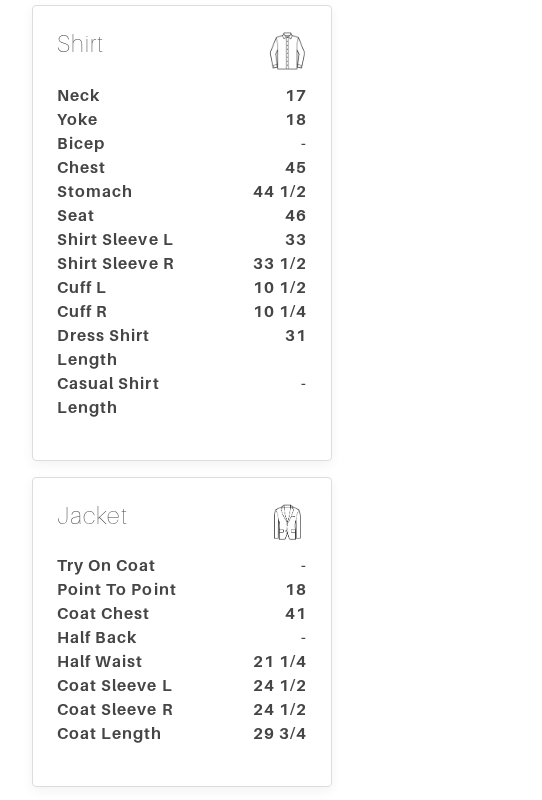 click on "Stomach" at bounding box center (135, 192) 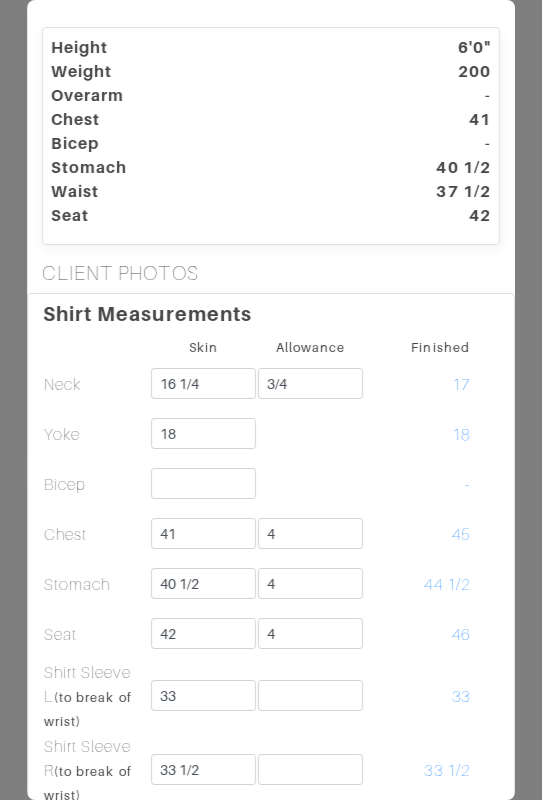 scroll, scrollTop: 0, scrollLeft: 0, axis: both 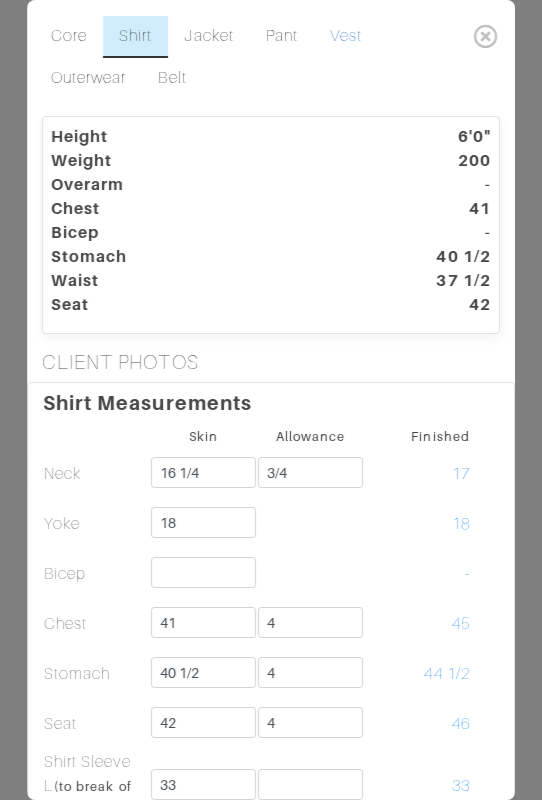 click on "Vest" at bounding box center [346, 37] 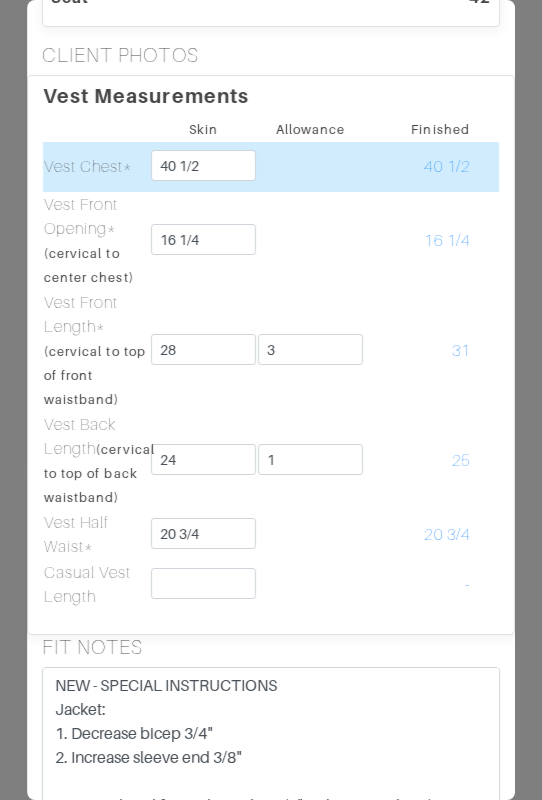 scroll, scrollTop: 348, scrollLeft: 0, axis: vertical 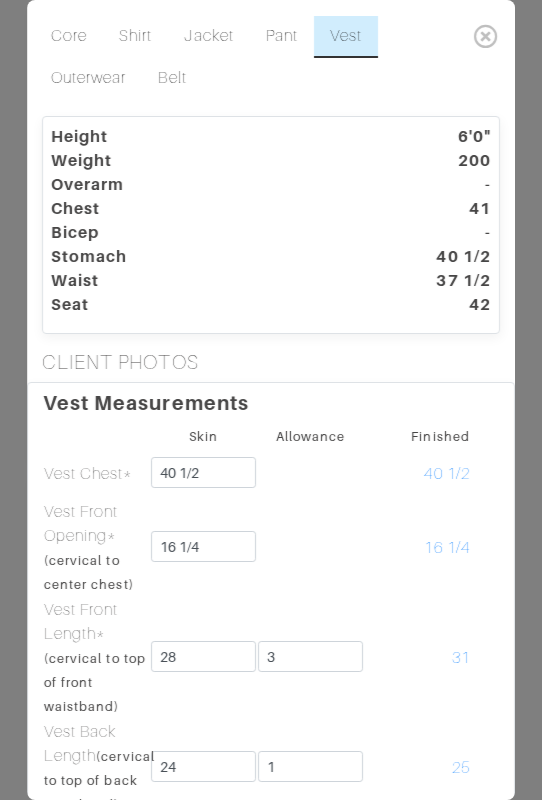 click at bounding box center (486, 36) 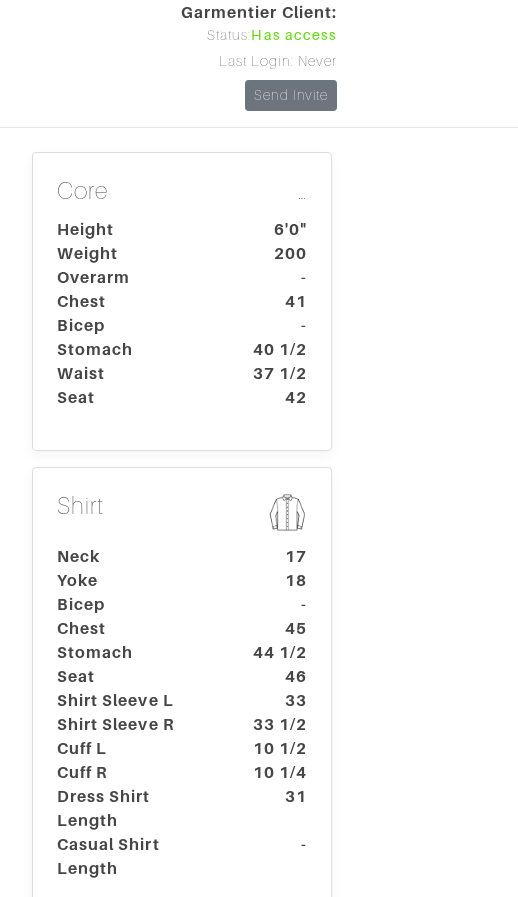 scroll, scrollTop: 366, scrollLeft: 0, axis: vertical 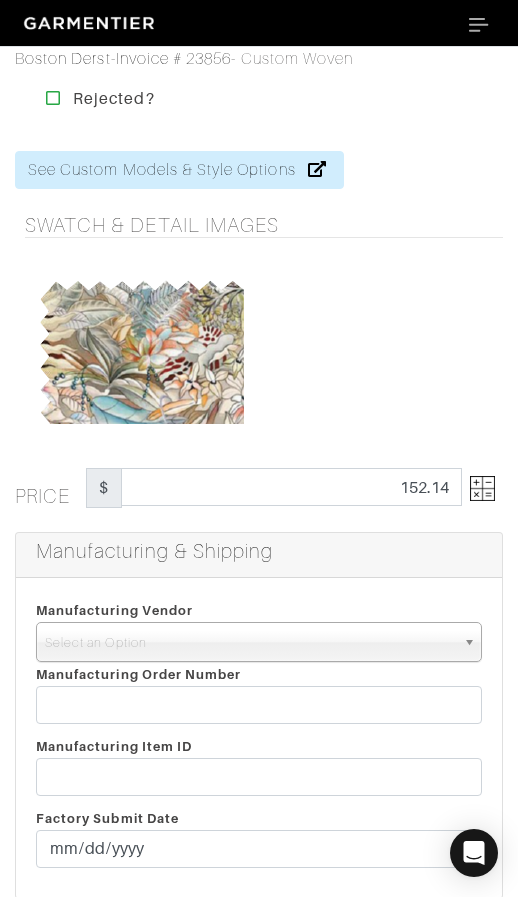 click at bounding box center (482, 488) 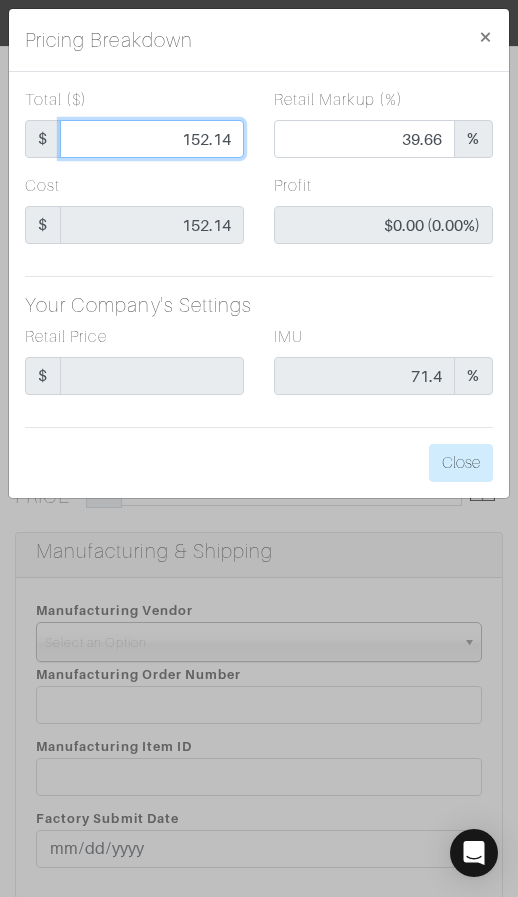 drag, startPoint x: 181, startPoint y: 145, endPoint x: 274, endPoint y: 142, distance: 93.04838 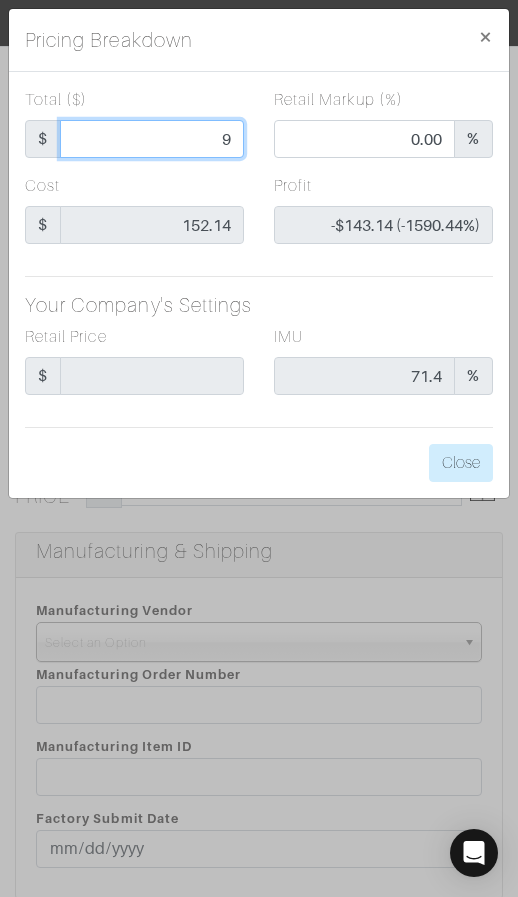 type on "98" 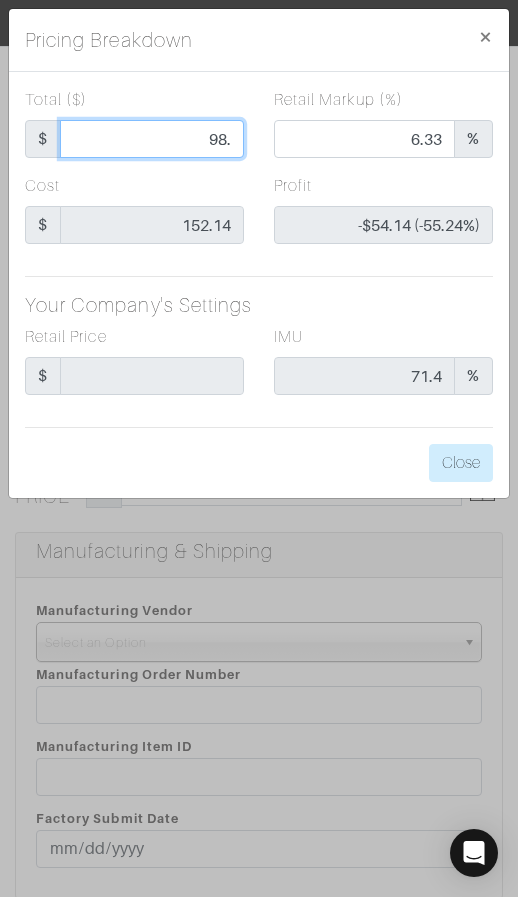 type on "98.2" 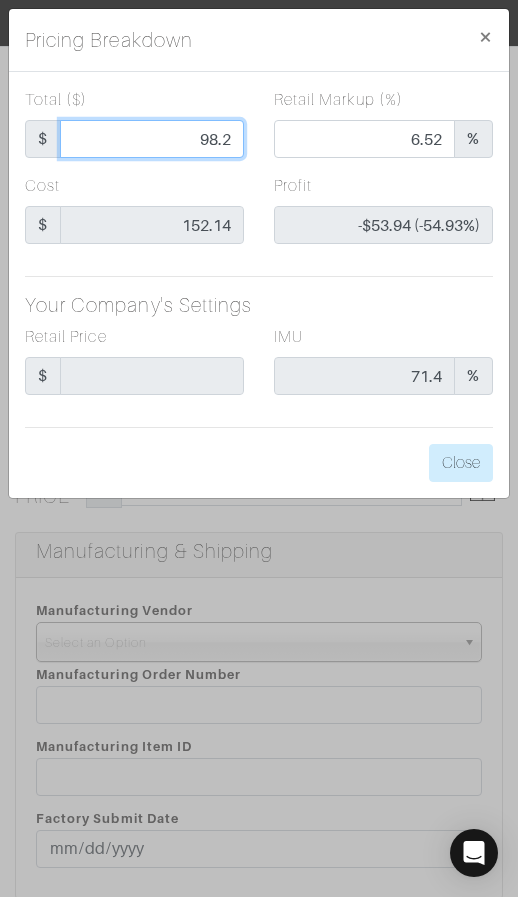 type on "98.28" 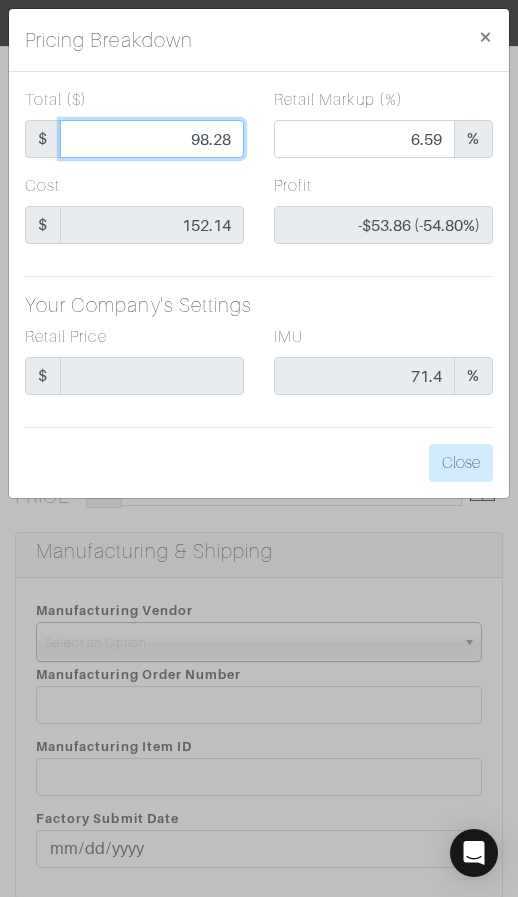 type on "98.28" 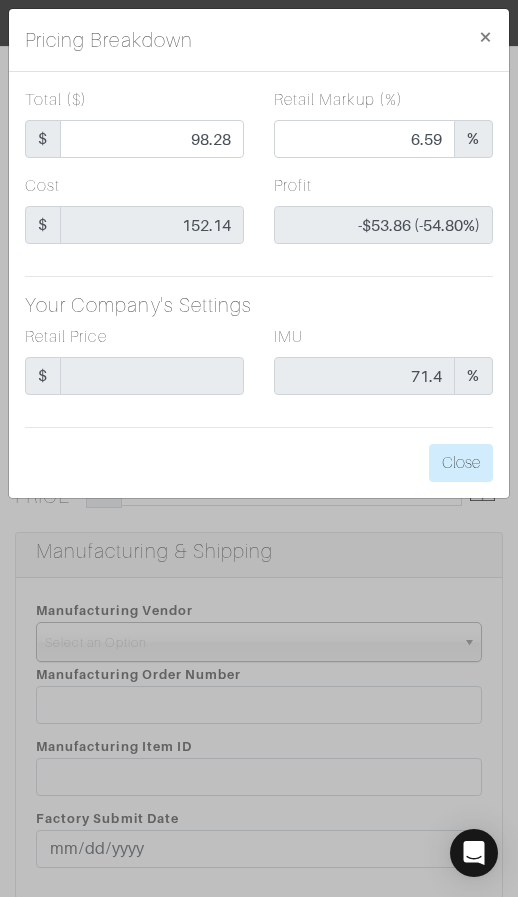 click on "Total ($) $ 98.28 Retail Markup (%) 6.59 % Cost $ 152.14 Profit -$53.86 (-54.80%) Your Company's Settings Retail Price $ IMU 71.4 % Close" at bounding box center (259, 285) 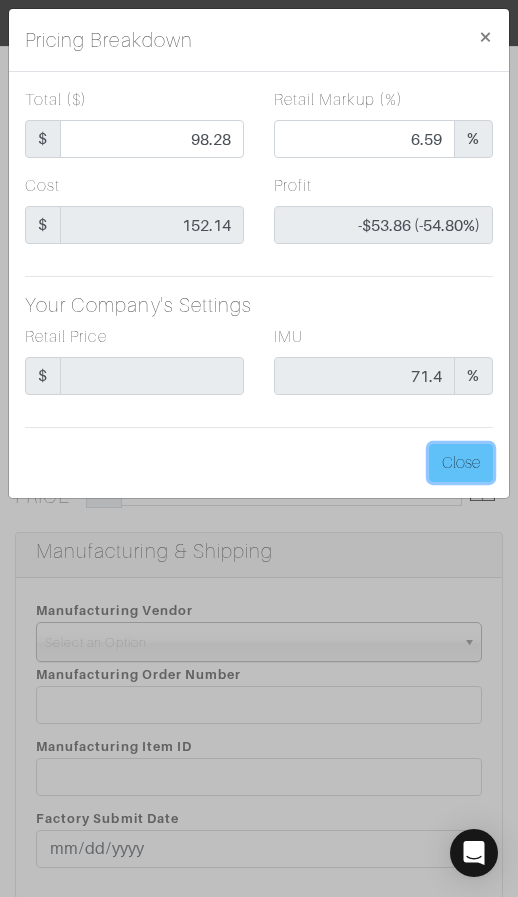 click on "Close" at bounding box center [461, 463] 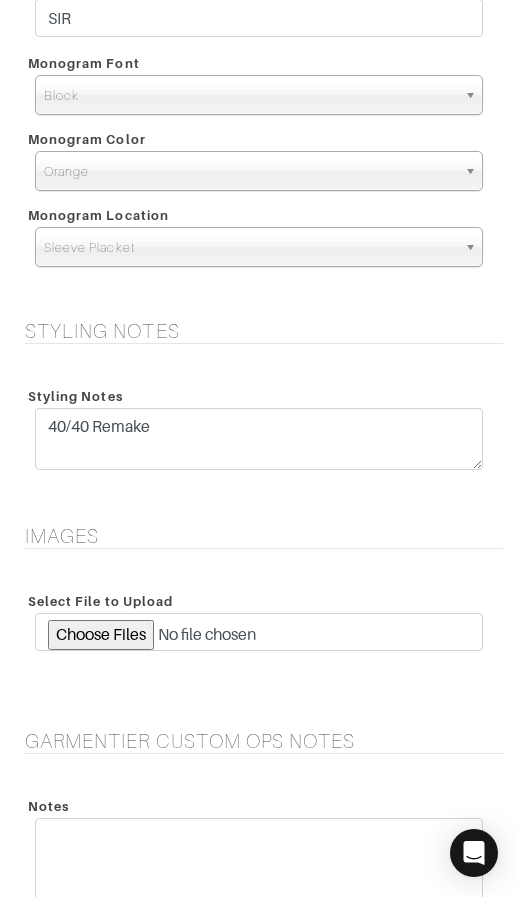 scroll, scrollTop: 2507, scrollLeft: 0, axis: vertical 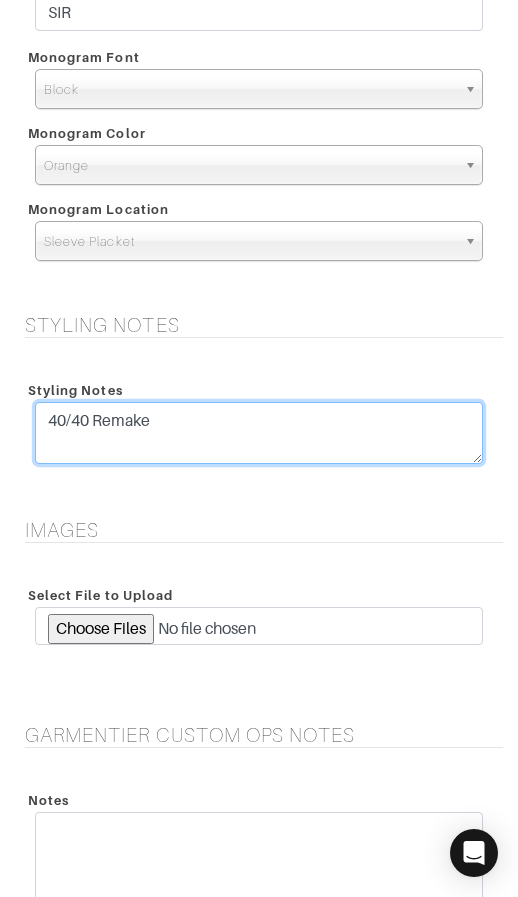 click on "40/40 Remake" at bounding box center [259, 433] 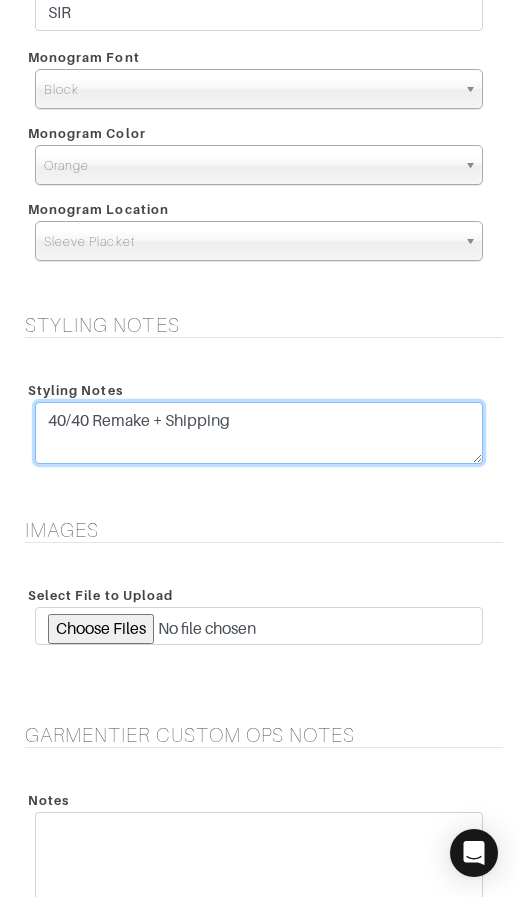 type on "40/40 Remake + Shipping" 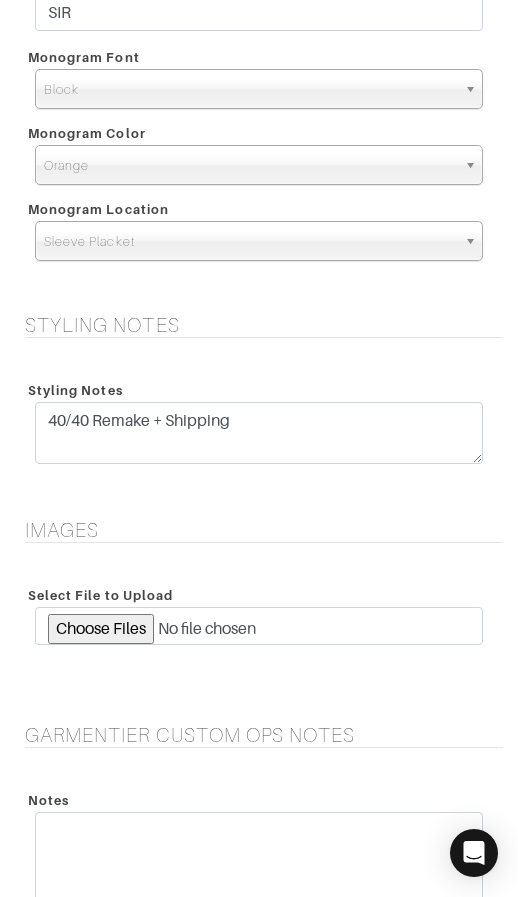 click on "Styling Notes" at bounding box center [264, 325] 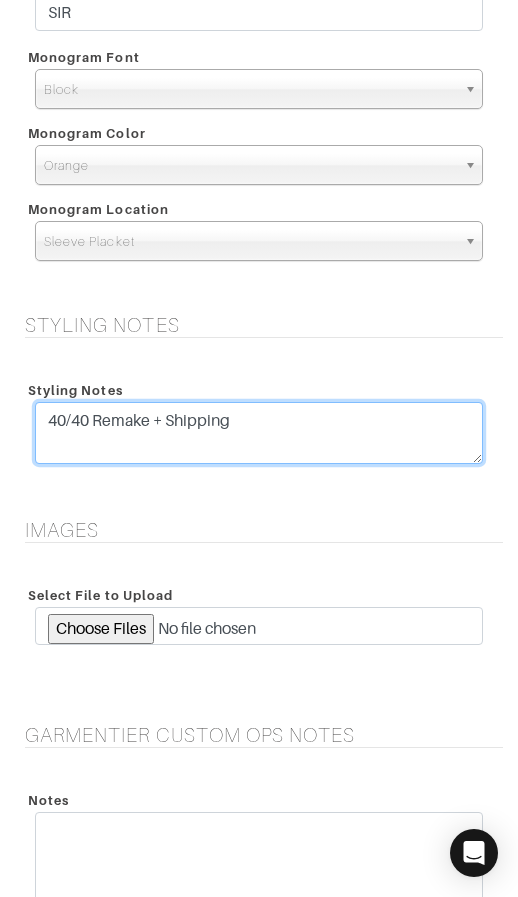 drag, startPoint x: 346, startPoint y: 433, endPoint x: 348, endPoint y: 372, distance: 61.03278 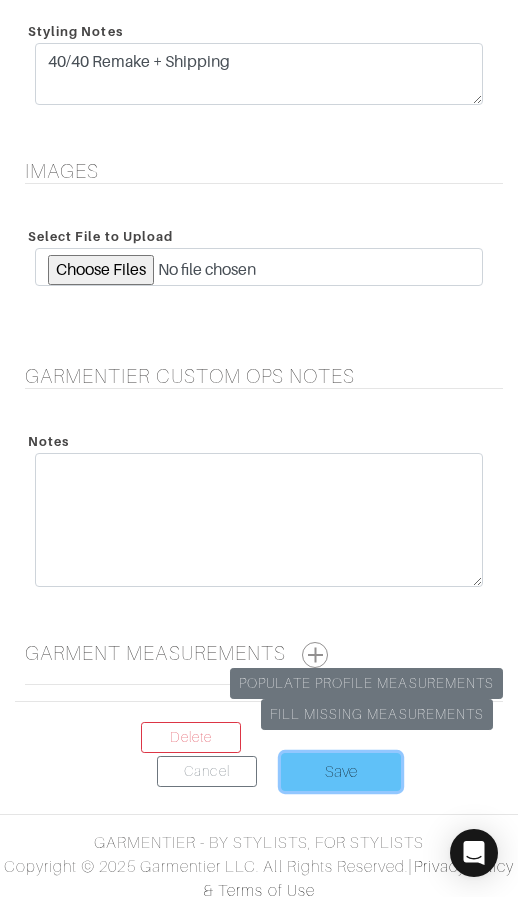 scroll, scrollTop: 2865, scrollLeft: 0, axis: vertical 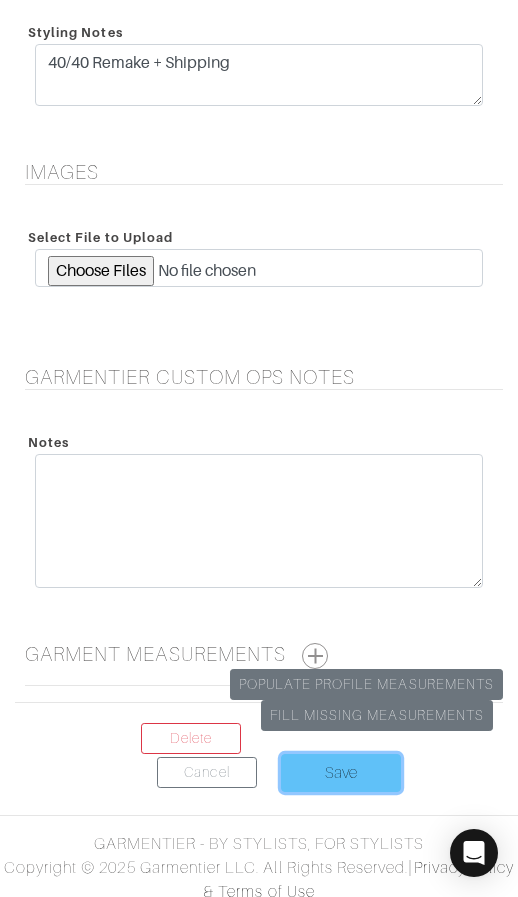 click on "Save" at bounding box center [341, 773] 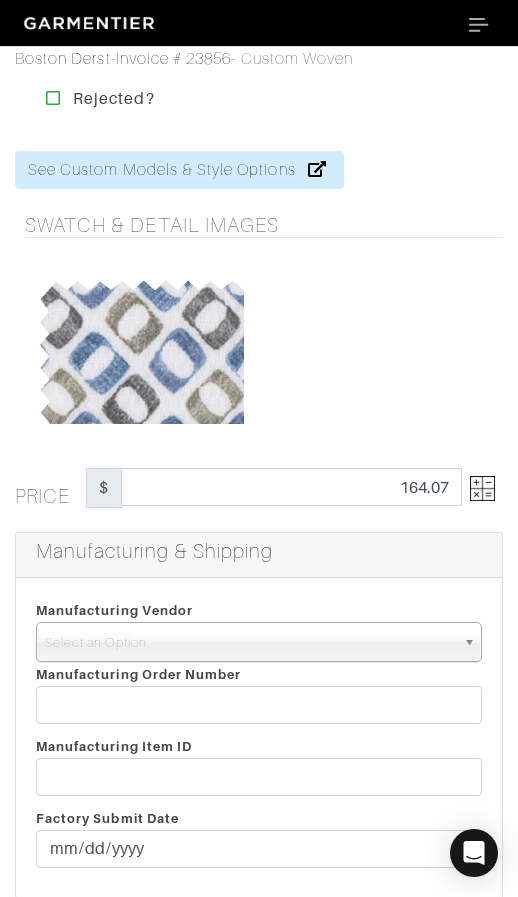 scroll, scrollTop: 0, scrollLeft: 0, axis: both 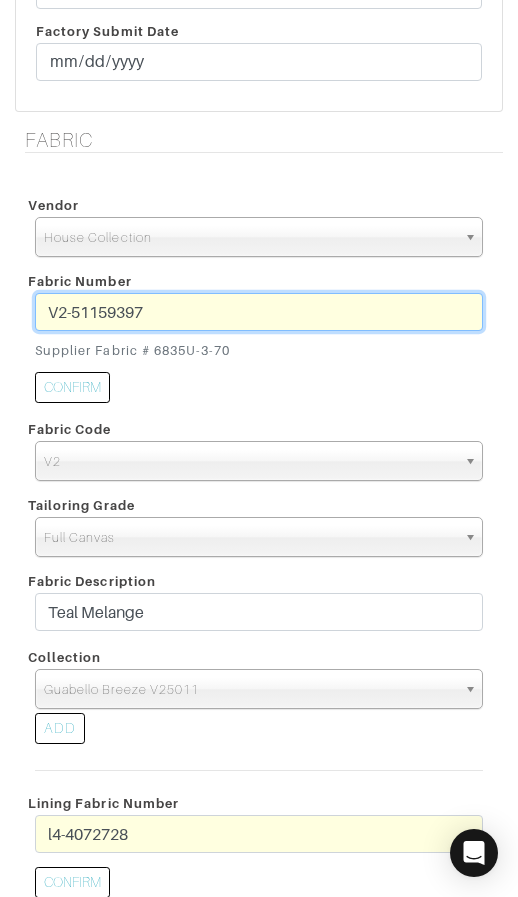 drag, startPoint x: 275, startPoint y: 317, endPoint x: 14, endPoint y: 312, distance: 261.04788 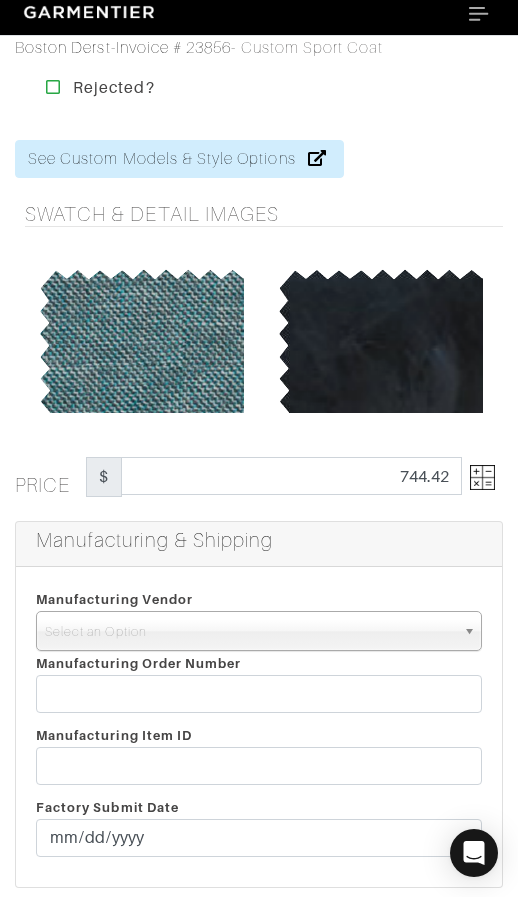 scroll, scrollTop: 0, scrollLeft: 0, axis: both 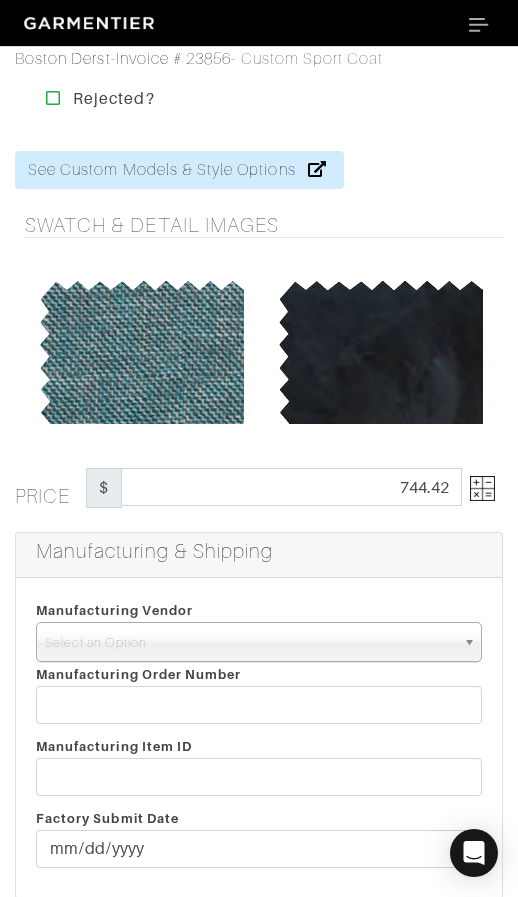 click 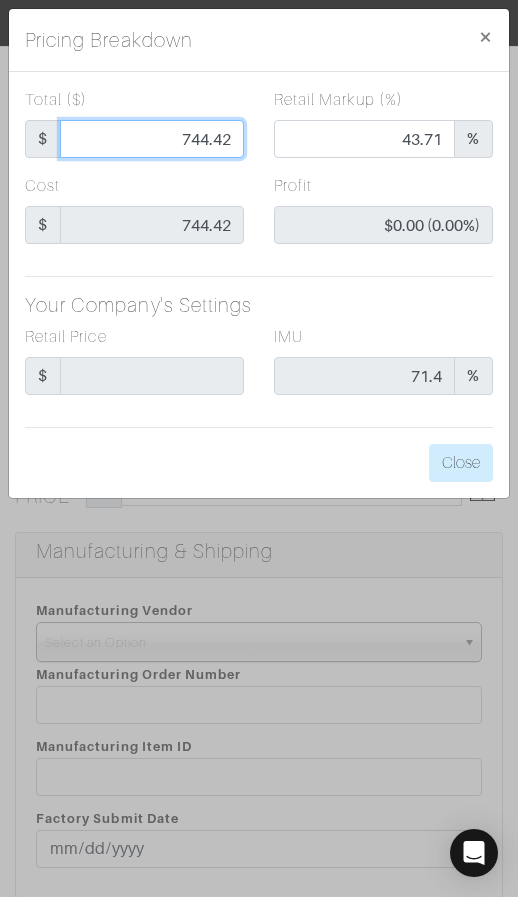 click on "744.42" at bounding box center (152, 139) 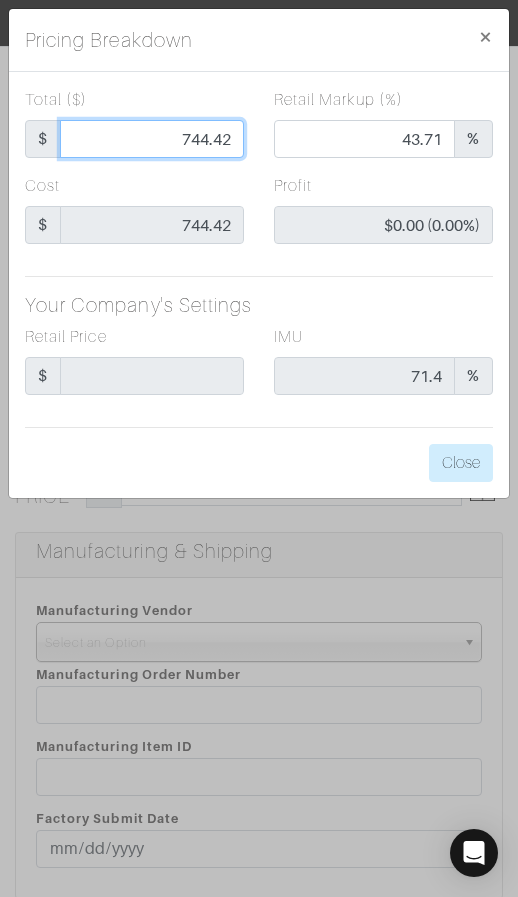 type on "4" 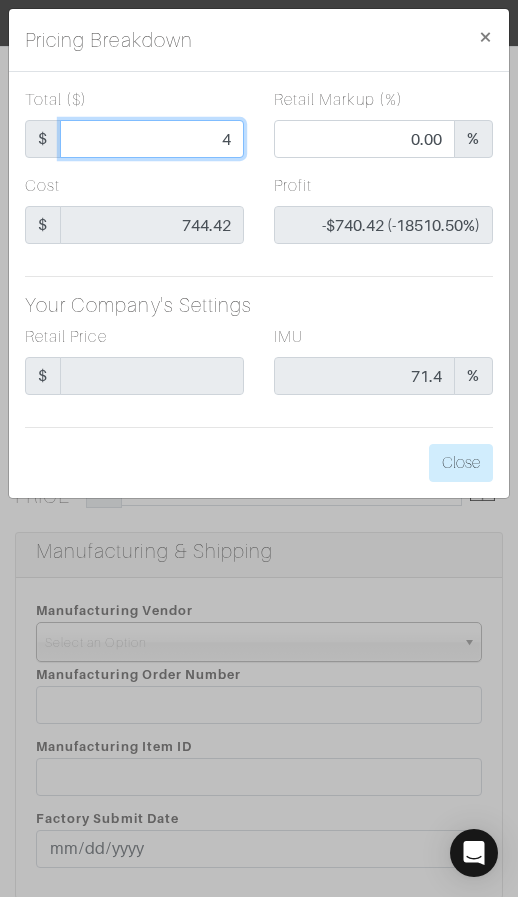 type on "45" 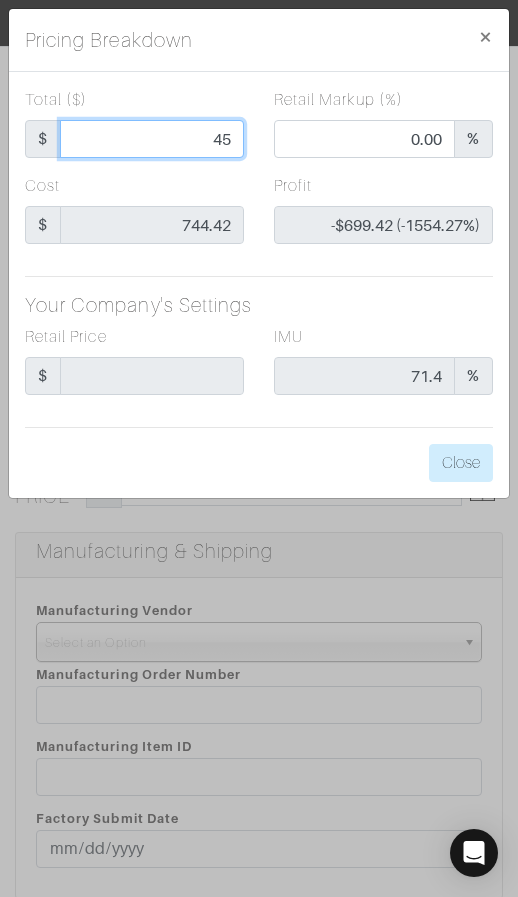 type on "459" 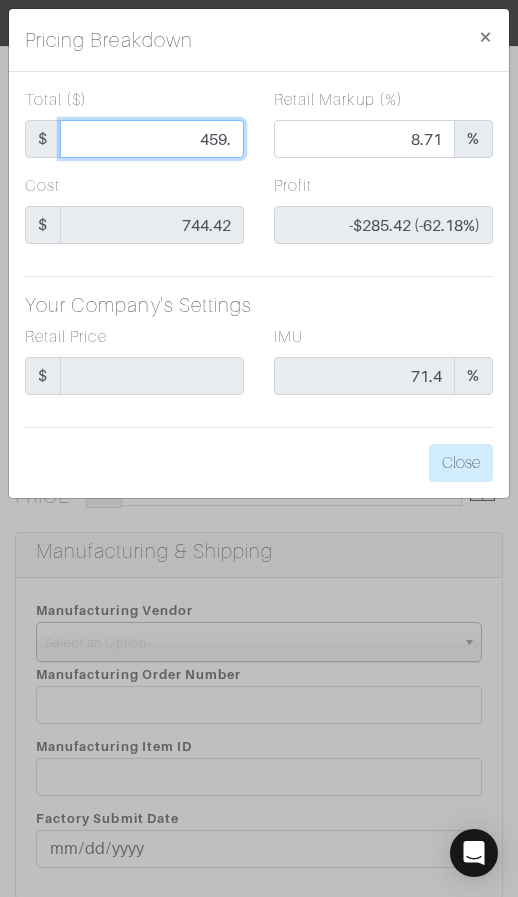 type on "459.6" 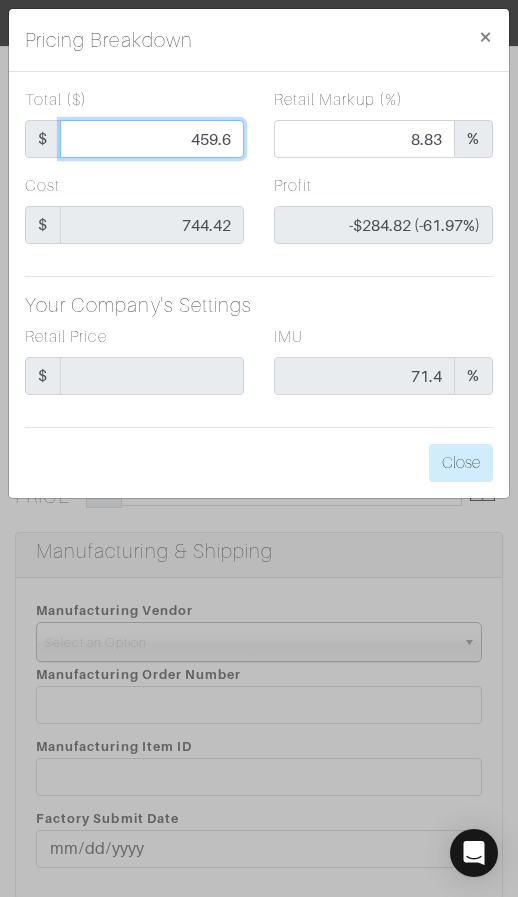type on "459.65" 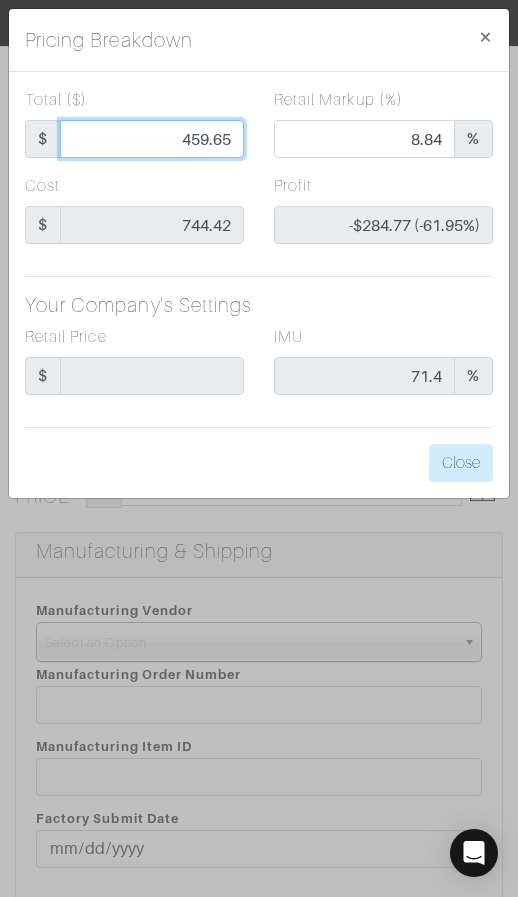 type on "459.65" 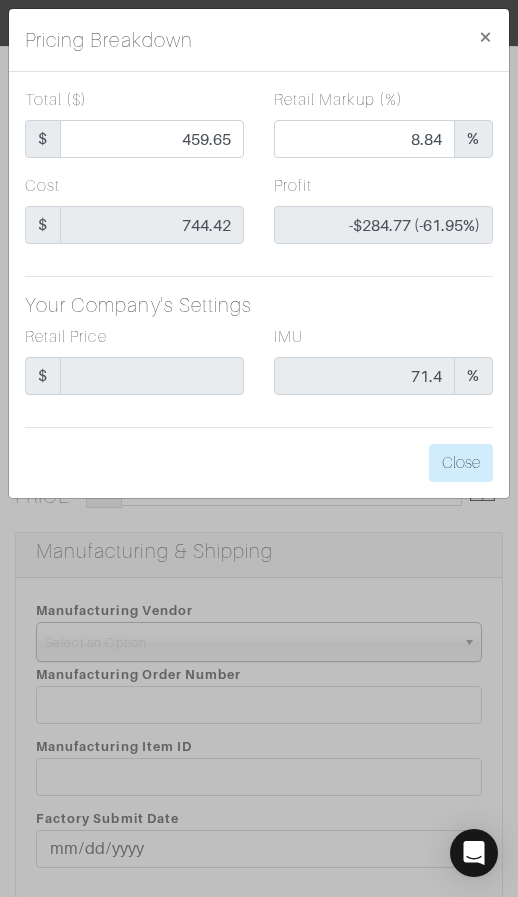 click on "Total ($) $ 459.65 Retail Markup (%) 8.84 % Cost $ 744.42 Profit -$284.77 (-61.95%) Your Company's Settings Retail Price $ IMU 71.4 % Close" at bounding box center (259, 285) 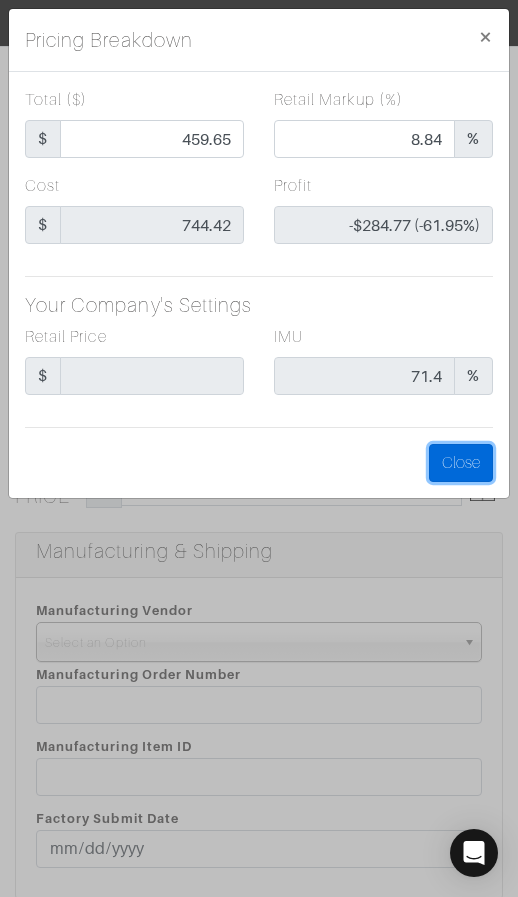 click on "Close" at bounding box center (461, 463) 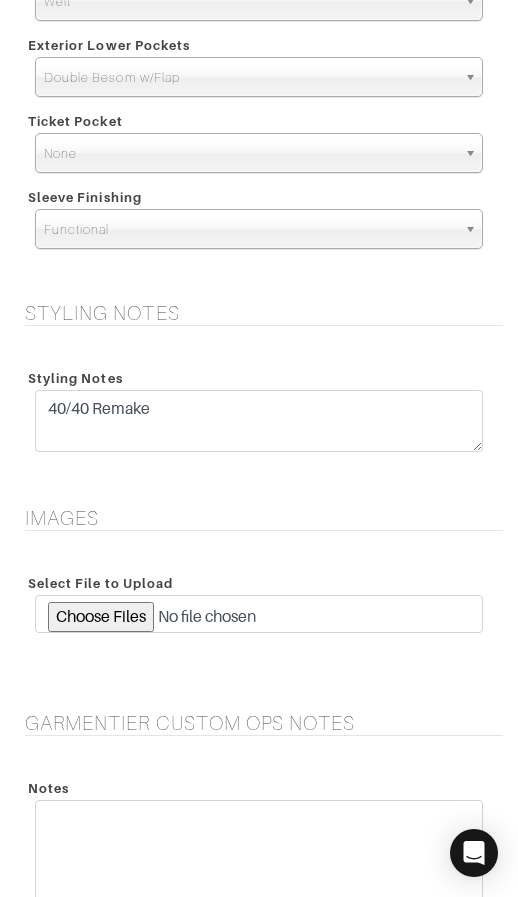 scroll, scrollTop: 3423, scrollLeft: 0, axis: vertical 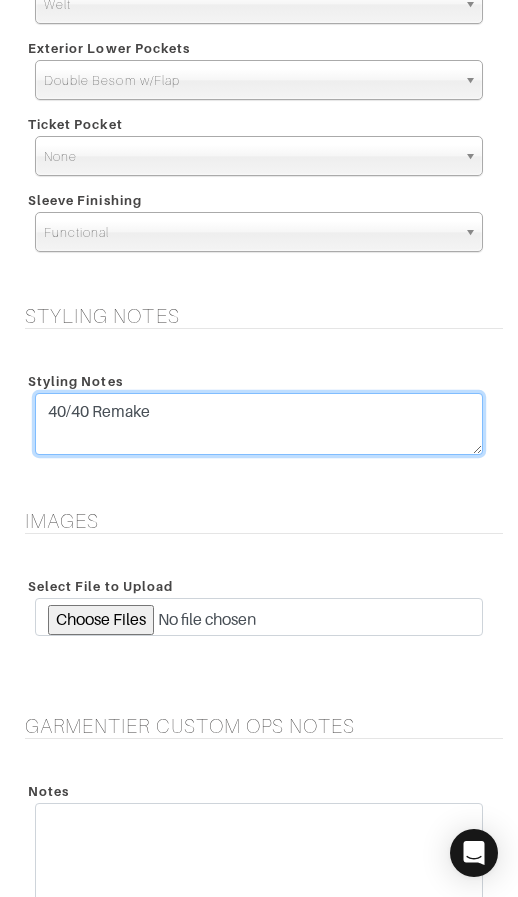 click on "40/40 Remake" at bounding box center [259, 424] 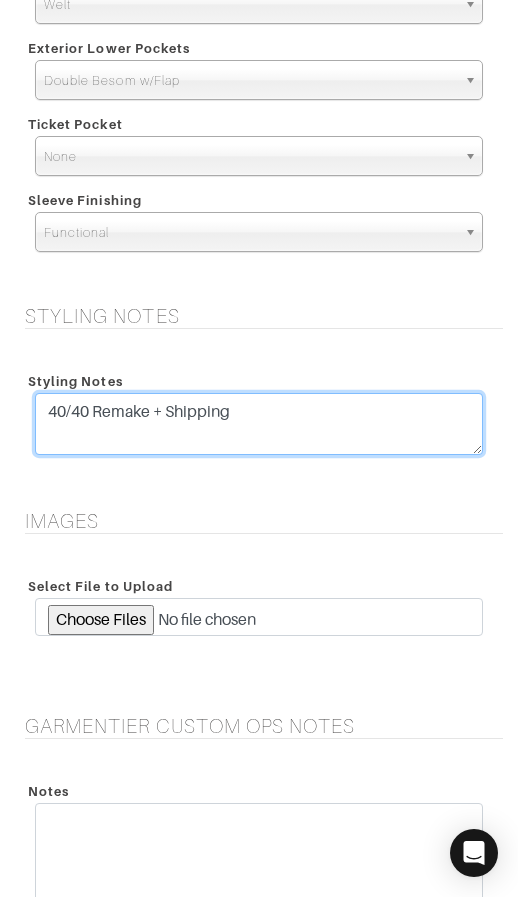 type on "40/40 Remake + Shipping" 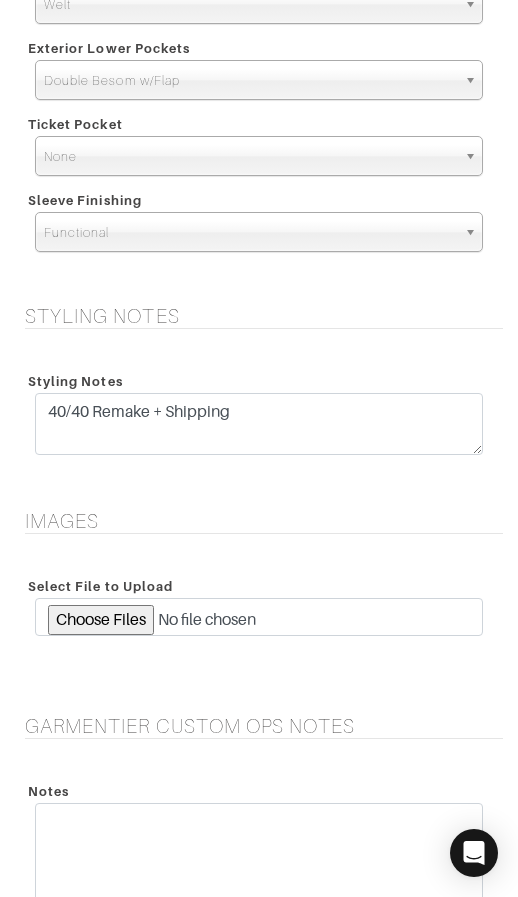 click on "Styling Notes" at bounding box center [259, 381] 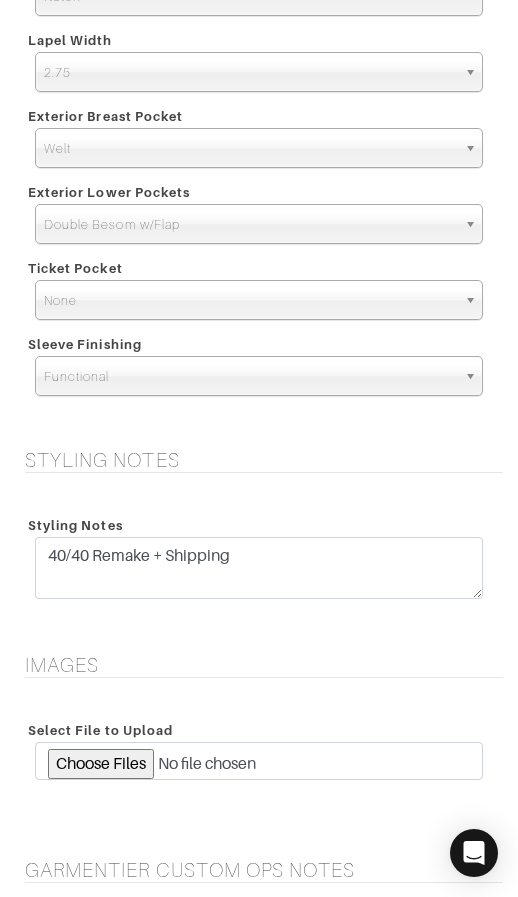 scroll, scrollTop: 3787, scrollLeft: 0, axis: vertical 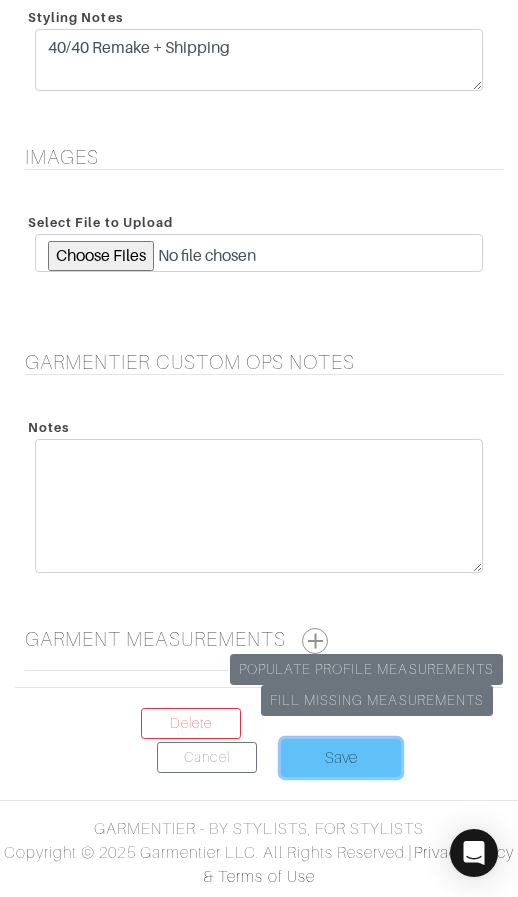 click on "Save" at bounding box center (341, 758) 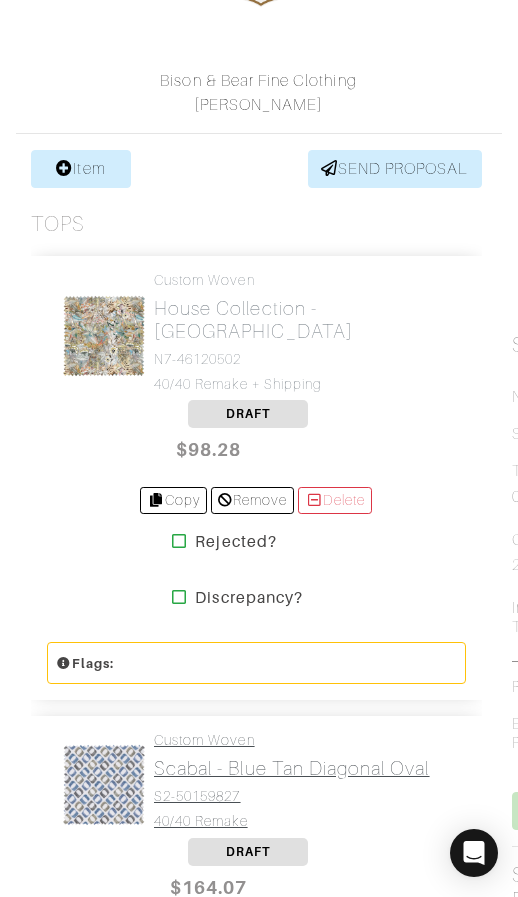 scroll, scrollTop: 516, scrollLeft: 0, axis: vertical 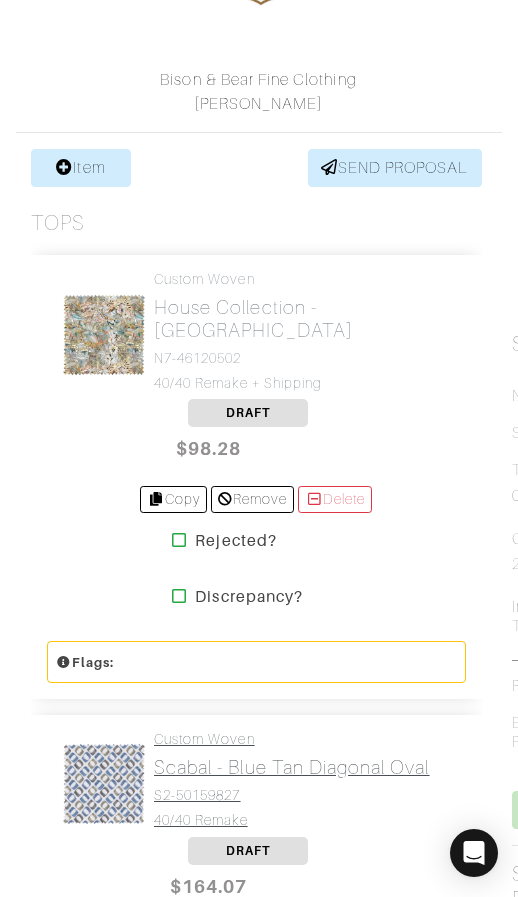 click on "Scabal -
Blue Tan Diagonal Oval" at bounding box center (292, 767) 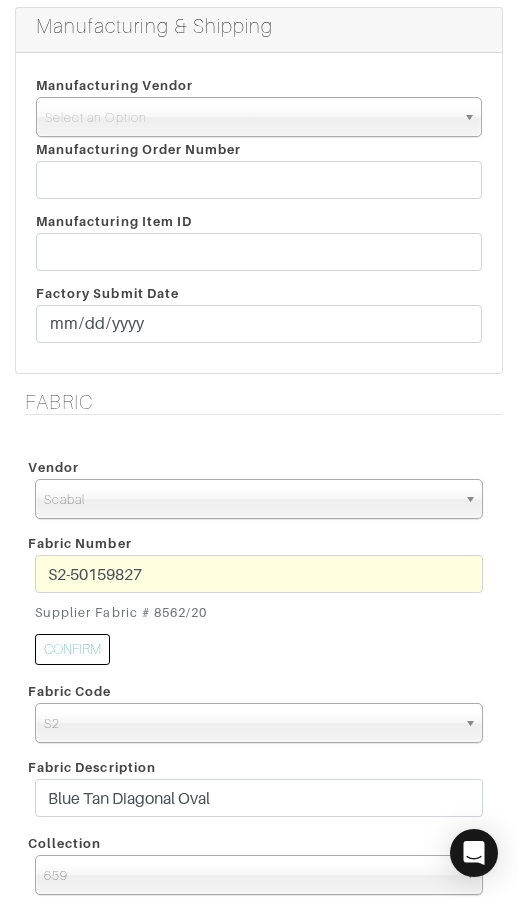 scroll, scrollTop: 529, scrollLeft: 0, axis: vertical 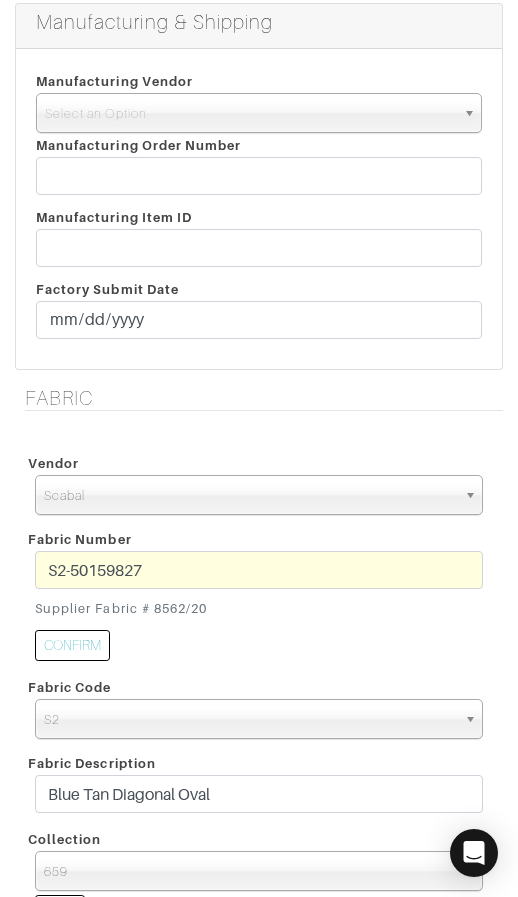 click on "Scabal" at bounding box center [250, 496] 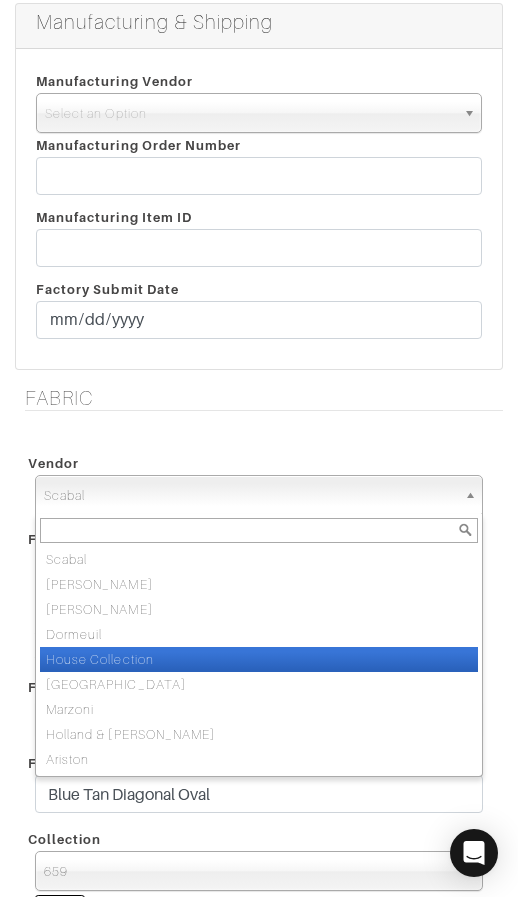 click on "House Collection" at bounding box center (259, 659) 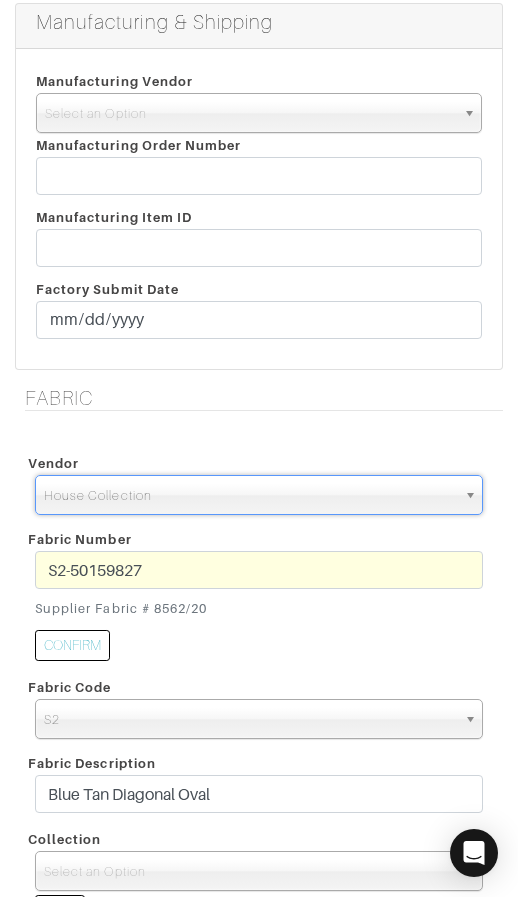 drag, startPoint x: 250, startPoint y: 382, endPoint x: 255, endPoint y: 452, distance: 70.178345 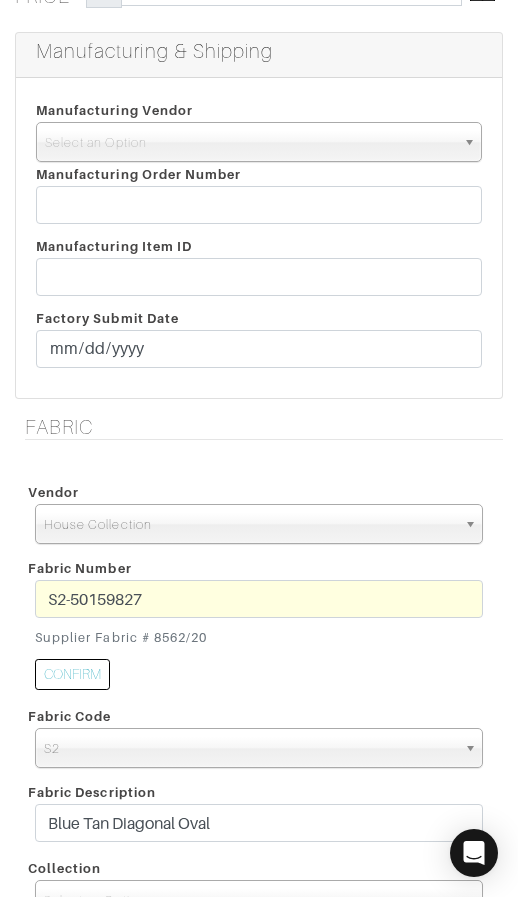 scroll, scrollTop: 0, scrollLeft: 0, axis: both 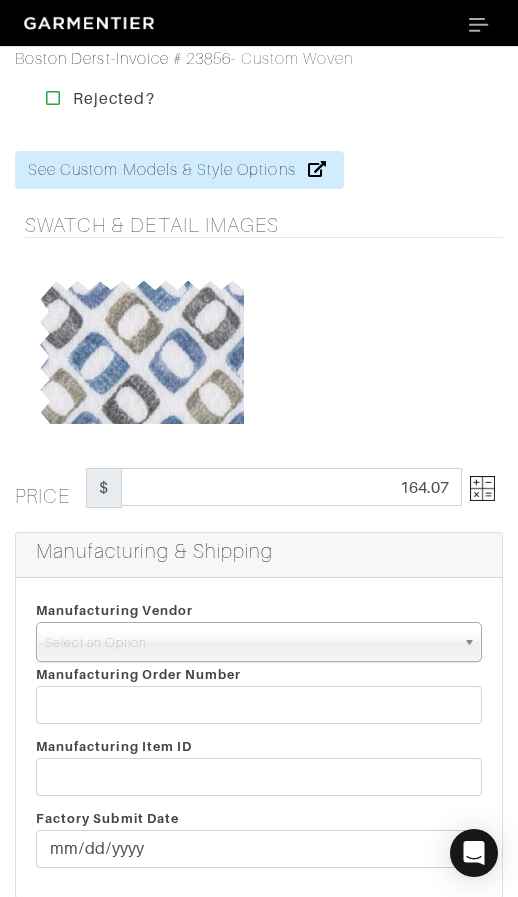 click 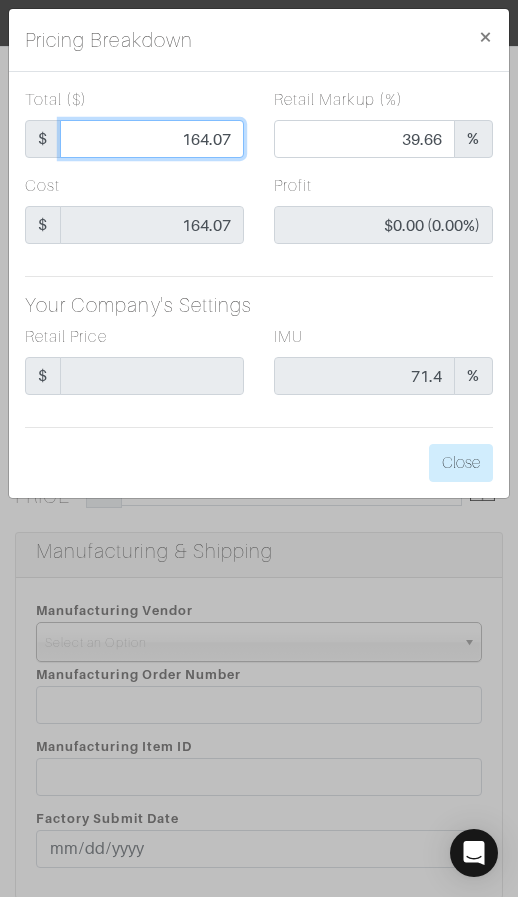 click on "164.07" at bounding box center [152, 139] 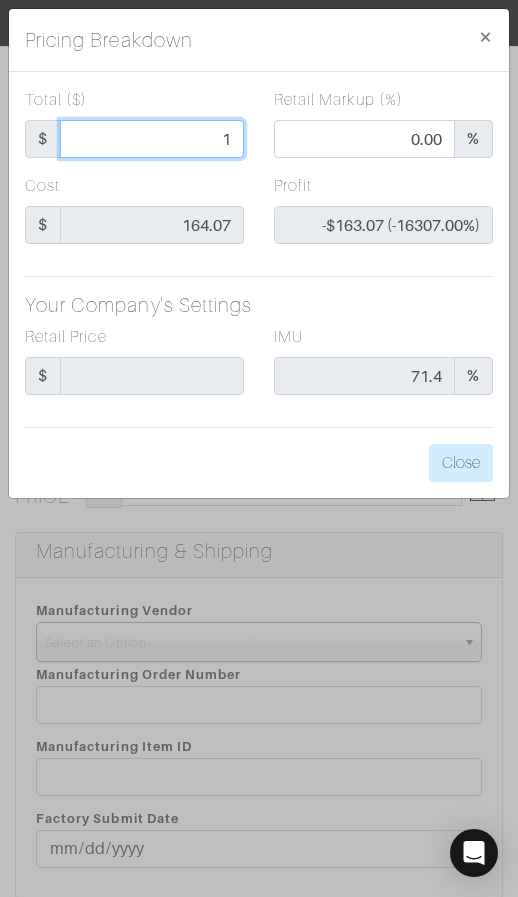 type on "10" 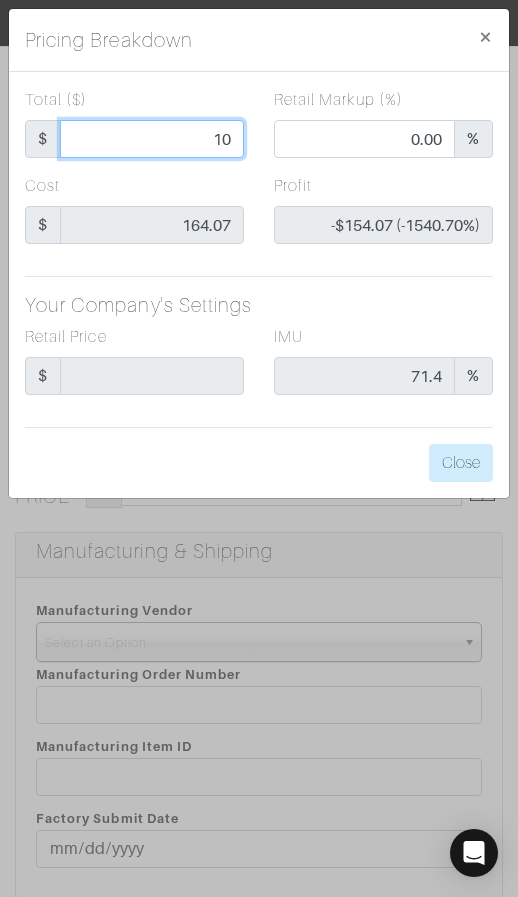 type on "105" 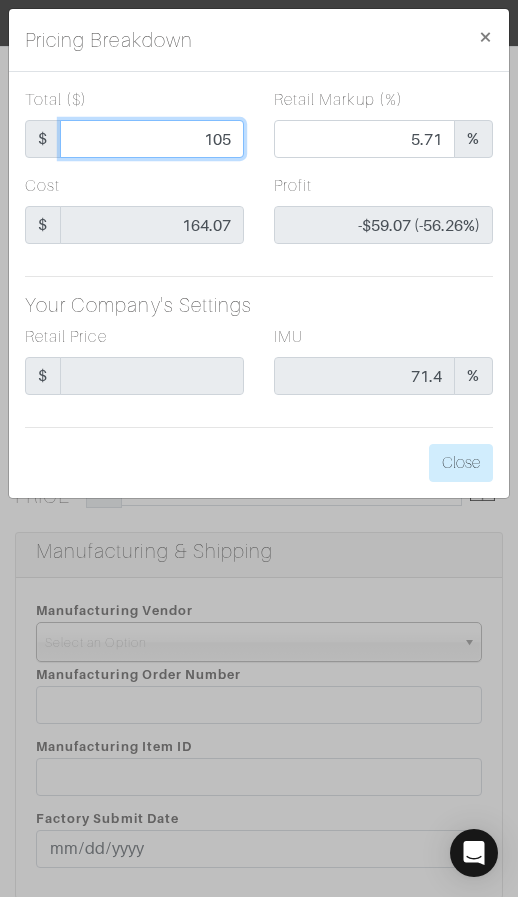type on "105." 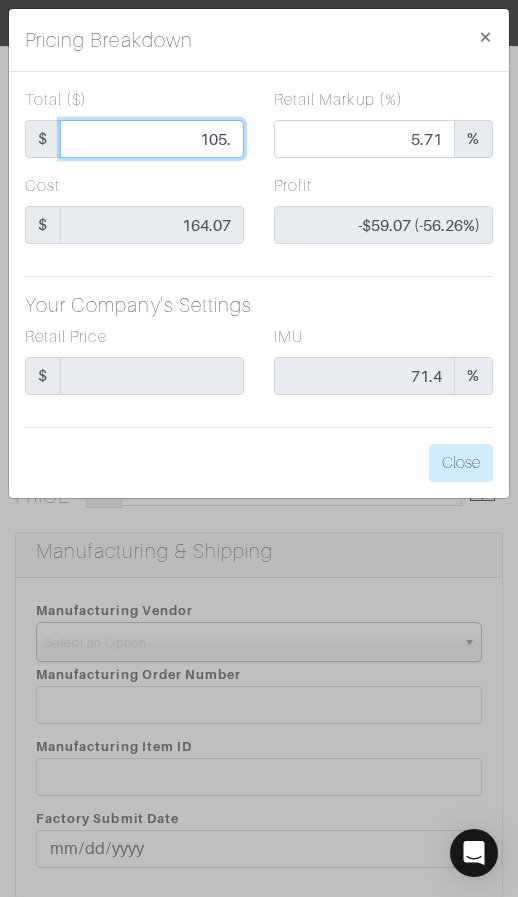 type on "105.4" 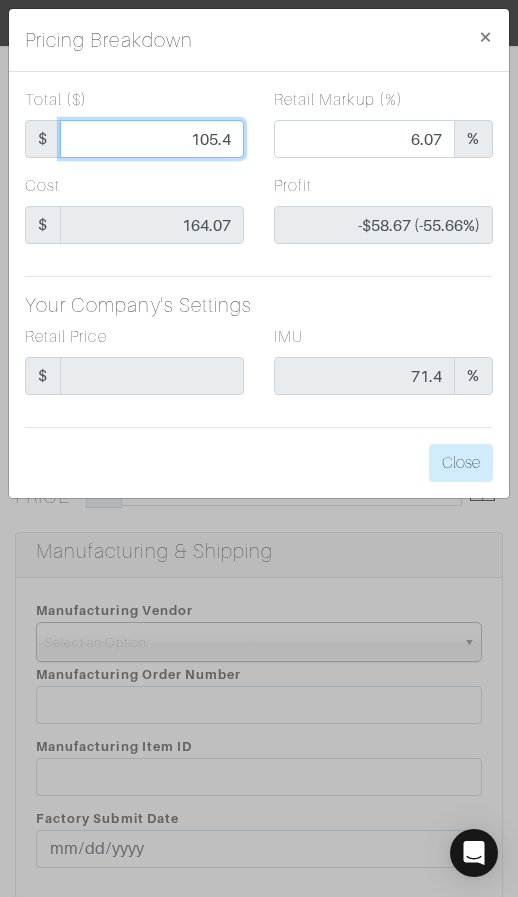 type on "105.44" 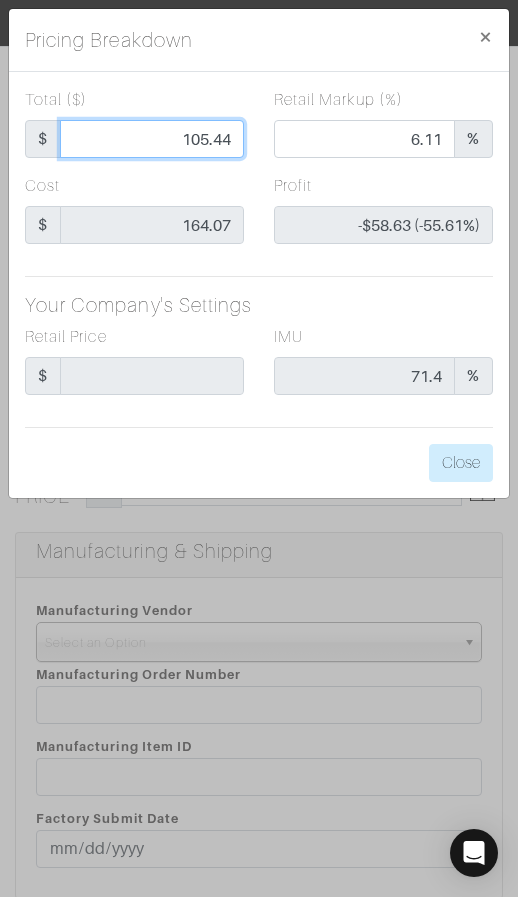 type on "105.44" 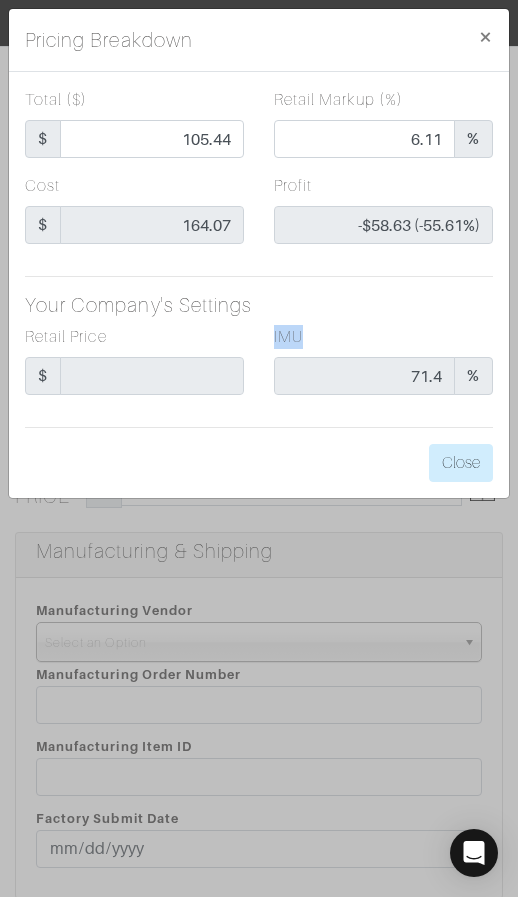 click on "Total ($) $ 105.44 Retail Markup (%) 6.11 % Cost $ 164.07 Profit -$58.63 (-55.61%) Your Company's Settings Retail Price $ IMU 71.4 % Close" at bounding box center [259, 285] 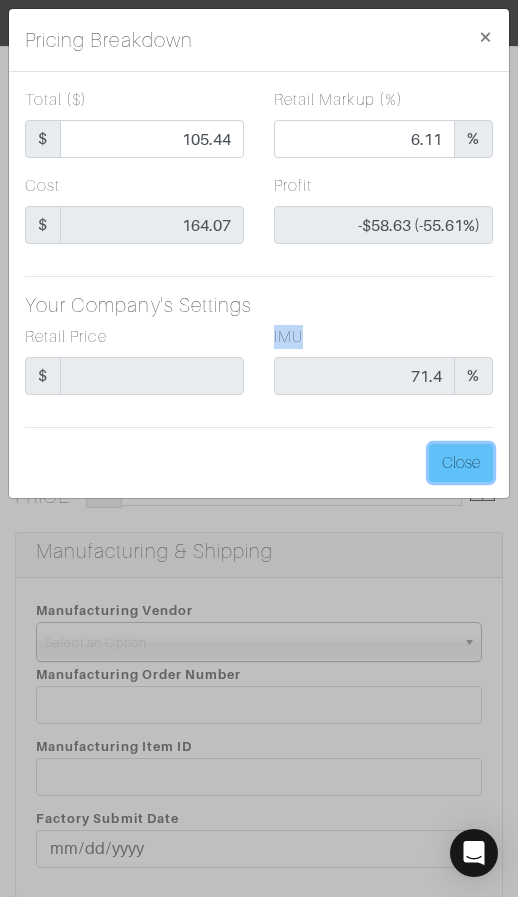 click on "Close" at bounding box center (461, 463) 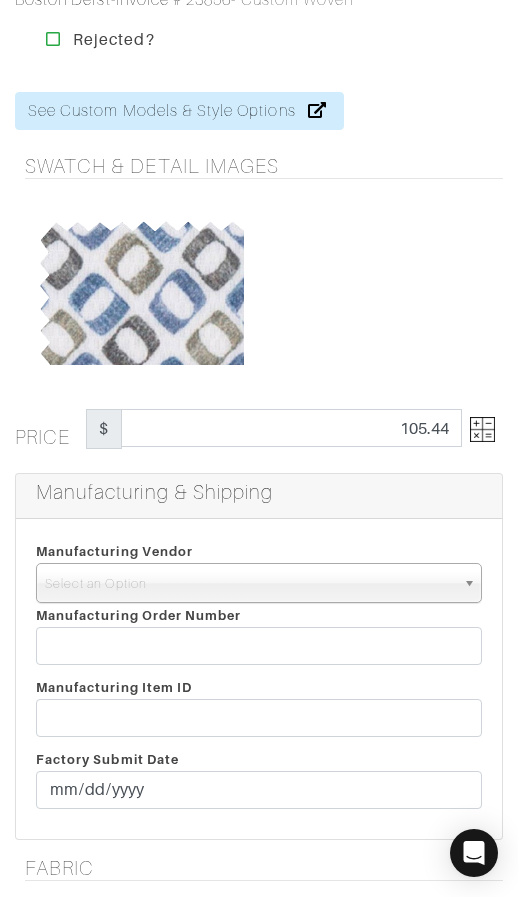 scroll, scrollTop: 66, scrollLeft: 0, axis: vertical 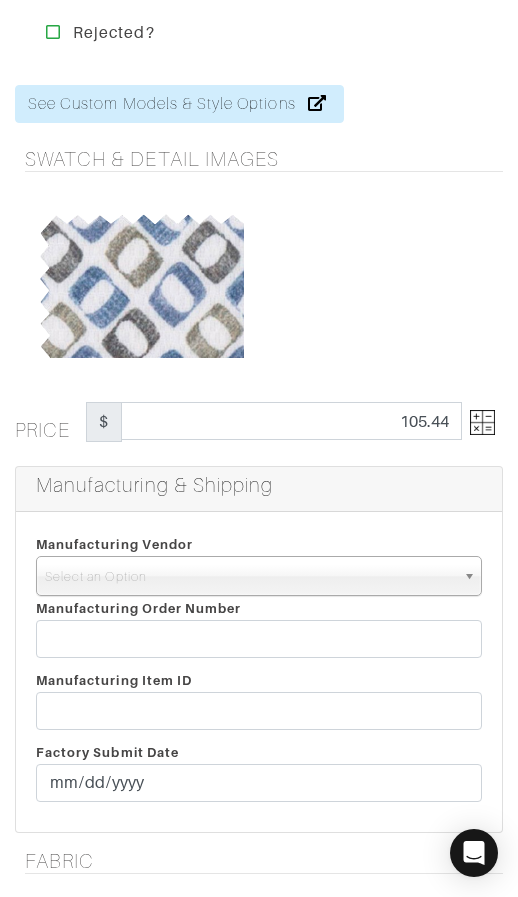 click 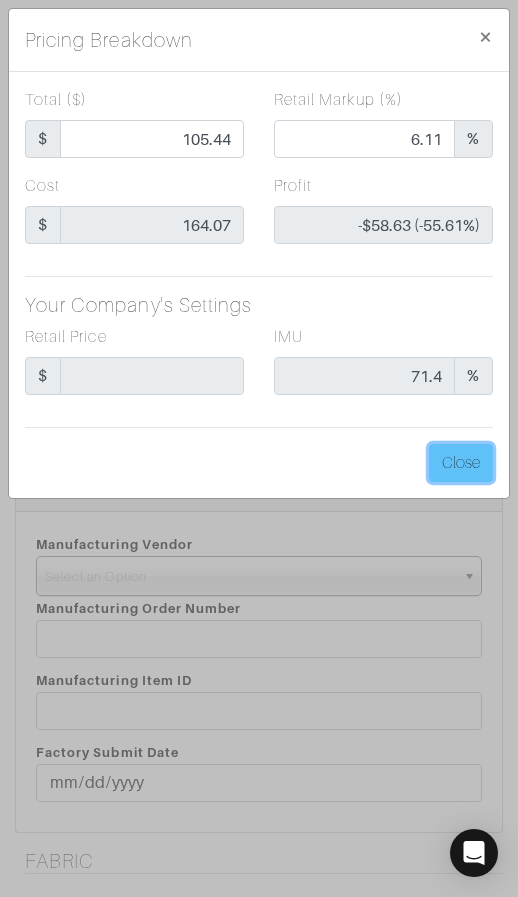 click on "Close" at bounding box center (461, 463) 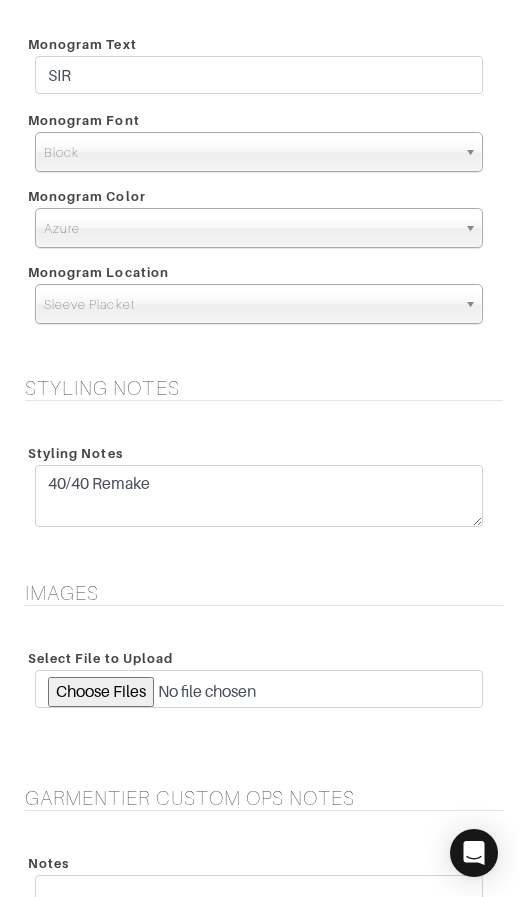 scroll, scrollTop: 2472, scrollLeft: 0, axis: vertical 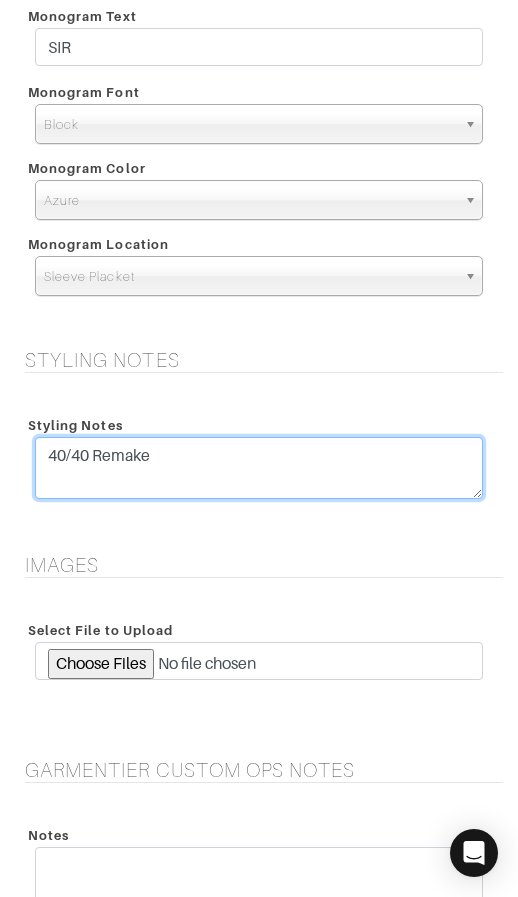 drag, startPoint x: 400, startPoint y: 460, endPoint x: 406, endPoint y: 430, distance: 30.594116 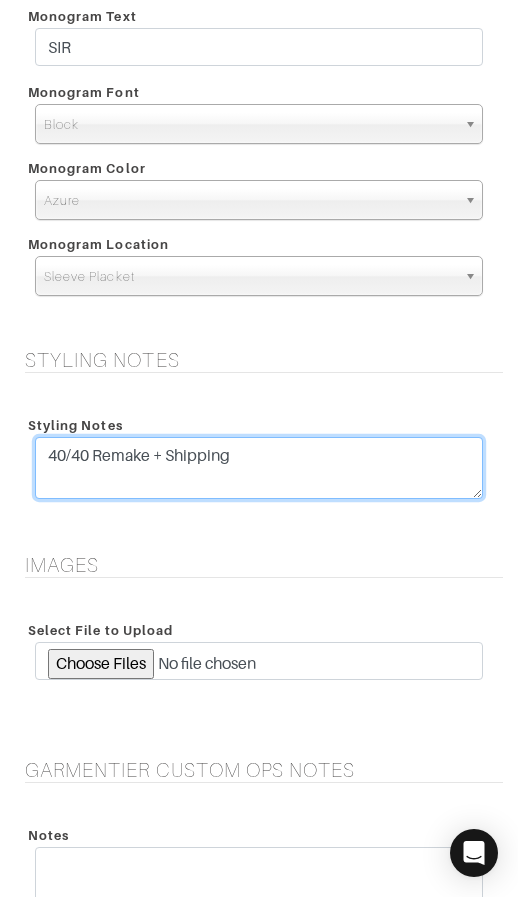 type on "40/40 Remake + Shipping" 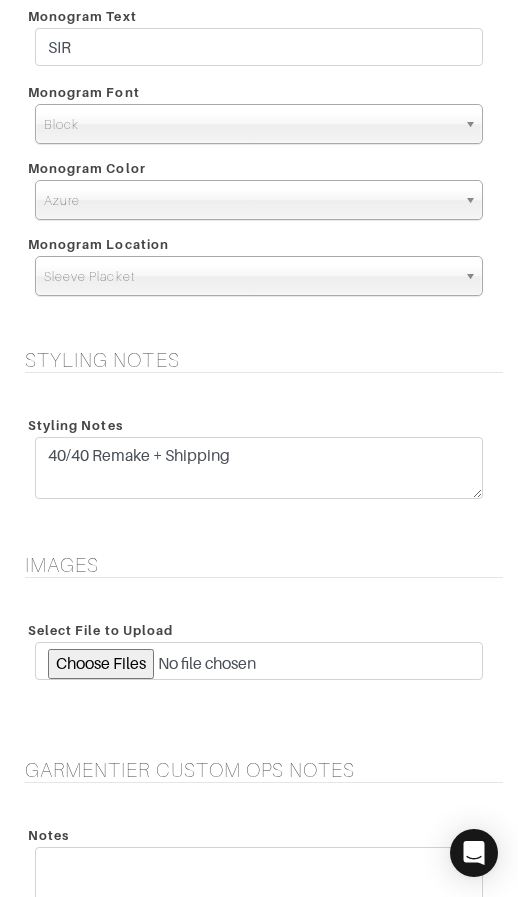 click on "Styling Notes
40/40 Remake" at bounding box center [259, 459] 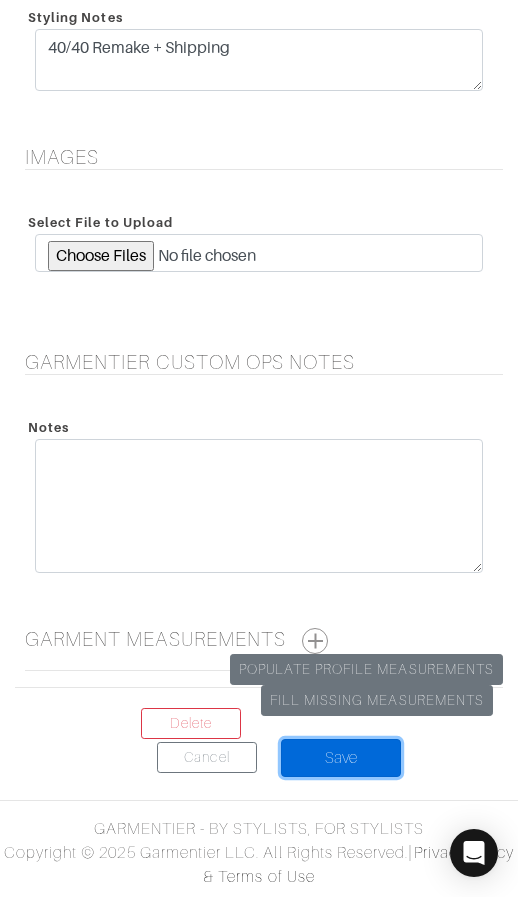 click on "Save" at bounding box center (341, 758) 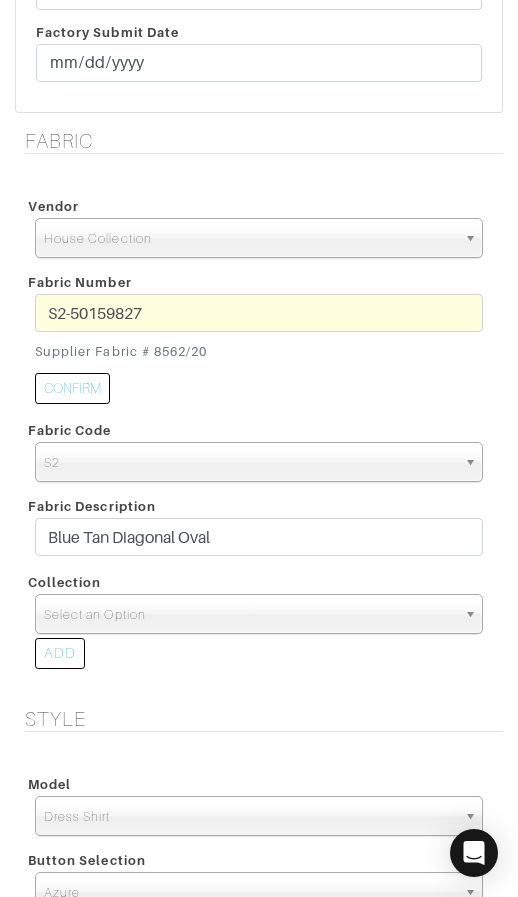 scroll, scrollTop: 773, scrollLeft: 0, axis: vertical 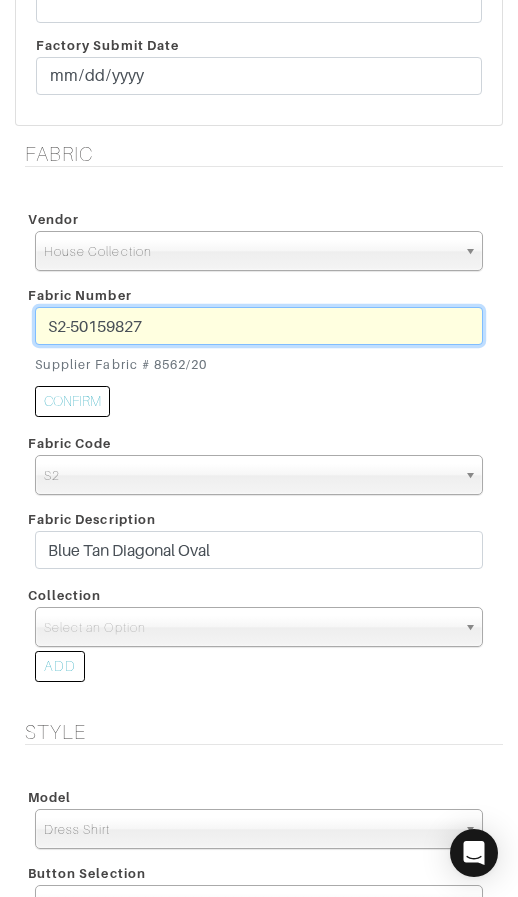 drag, startPoint x: 223, startPoint y: 332, endPoint x: 42, endPoint y: 326, distance: 181.09943 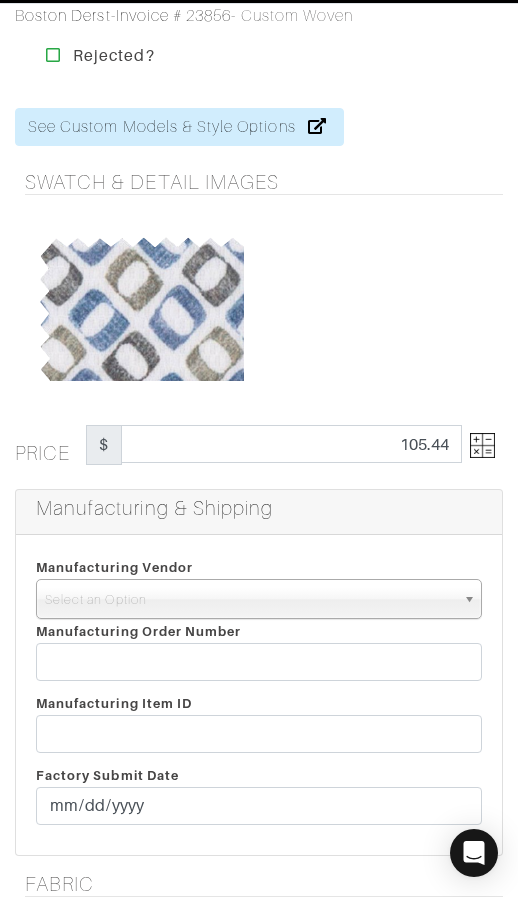 scroll, scrollTop: 0, scrollLeft: 0, axis: both 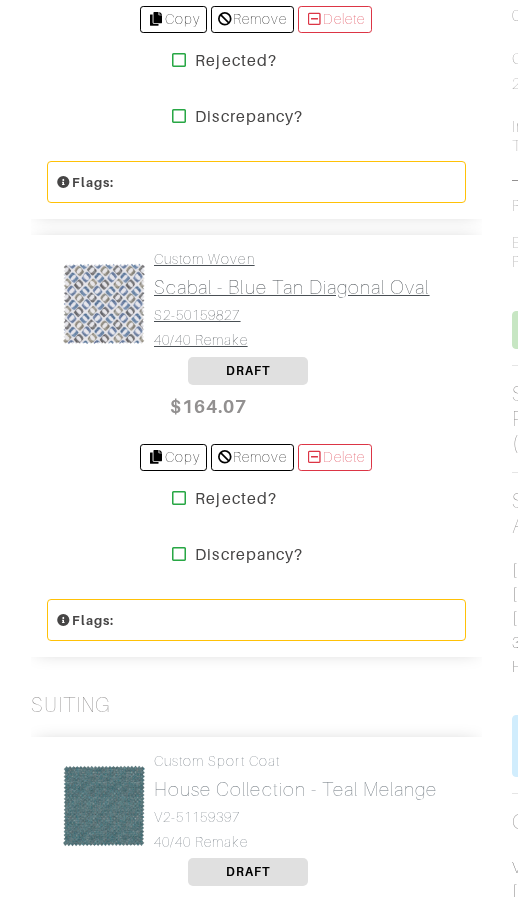 click on "S2-50159827" at bounding box center (292, 315) 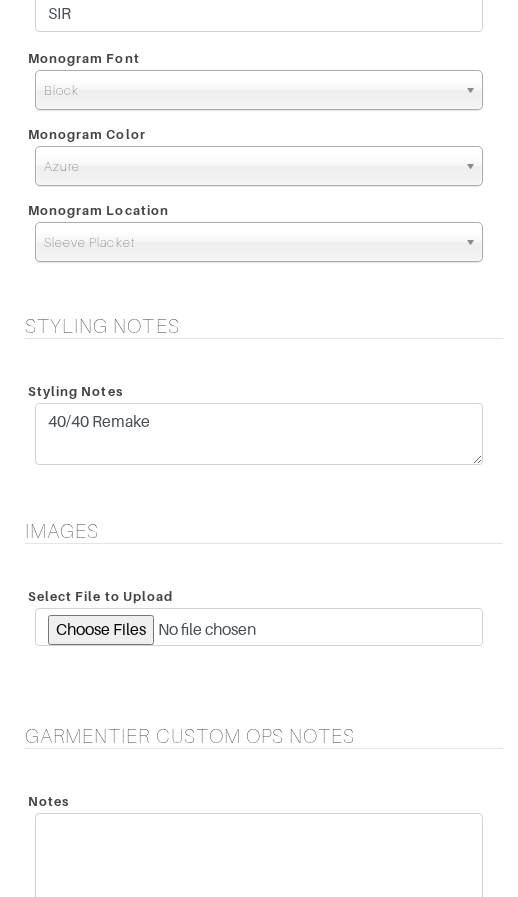 scroll, scrollTop: 2508, scrollLeft: 0, axis: vertical 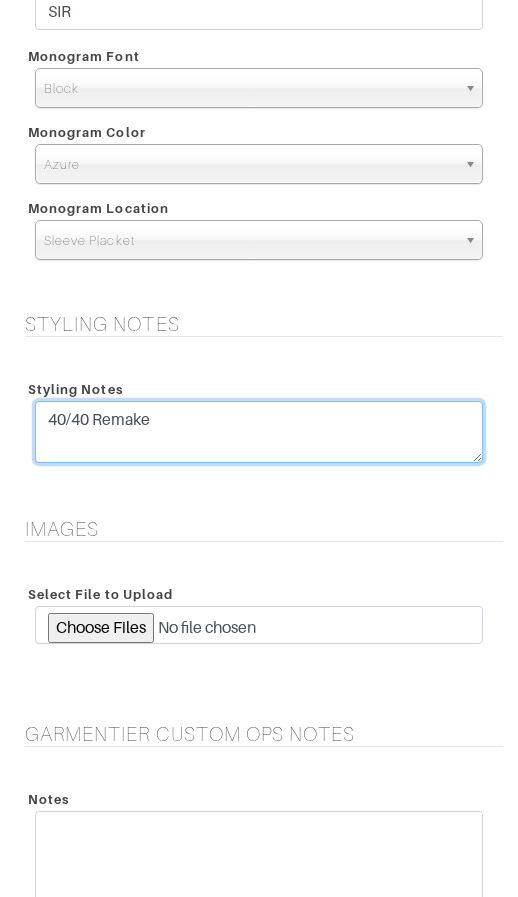 drag, startPoint x: 380, startPoint y: 422, endPoint x: 384, endPoint y: 394, distance: 28.284271 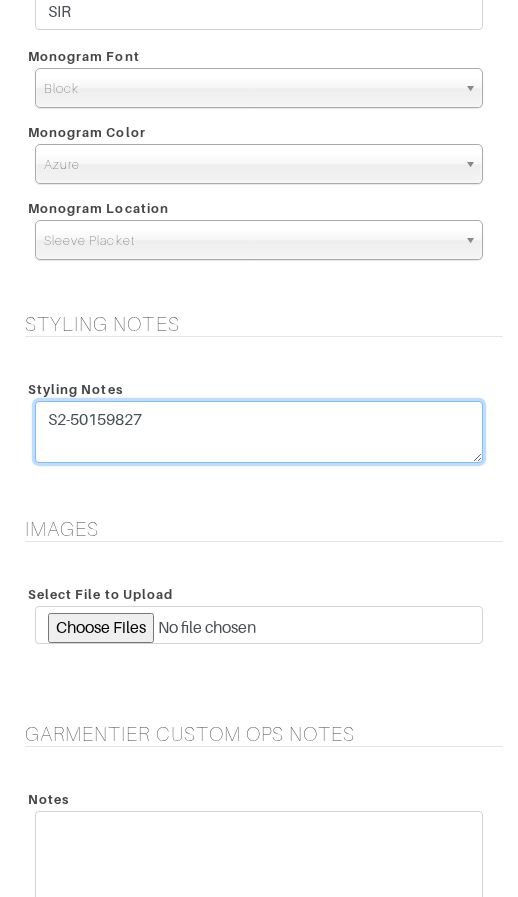 type on "40/40 Remake" 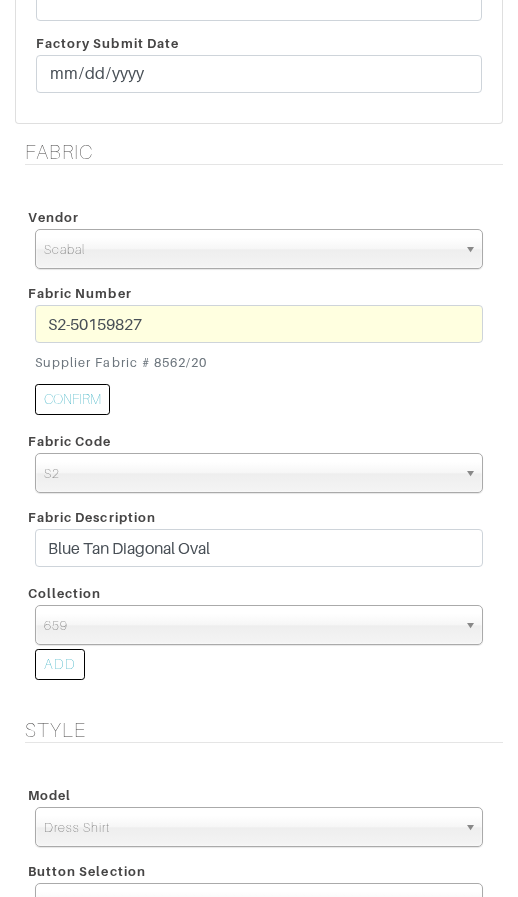 scroll, scrollTop: 786, scrollLeft: 0, axis: vertical 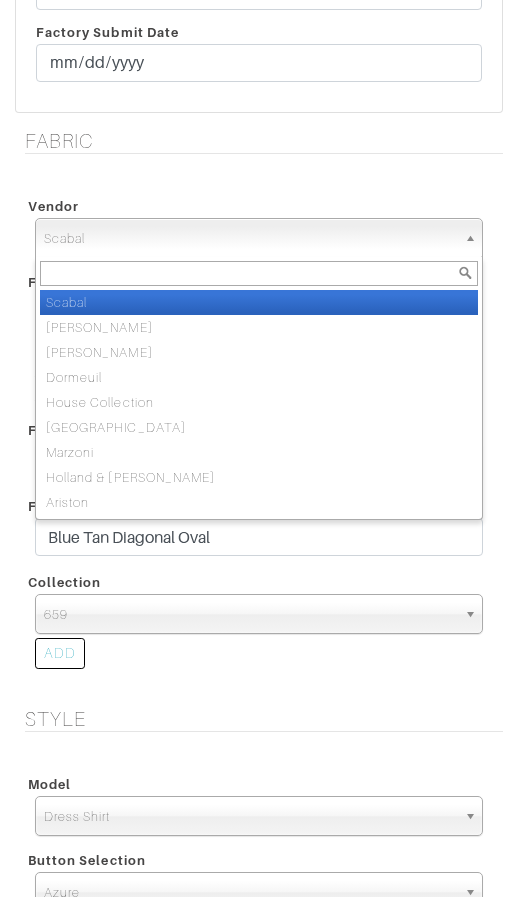 click on "Scabal" at bounding box center [250, 239] 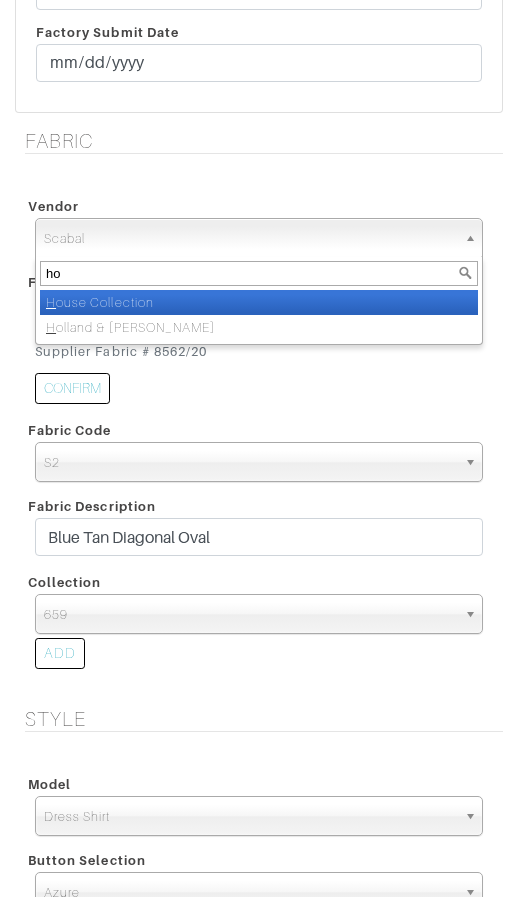 type on "hou" 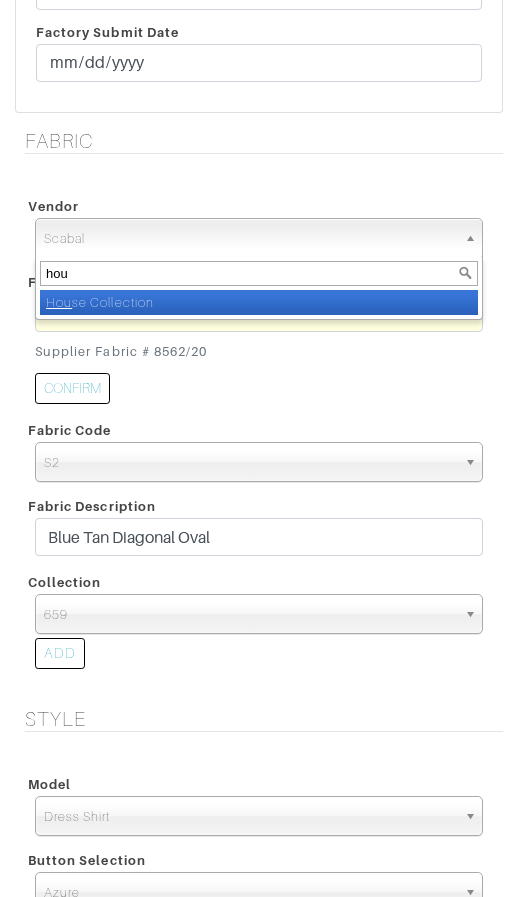 select on "75" 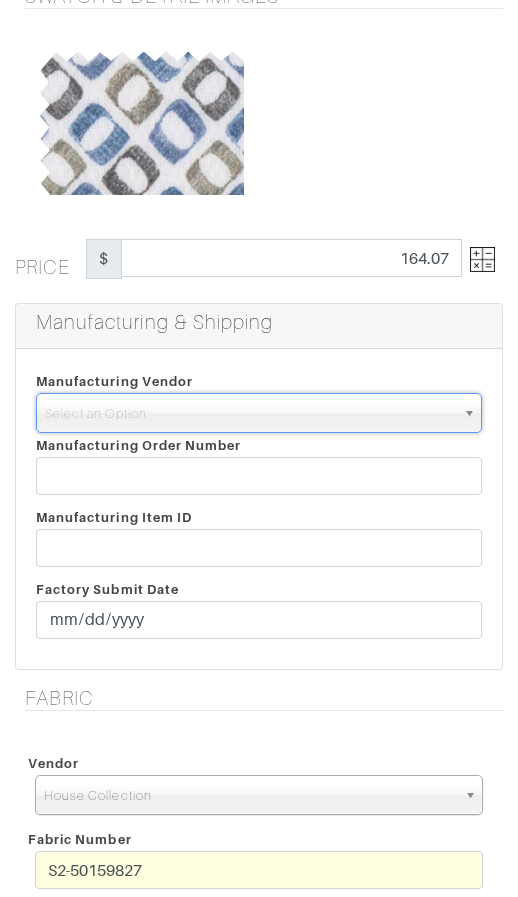 scroll, scrollTop: 987, scrollLeft: 0, axis: vertical 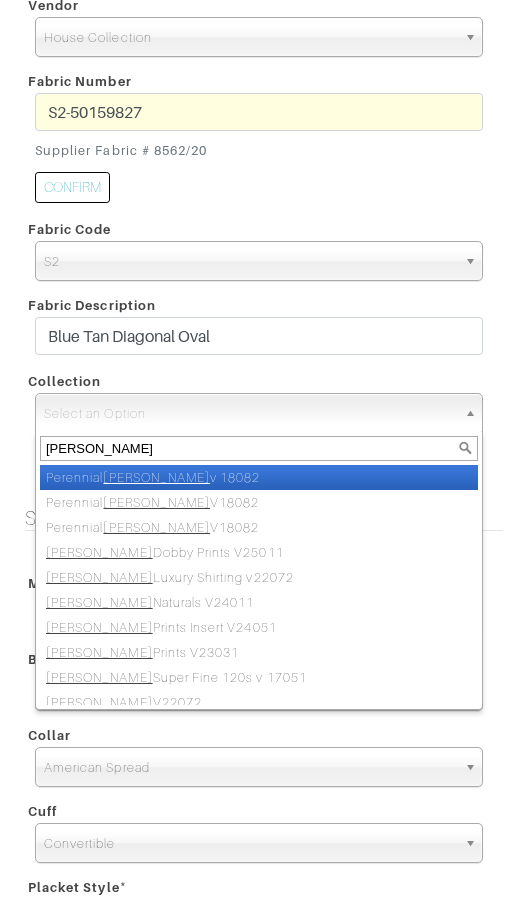 type on "stoffa d" 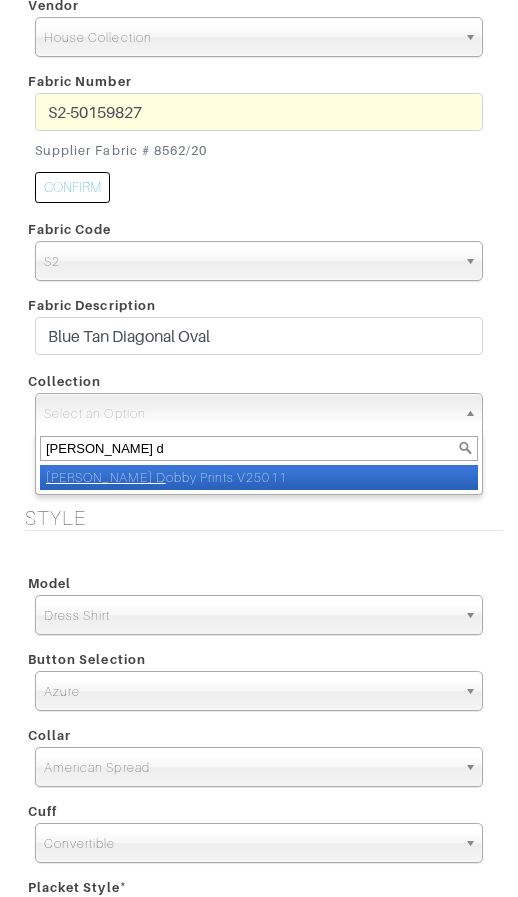 select on "1069" 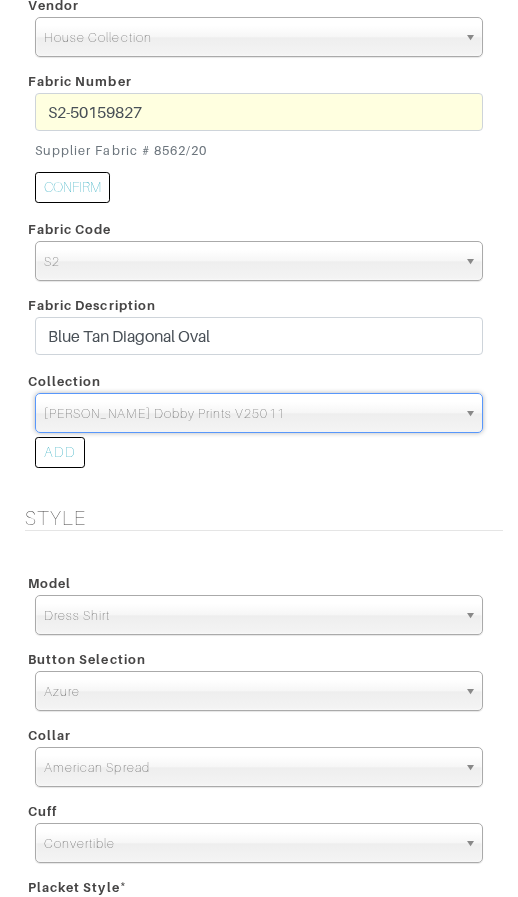 click on "ADD" at bounding box center [259, 455] 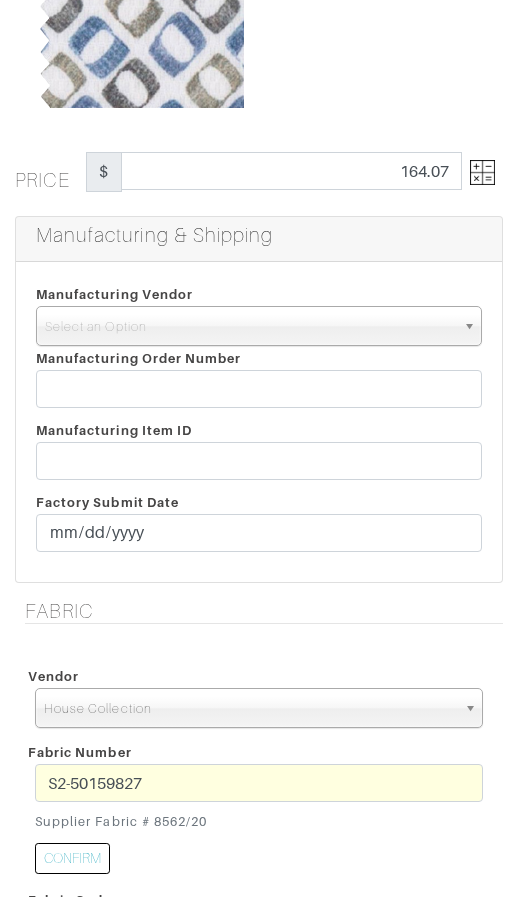 scroll, scrollTop: 276, scrollLeft: 0, axis: vertical 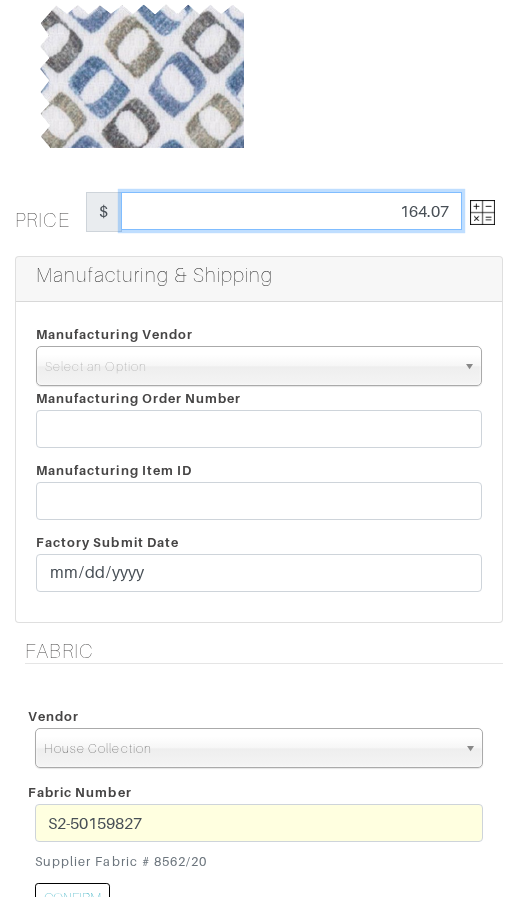 drag, startPoint x: 360, startPoint y: 216, endPoint x: 465, endPoint y: 212, distance: 105.076164 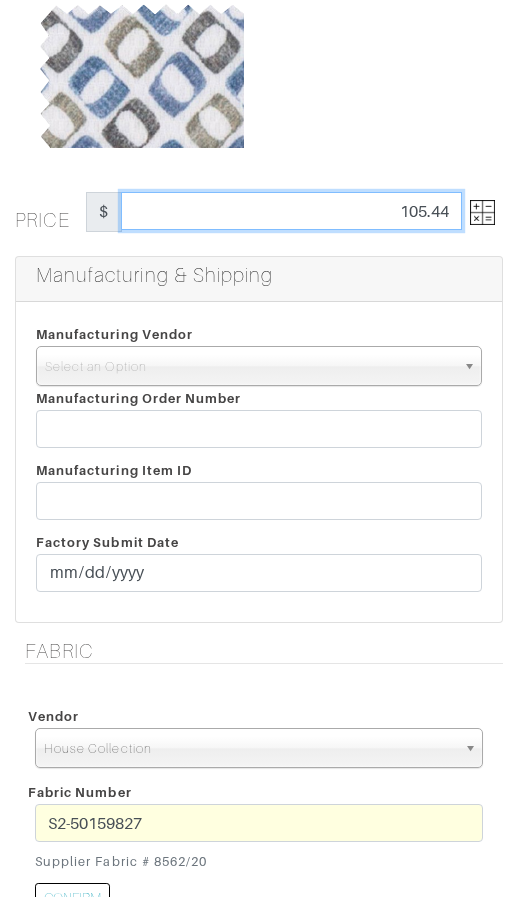 type on "105.44" 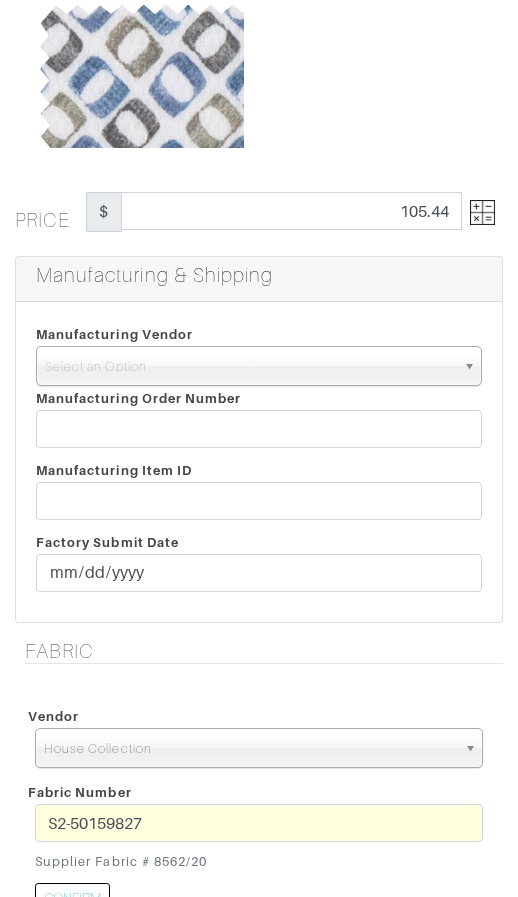 click on "Manufacturing & Shipping" at bounding box center [259, 279] 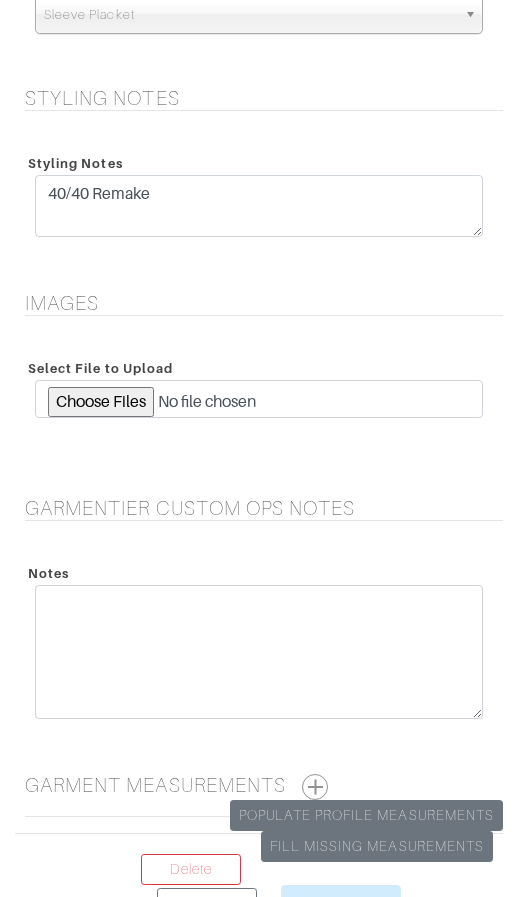 scroll, scrollTop: 2736, scrollLeft: 0, axis: vertical 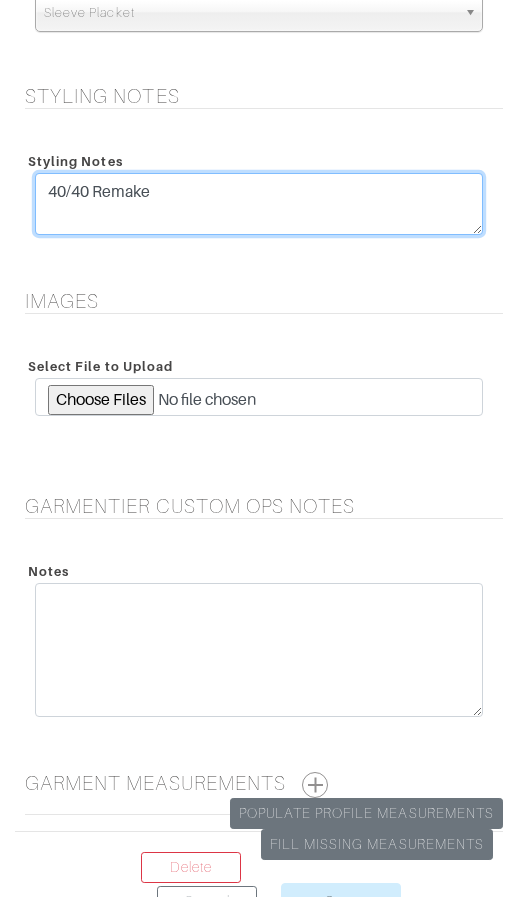 click on "40/40 Remake" at bounding box center (259, 204) 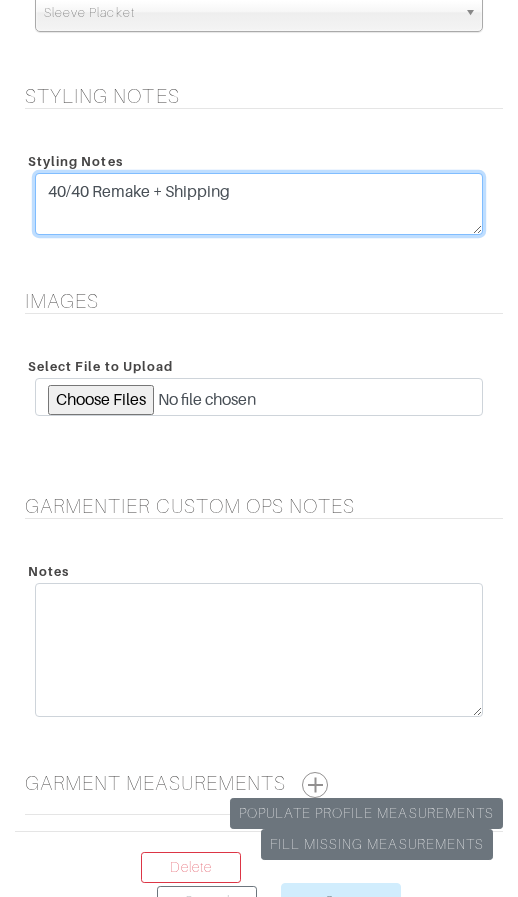 scroll, scrollTop: 2880, scrollLeft: 0, axis: vertical 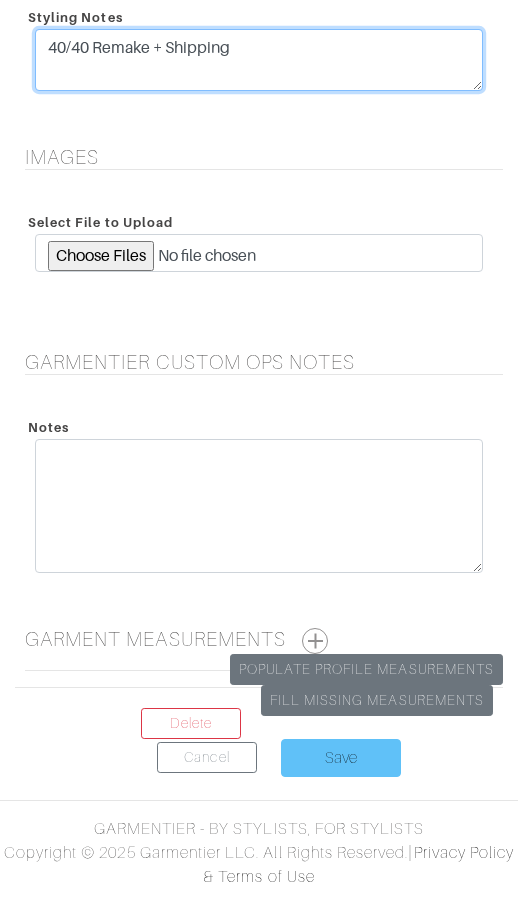 type on "40/40 Remake + Shipping" 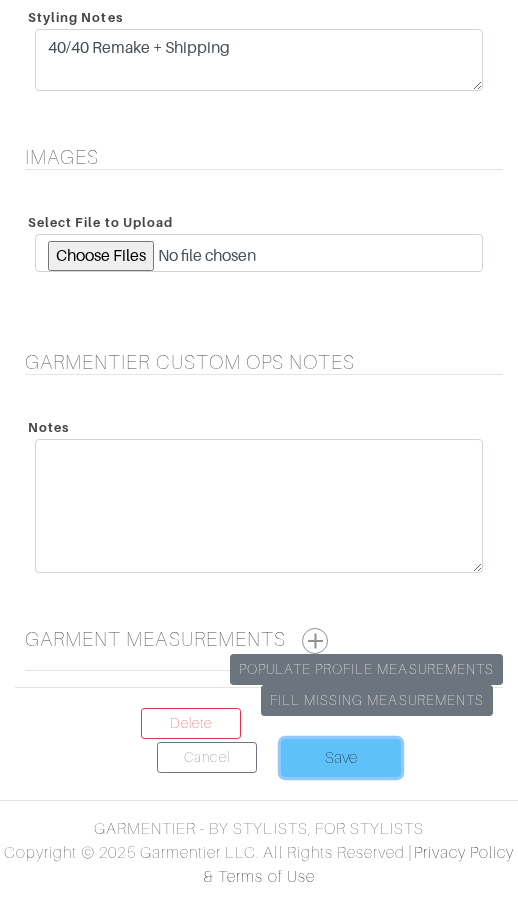 click on "Save" at bounding box center [341, 758] 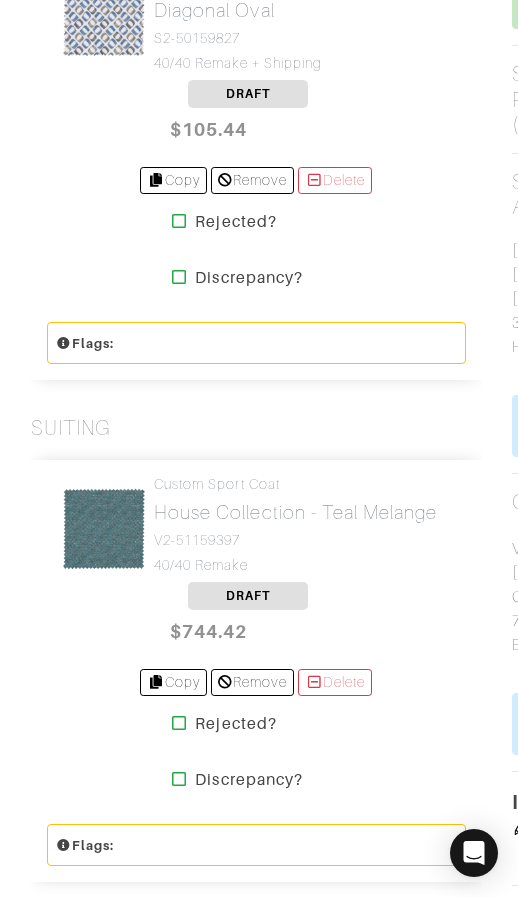 scroll, scrollTop: 1304, scrollLeft: 0, axis: vertical 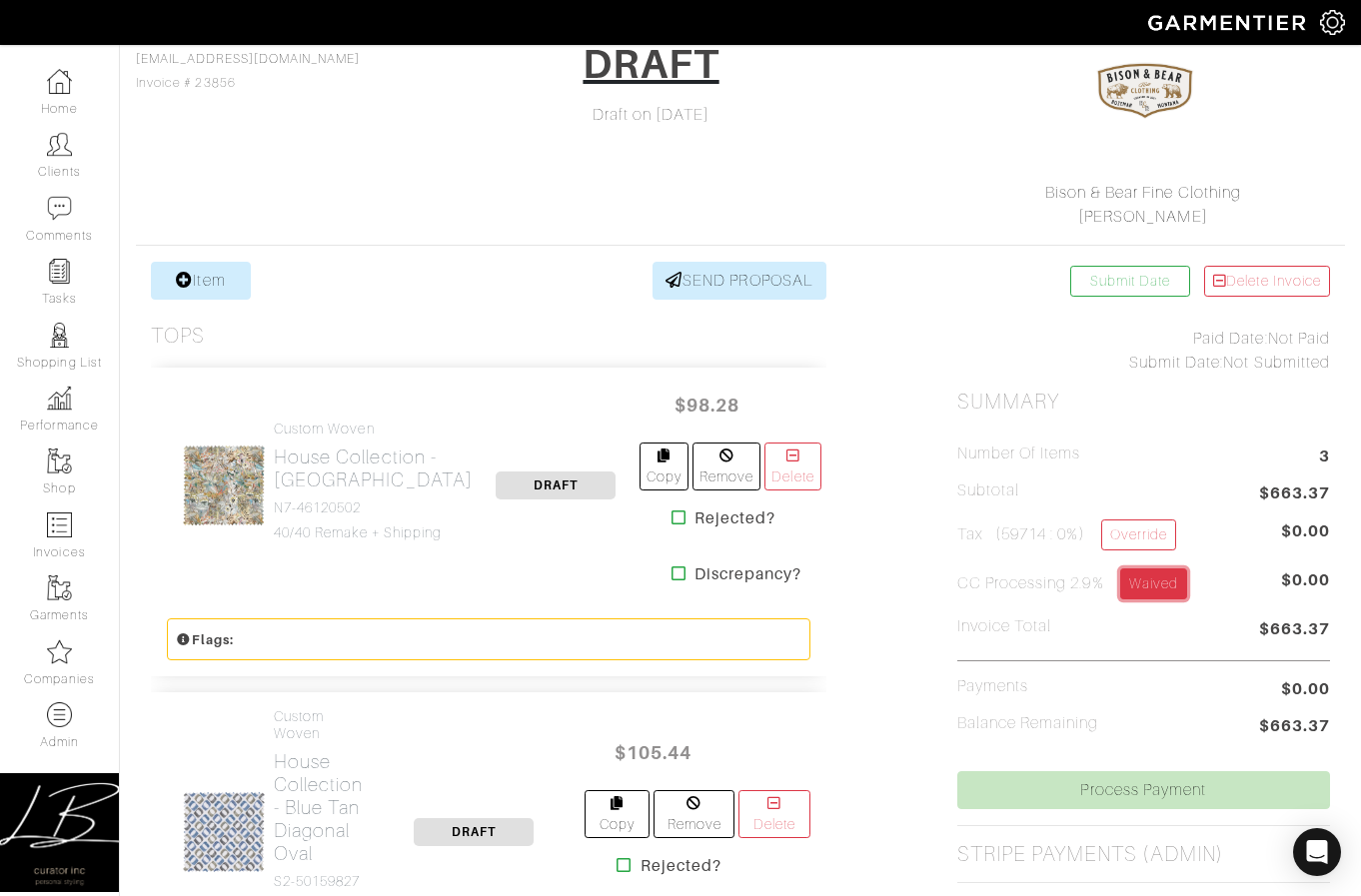 click on "Waived" at bounding box center [1153, 583] 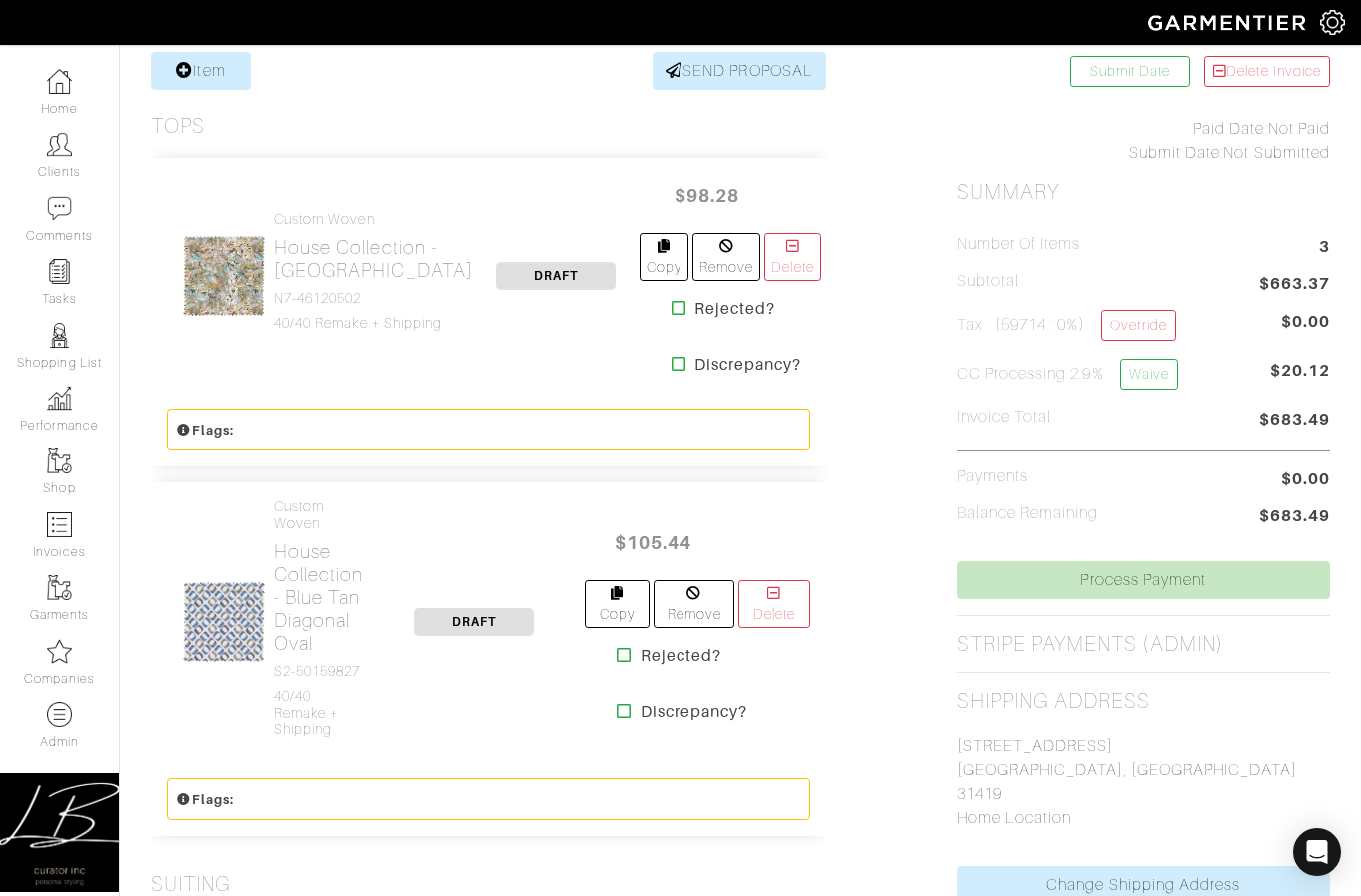 scroll, scrollTop: 406, scrollLeft: 0, axis: vertical 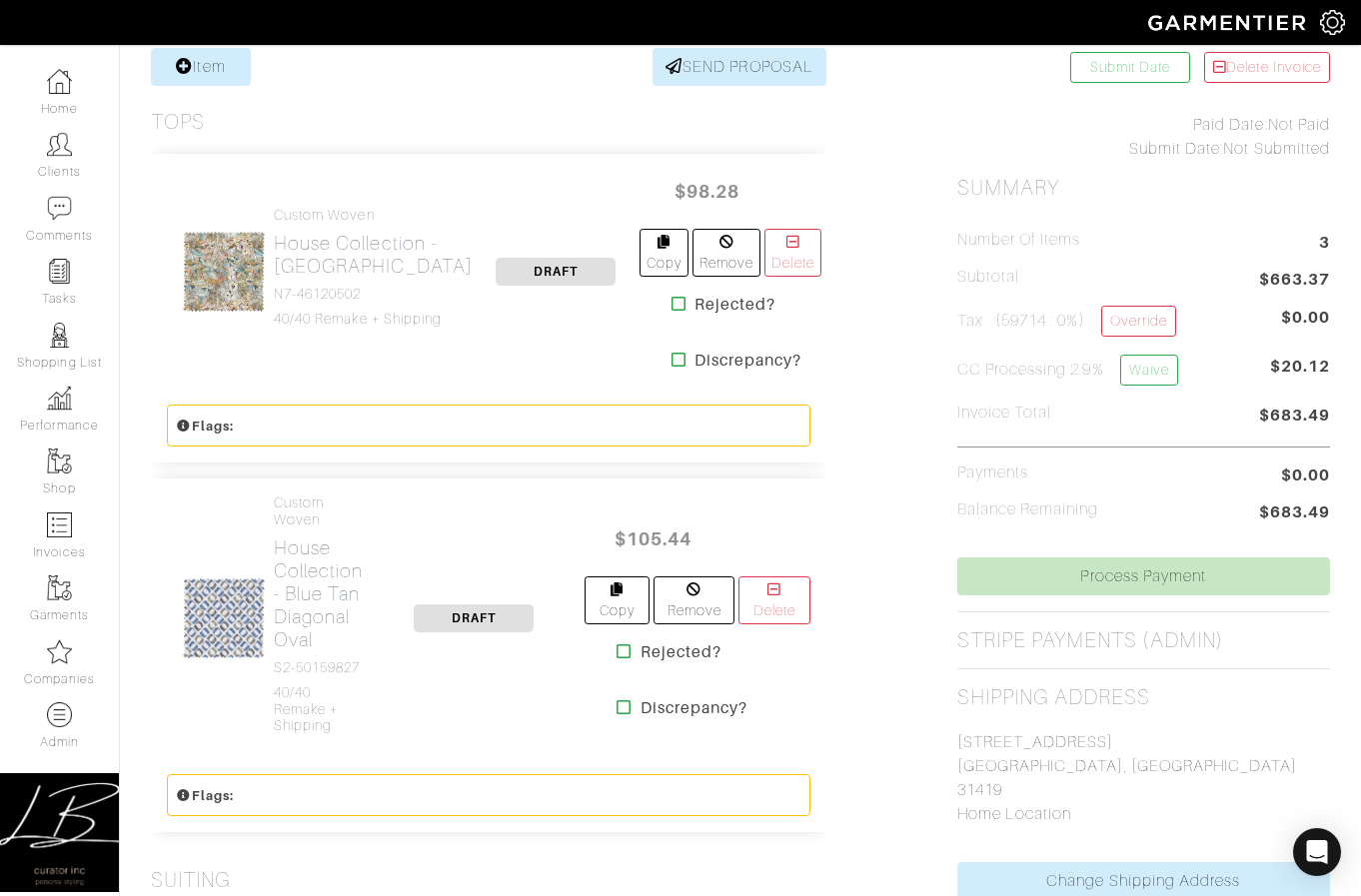 click on "Item
SEND PROPOSAL
Tops
Custom Woven
House Collection -
[GEOGRAPHIC_DATA]
N7-46120502
40/40 Remake + Shipping
DRAFT
$98.28
Copy
Remove
[GEOGRAPHIC_DATA]
Rejected?
Discrepancy?" at bounding box center [740, 2994] 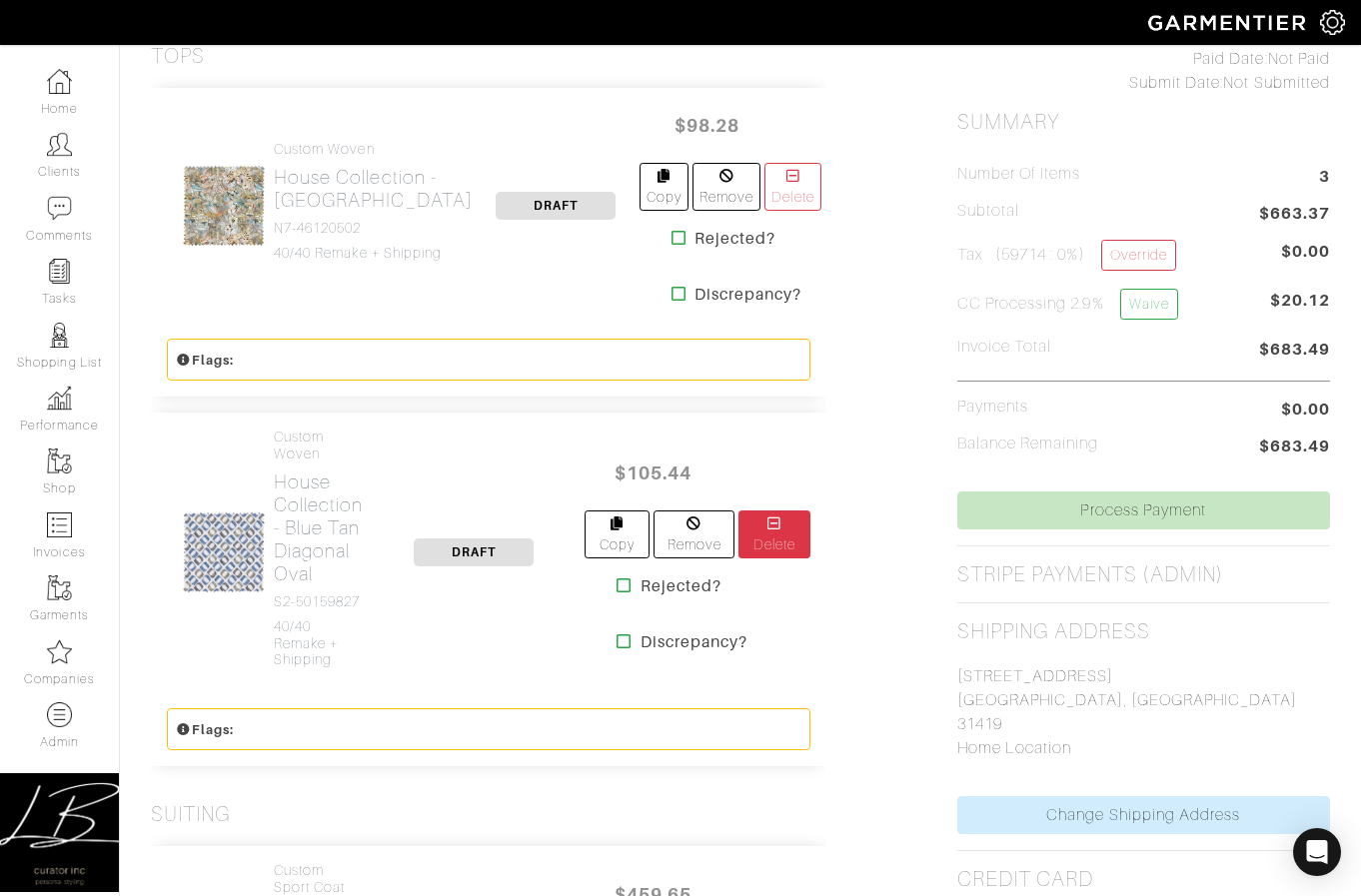 scroll, scrollTop: 473, scrollLeft: 0, axis: vertical 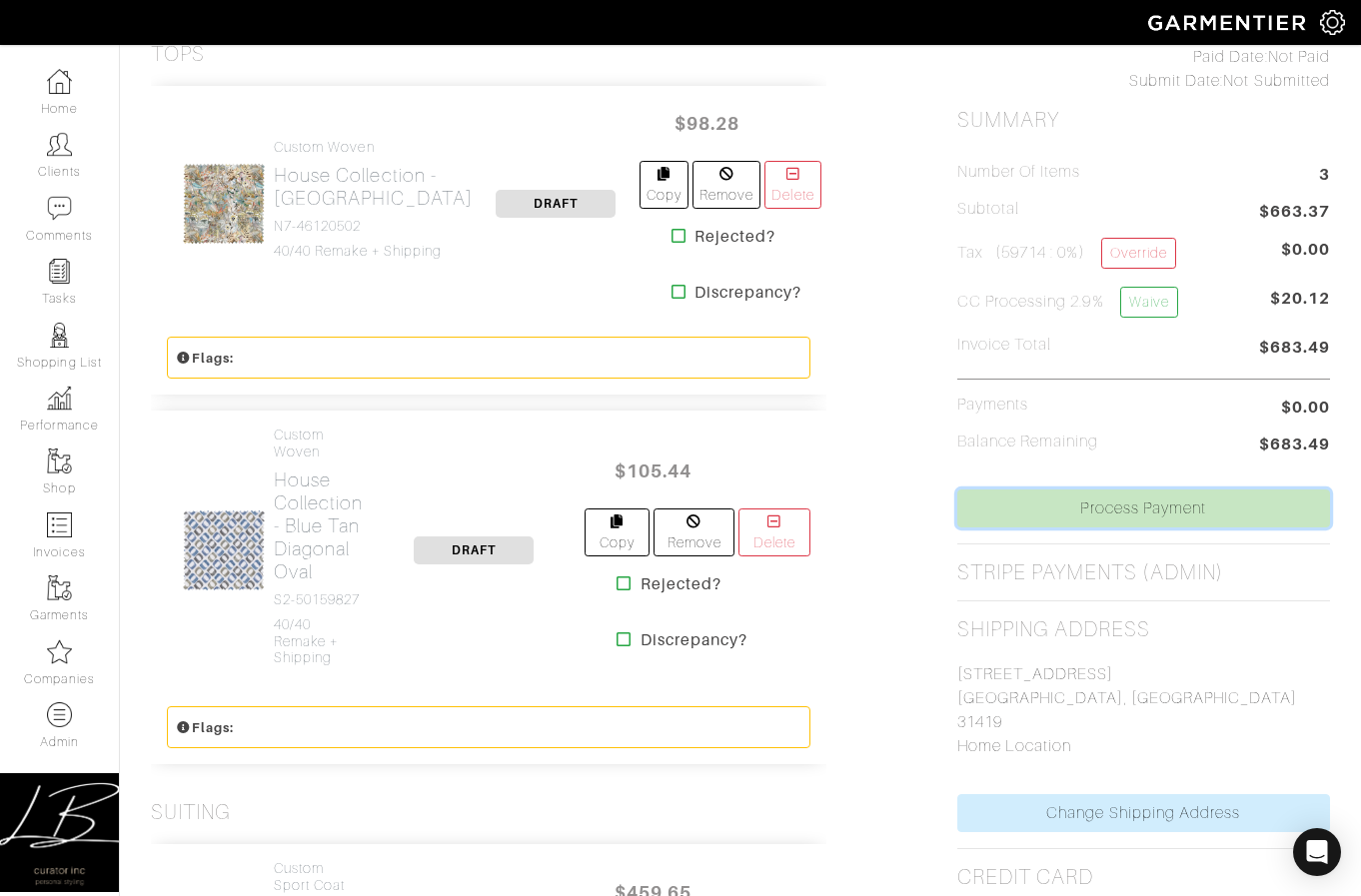 click on "Process Payment" at bounding box center [1143, 508] 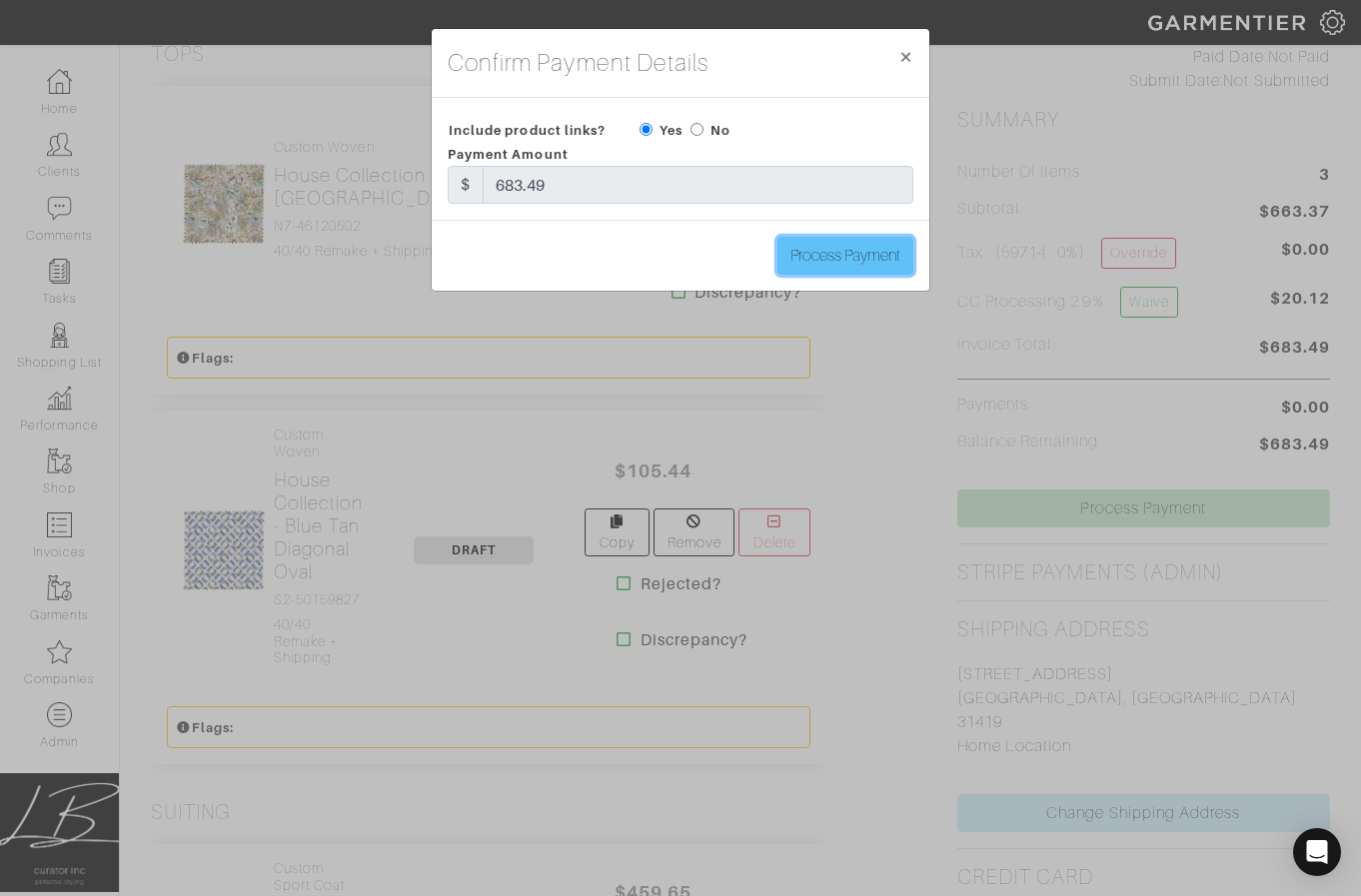 click on "Process Payment" at bounding box center [845, 256] 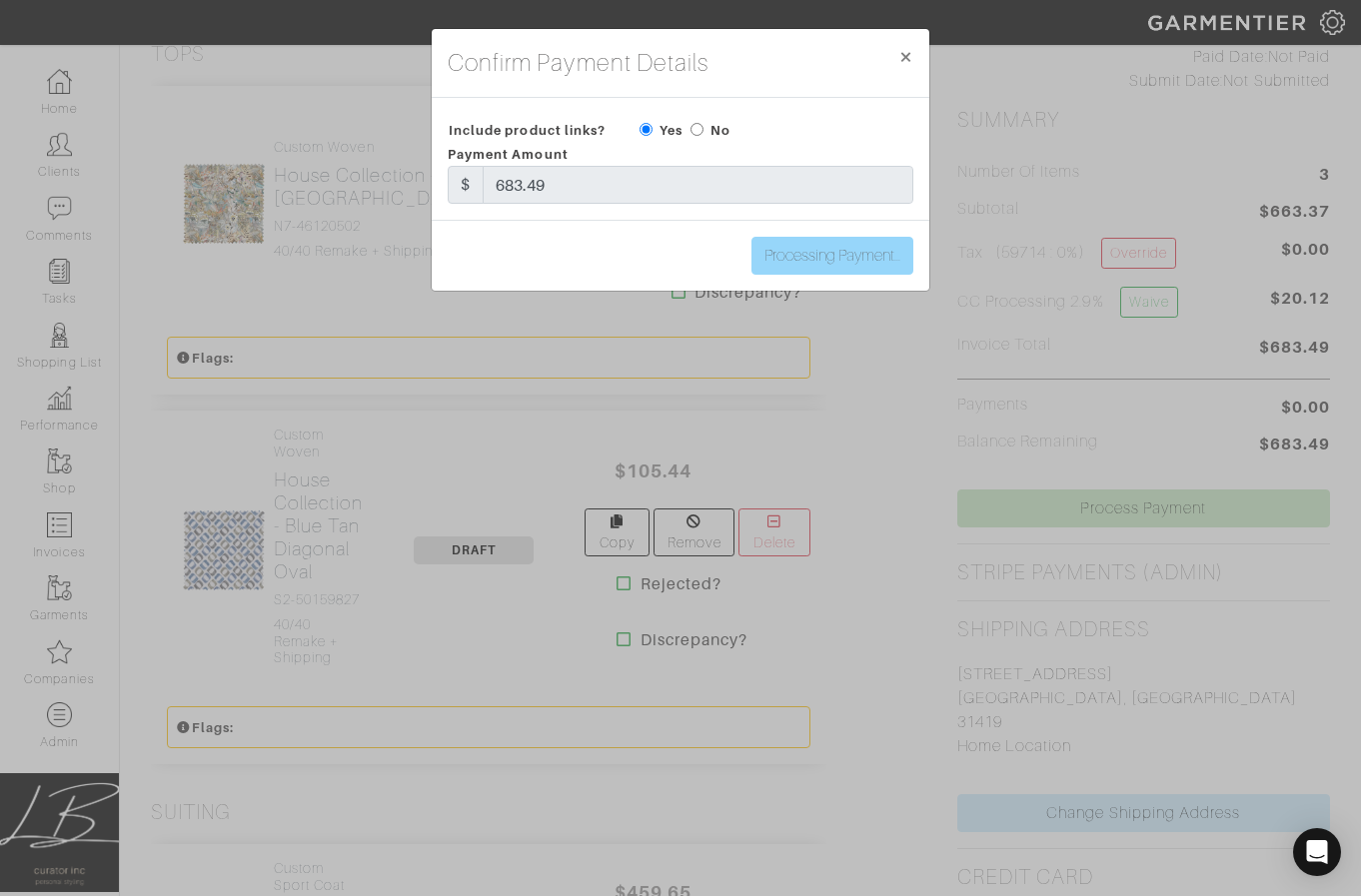type on "Process Payment" 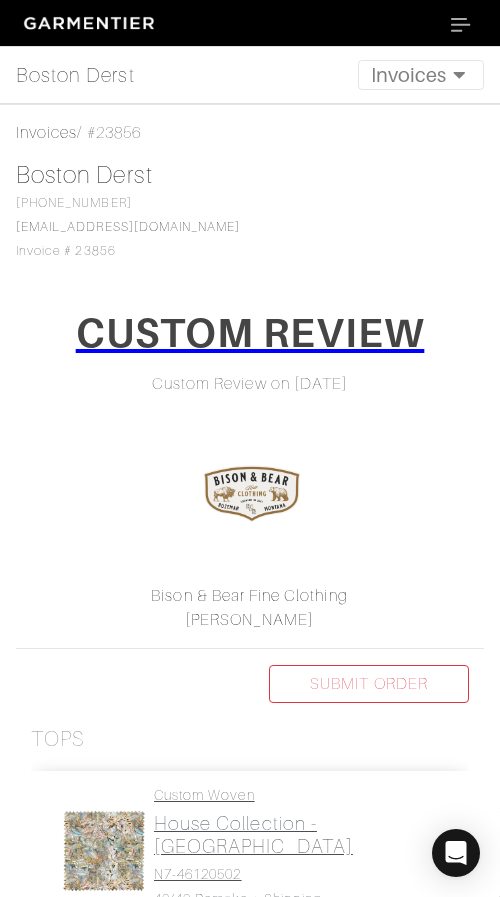 scroll, scrollTop: 4, scrollLeft: 0, axis: vertical 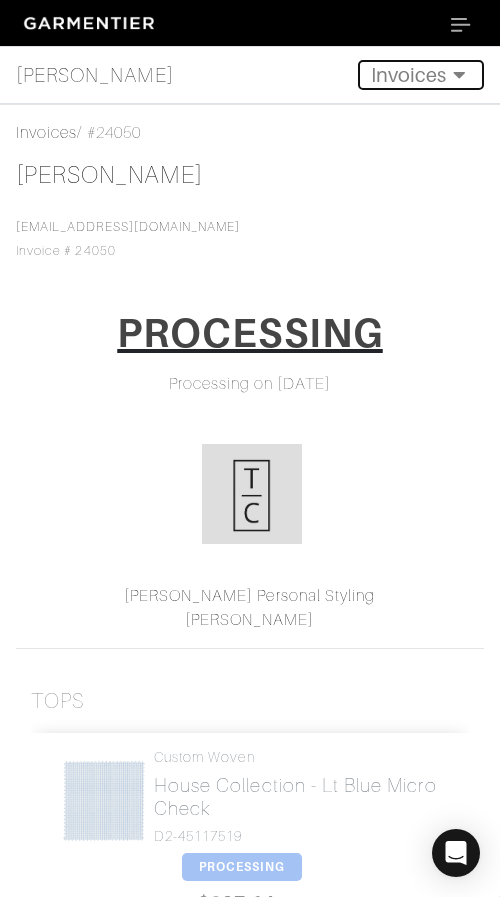 click on "Invoices" at bounding box center [421, 75] 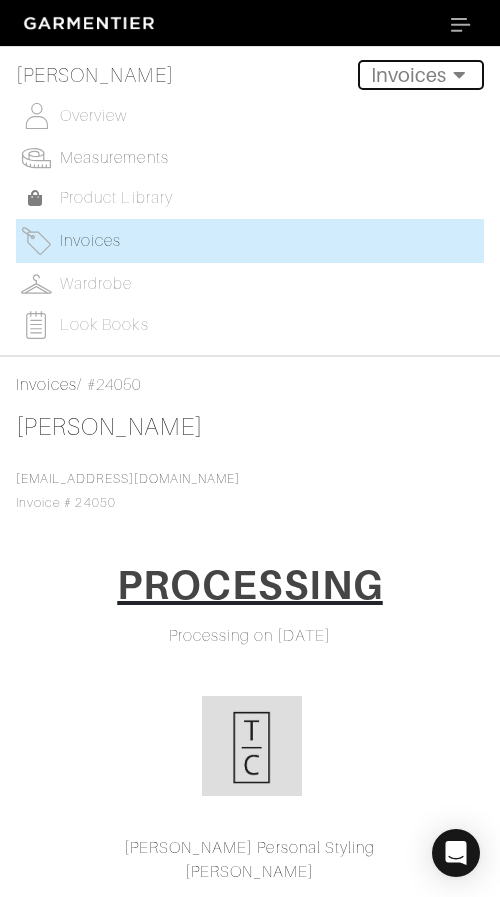 type 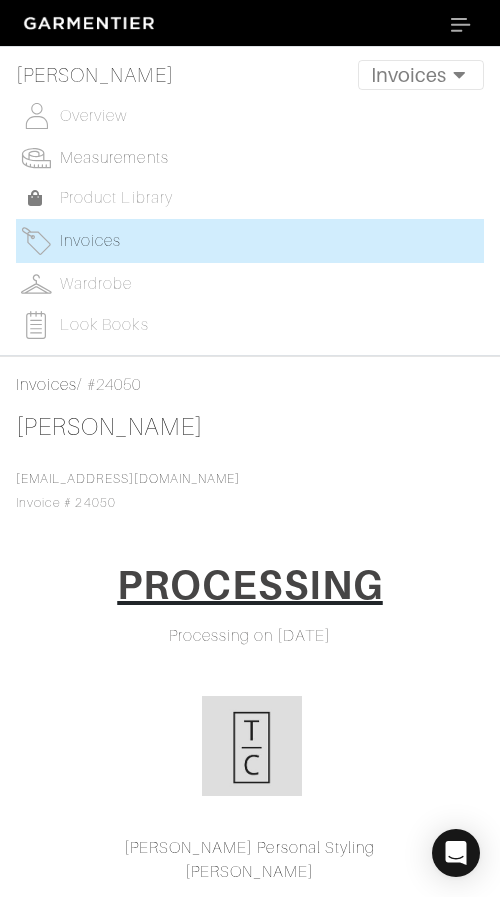 click on "Measurements" at bounding box center [114, 158] 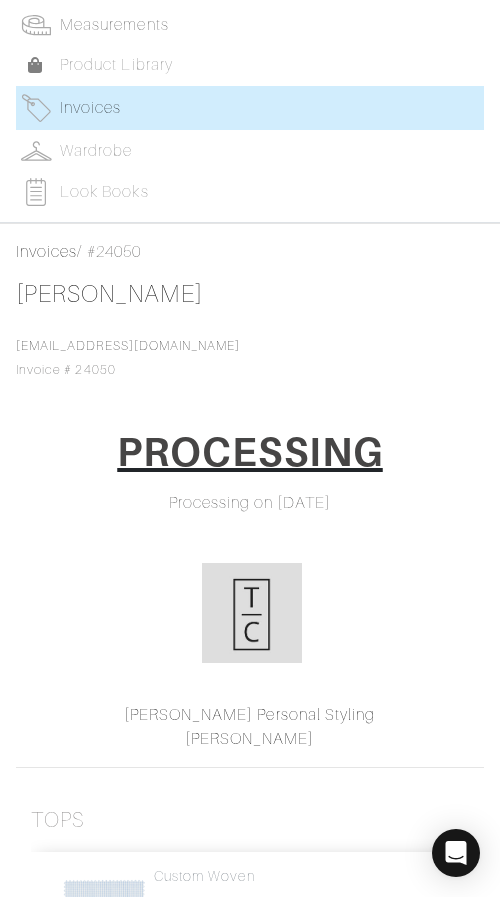 scroll, scrollTop: 0, scrollLeft: 0, axis: both 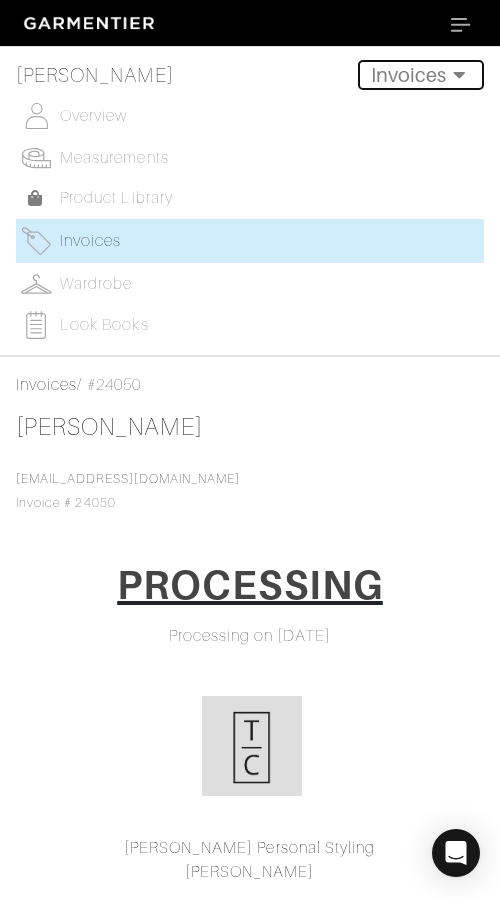 click on "Invoices" at bounding box center [421, 75] 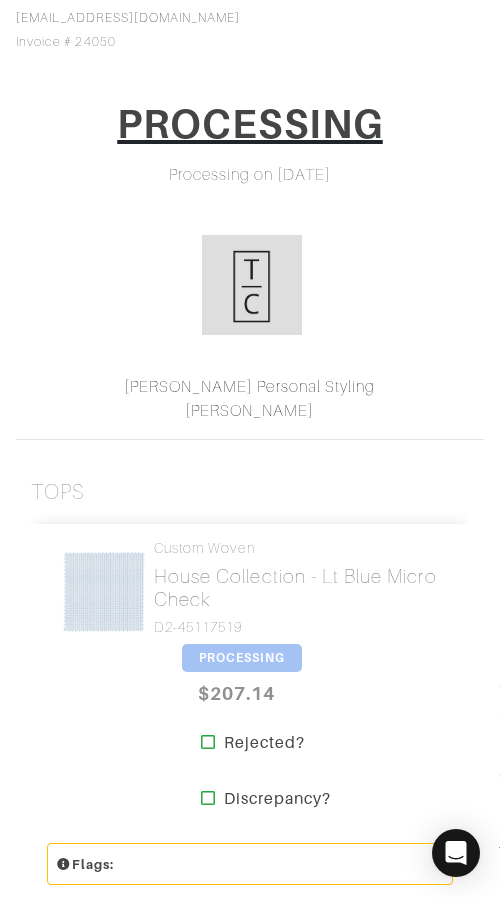 scroll, scrollTop: 208, scrollLeft: 0, axis: vertical 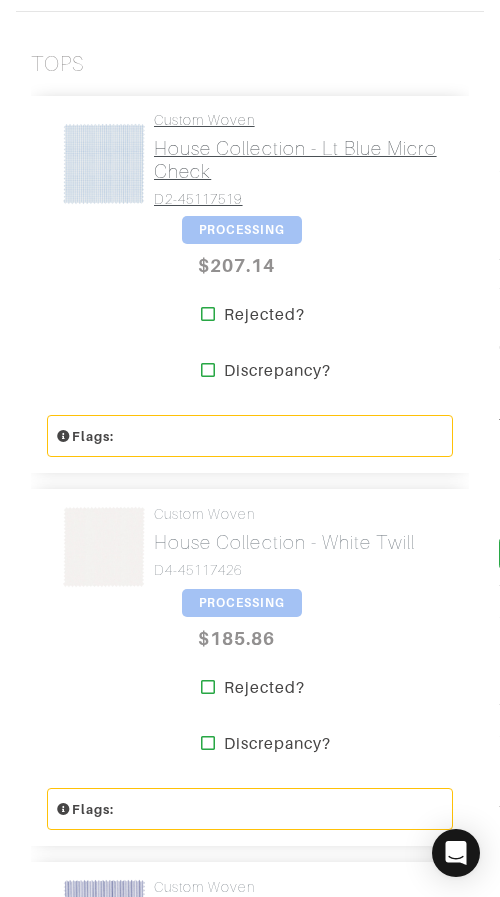 click on "House Collection -
Lt Blue Micro Check" at bounding box center [296, 160] 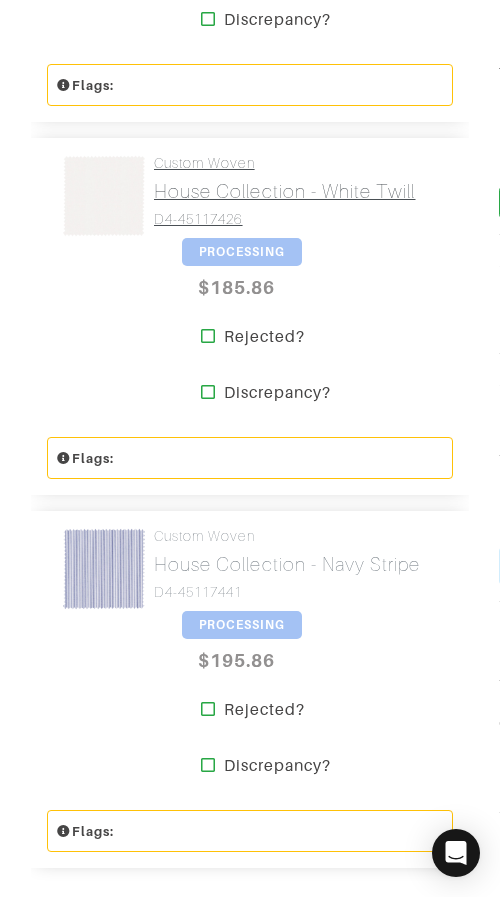 click on "House Collection -
White Twill" at bounding box center [285, 191] 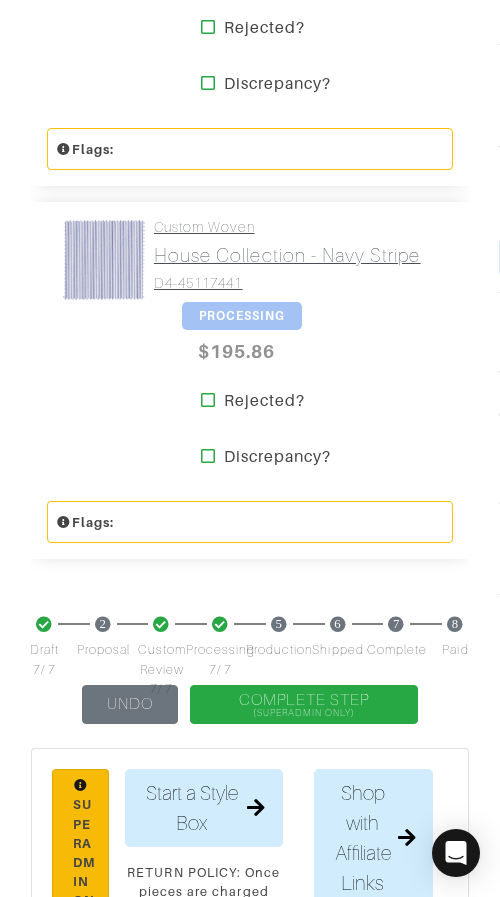 scroll, scrollTop: 1308, scrollLeft: 0, axis: vertical 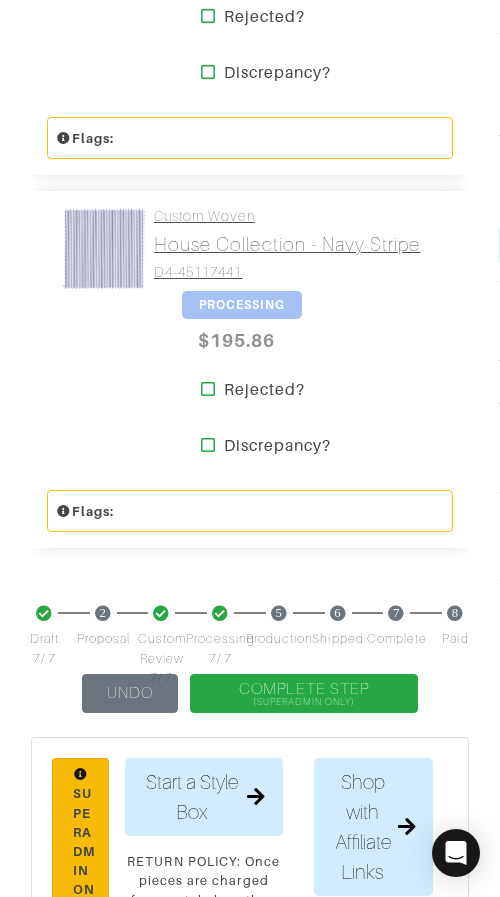 click on "House Collection -
Navy Stripe" at bounding box center [287, 244] 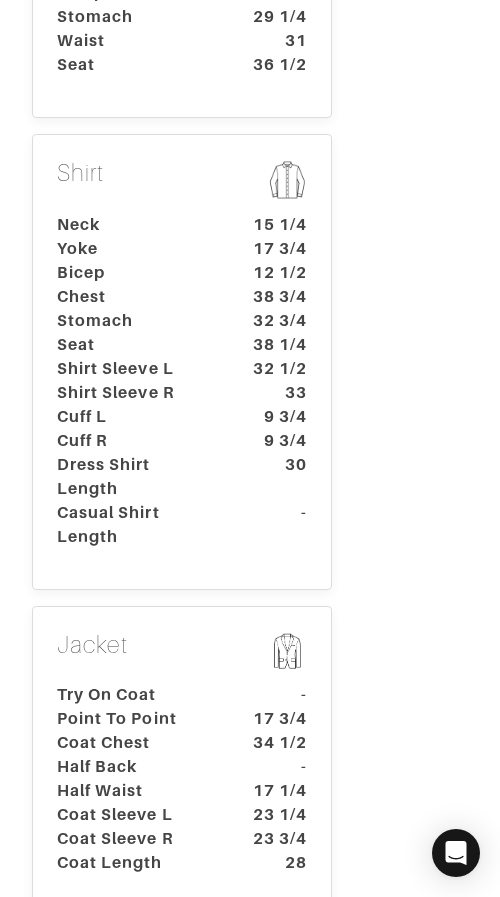 scroll, scrollTop: 526, scrollLeft: 0, axis: vertical 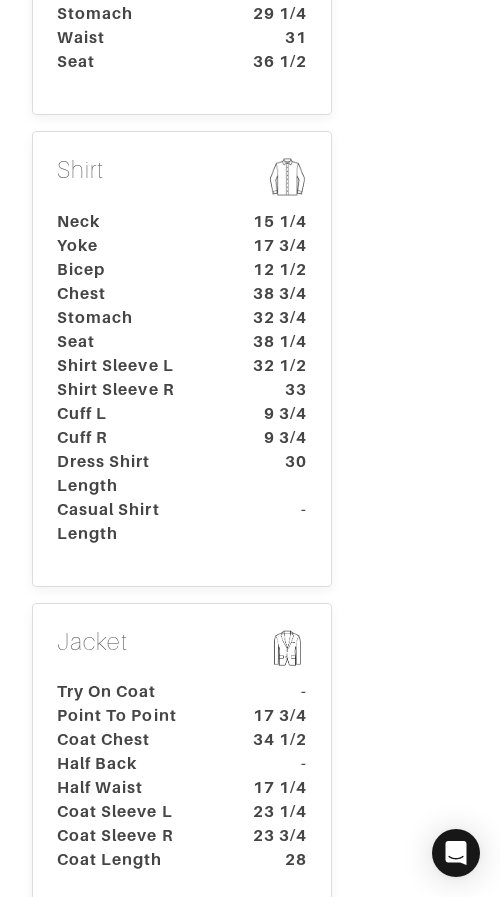 drag, startPoint x: 185, startPoint y: 429, endPoint x: 196, endPoint y: 412, distance: 20.248457 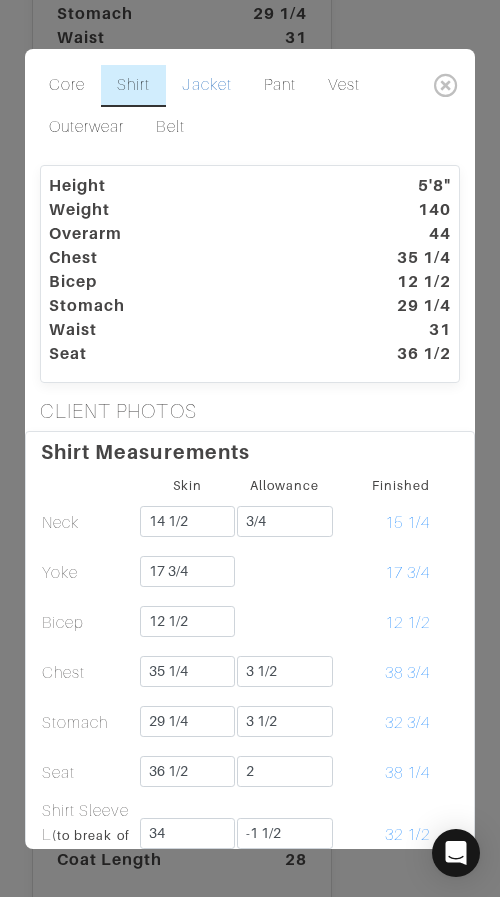 click on "Jacket" at bounding box center (206, 86) 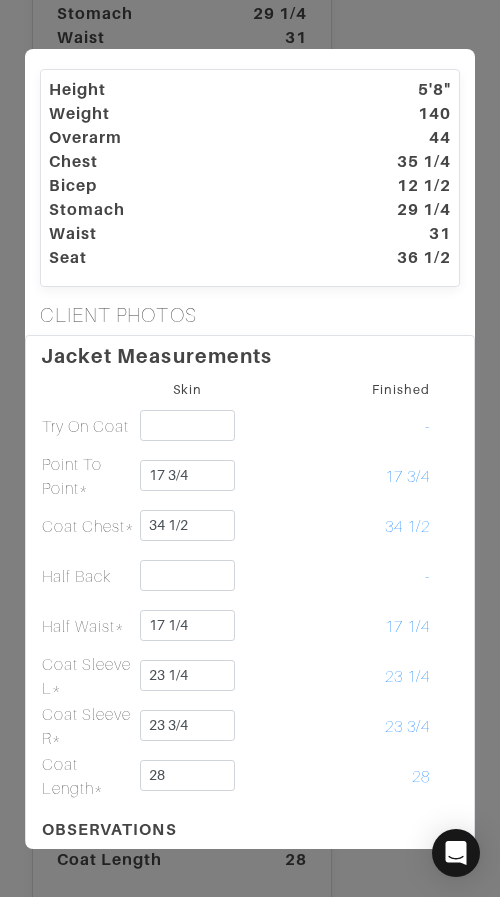 scroll, scrollTop: 0, scrollLeft: 0, axis: both 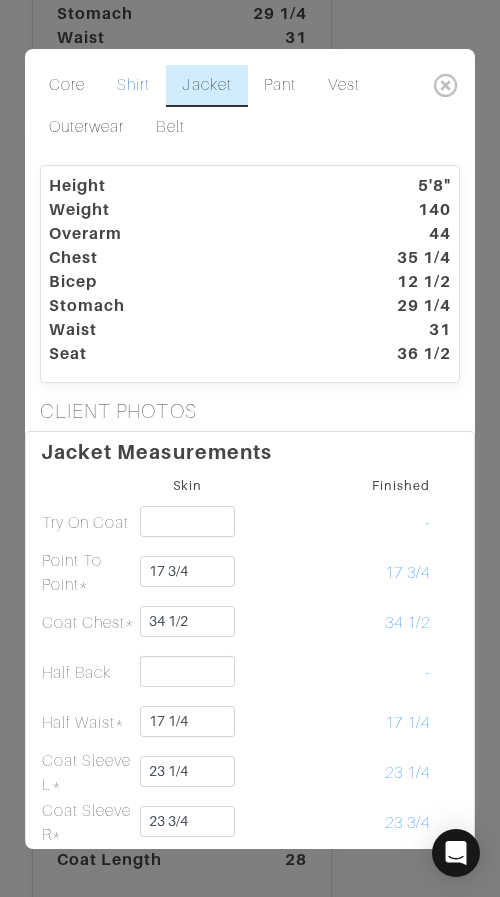click on "Shirt" at bounding box center (133, 86) 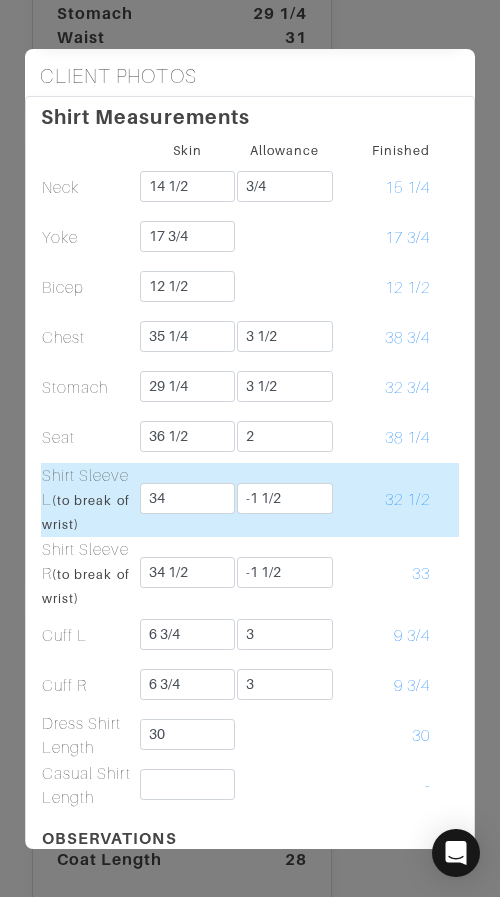 scroll, scrollTop: 339, scrollLeft: 0, axis: vertical 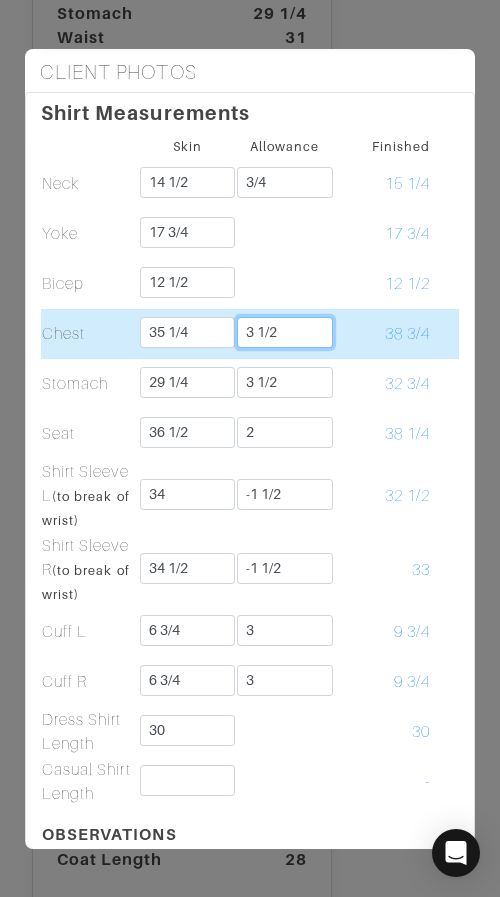 drag, startPoint x: 305, startPoint y: 339, endPoint x: 408, endPoint y: 326, distance: 103.81715 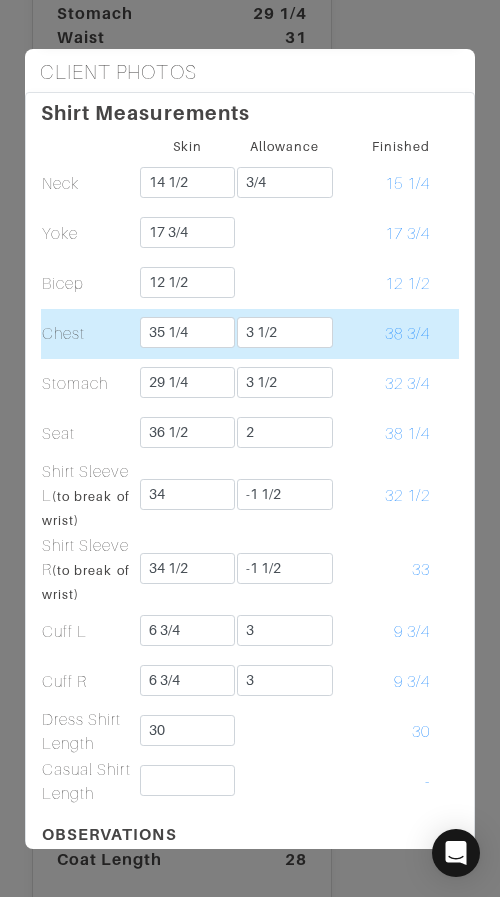 click on "38 3/4" at bounding box center [407, 334] 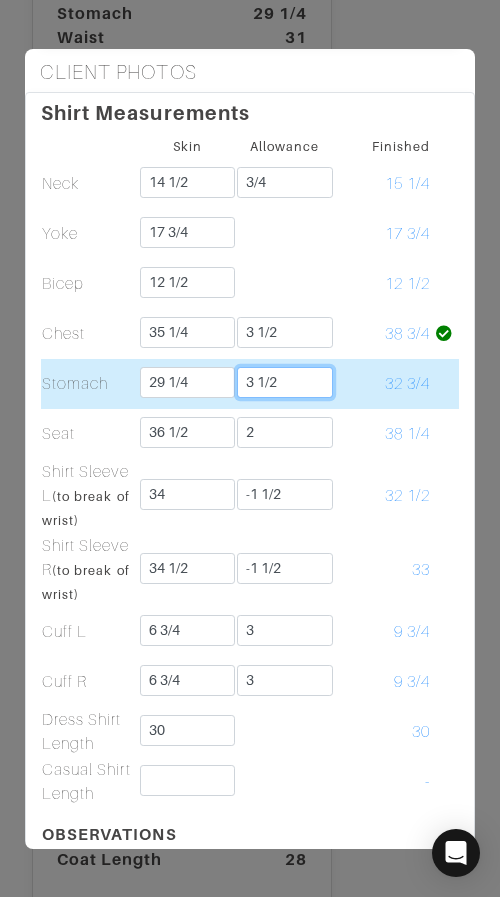 drag, startPoint x: 281, startPoint y: 384, endPoint x: 307, endPoint y: 384, distance: 26 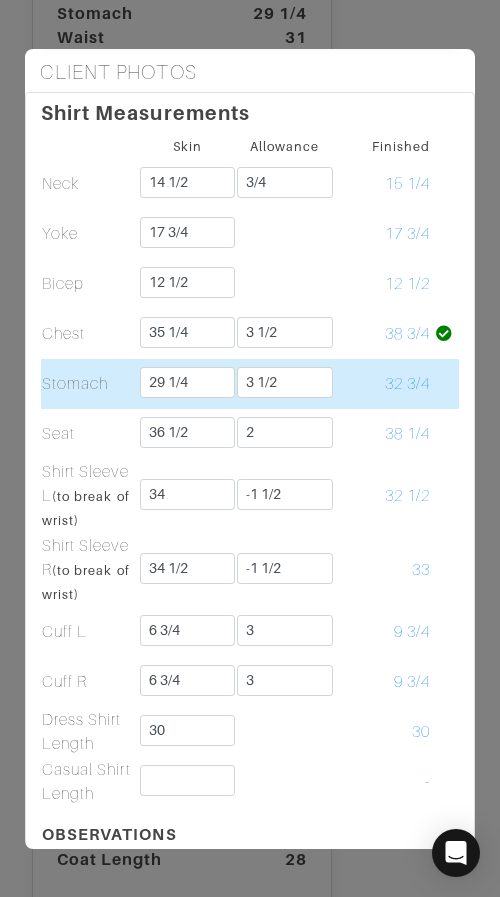 click on "32 3/4" at bounding box center (407, 384) 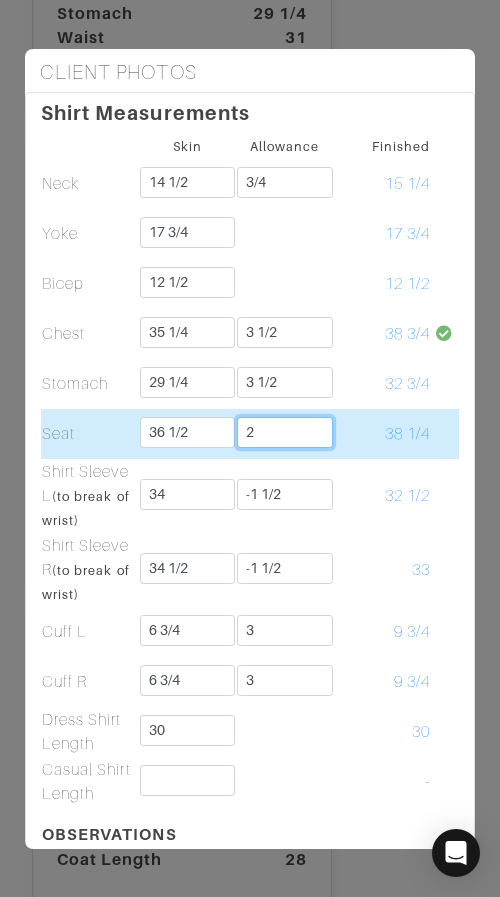 drag, startPoint x: 313, startPoint y: 429, endPoint x: 410, endPoint y: 427, distance: 97.020615 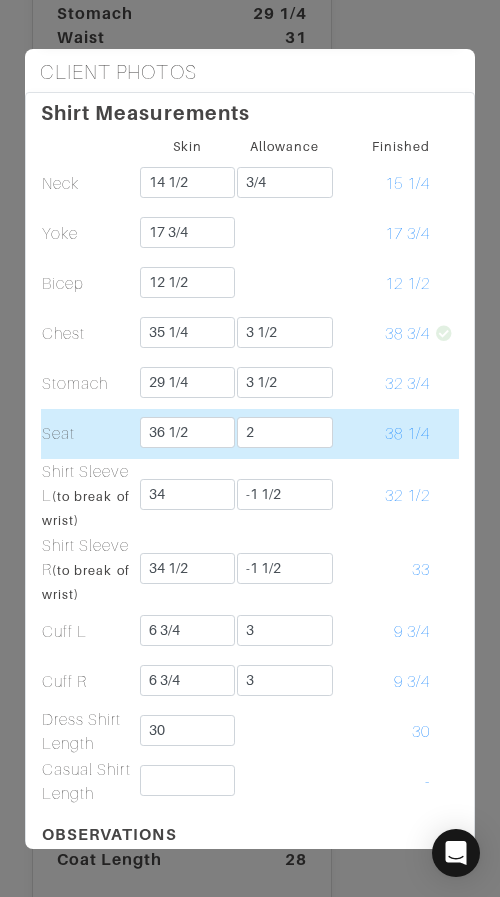 click on "38 1/4" at bounding box center [407, 434] 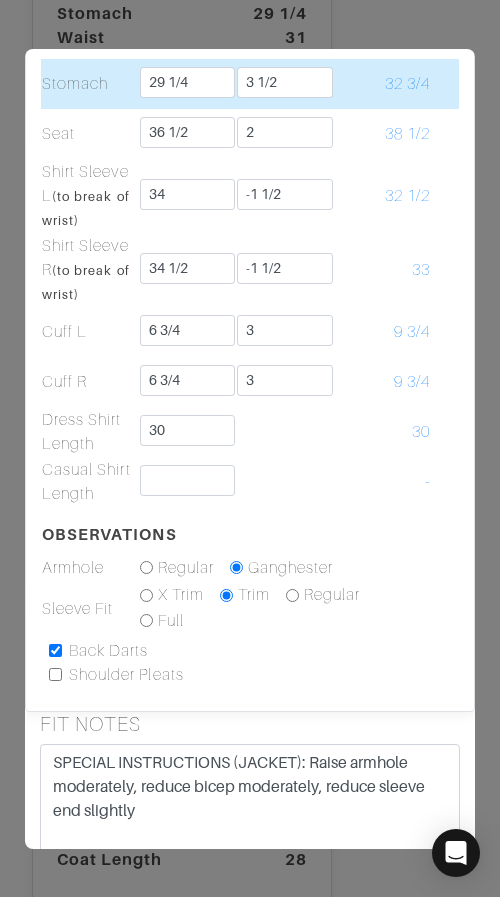 scroll, scrollTop: 581, scrollLeft: 0, axis: vertical 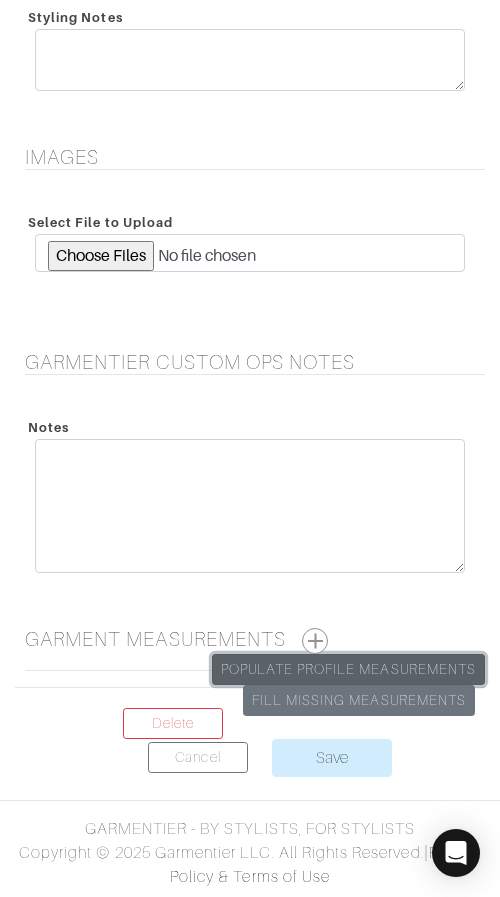 click on "Populate Profile Measurements" at bounding box center (348, 669) 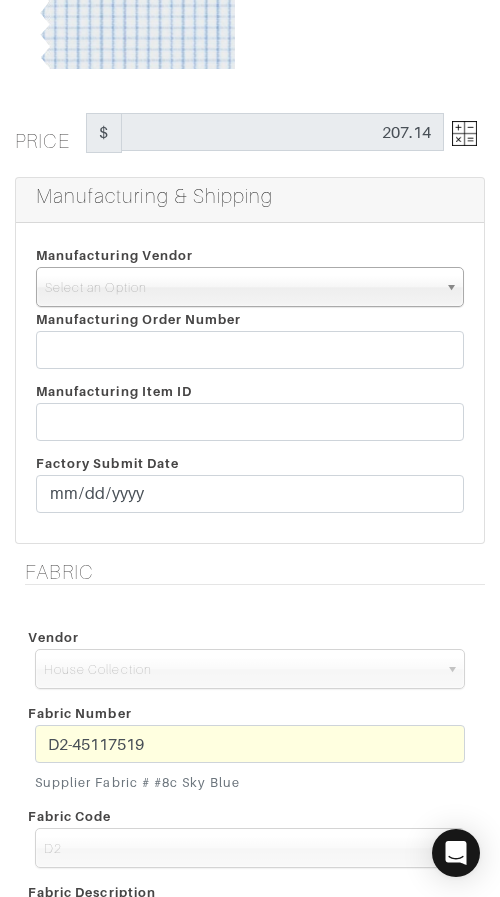 scroll, scrollTop: 327, scrollLeft: 0, axis: vertical 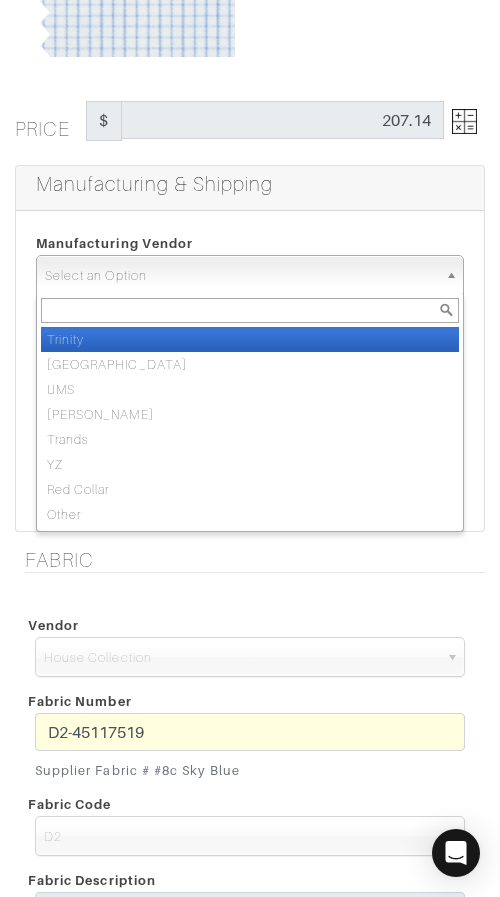 click on "Select an Option" at bounding box center [241, 276] 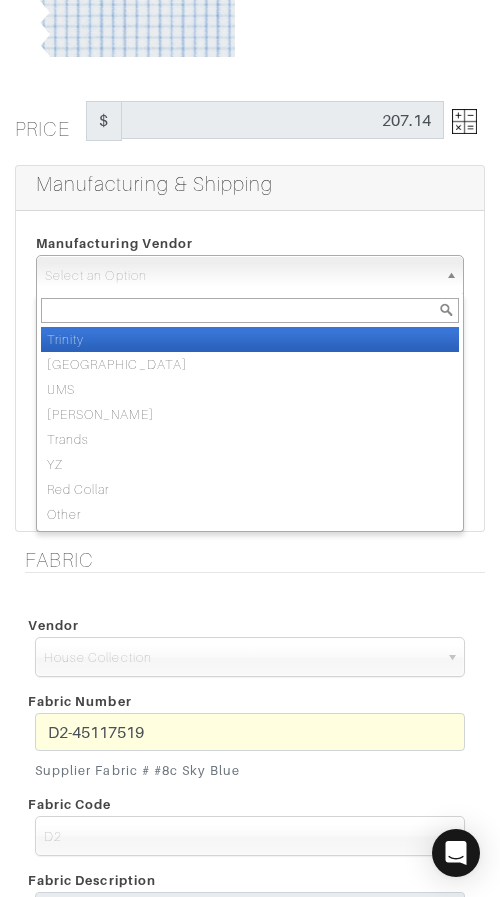click on "Trinity" at bounding box center (250, 339) 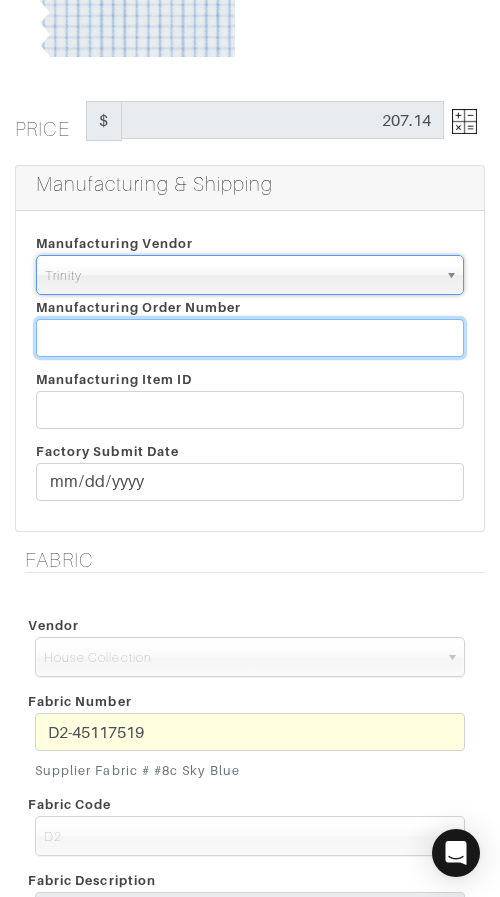 click at bounding box center [250, 338] 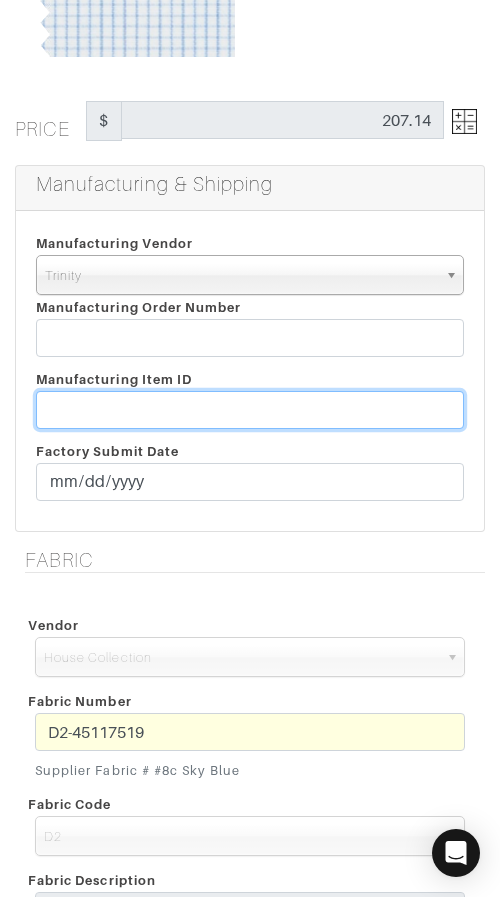 click at bounding box center (250, 410) 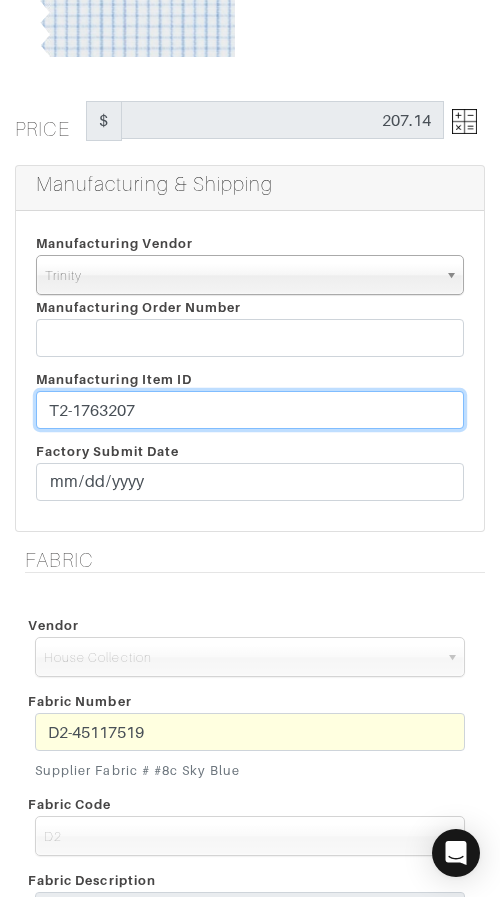 type on "T2-1763207" 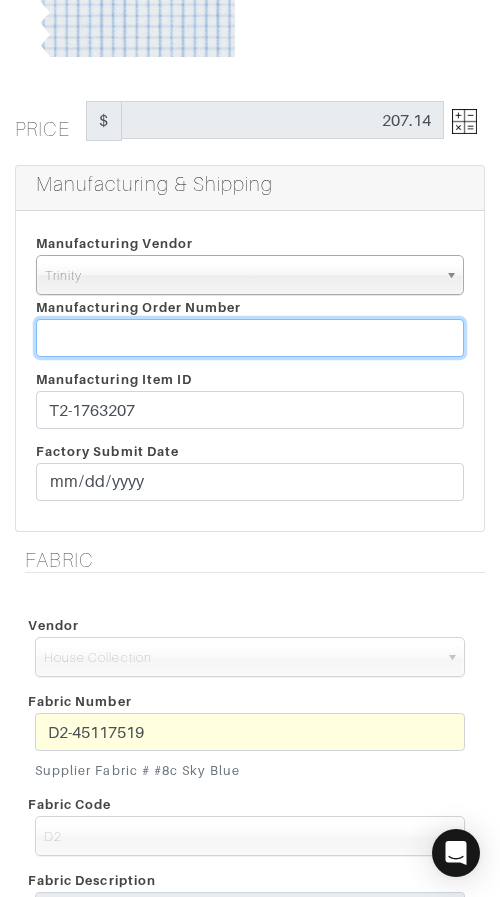 click at bounding box center [250, 338] 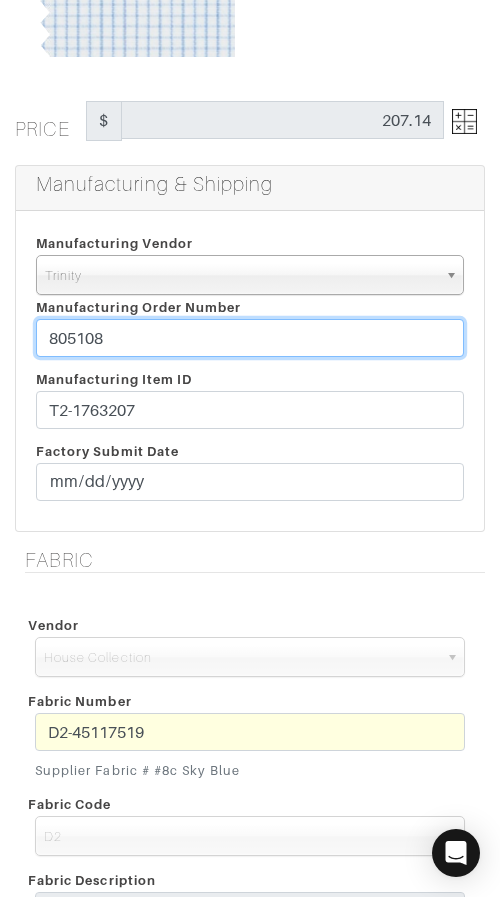 type on "805108" 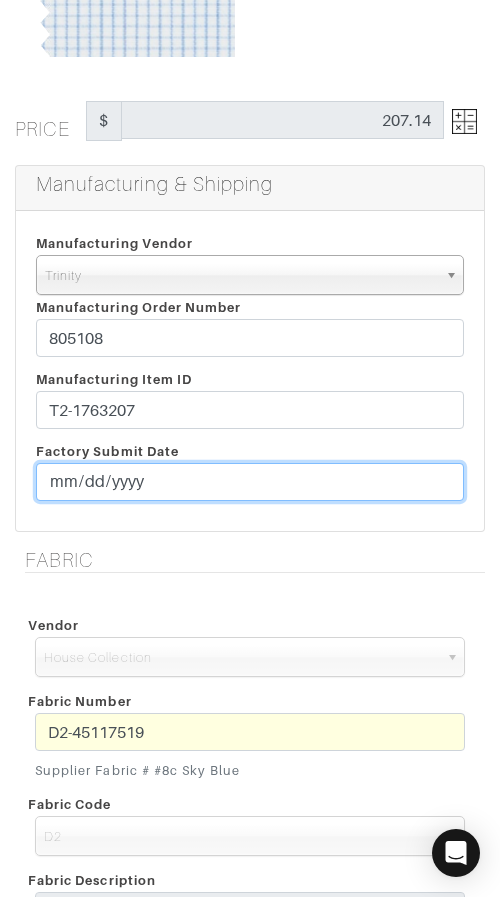 click at bounding box center [250, 482] 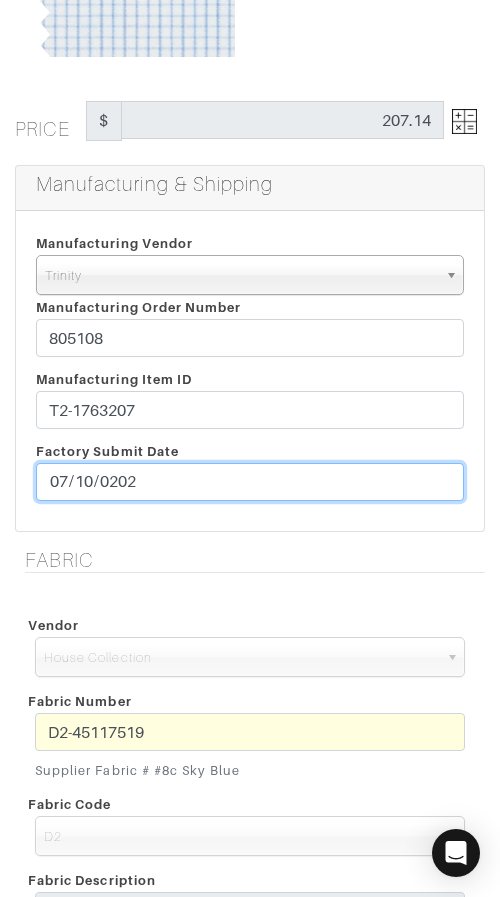 type on "[DATE]" 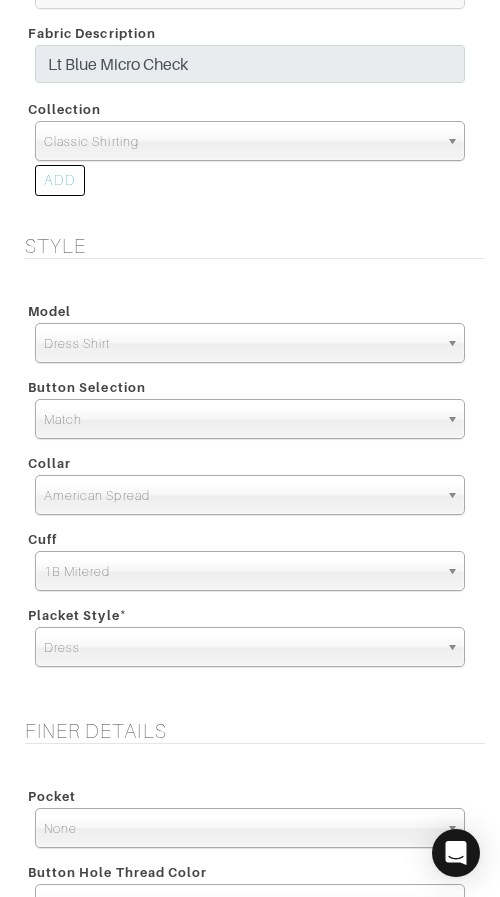 scroll, scrollTop: 1179, scrollLeft: 0, axis: vertical 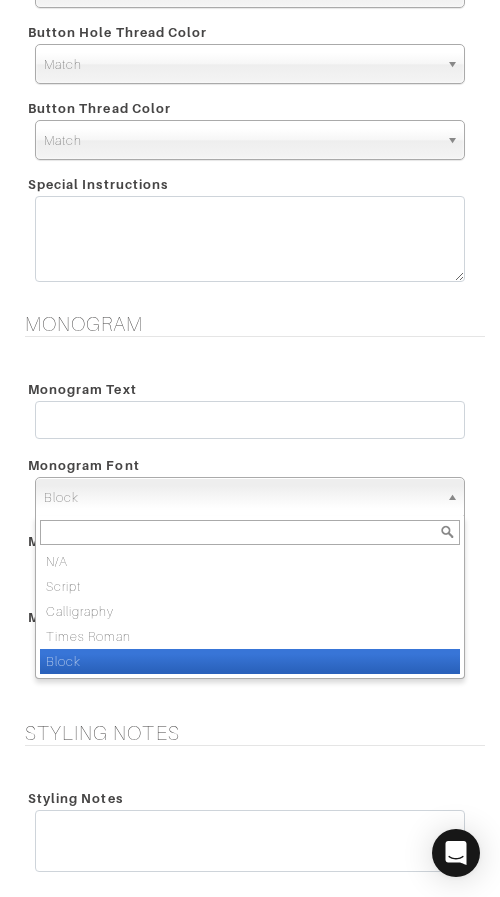 click on "Block" at bounding box center (241, 498) 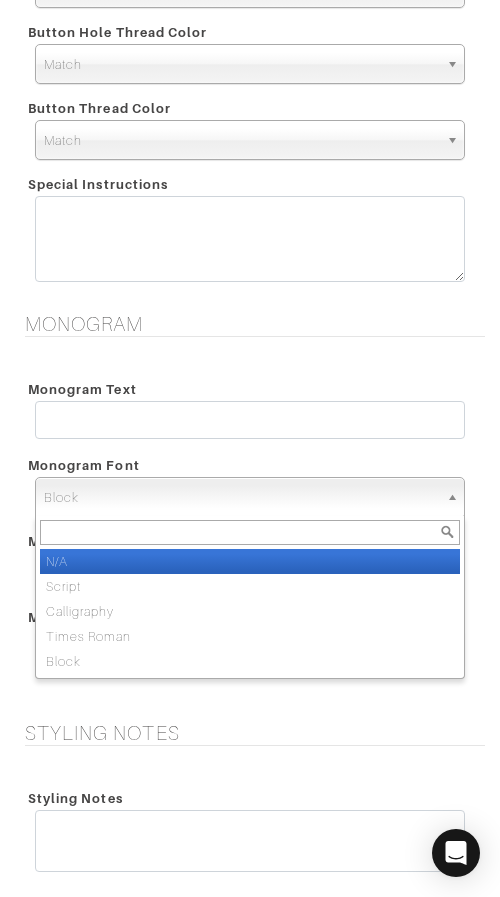 click on "N/A" at bounding box center [250, 561] 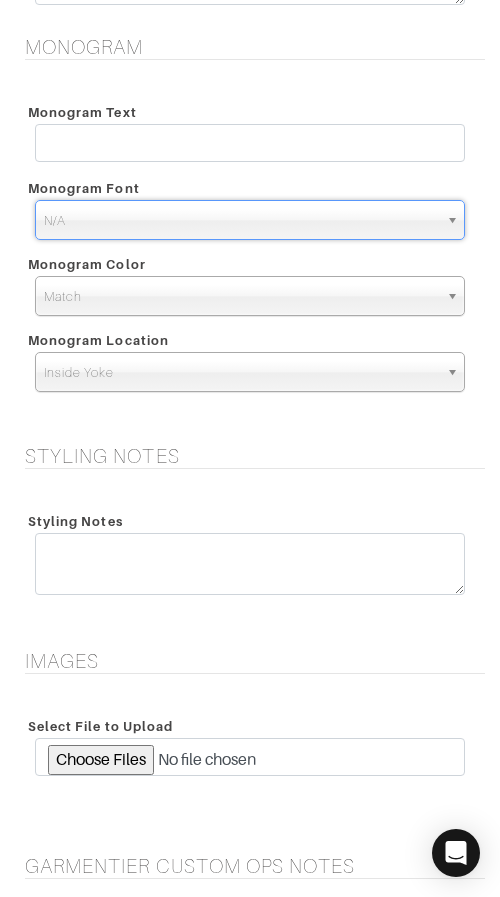 scroll, scrollTop: 2296, scrollLeft: 0, axis: vertical 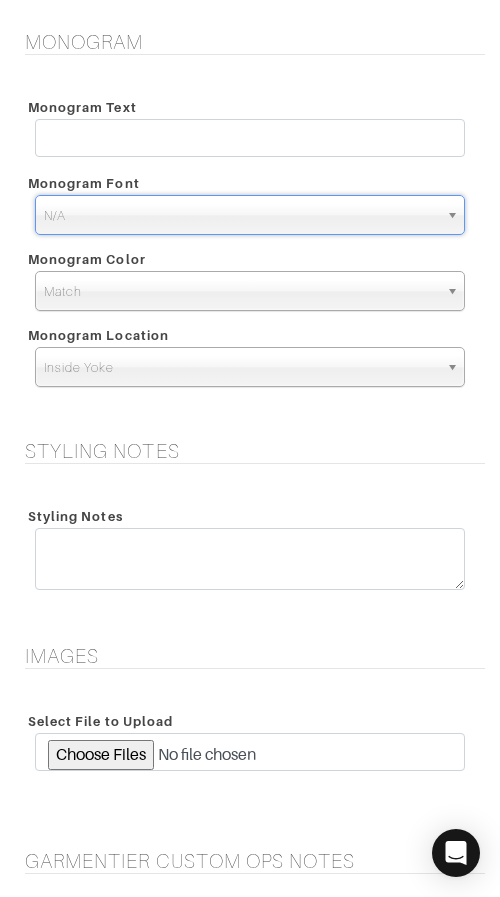 click on "Inside Yoke" at bounding box center [250, 367] 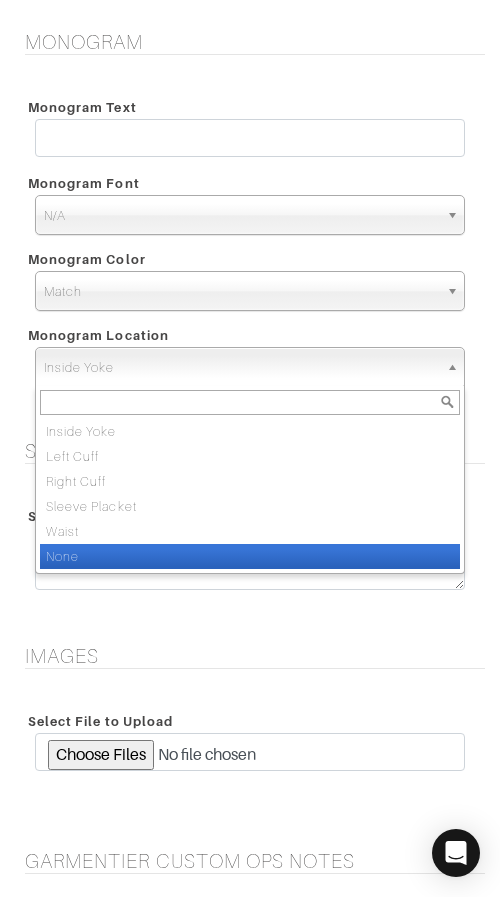 click on "None" at bounding box center [250, 556] 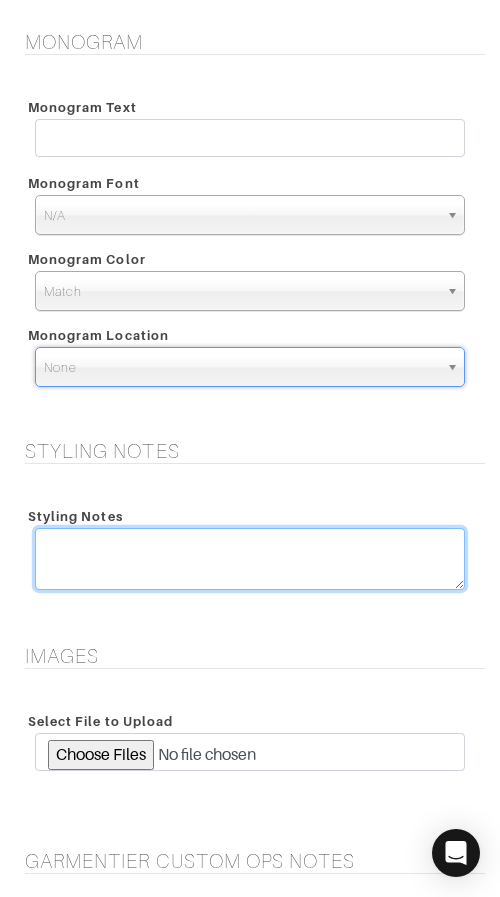 click at bounding box center (250, 559) 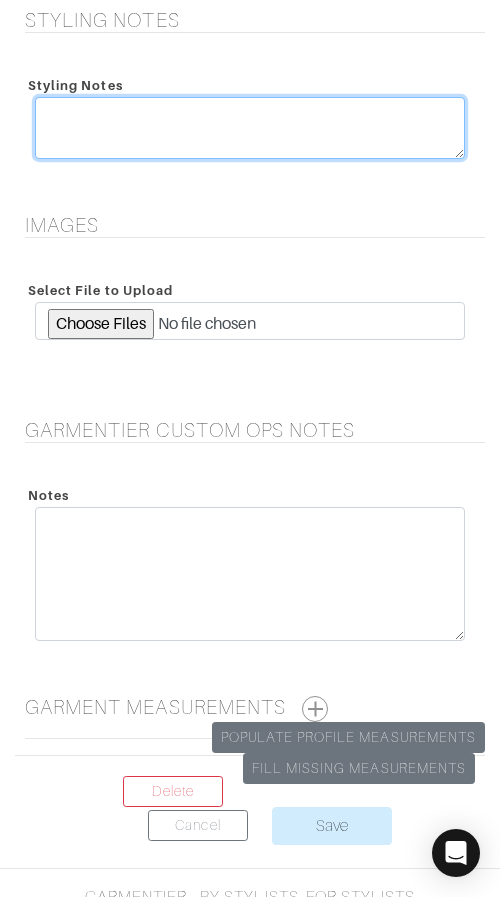 scroll, scrollTop: 2795, scrollLeft: 0, axis: vertical 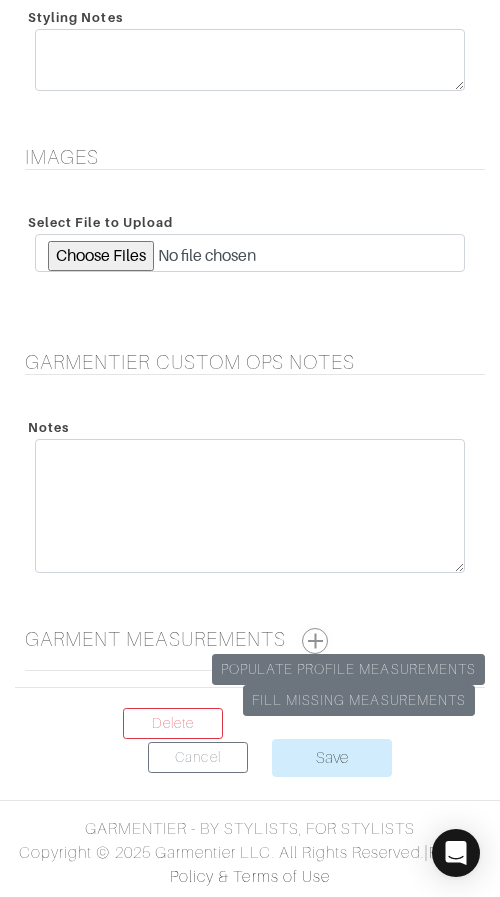 click at bounding box center (315, 641) 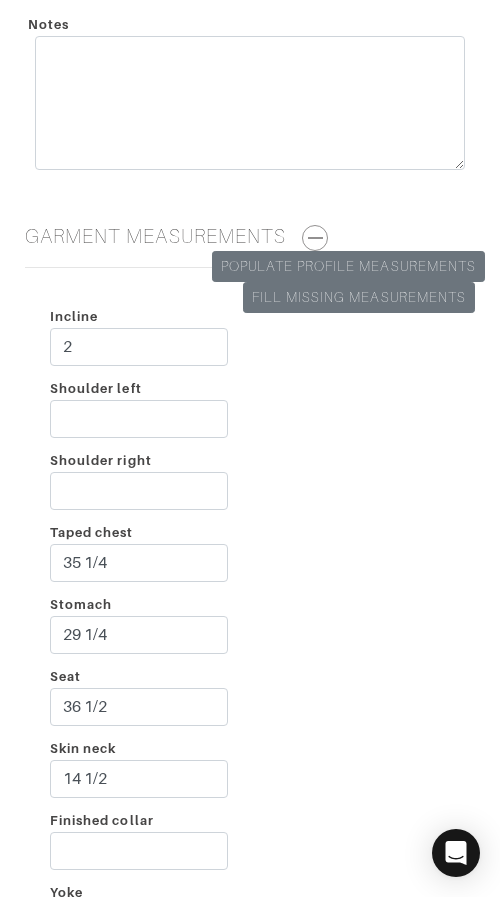 scroll, scrollTop: 3201, scrollLeft: 0, axis: vertical 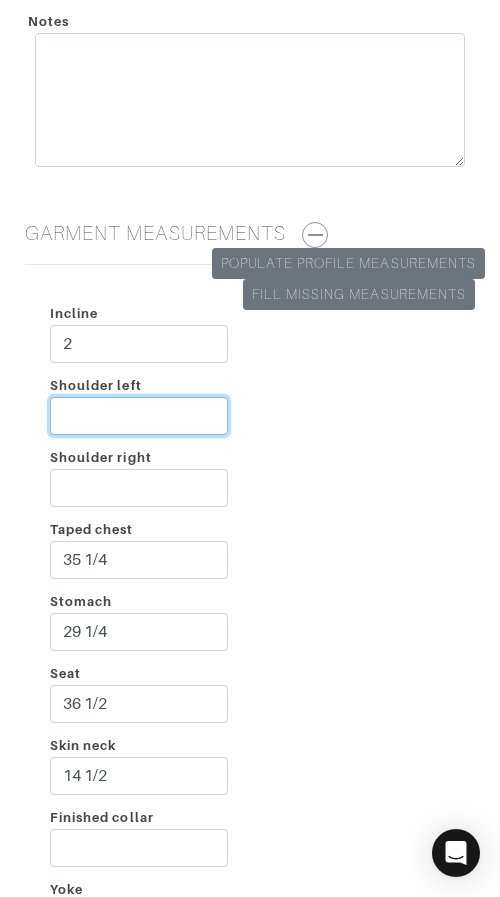 click on "Shoulder left" at bounding box center [139, 416] 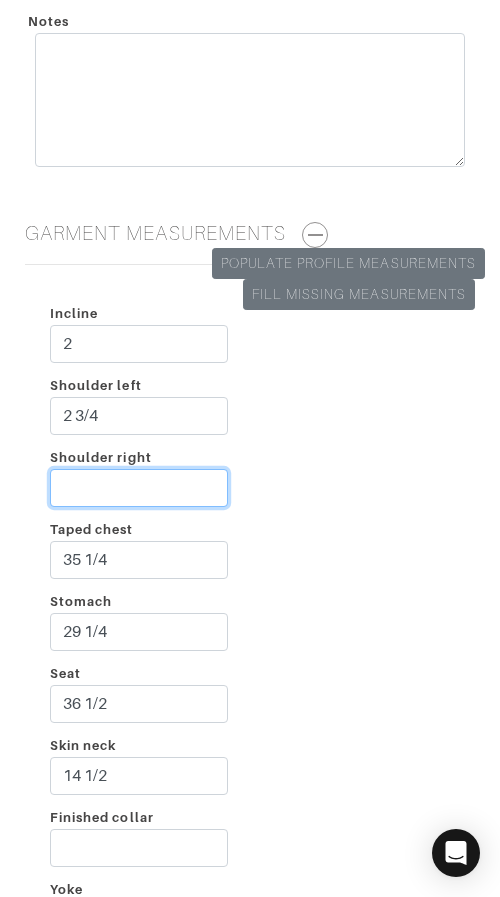 drag, startPoint x: 126, startPoint y: 482, endPoint x: 134, endPoint y: 492, distance: 12.806249 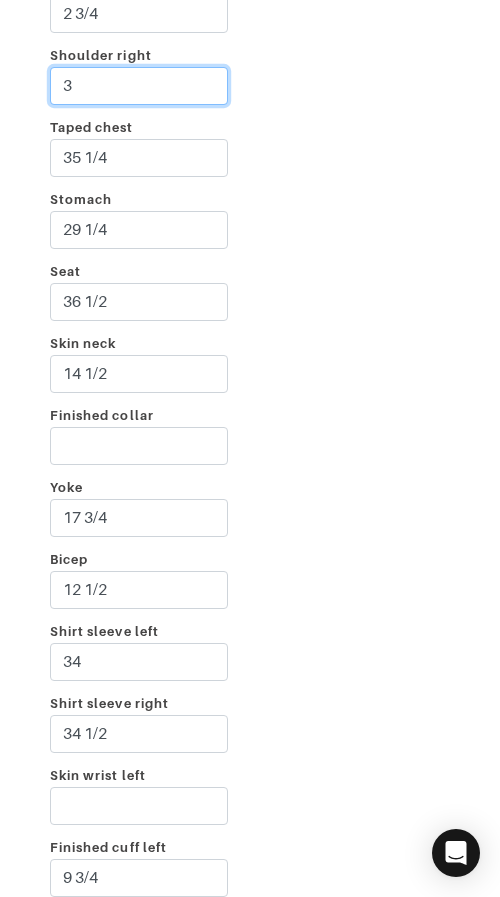scroll, scrollTop: 3607, scrollLeft: 0, axis: vertical 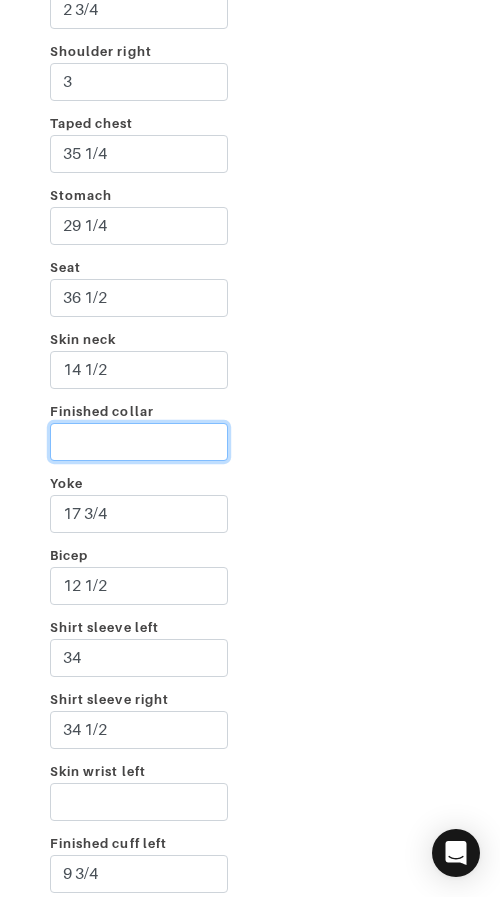 click on "Finished collar" at bounding box center [139, 442] 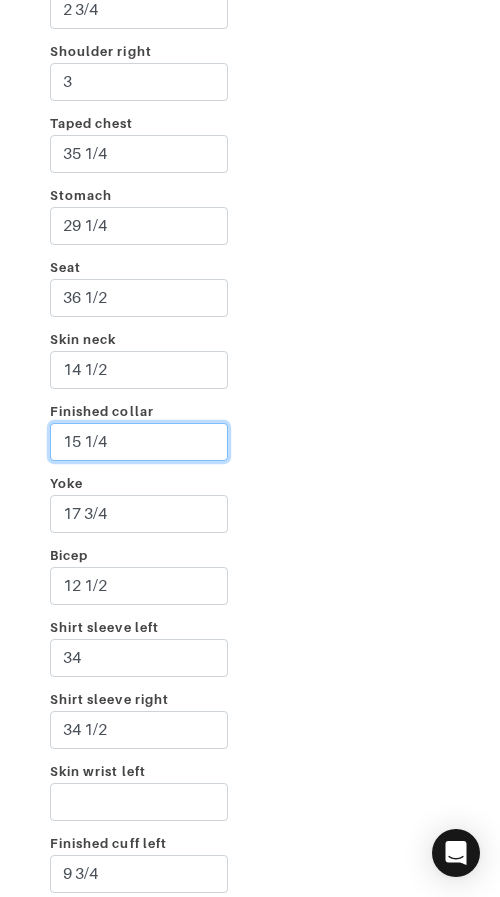 type on "15 1/4" 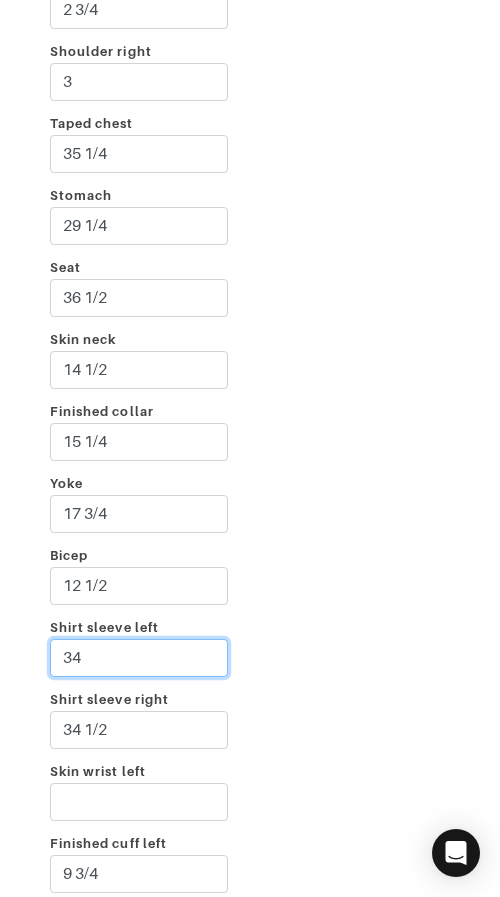 drag, startPoint x: 128, startPoint y: 652, endPoint x: 140, endPoint y: 614, distance: 39.849716 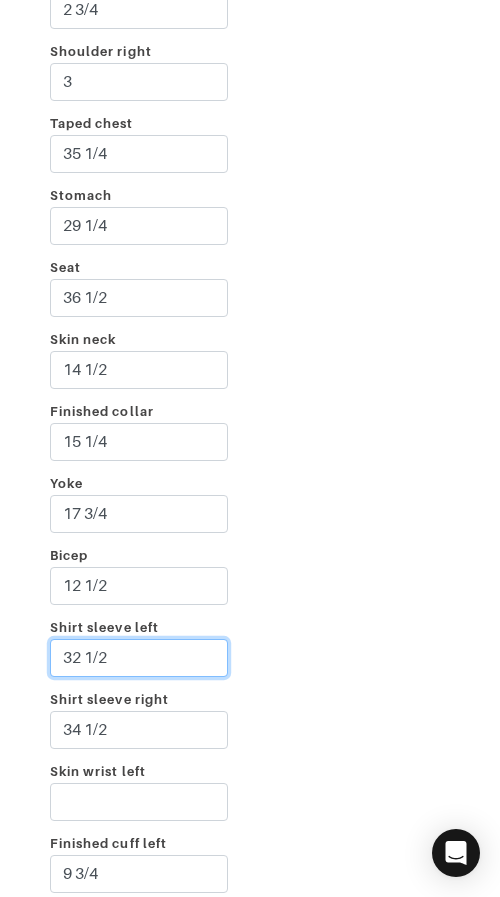 type on "32 1/2" 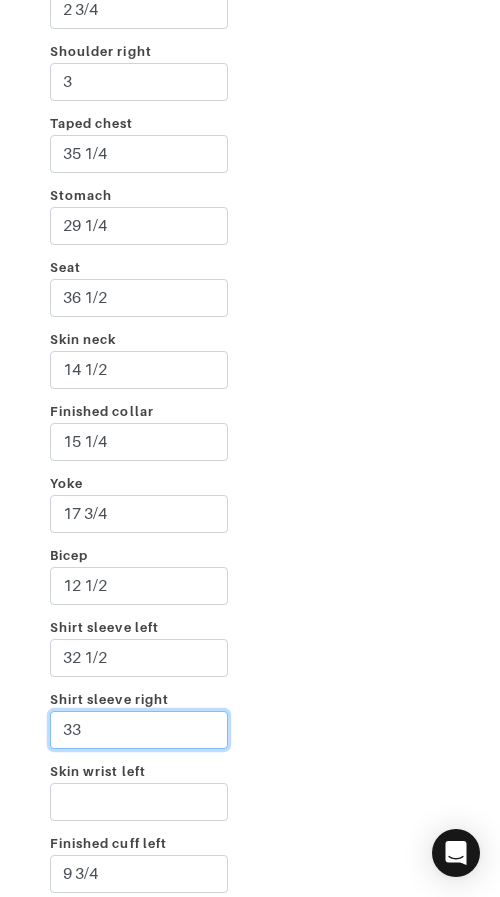 type on "33" 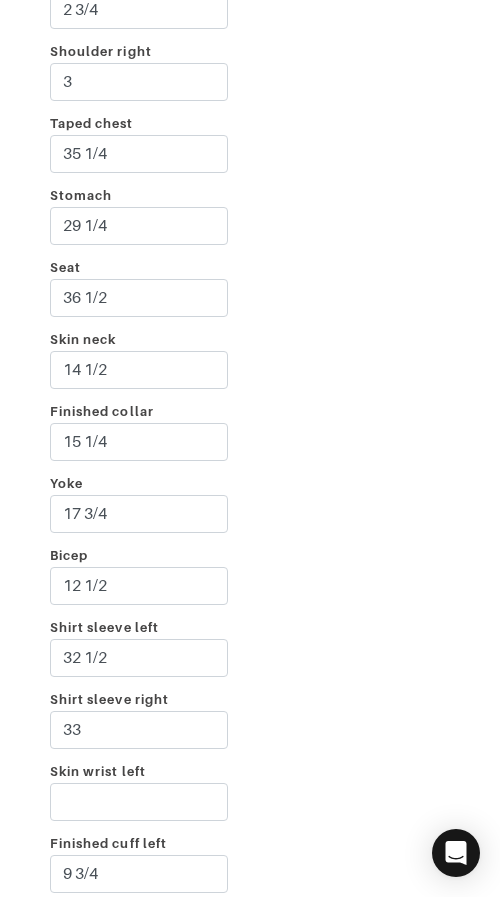 click on "Incline
2
Shoulder left
2 3/4
Shoulder right
3
Taped chest
35 1/4
Stomach
29 1/4
Seat
36 1/2
Skin neck
14 1/2
Finished collar
15 1/4
Yoke
17 3/4
Bicep
12 1/2
Shirt sleeve left
32 1/2
Shirt sleeve right
33
Skin wrist left
Finished cuff left
9 3/4
Skin wrist right
Finished cuff right
9 3/4
30" at bounding box center [250, 615] 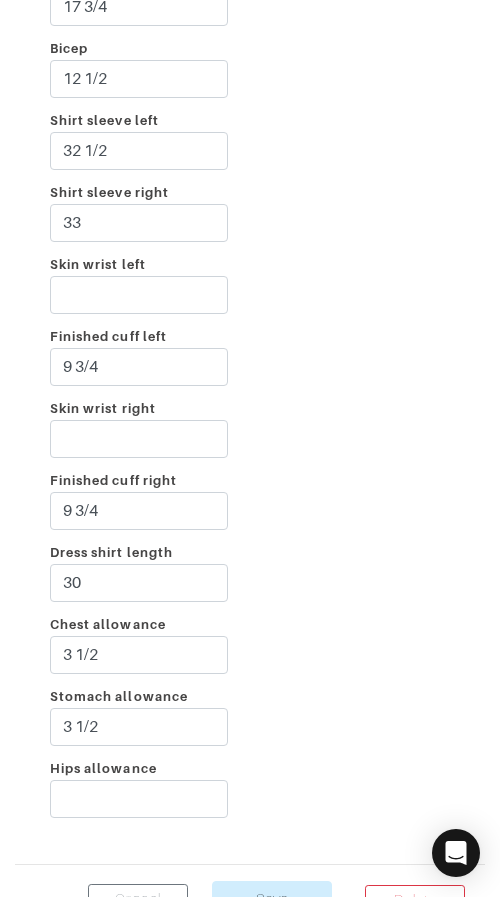 scroll, scrollTop: 4116, scrollLeft: 0, axis: vertical 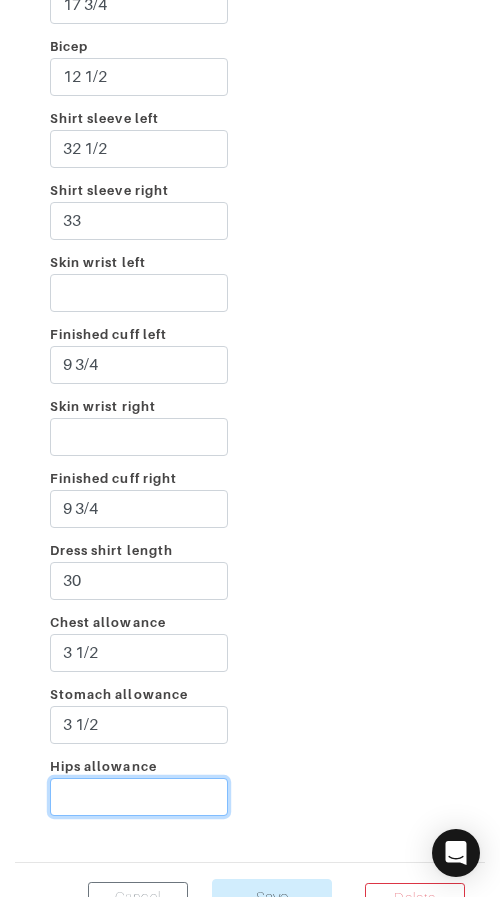 click on "Hips allowance" at bounding box center (139, 797) 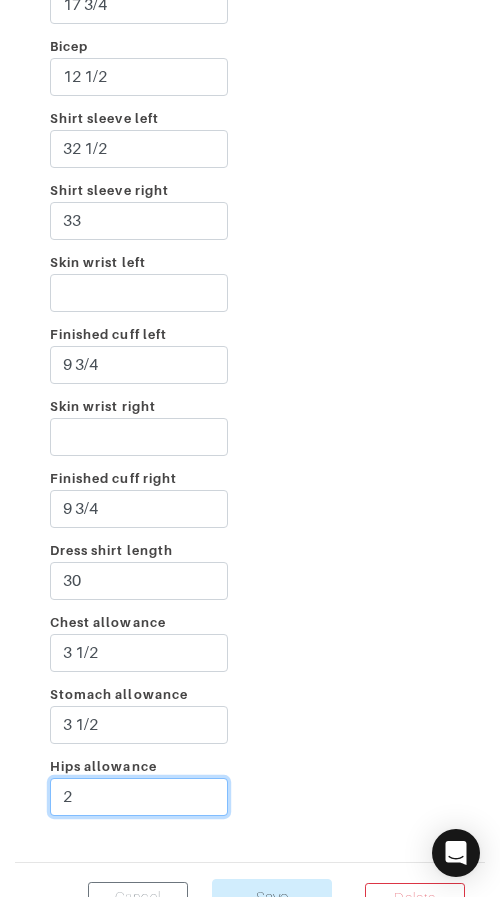 type on "2" 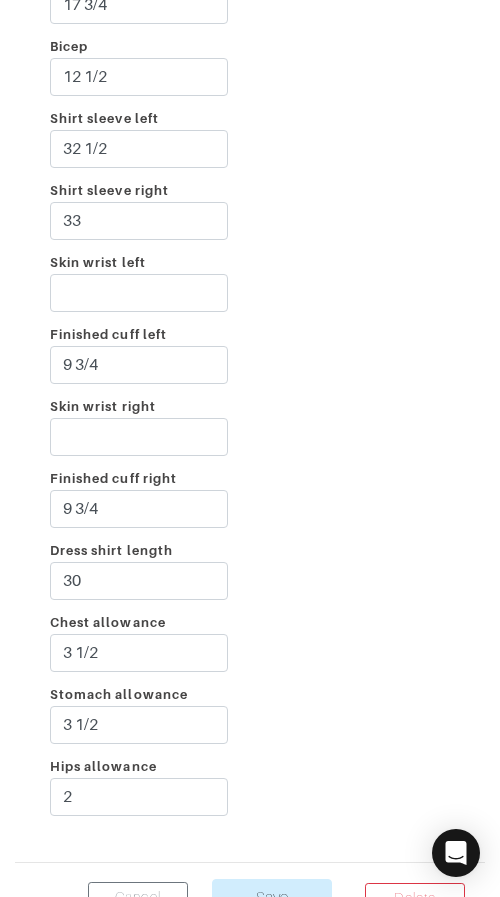 click on "Incline
2
Shoulder left
2 3/4
Shoulder right
3
Taped chest
35 1/4
Stomach
29 1/4
Seat
36 1/2
Skin neck
14 1/2
Finished collar
15 1/4
Yoke
17 3/4
Bicep
12 1/2
Shirt sleeve left
32 1/2
Shirt sleeve right
33
Skin wrist left
Finished cuff left
9 3/4
Skin wrist right
Finished cuff right
9 3/4
30" at bounding box center [250, 106] 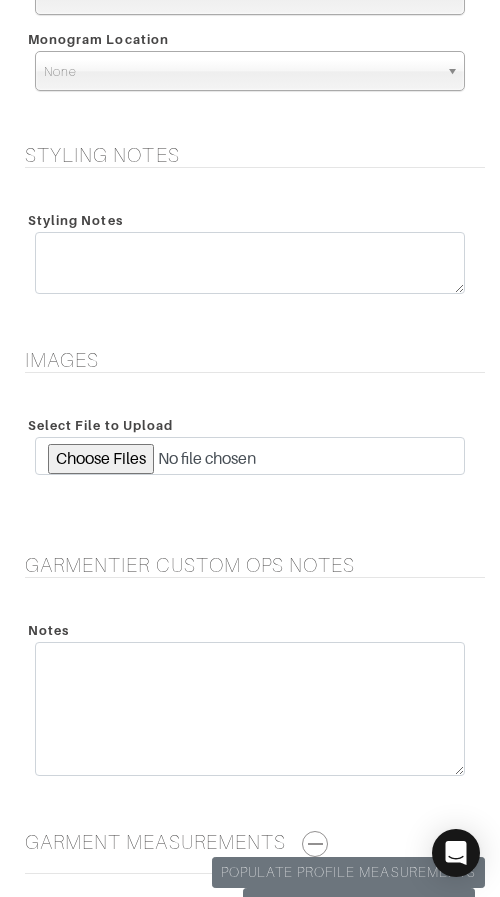 scroll, scrollTop: 4256, scrollLeft: 0, axis: vertical 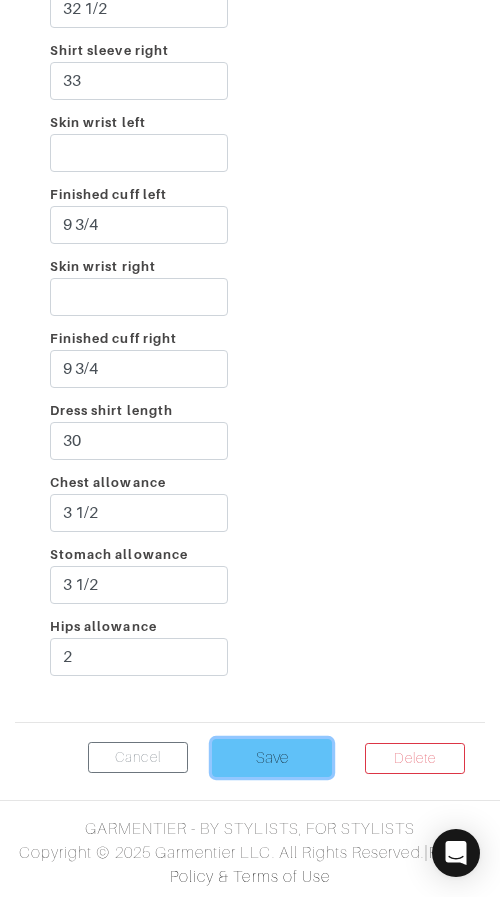 click on "Save" at bounding box center (272, 758) 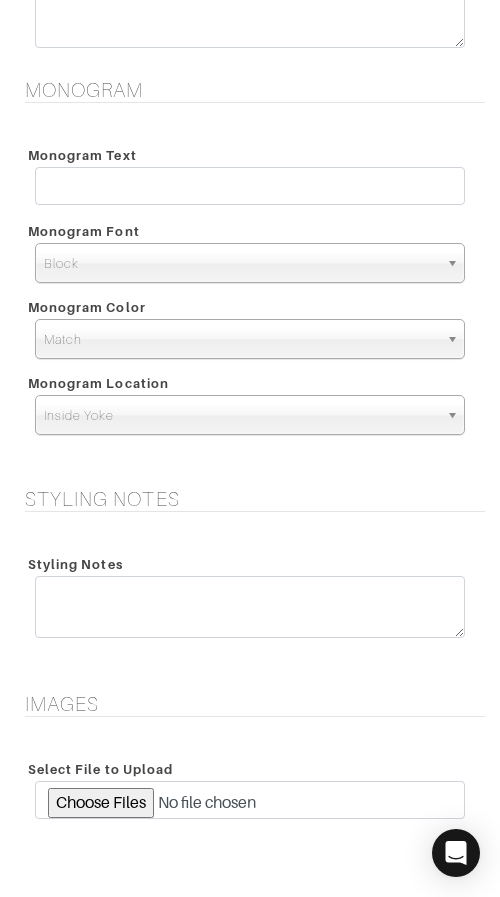 scroll, scrollTop: 2795, scrollLeft: 0, axis: vertical 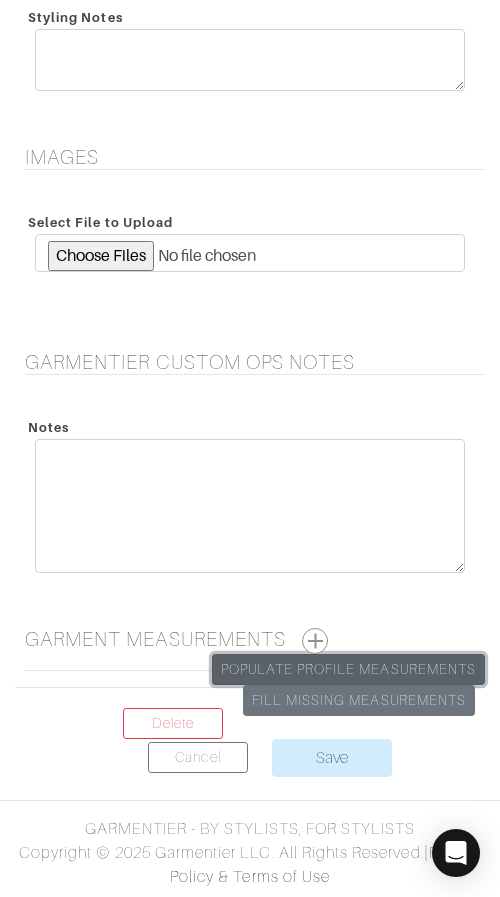 click on "Populate Profile Measurements" at bounding box center [348, 669] 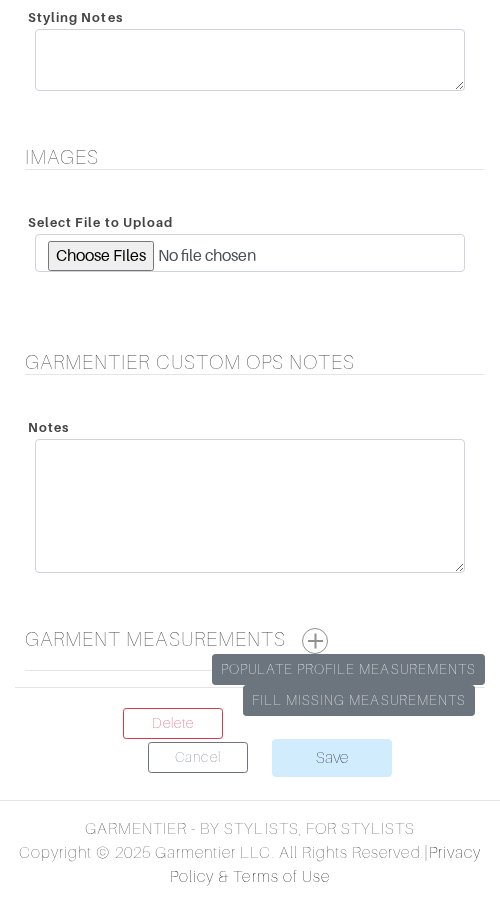 scroll, scrollTop: 0, scrollLeft: 0, axis: both 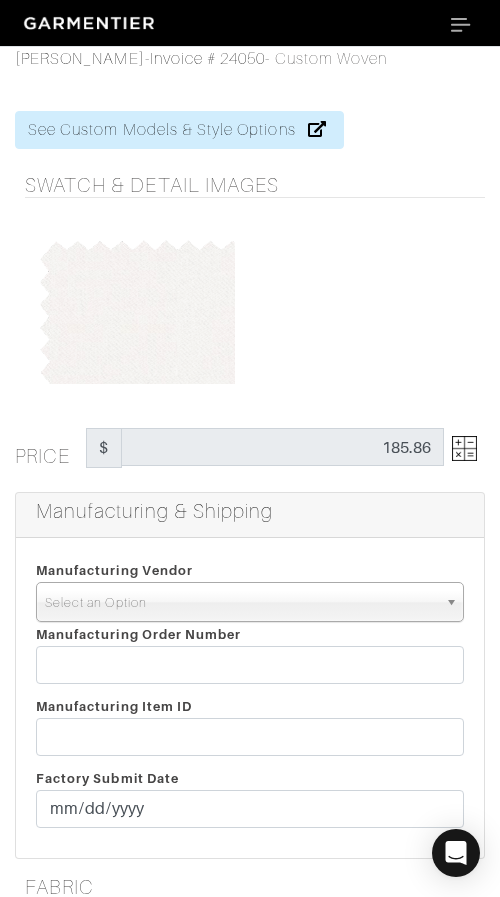 click on "Select an Option" at bounding box center (241, 603) 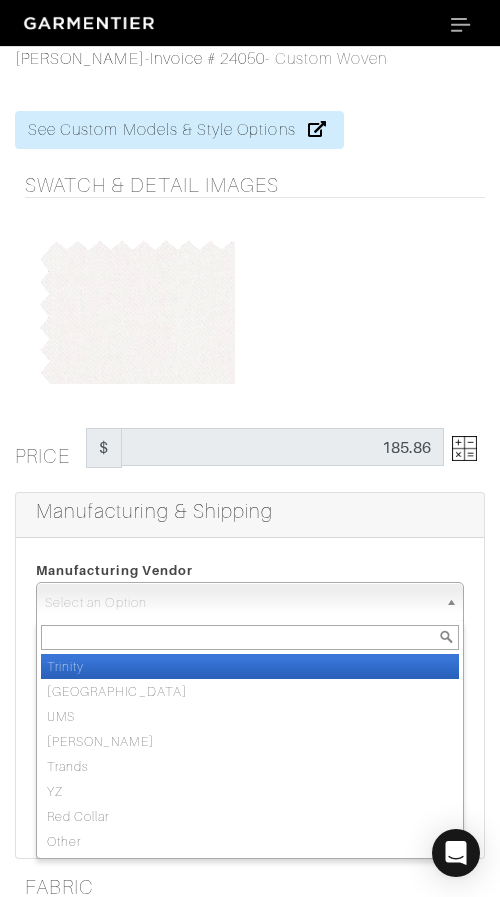 click on "Trinity" at bounding box center (250, 666) 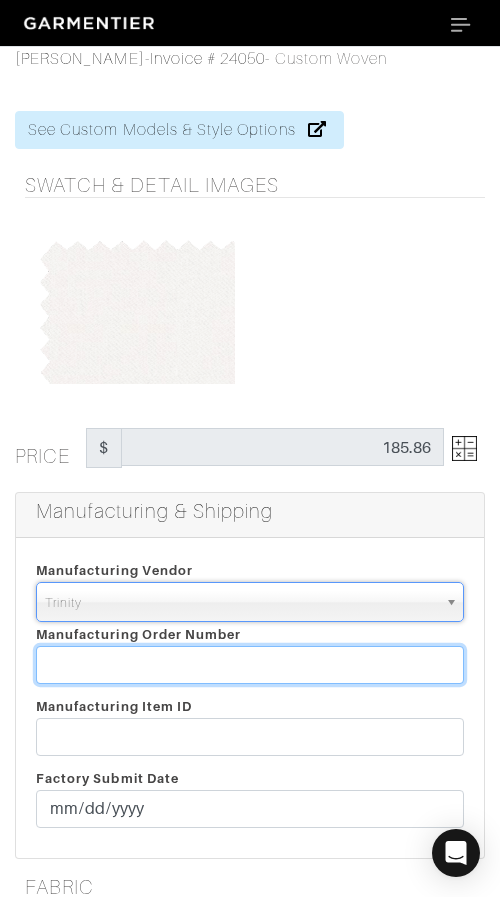 scroll, scrollTop: 2, scrollLeft: 0, axis: vertical 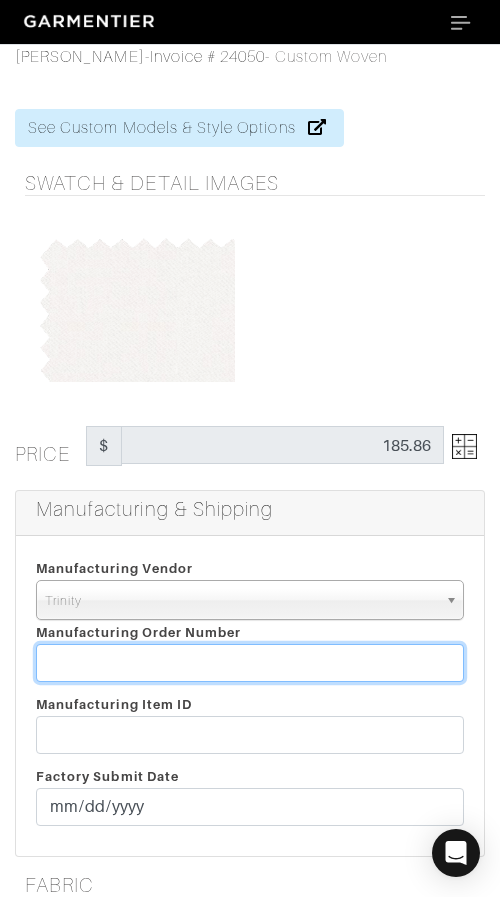 click at bounding box center [250, 663] 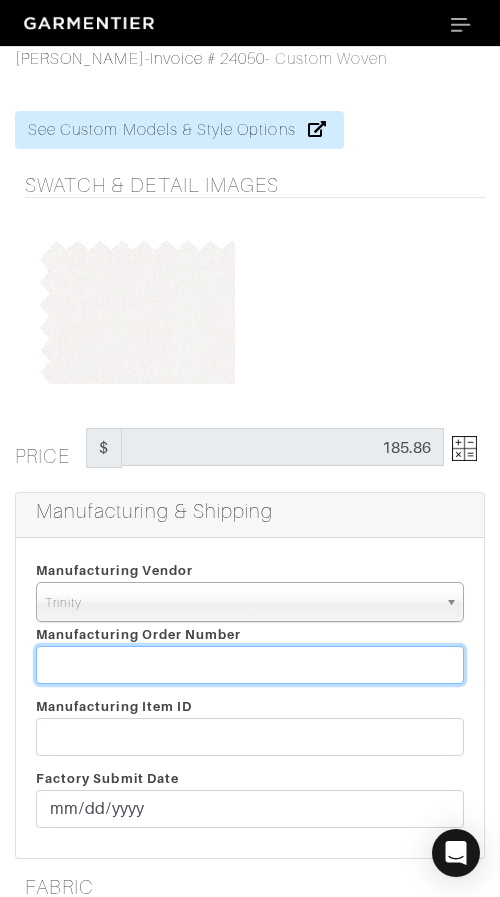 scroll, scrollTop: 2, scrollLeft: 0, axis: vertical 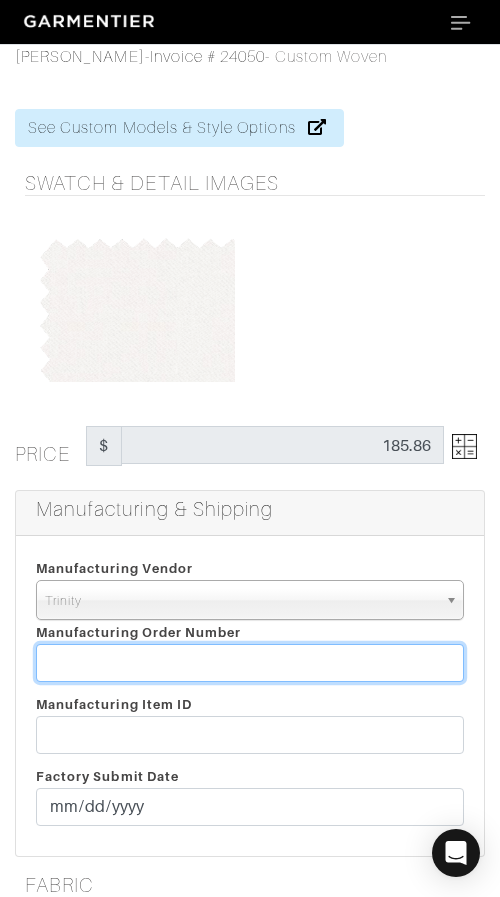 paste on "805108" 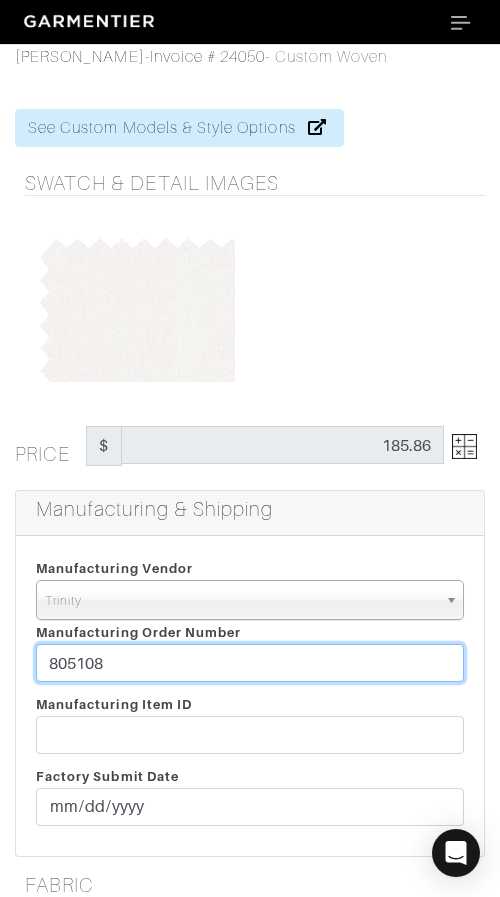 type on "805108" 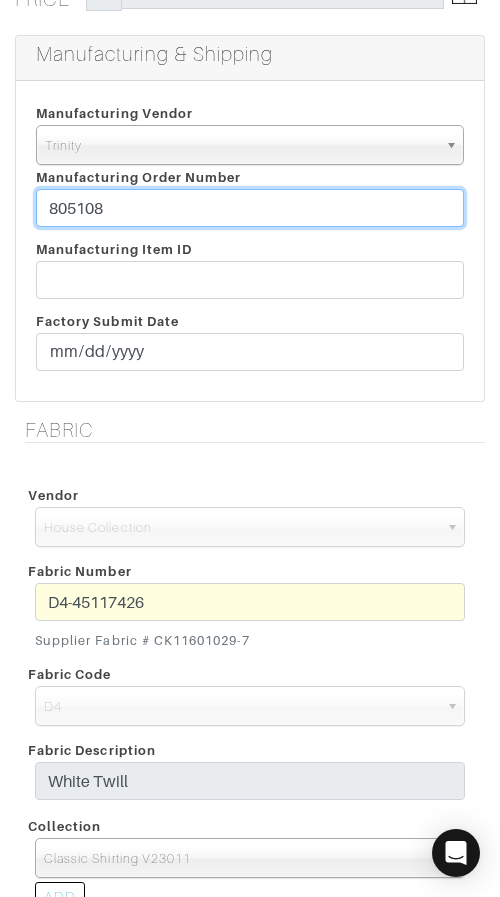 scroll, scrollTop: 168, scrollLeft: 0, axis: vertical 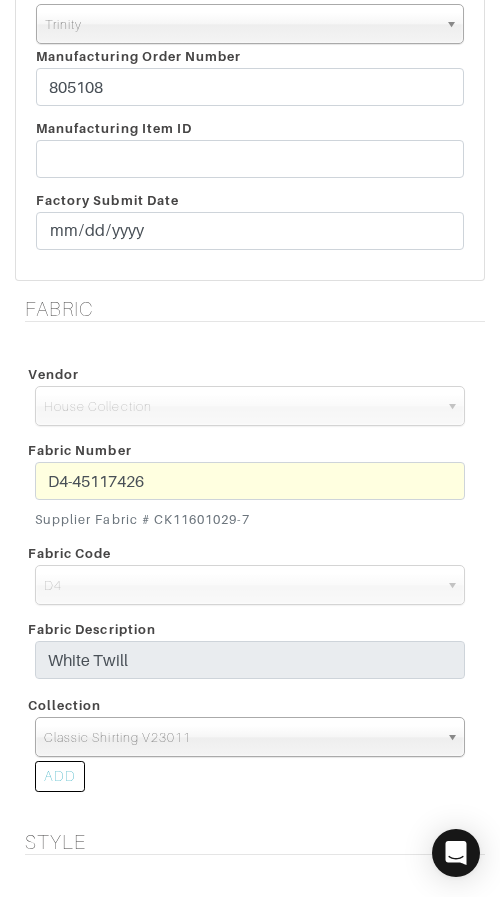 click on "Vendor
Scabal
[PERSON_NAME]
[PERSON_NAME]
Dormeuil
House Collection
[GEOGRAPHIC_DATA]
Marzoni
Holland & [PERSON_NAME]
House Collection
Fabric Number
D4-45117426
Supplier Fabric # CK11601029-7
Fabric Code
A3" at bounding box center [250, 584] 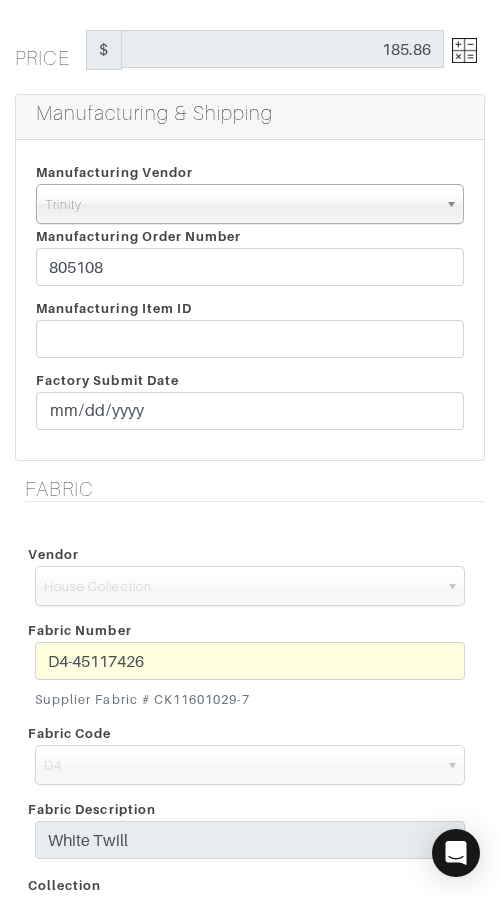 scroll, scrollTop: 389, scrollLeft: 0, axis: vertical 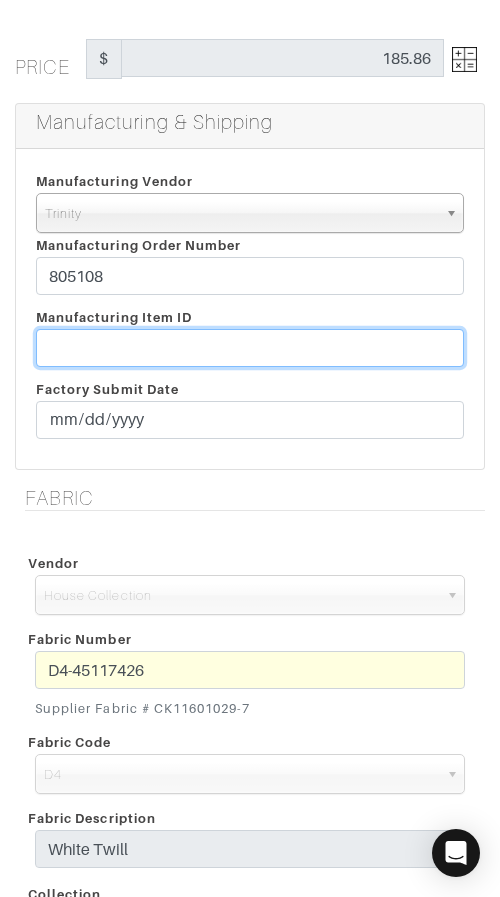 click at bounding box center (250, 348) 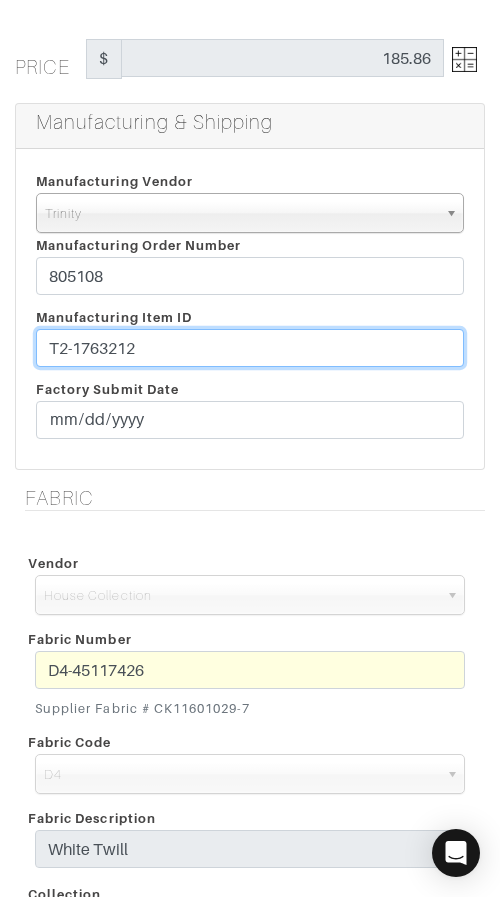 type on "T2-1763212" 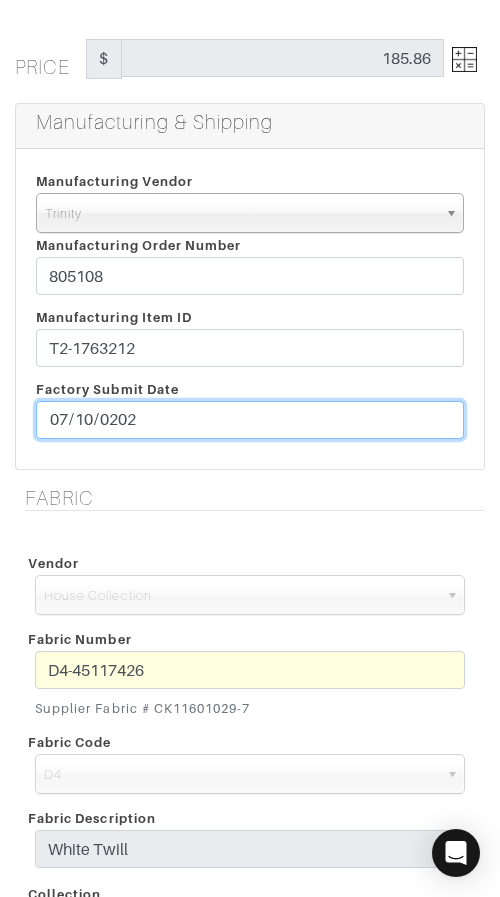 type on "[DATE]" 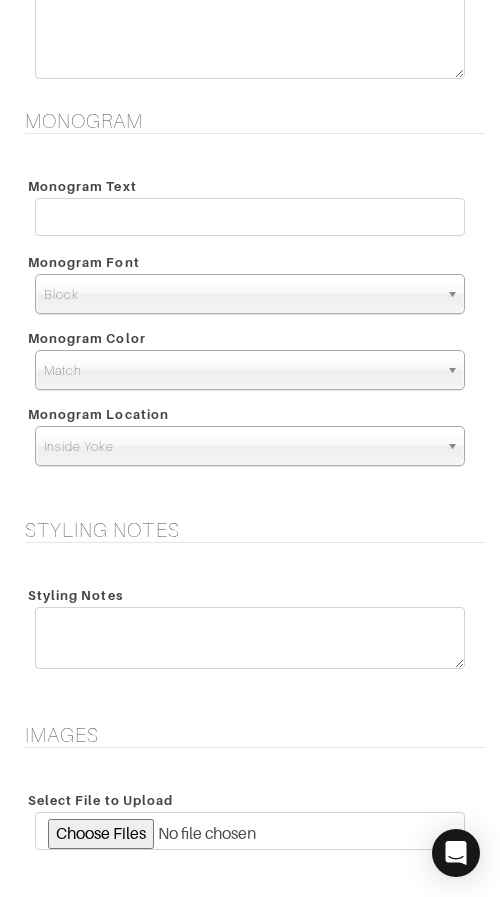 scroll, scrollTop: 2219, scrollLeft: 0, axis: vertical 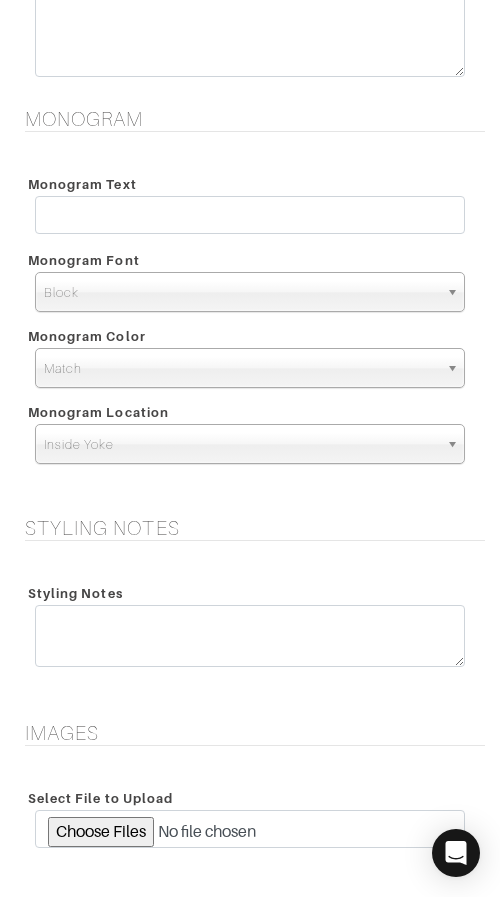 click on "Block" at bounding box center (241, 293) 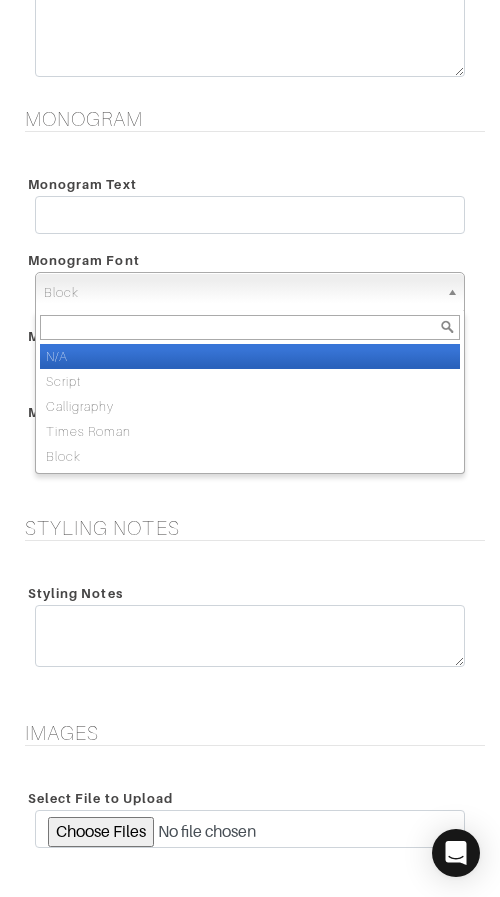 click on "N/A" at bounding box center (250, 356) 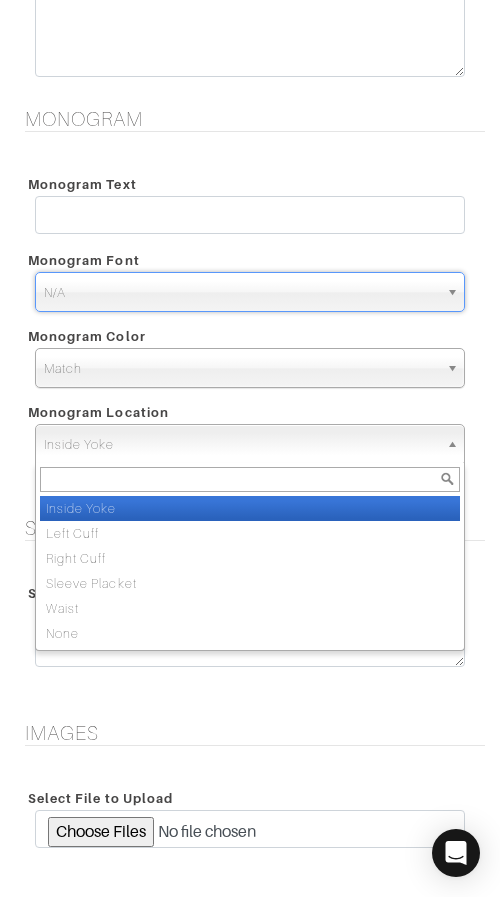 click on "Inside Yoke" at bounding box center [241, 445] 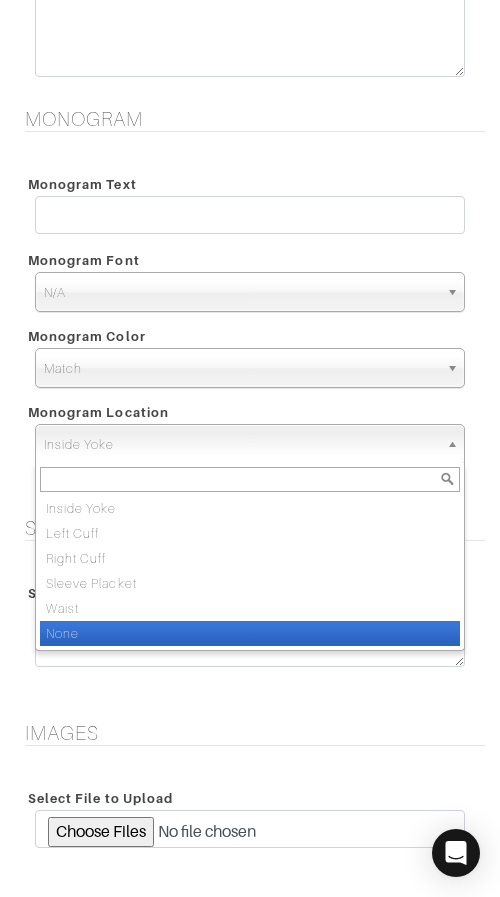 click on "None" at bounding box center (250, 633) 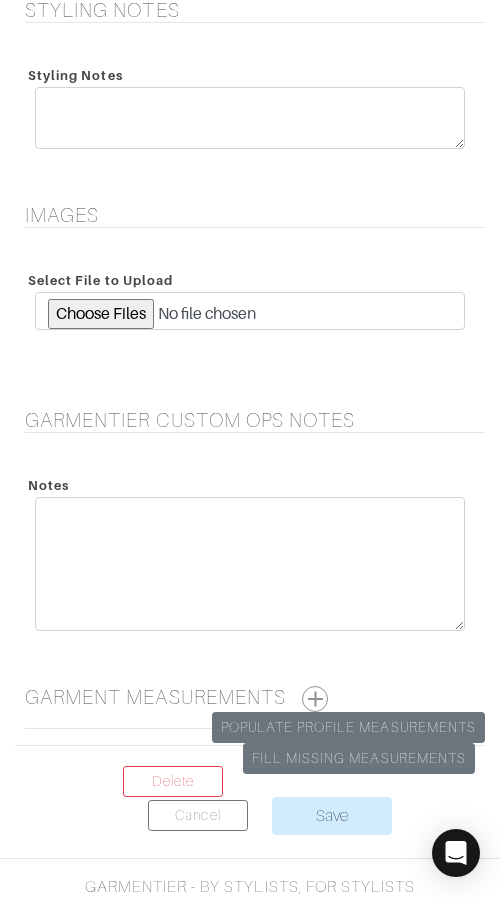 scroll, scrollTop: 2795, scrollLeft: 0, axis: vertical 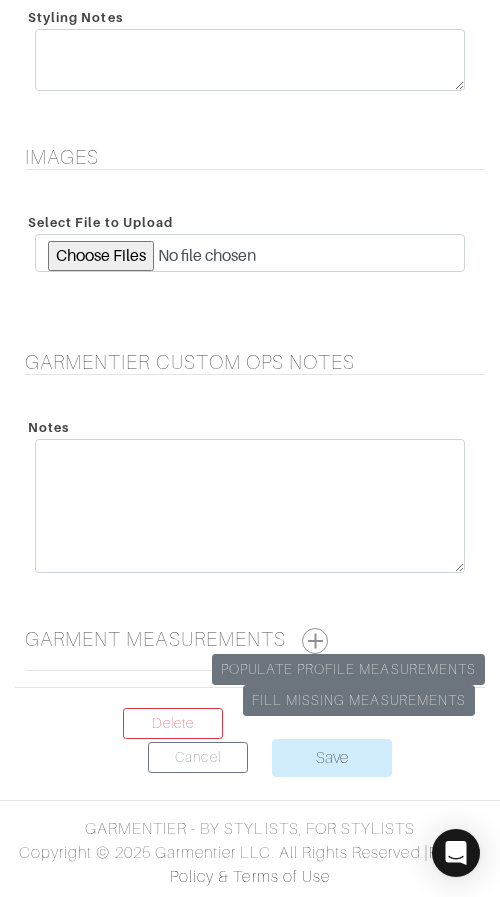 drag, startPoint x: 318, startPoint y: 629, endPoint x: 303, endPoint y: 628, distance: 15.033297 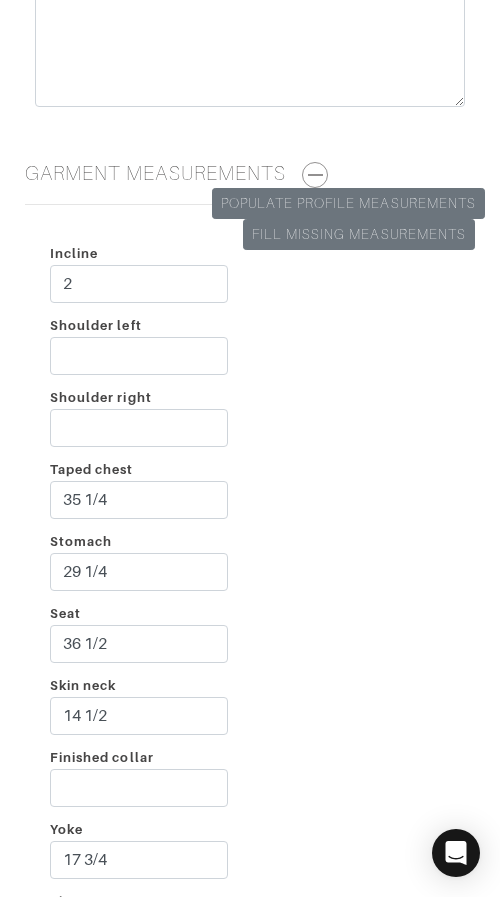 scroll, scrollTop: 3263, scrollLeft: 0, axis: vertical 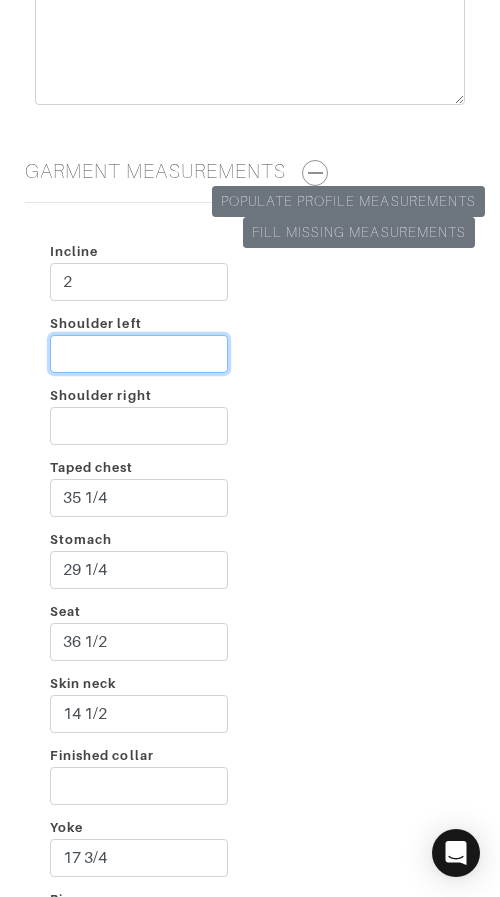 drag, startPoint x: 122, startPoint y: 336, endPoint x: 124, endPoint y: 348, distance: 12.165525 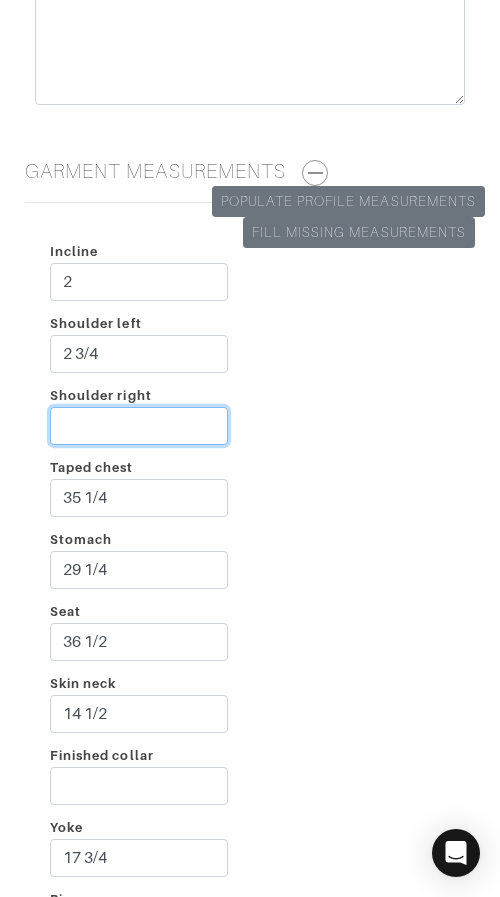 click on "Shoulder right" at bounding box center [139, 426] 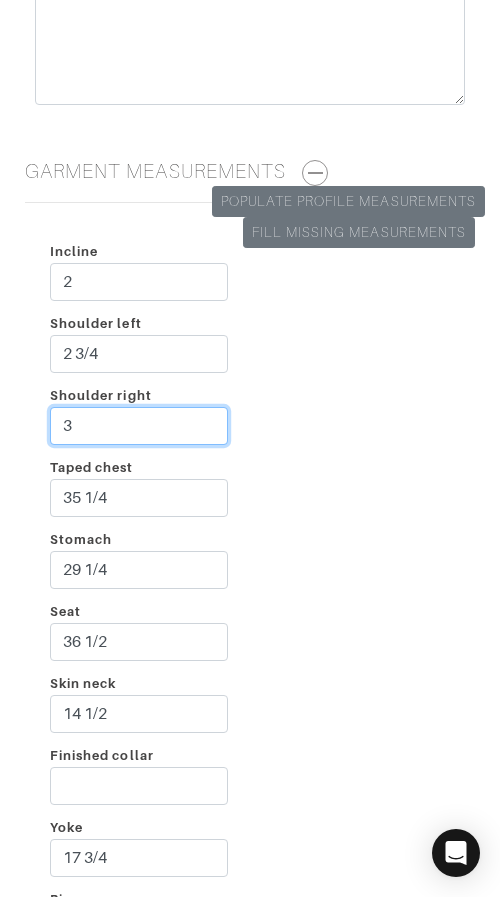 type on "3" 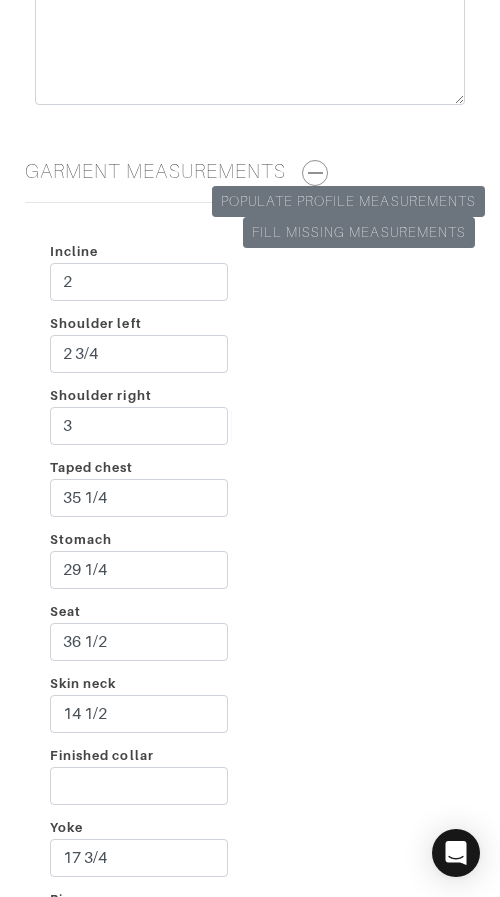 click on "Incline
2
Shoulder left
2 3/4
Shoulder right
3
Taped chest
35 1/4
Stomach
29 1/4
Seat
36 1/2
Skin neck
14 1/2
Finished collar
Yoke
17 3/4
Bicep
12 1/2
Shirt sleeve left
34
Shirt sleeve right
34 1/2
Skin wrist left
Finished cuff left
9 3/4
Skin wrist right
Finished cuff right
9 3/4
30 3 1/2" at bounding box center [250, 959] 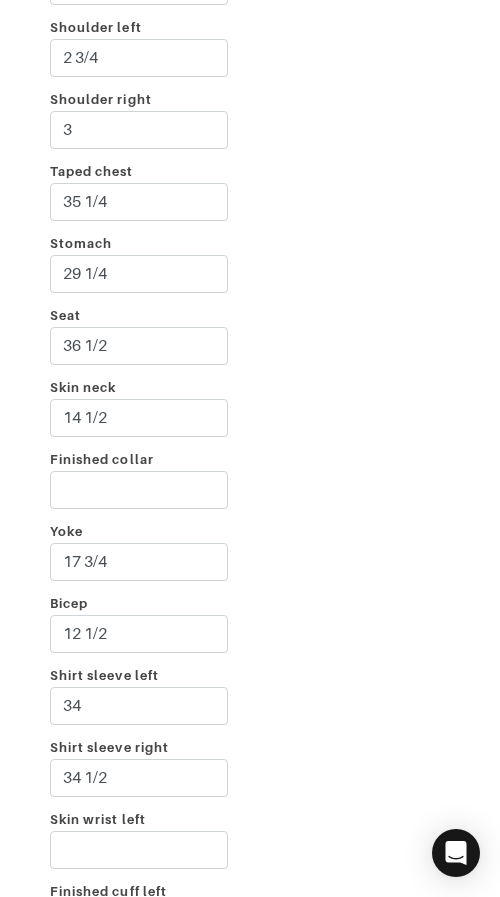 scroll, scrollTop: 3565, scrollLeft: 0, axis: vertical 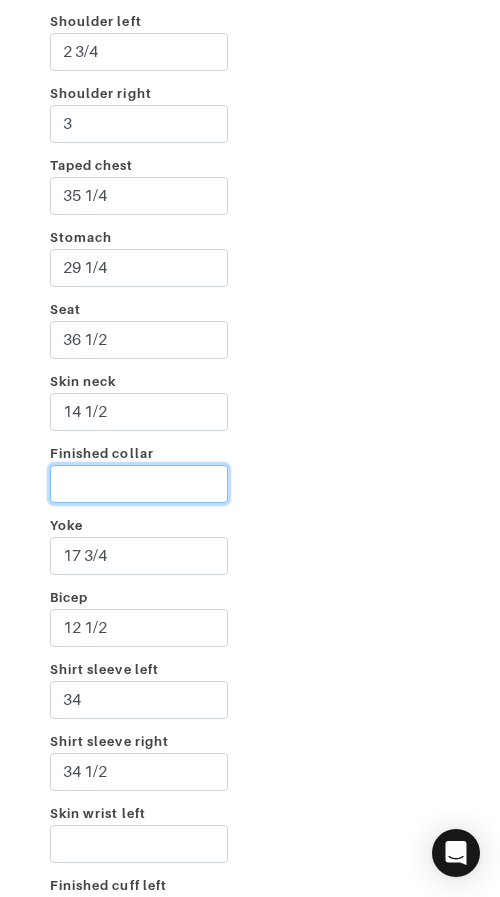 click on "Finished collar" at bounding box center (139, 484) 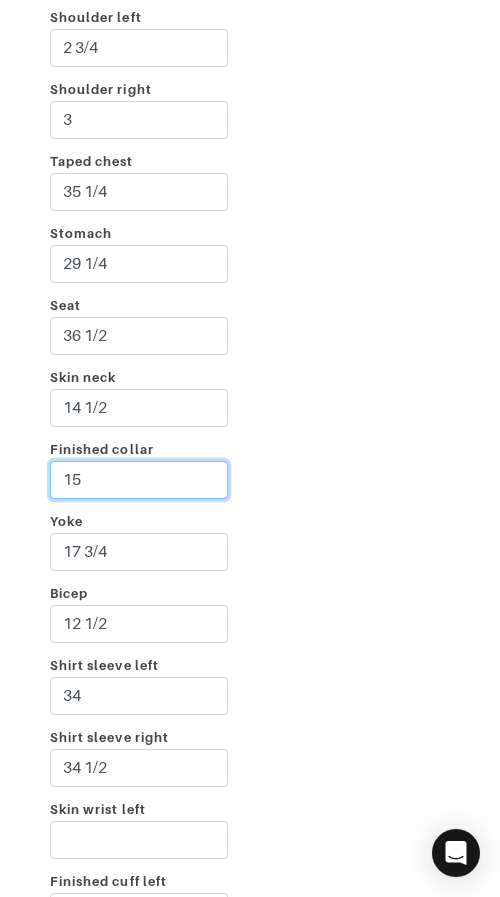 type on "15 1/4" 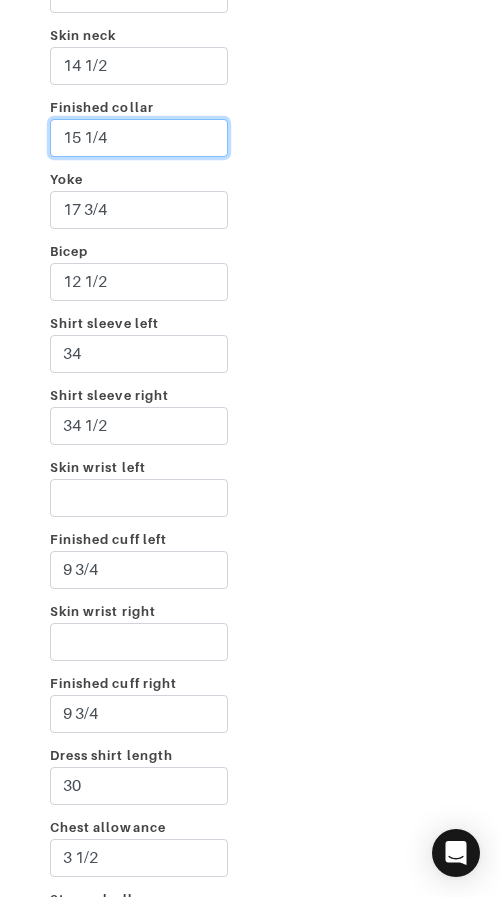 scroll, scrollTop: 3912, scrollLeft: 0, axis: vertical 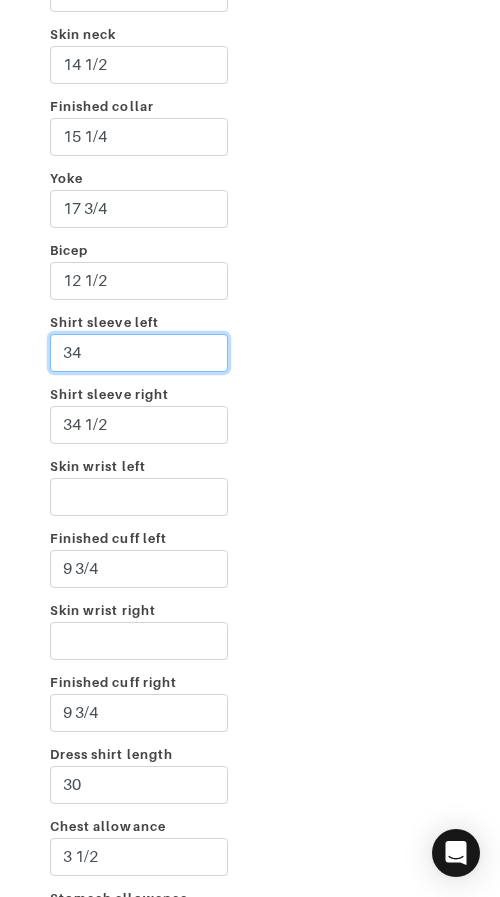 drag, startPoint x: 128, startPoint y: 347, endPoint x: -1, endPoint y: 347, distance: 129 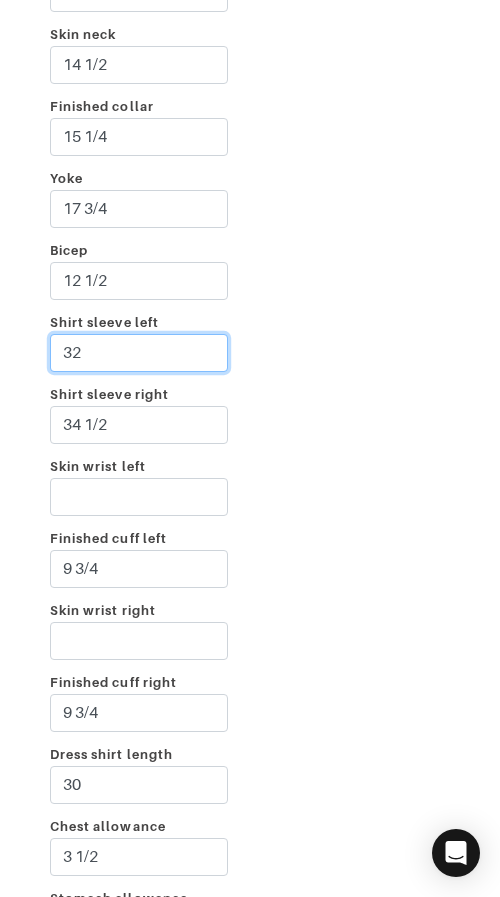 type on "32 1/2" 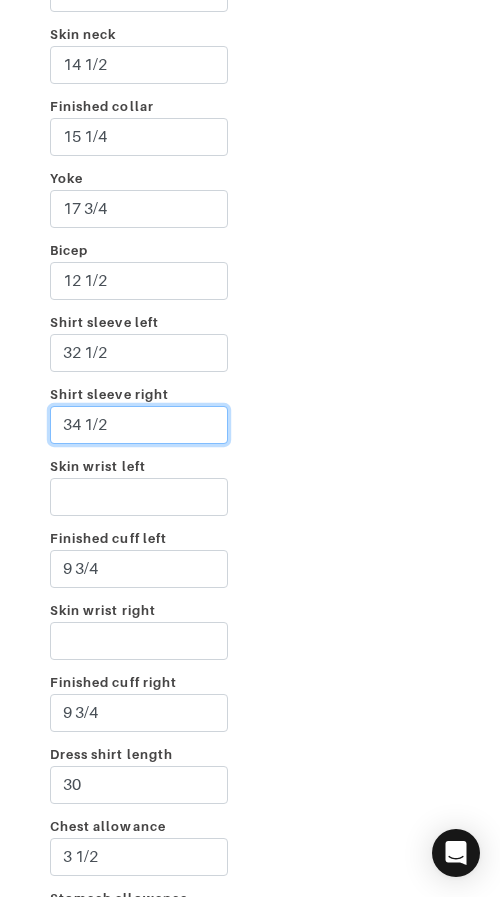 drag, startPoint x: 131, startPoint y: 421, endPoint x: 25, endPoint y: 420, distance: 106.004715 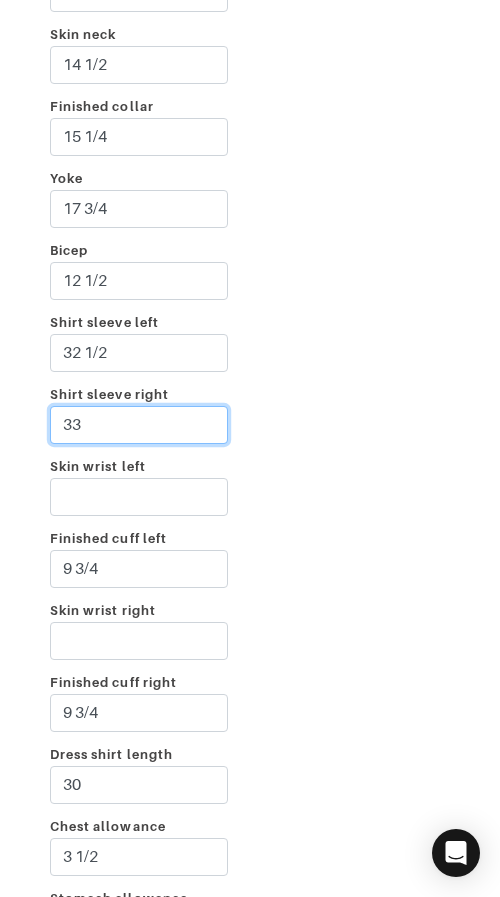 type on "33" 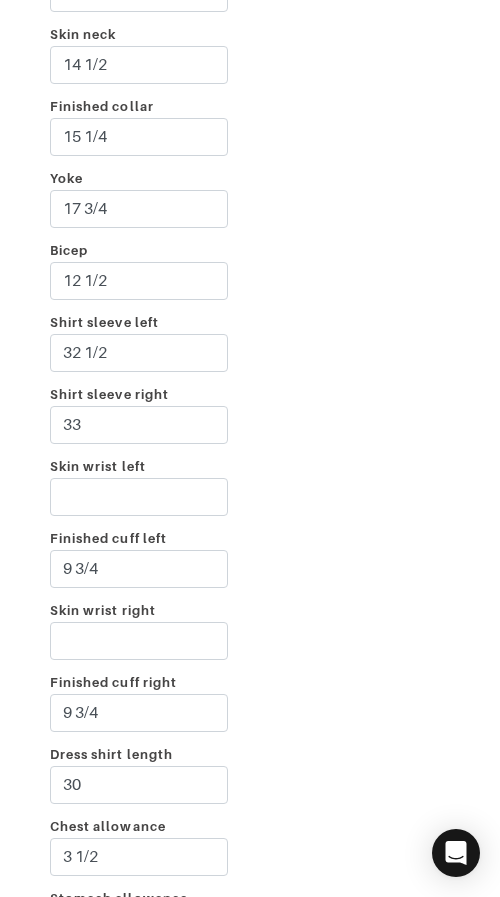 click on "Incline
2
Shoulder left
2 3/4
Shoulder right
3
Taped chest
35 1/4
Stomach
29 1/4
Seat
36 1/2
Skin neck
14 1/2
Finished collar
15 1/4
Yoke
17 3/4
Bicep
12 1/2
Shirt sleeve left
32 1/2
Shirt sleeve right
33
Skin wrist left
Finished cuff left
9 3/4
Skin wrist right
Finished cuff right
9 3/4
30" at bounding box center [250, 310] 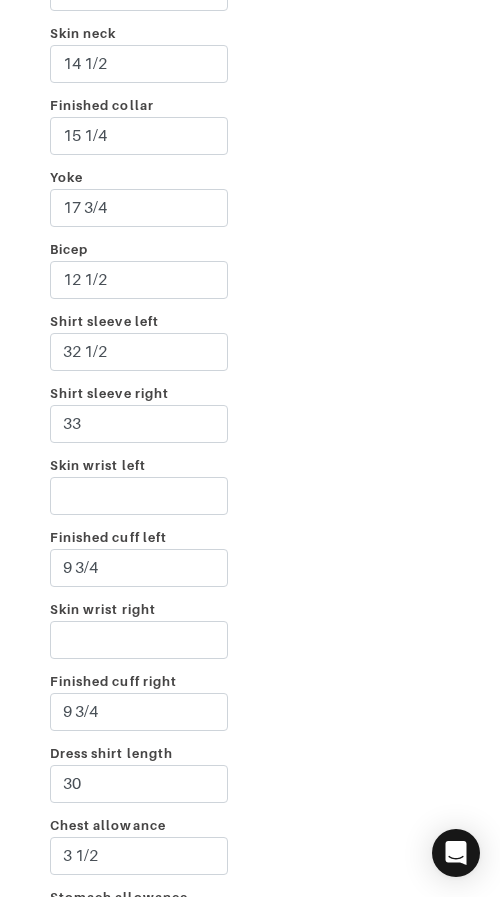 scroll, scrollTop: 4256, scrollLeft: 0, axis: vertical 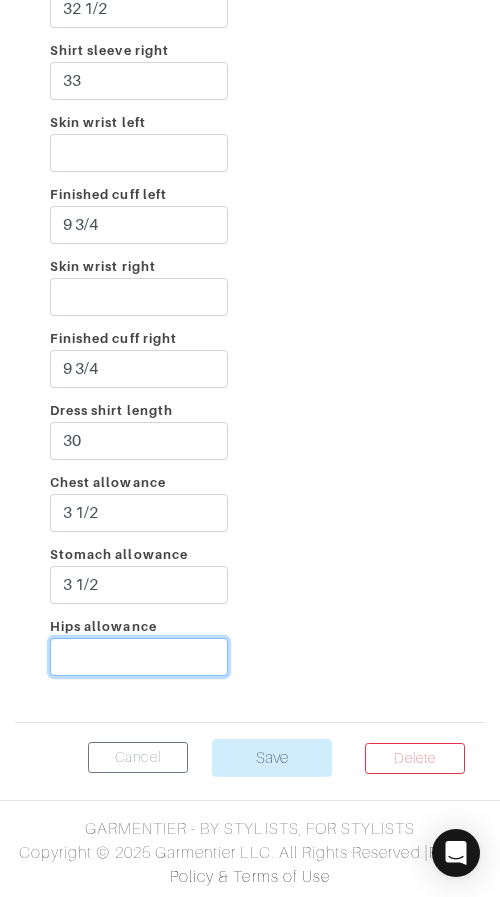 click on "Hips allowance" at bounding box center (139, 657) 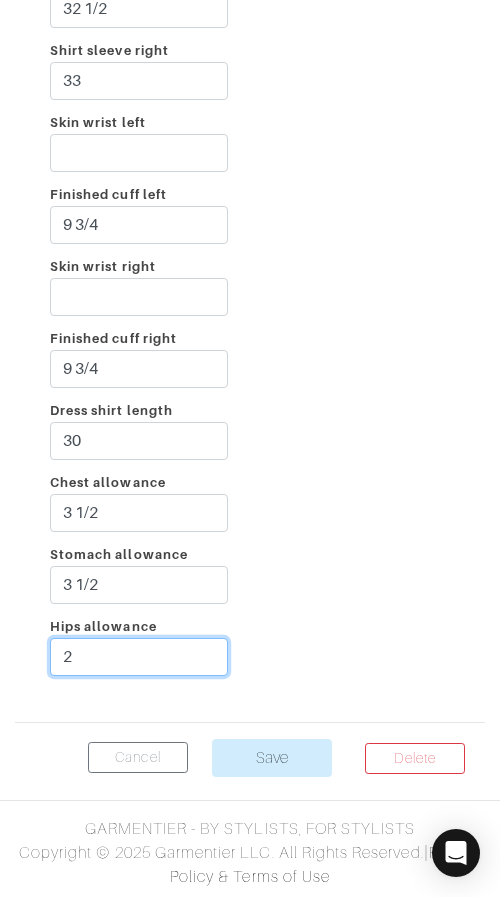 type on "2" 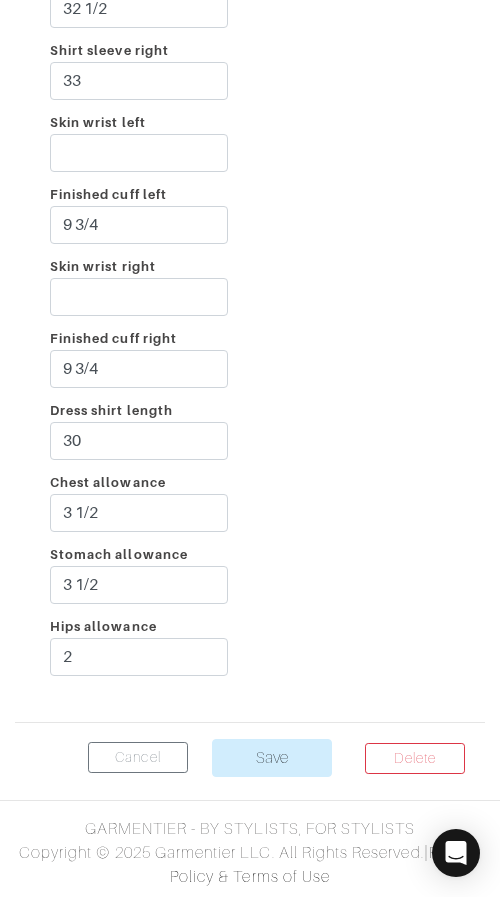 click on "Incline
2
Shoulder left
2 3/4
Shoulder right
3
Taped chest
35 1/4
Stomach
29 1/4
Seat
36 1/2
Skin neck
14 1/2
Finished collar
15 1/4
Yoke
17 3/4
Bicep
12 1/2
Shirt sleeve left
32 1/2
Shirt sleeve right
33
Skin wrist left
Finished cuff left
9 3/4
Skin wrist right
Finished cuff right
9 3/4
30" at bounding box center (250, -34) 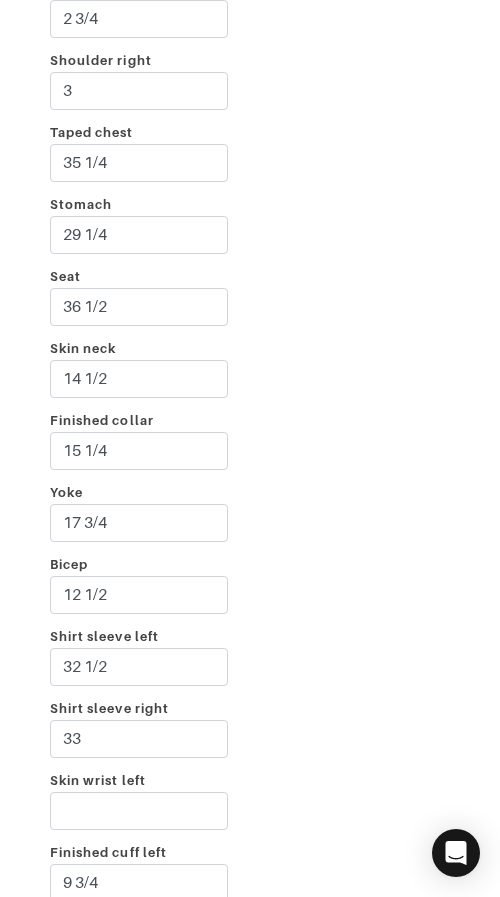 scroll, scrollTop: 4256, scrollLeft: 0, axis: vertical 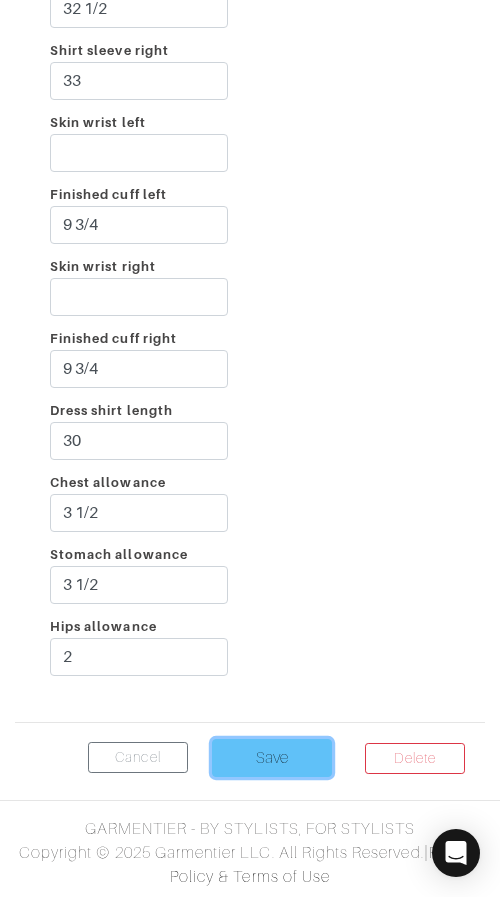 click on "Save" at bounding box center [272, 758] 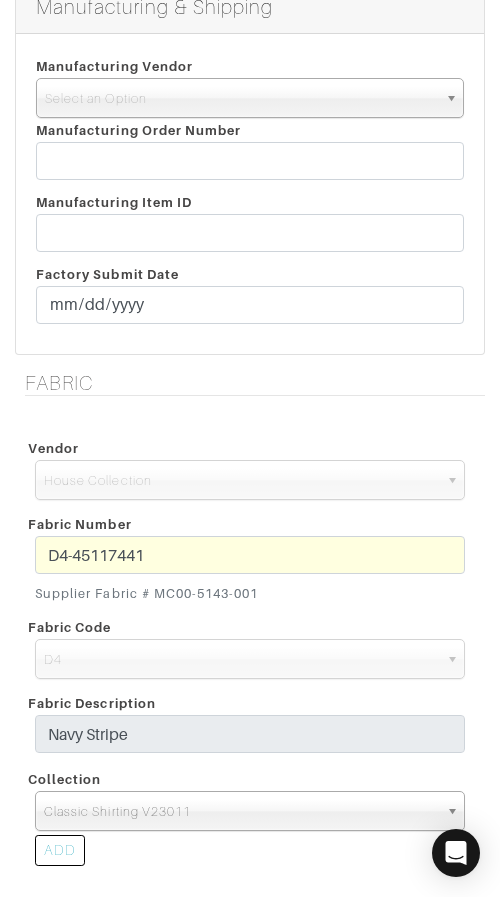 scroll, scrollTop: 2795, scrollLeft: 0, axis: vertical 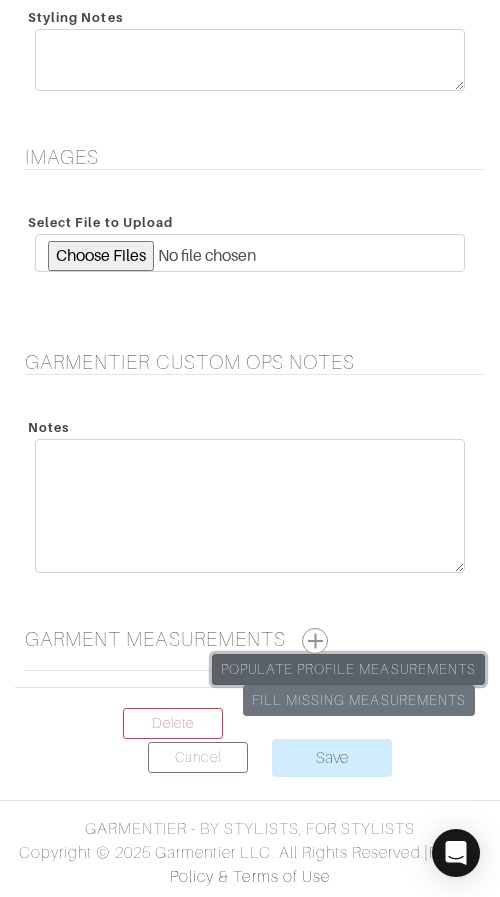 click on "Populate Profile Measurements" at bounding box center [348, 669] 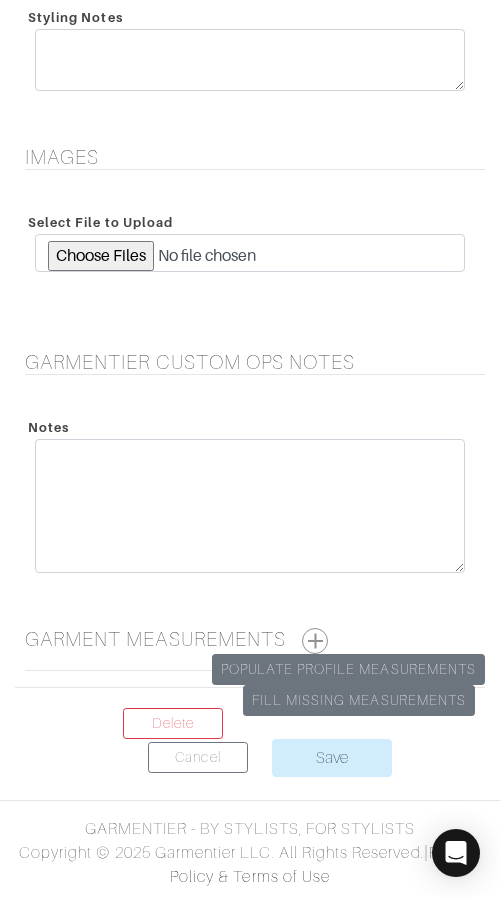 scroll, scrollTop: 0, scrollLeft: 0, axis: both 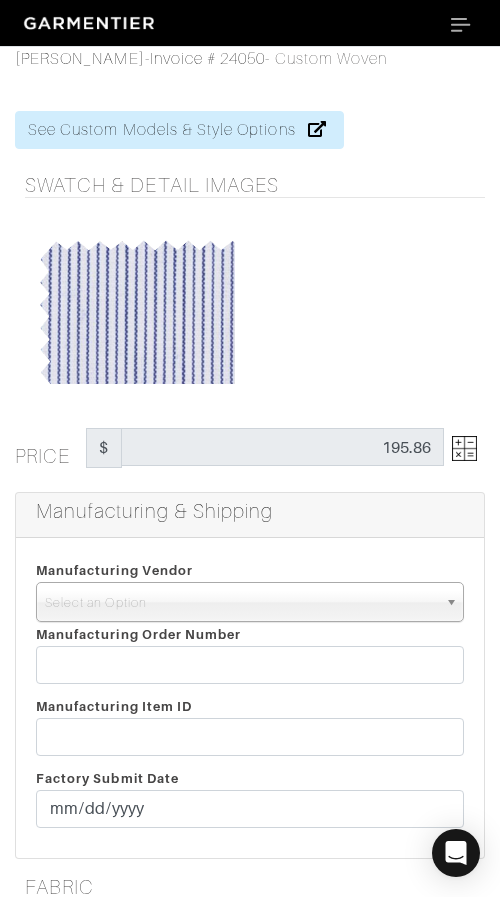 drag, startPoint x: 172, startPoint y: 603, endPoint x: 169, endPoint y: 633, distance: 30.149628 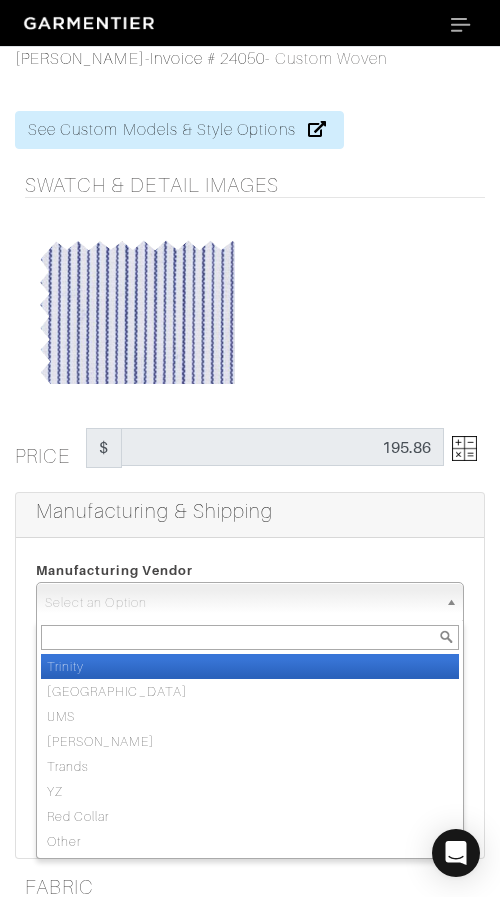 click on "Trinity" at bounding box center (250, 666) 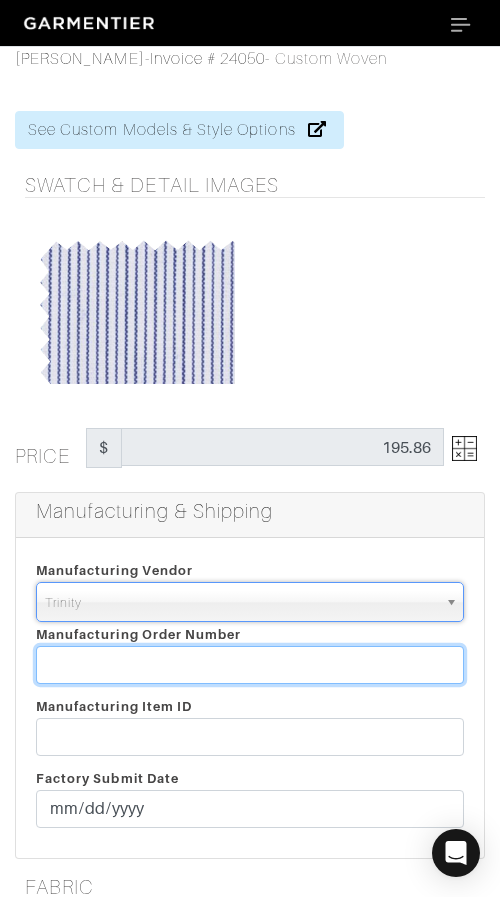 click at bounding box center (250, 665) 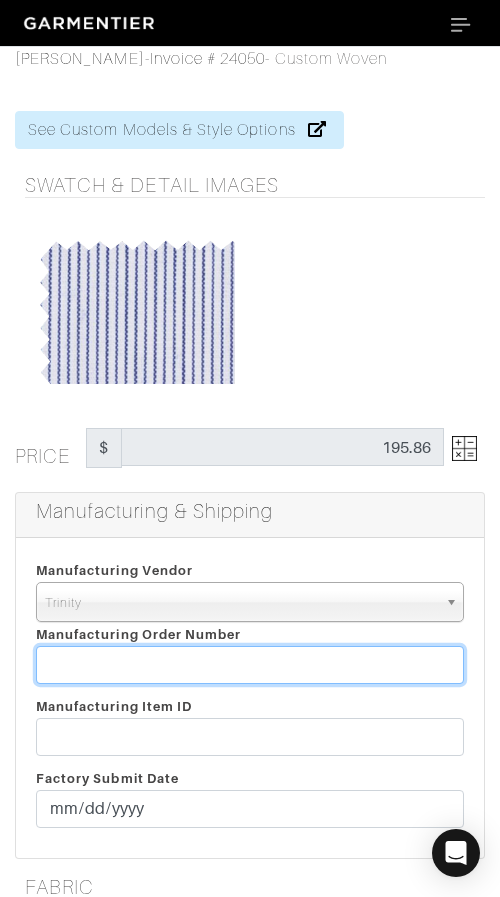 paste on "805108" 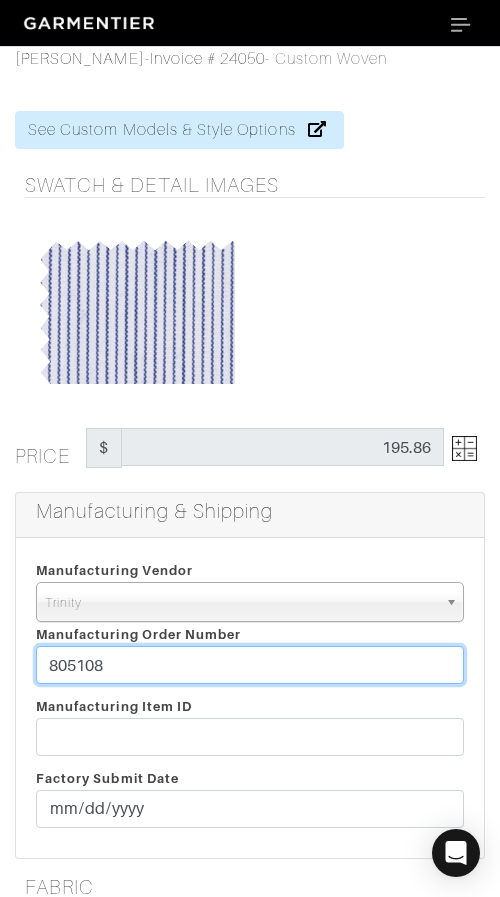 type on "805108" 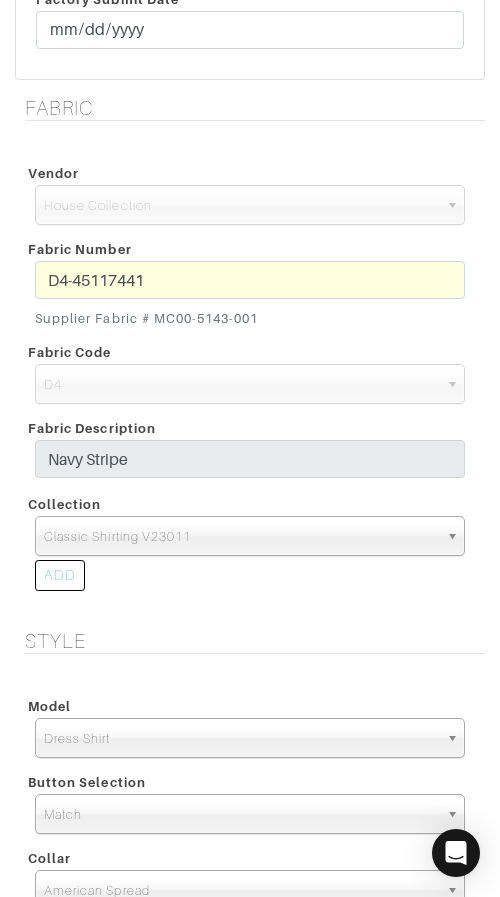 scroll, scrollTop: 800, scrollLeft: 0, axis: vertical 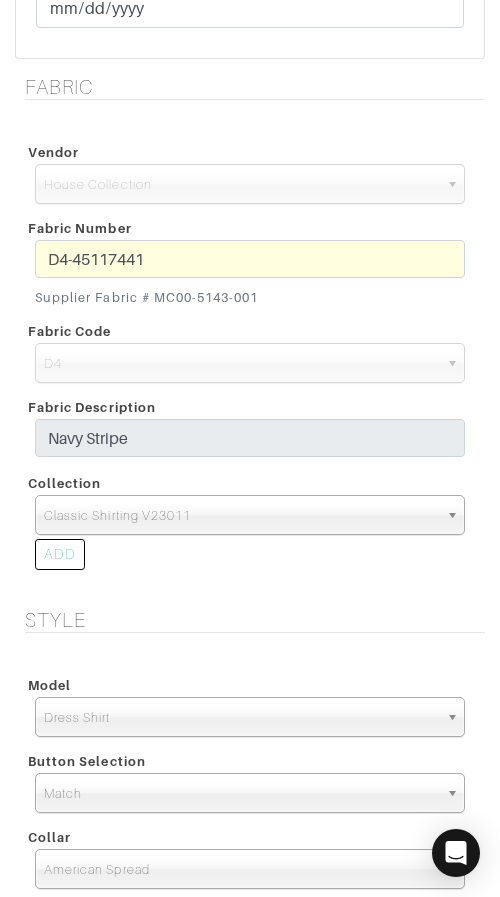 click on "D4-45117441
Supplier Fabric # MC00-5143-001" at bounding box center (250, 277) 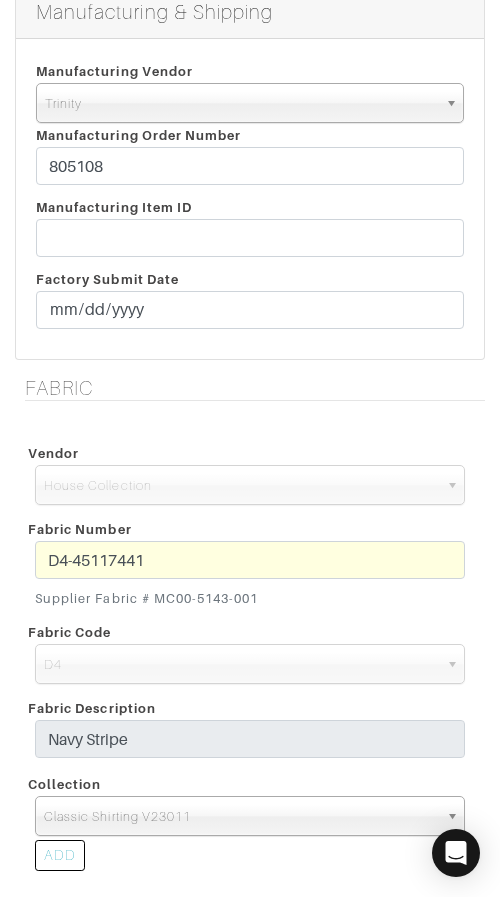 scroll, scrollTop: 497, scrollLeft: 0, axis: vertical 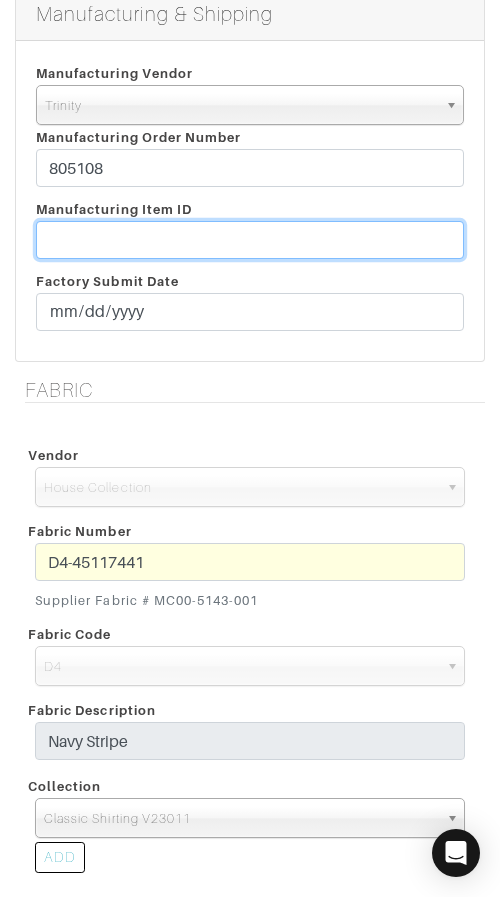 click at bounding box center [250, 240] 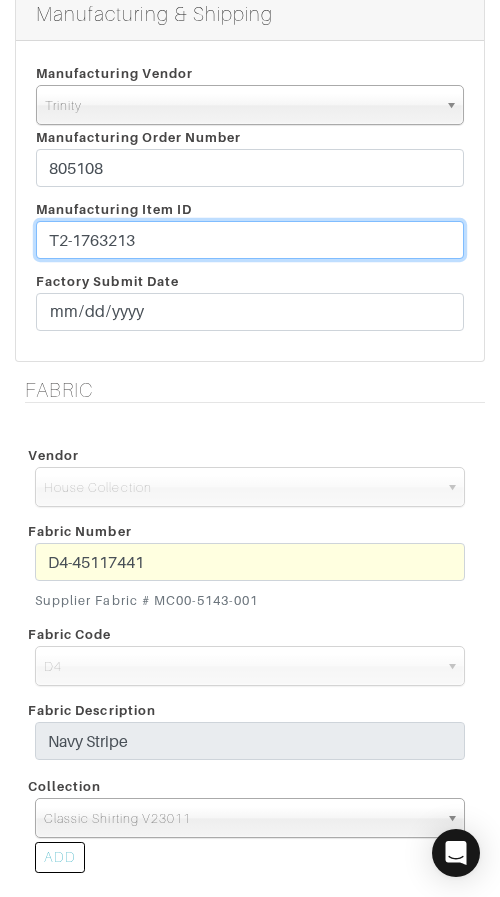 type on "T2-1763213" 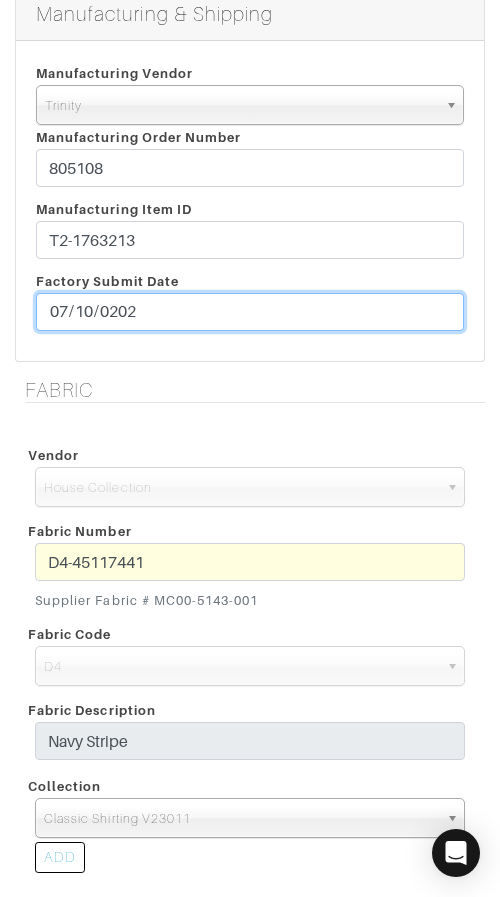 type on "[DATE]" 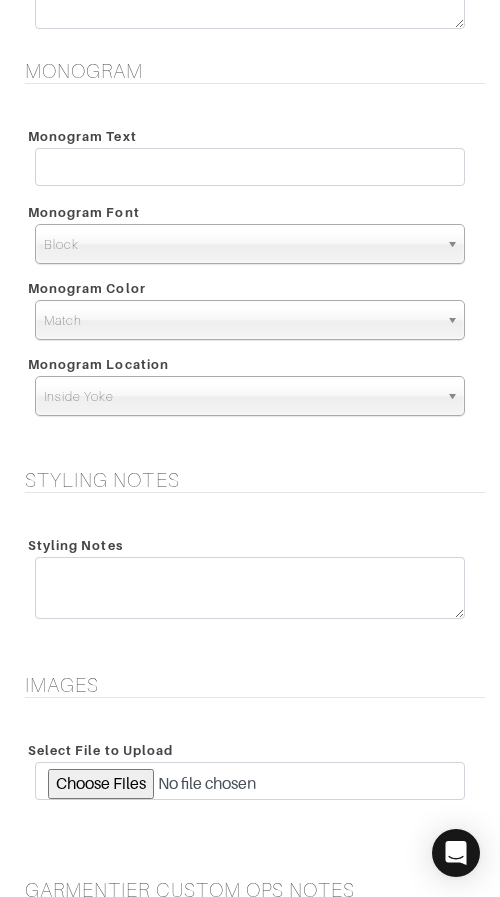 scroll, scrollTop: 2270, scrollLeft: 0, axis: vertical 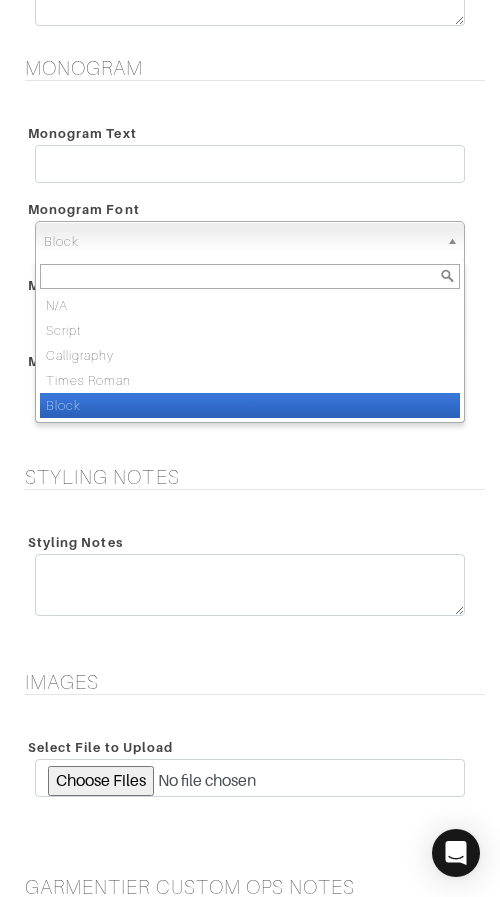 drag, startPoint x: 229, startPoint y: 237, endPoint x: 226, endPoint y: 249, distance: 12.369317 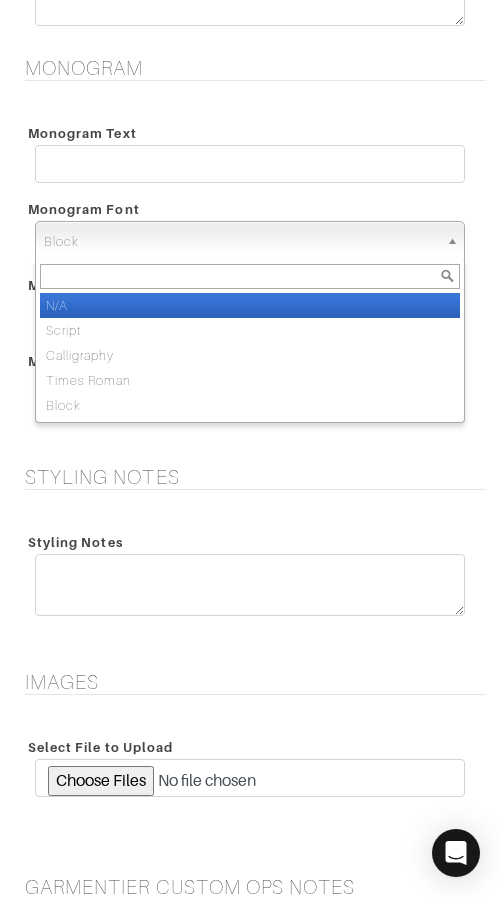 click on "N/A" at bounding box center (250, 305) 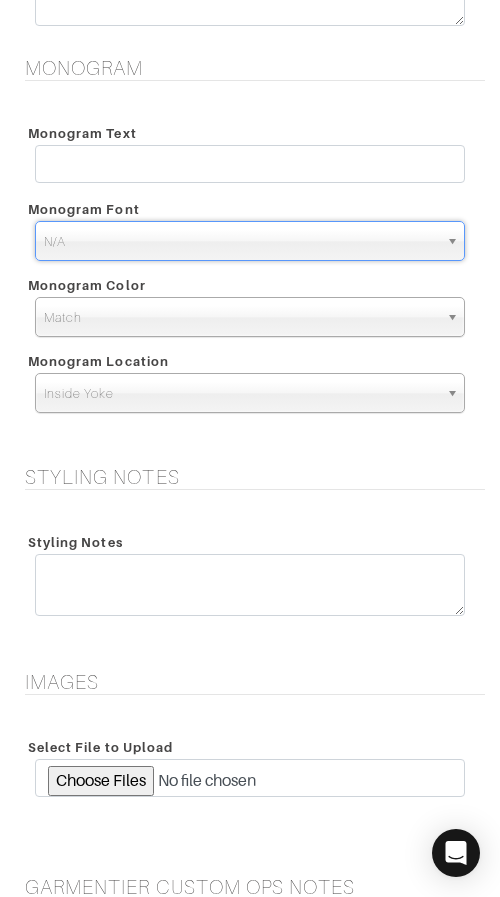 click on "Inside Yoke" at bounding box center (241, 394) 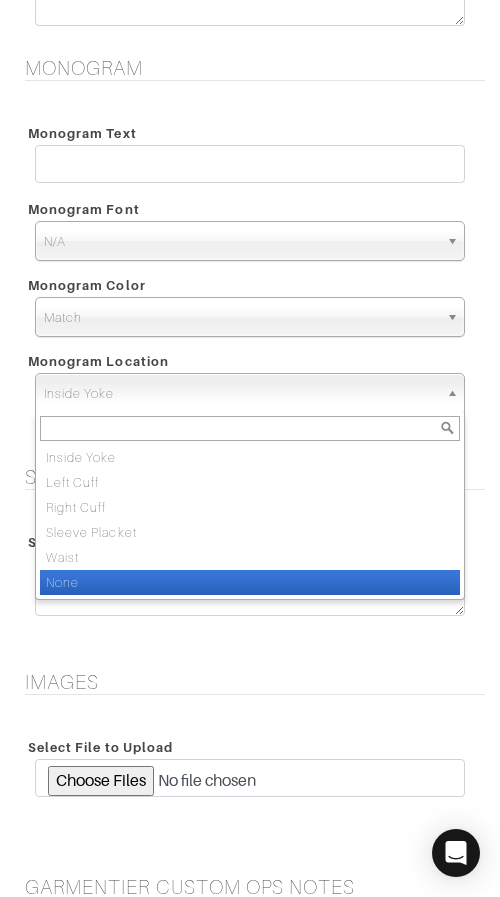 drag, startPoint x: 231, startPoint y: 584, endPoint x: 231, endPoint y: 572, distance: 12 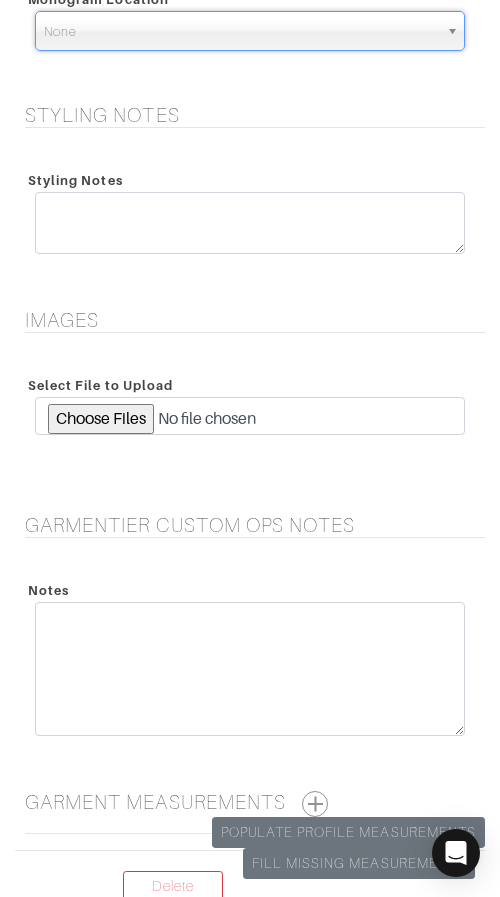 scroll, scrollTop: 2795, scrollLeft: 0, axis: vertical 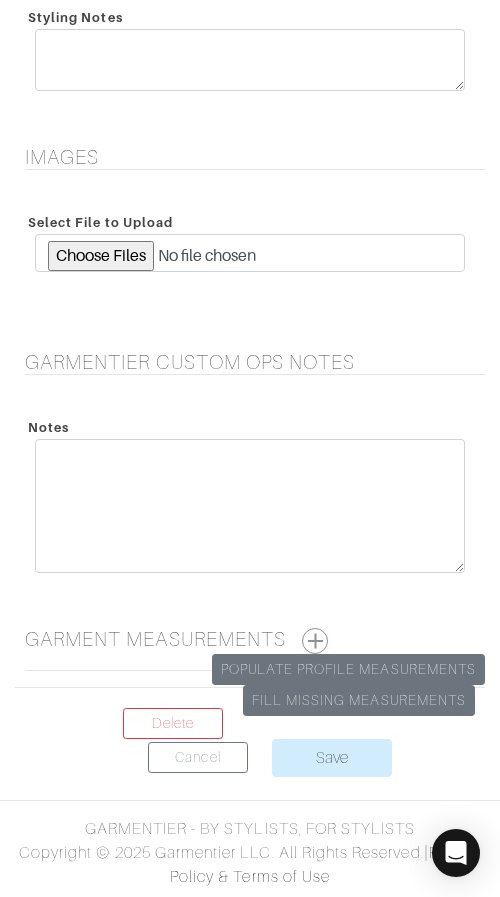 click at bounding box center [315, 641] 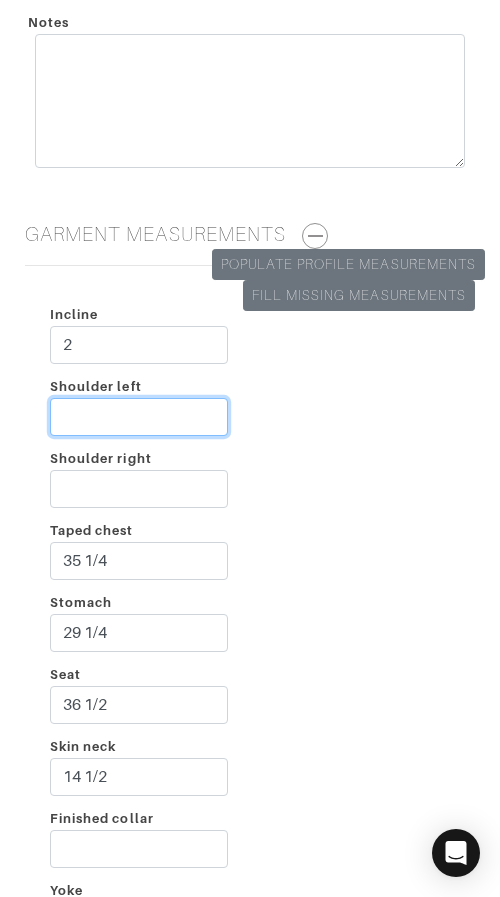 click on "Shoulder left" at bounding box center (139, 417) 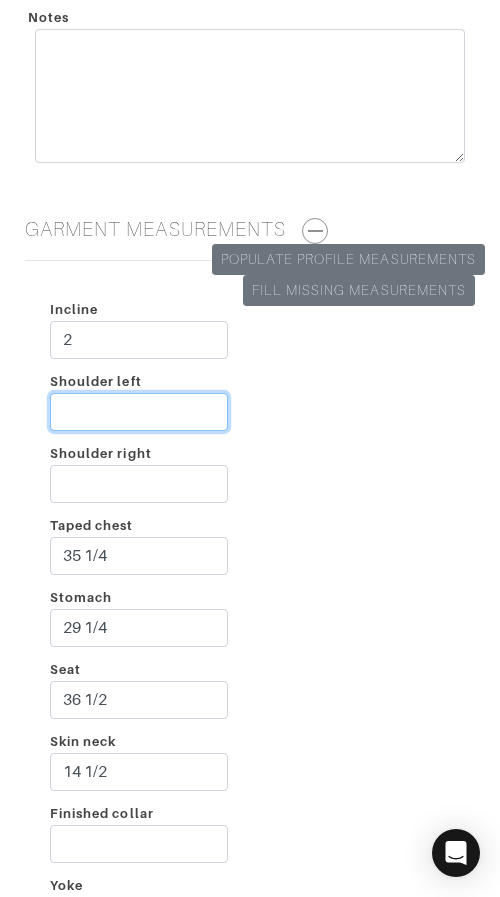 click on "Shoulder left" at bounding box center [139, 412] 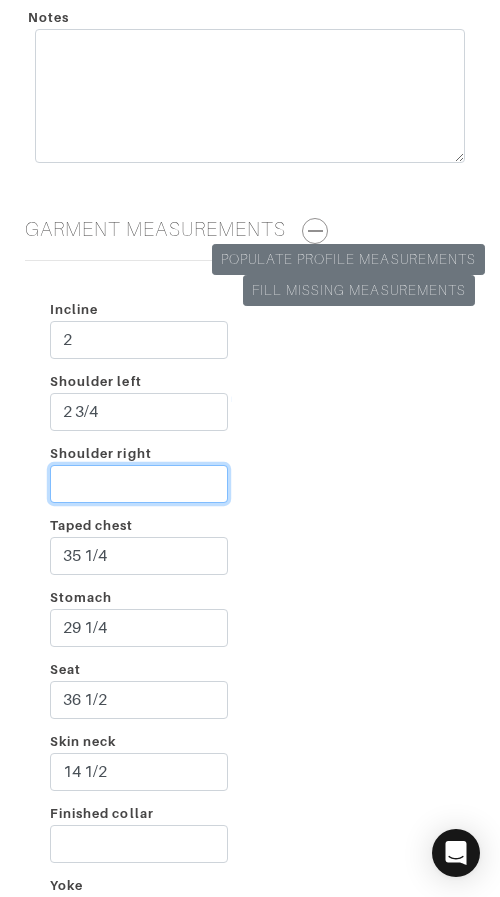 click on "Shoulder right" at bounding box center [139, 484] 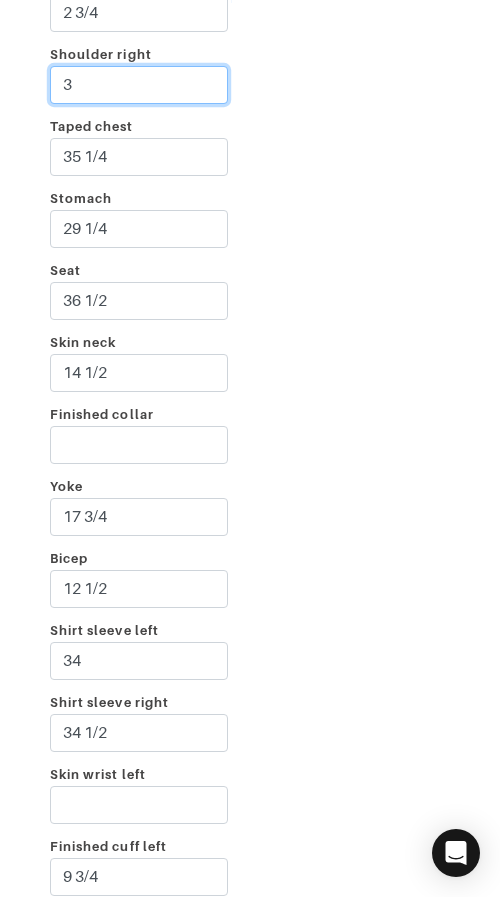 scroll, scrollTop: 3605, scrollLeft: 0, axis: vertical 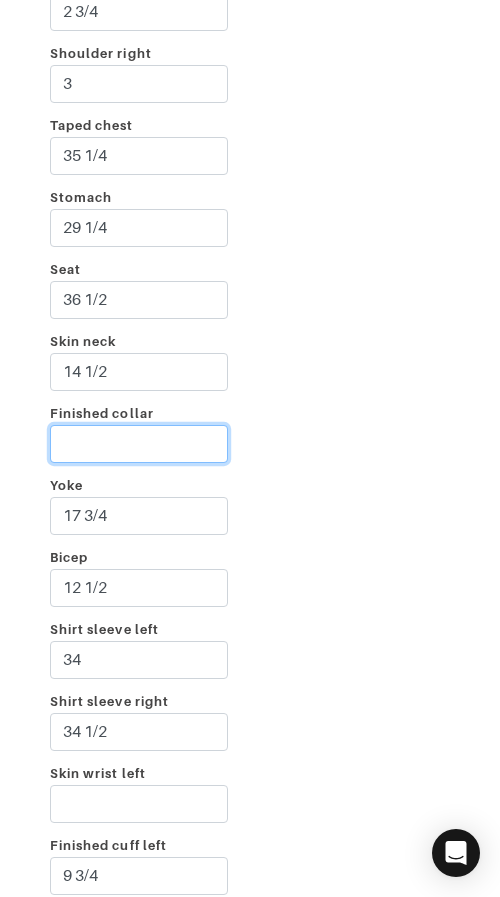 click on "Finished collar" at bounding box center [139, 444] 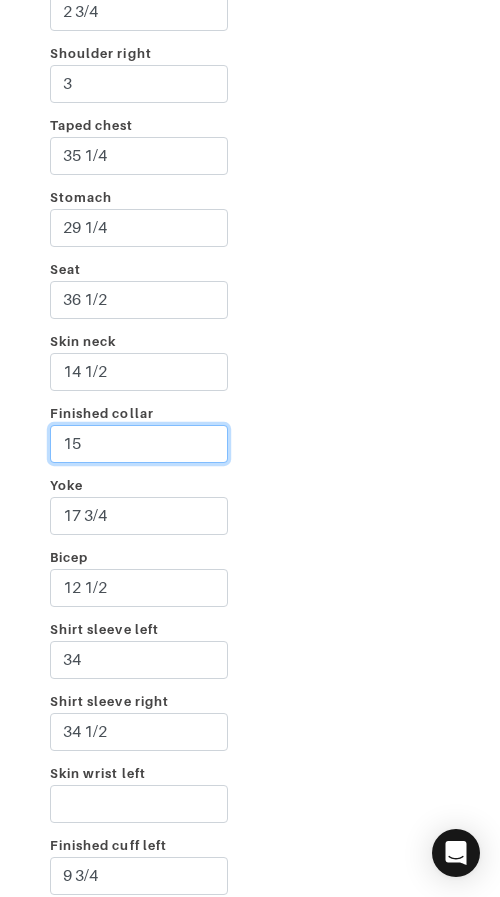type on "15 1/4" 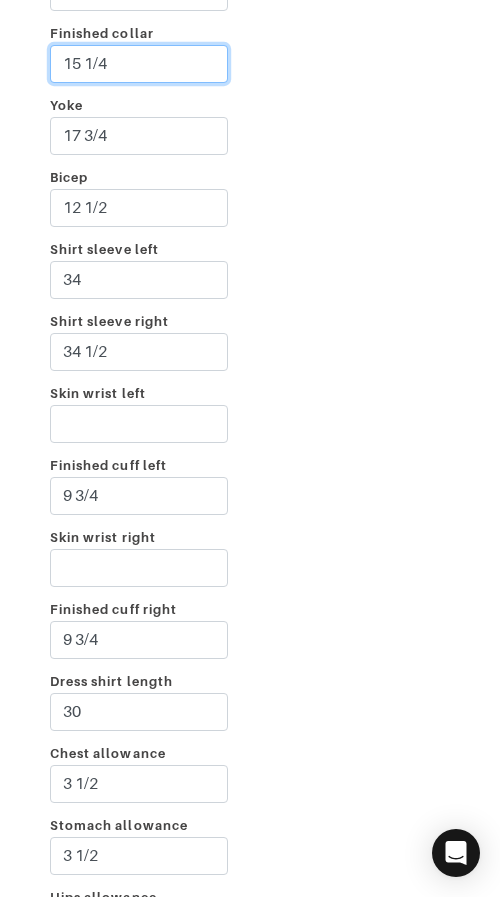 scroll, scrollTop: 3989, scrollLeft: 0, axis: vertical 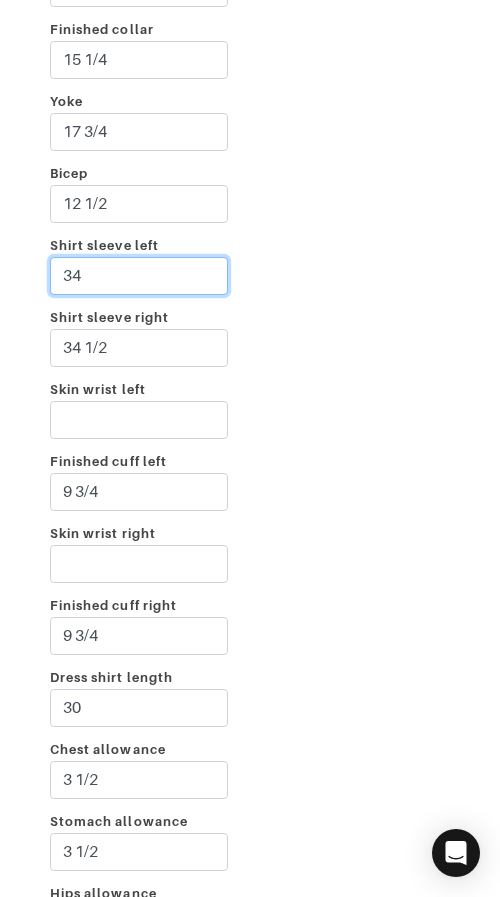 drag, startPoint x: 124, startPoint y: 278, endPoint x: 47, endPoint y: 275, distance: 77.05842 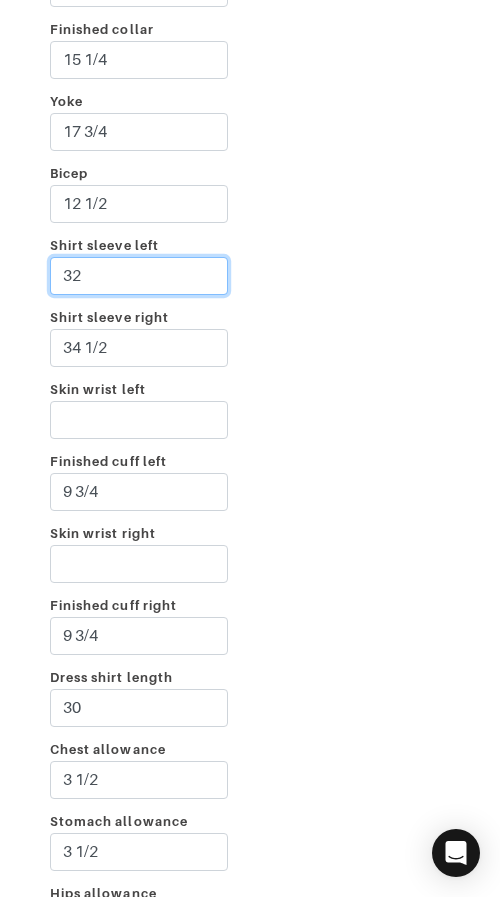 type on "32 1/2" 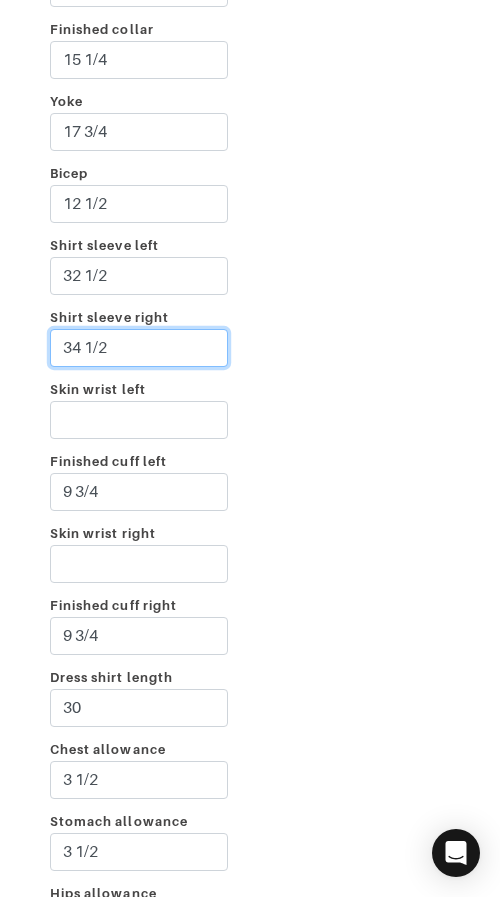 drag, startPoint x: 160, startPoint y: 346, endPoint x: 68, endPoint y: 346, distance: 92 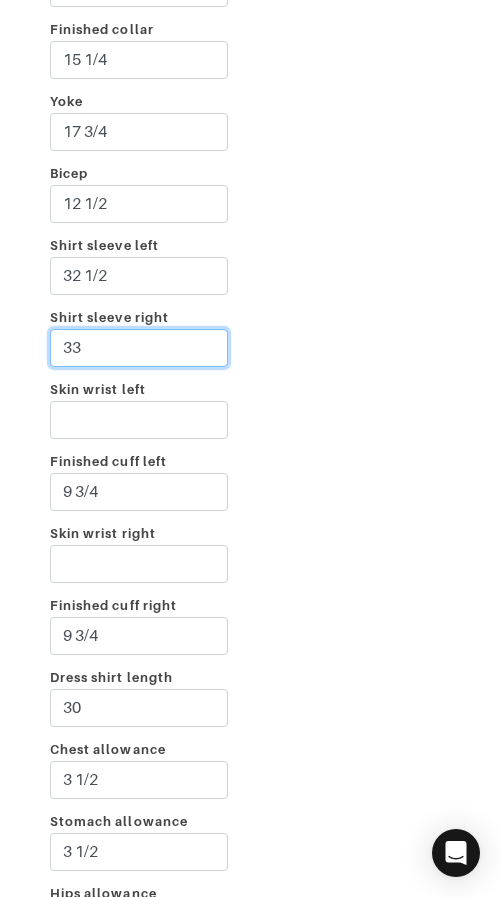 type on "33" 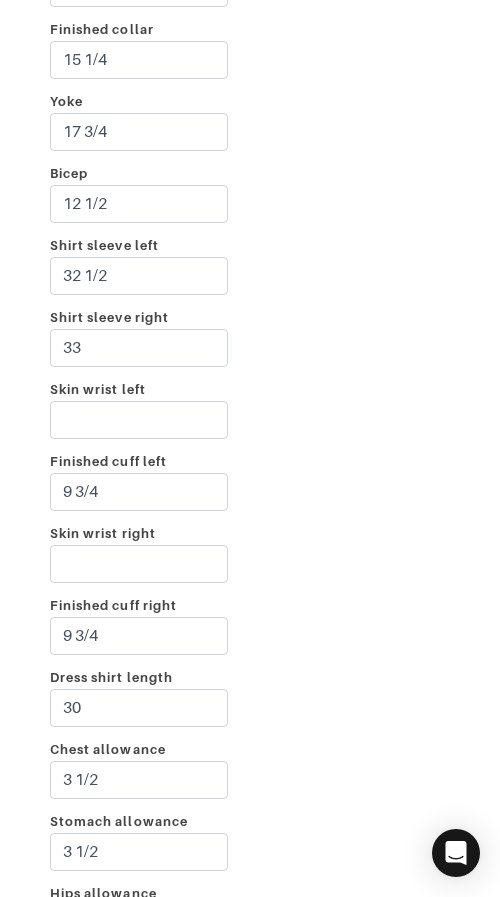 click on "Incline
2
Shoulder left
2 3/4
Shoulder right
3
Taped chest
35 1/4
Stomach
29 1/4
Seat
36 1/2
Skin neck
14 1/2
Finished collar
15 1/4
Yoke
17 3/4
Bicep
12 1/2
Shirt sleeve left
32 1/2
Shirt sleeve right
33
Skin wrist left
Finished cuff left
9 3/4
Skin wrist right
Finished cuff right
9 3/4
30" at bounding box center (250, 233) 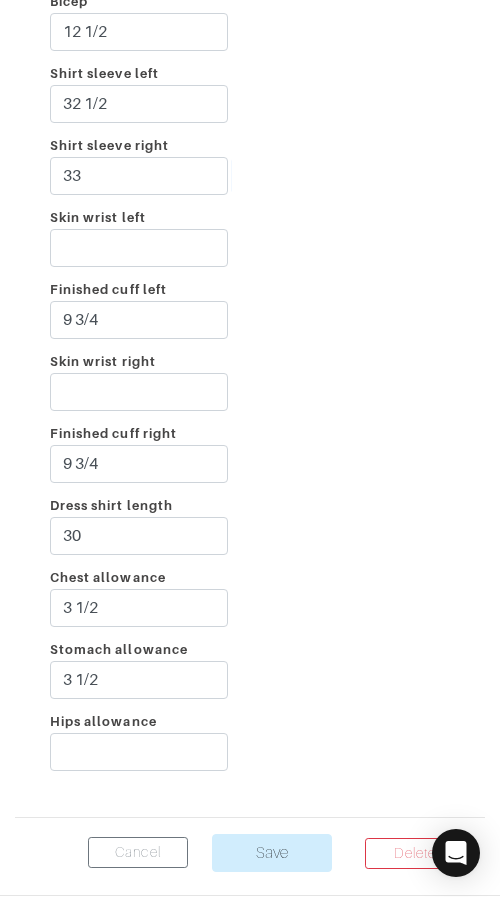 scroll, scrollTop: 4256, scrollLeft: 0, axis: vertical 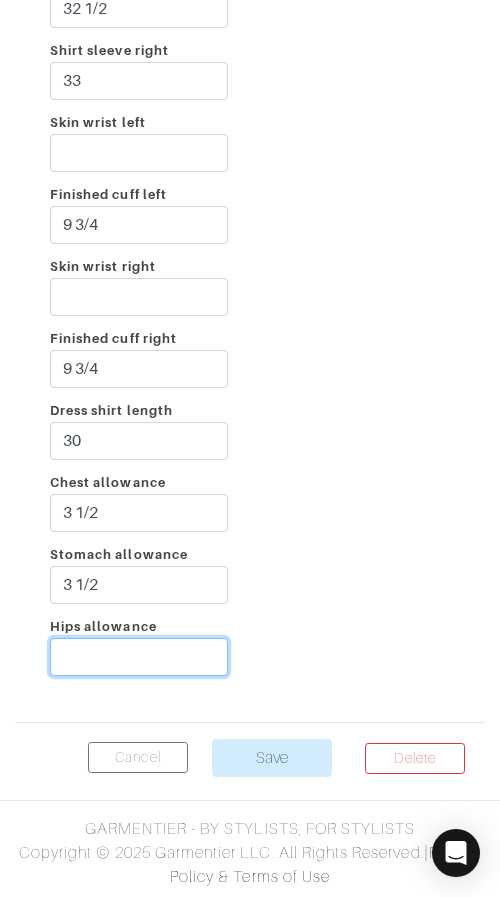 click on "Hips allowance" at bounding box center (139, 657) 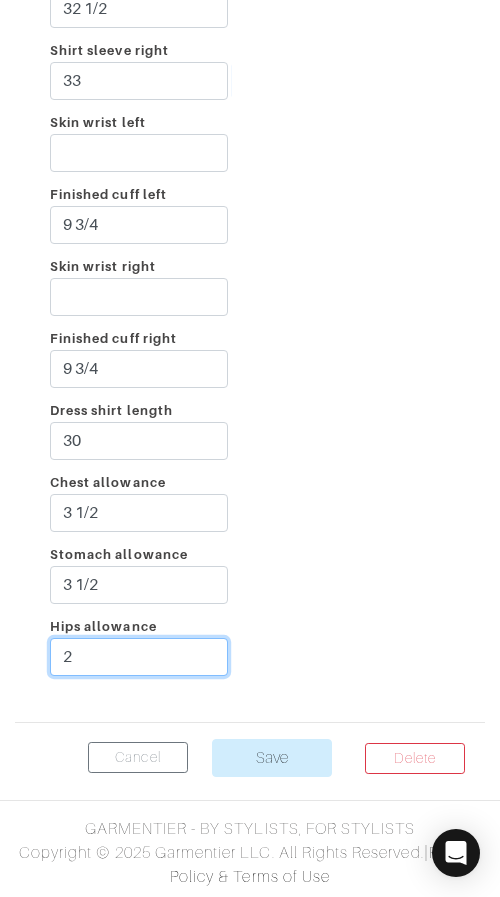 type on "2" 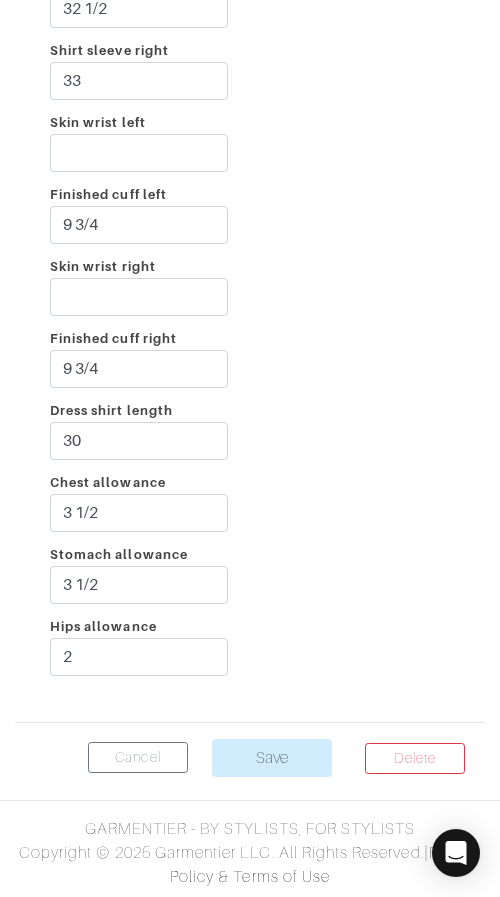click on "Incline
2
Shoulder left
2 3/4
Shoulder right
3
Taped chest
35 1/4
Stomach
29 1/4
Seat
36 1/2
Skin neck
14 1/2
Finished collar
15 1/4
Yoke
17 3/4
Bicep
12 1/2
Shirt sleeve left
32 1/2
Shirt sleeve right
33
Skin wrist left
Finished cuff left
9 3/4
Skin wrist right
Finished cuff right
9 3/4
30" at bounding box center [250, -34] 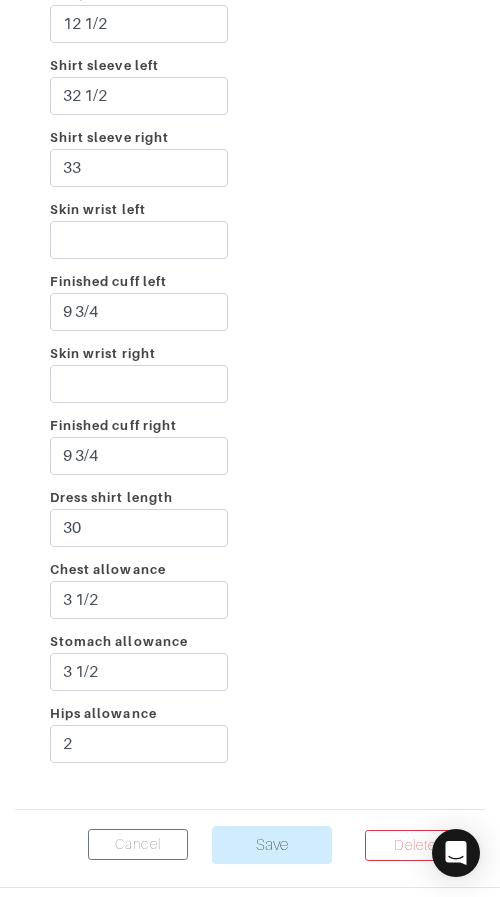 scroll, scrollTop: 4256, scrollLeft: 0, axis: vertical 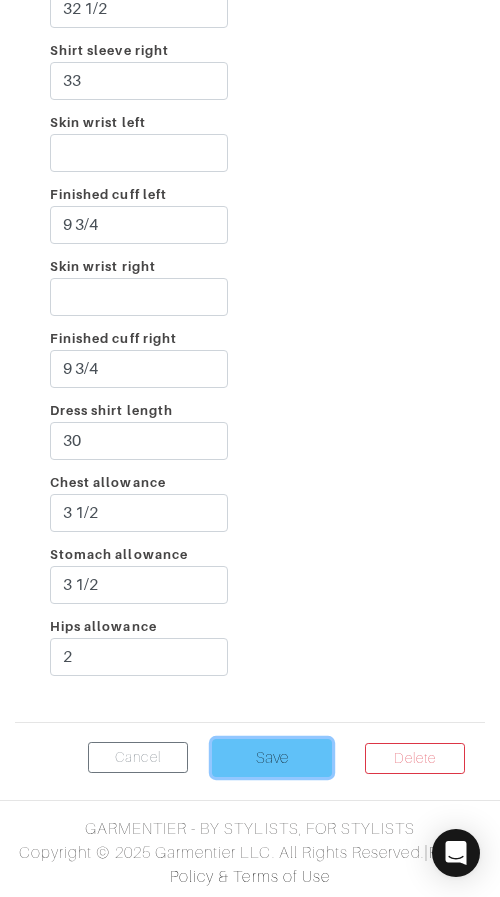 click on "Save" at bounding box center [272, 758] 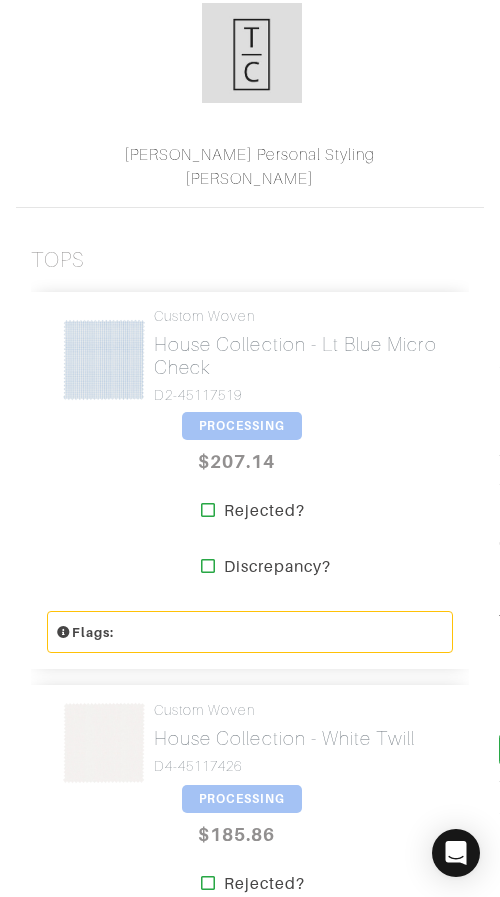 scroll, scrollTop: 446, scrollLeft: 0, axis: vertical 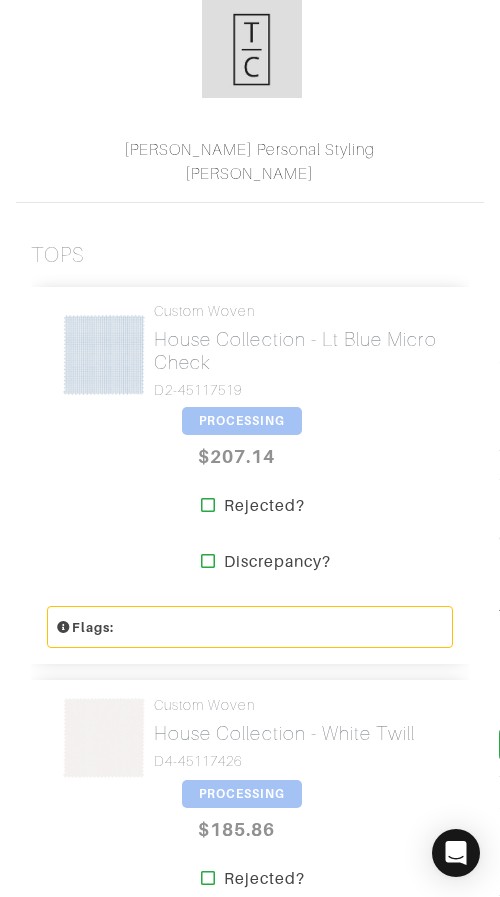click on "PROCESSING" at bounding box center [242, 421] 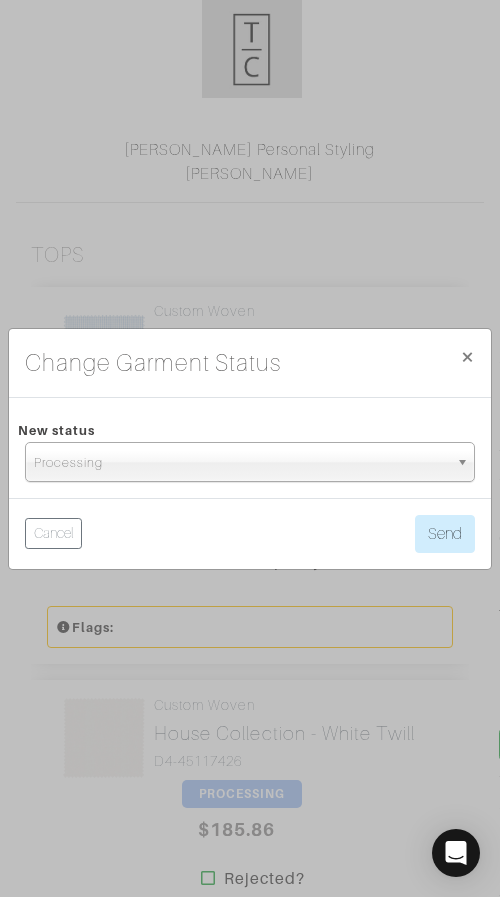 click on "Processing" at bounding box center [241, 463] 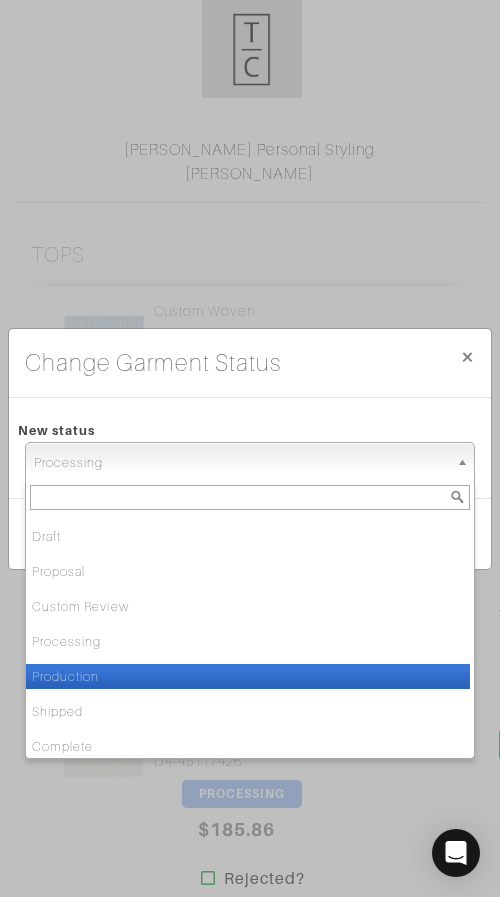 drag, startPoint x: 312, startPoint y: 665, endPoint x: 305, endPoint y: 657, distance: 10.630146 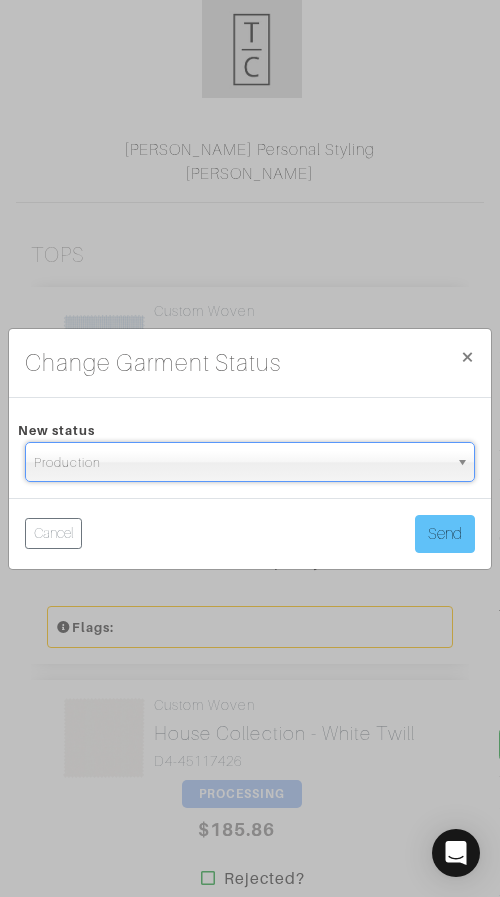 click on "Cancel
Send" at bounding box center (250, 533) 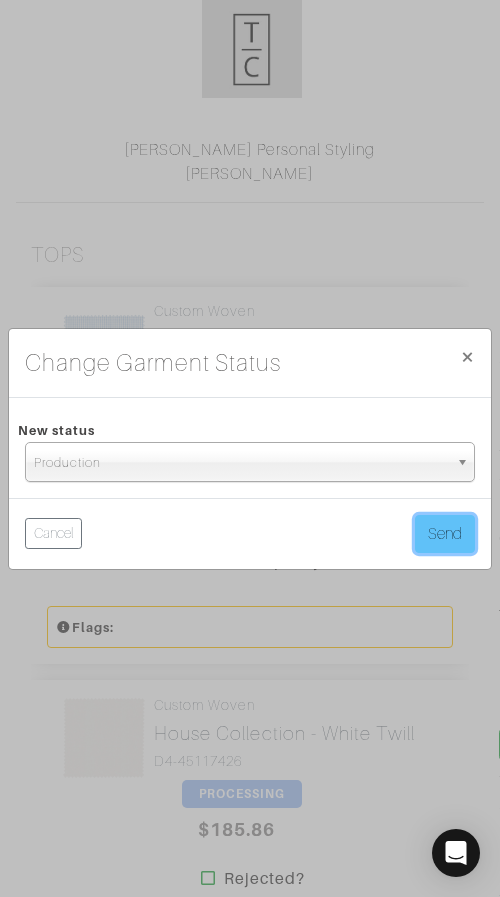 click on "Send" at bounding box center [445, 534] 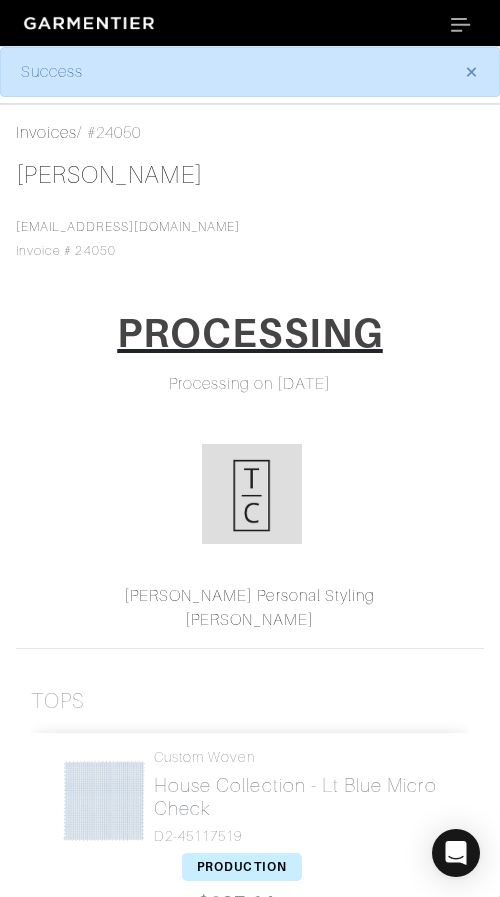 scroll, scrollTop: 0, scrollLeft: 0, axis: both 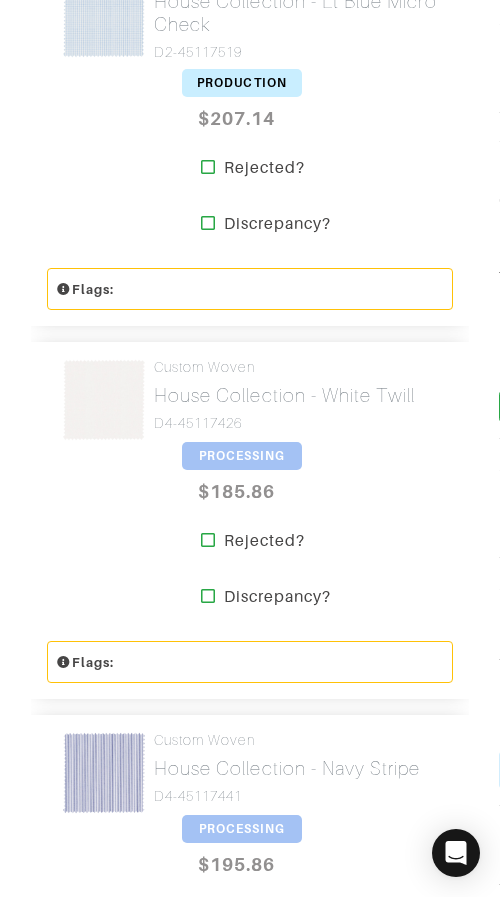 click on "PROCESSING" at bounding box center (242, 456) 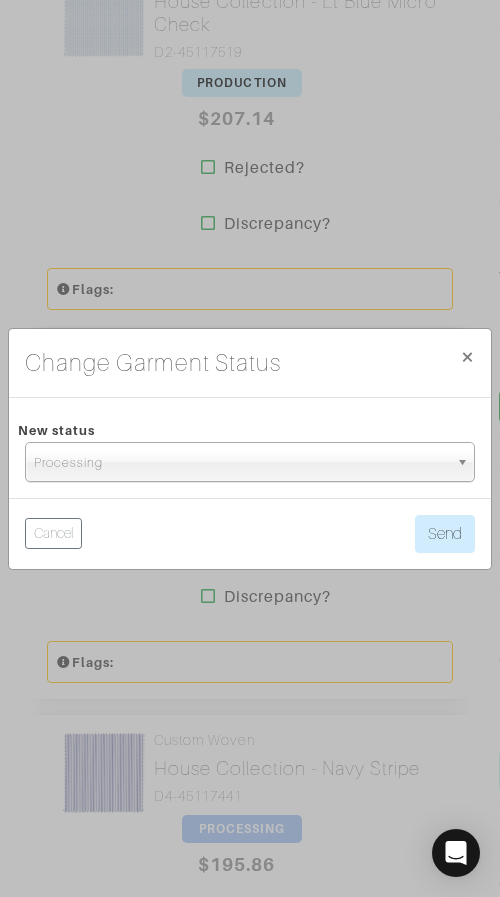 drag, startPoint x: 241, startPoint y: 472, endPoint x: 237, endPoint y: 487, distance: 15.524175 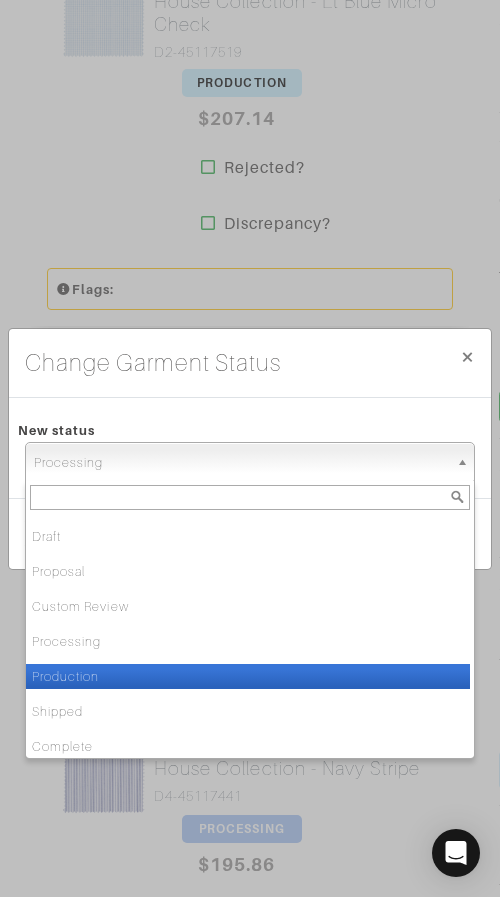 drag, startPoint x: 203, startPoint y: 674, endPoint x: 273, endPoint y: 612, distance: 93.50936 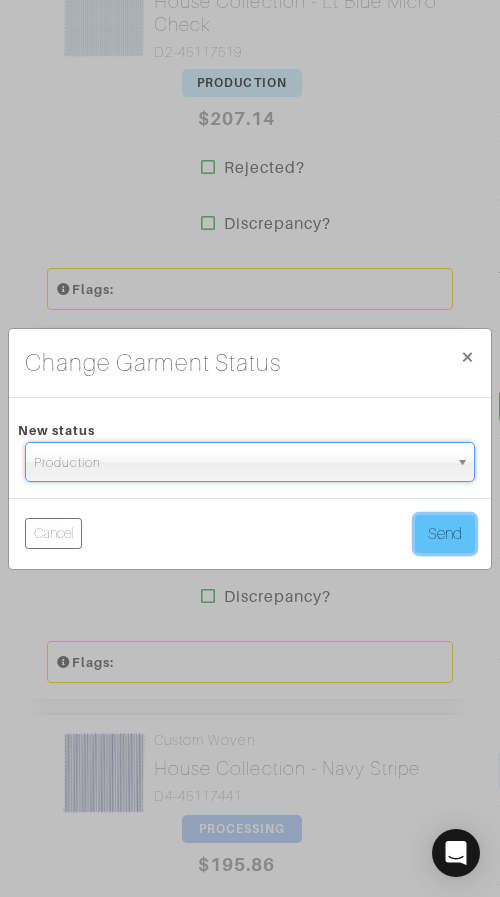 click on "Send" at bounding box center (445, 534) 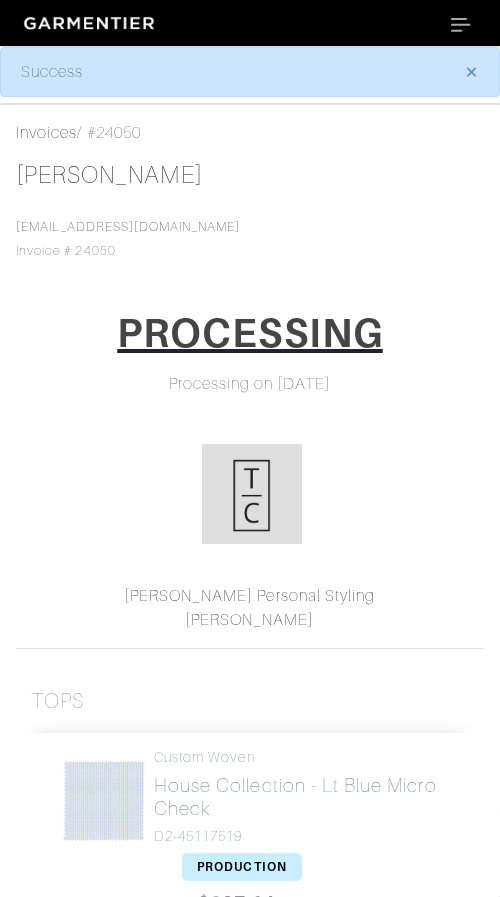 scroll, scrollTop: 0, scrollLeft: 0, axis: both 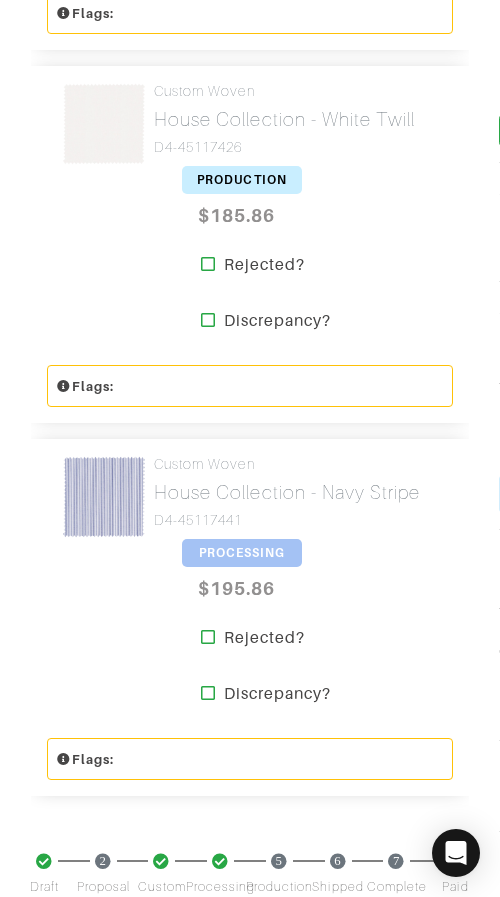 click on "PROCESSING" at bounding box center (242, 553) 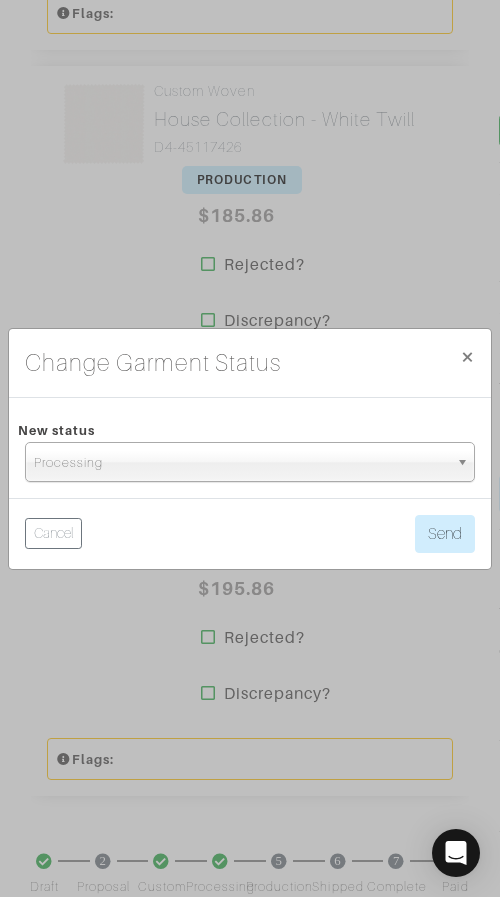 drag, startPoint x: 240, startPoint y: 468, endPoint x: 247, endPoint y: 485, distance: 18.384777 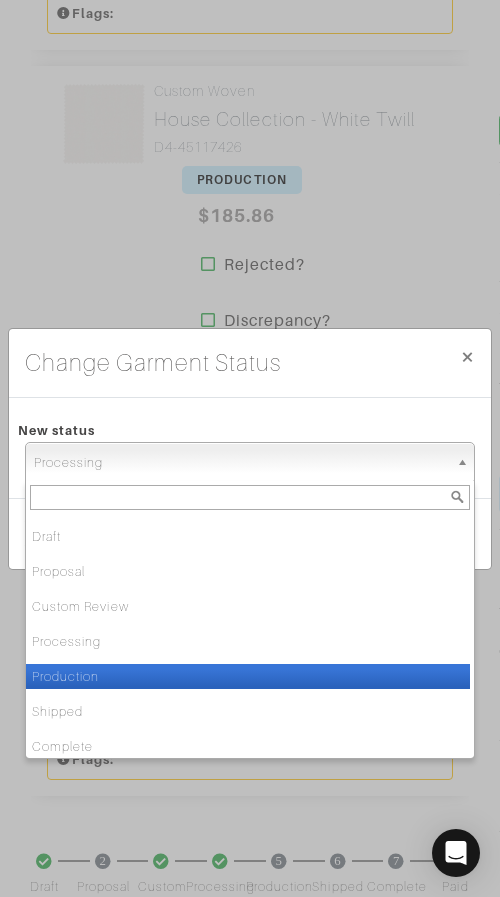 click on "Production" at bounding box center (248, 676) 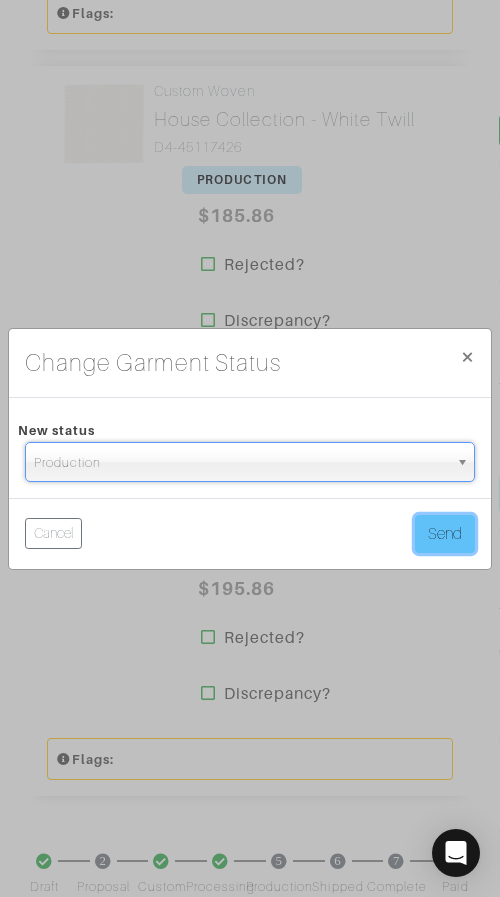 click on "Send" at bounding box center [445, 534] 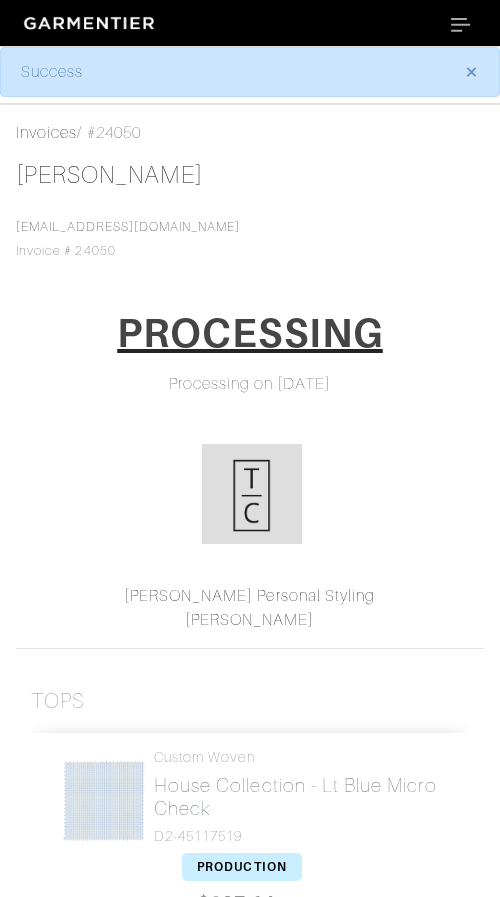 scroll, scrollTop: 0, scrollLeft: 0, axis: both 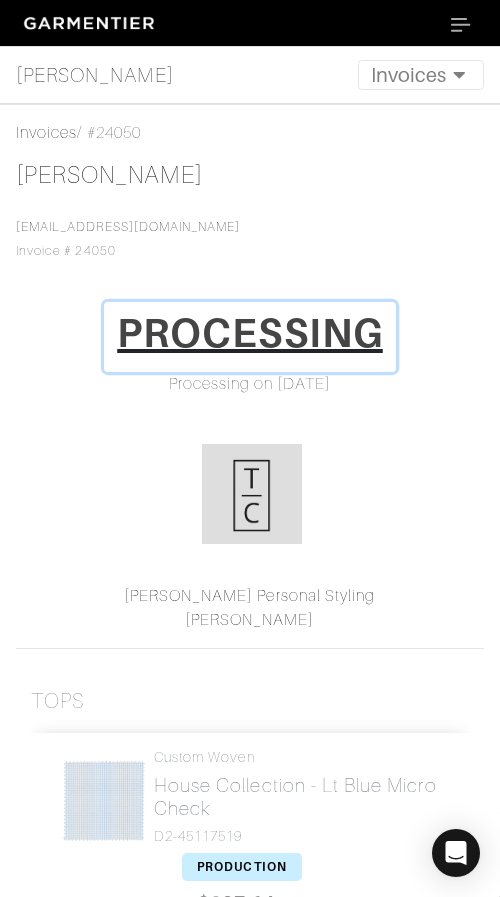 click on "PROCESSING" at bounding box center [250, 333] 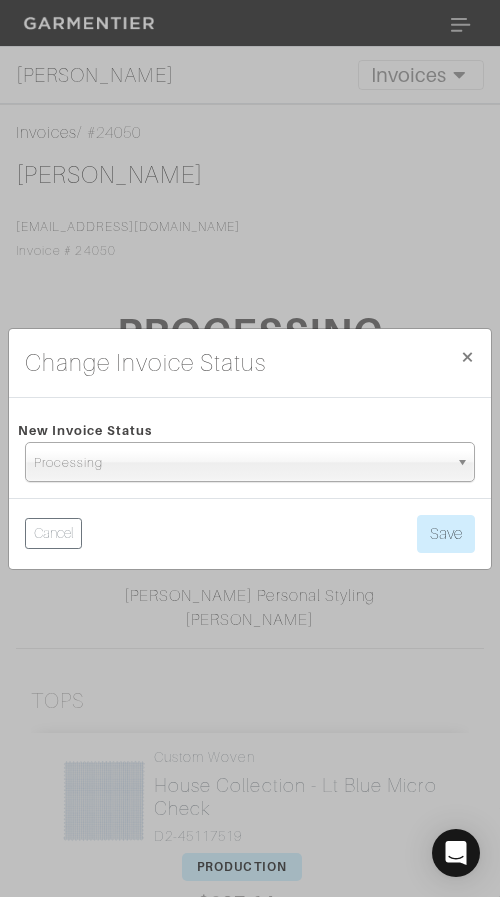 click on "Processing" at bounding box center (241, 463) 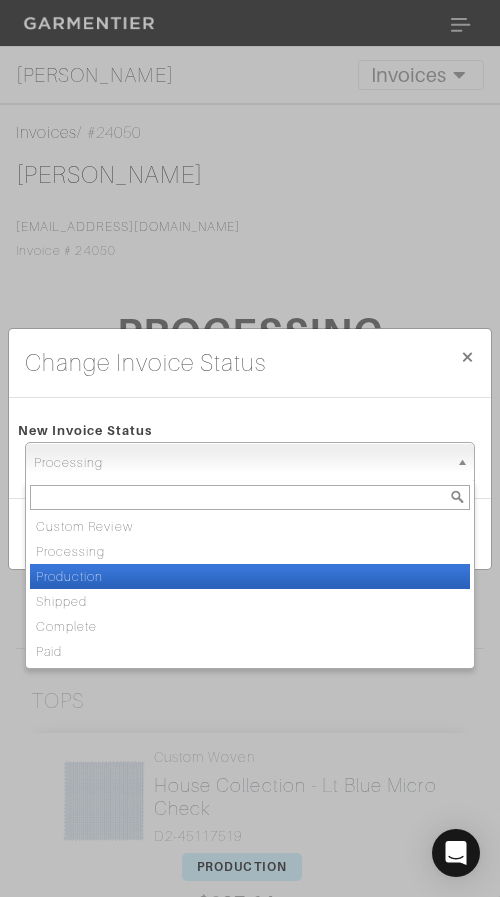 click on "Production" at bounding box center (250, 576) 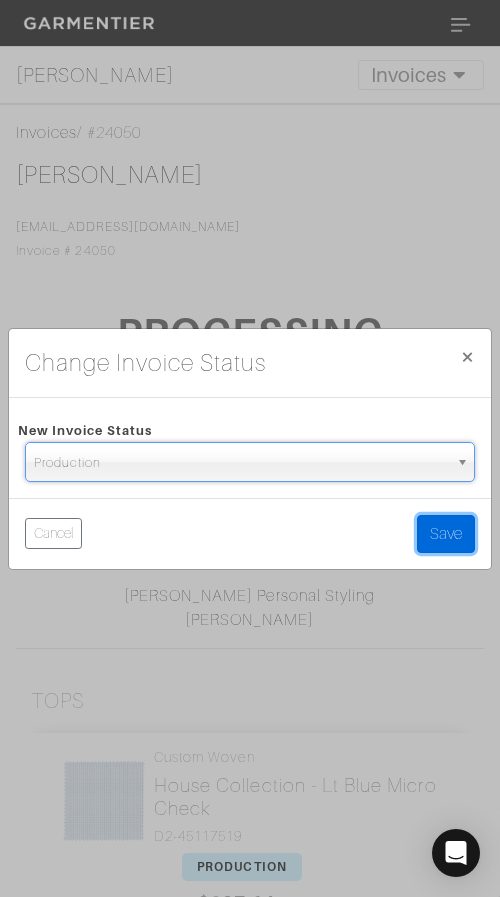 drag, startPoint x: 430, startPoint y: 527, endPoint x: 479, endPoint y: 469, distance: 75.9276 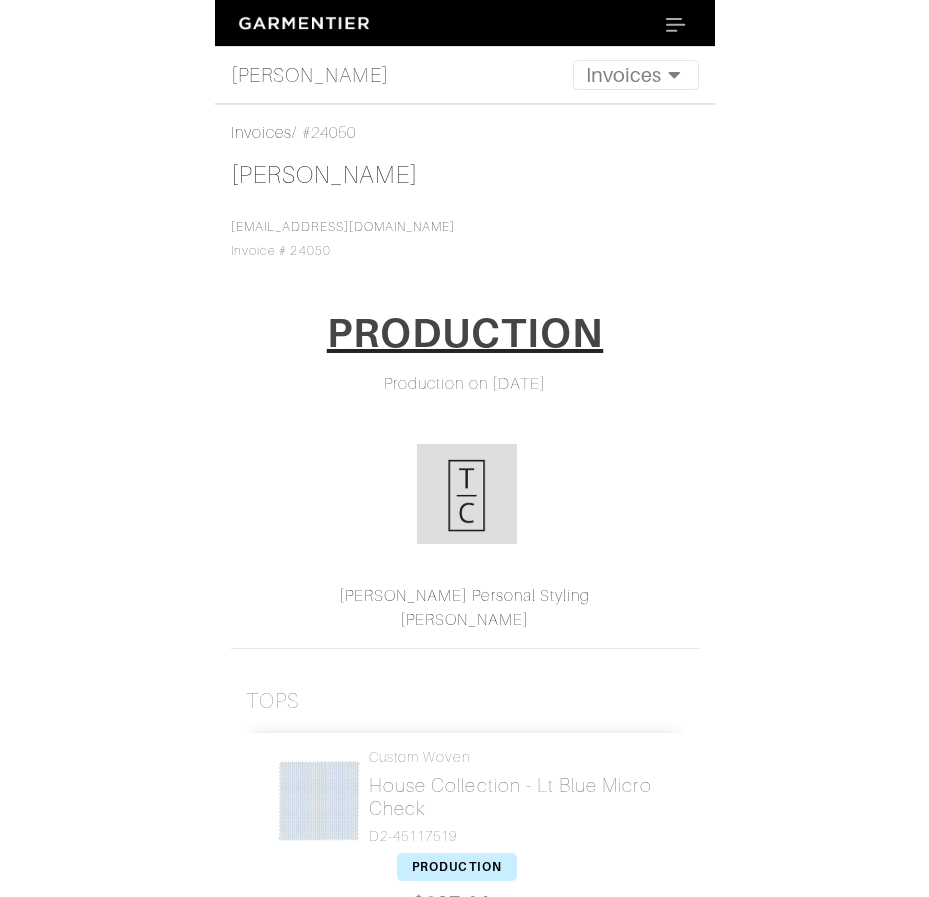 scroll, scrollTop: 0, scrollLeft: 0, axis: both 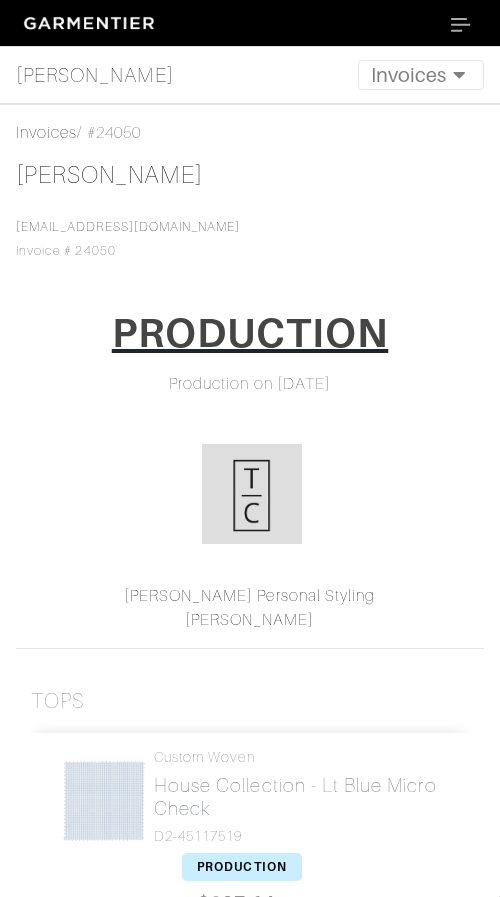 drag, startPoint x: 496, startPoint y: 440, endPoint x: 522, endPoint y: 438, distance: 26.076809 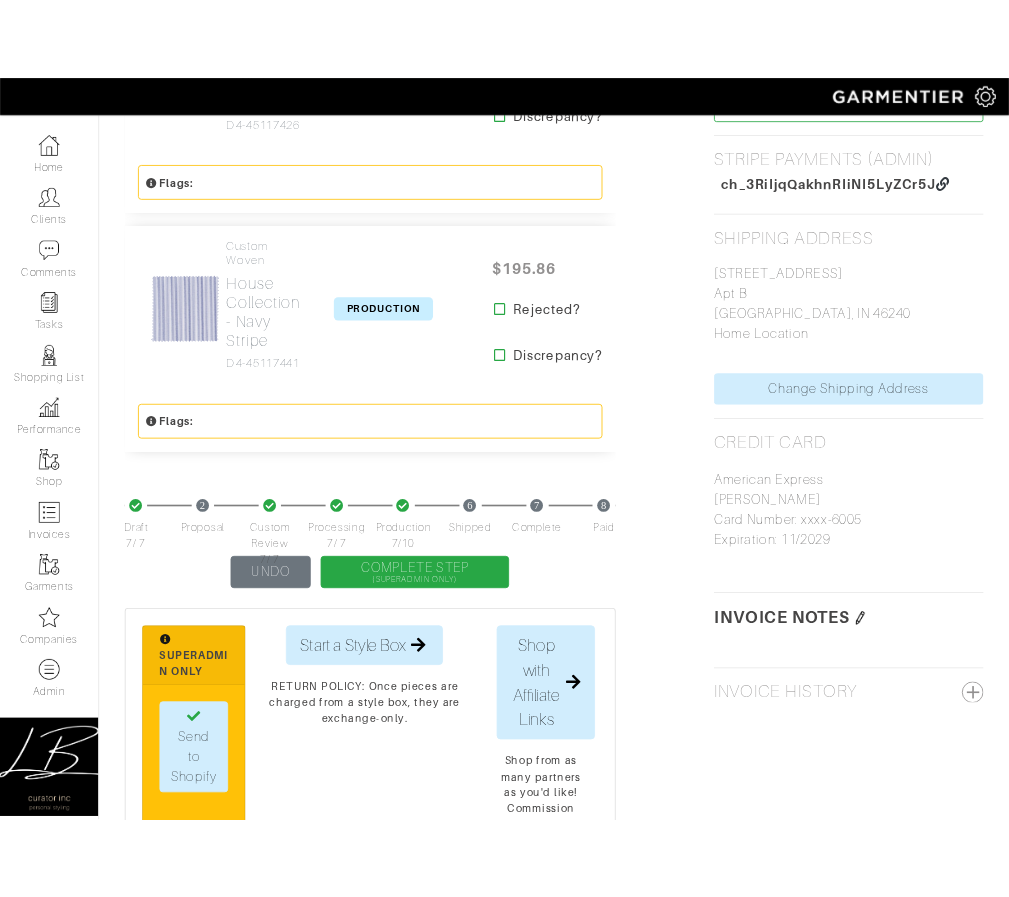 scroll, scrollTop: 970, scrollLeft: 0, axis: vertical 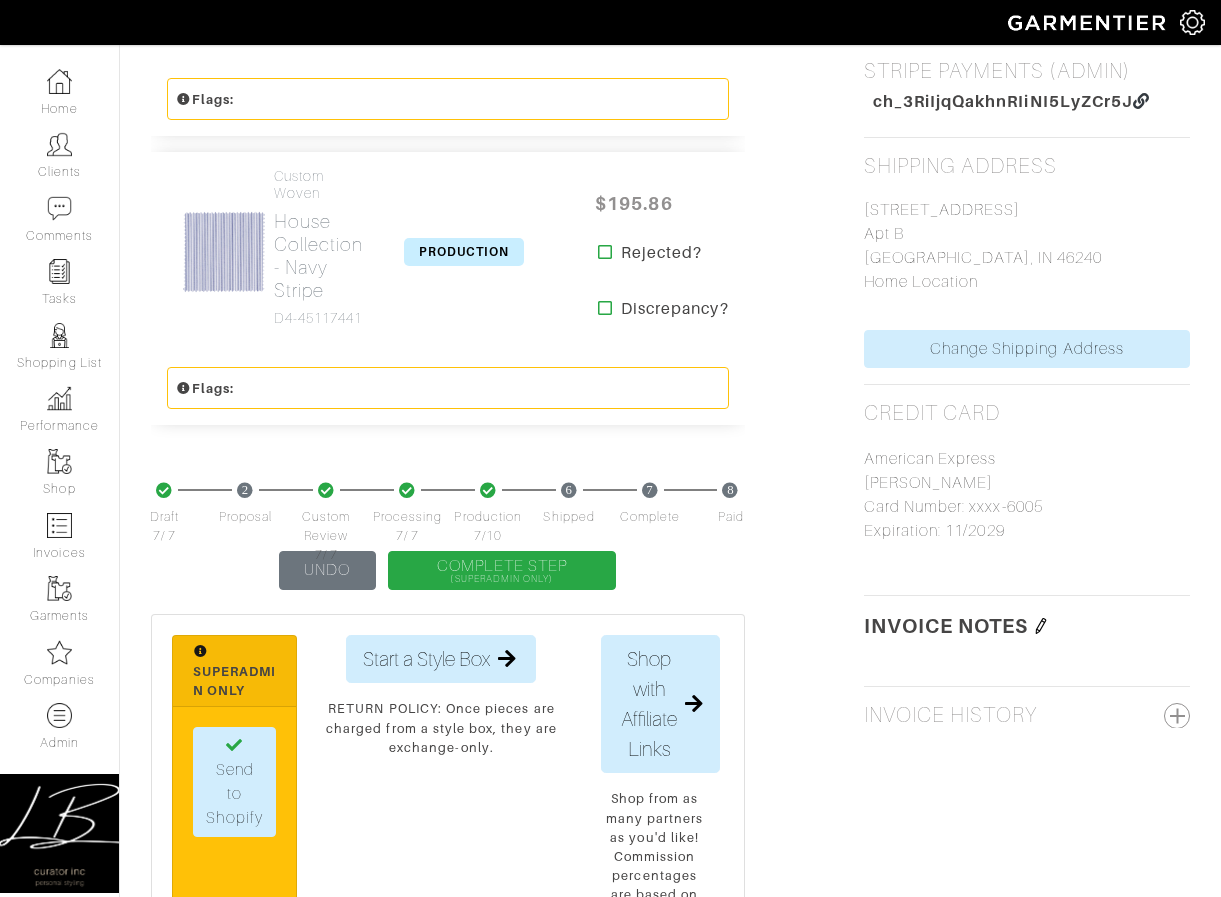 click at bounding box center (1041, 626) 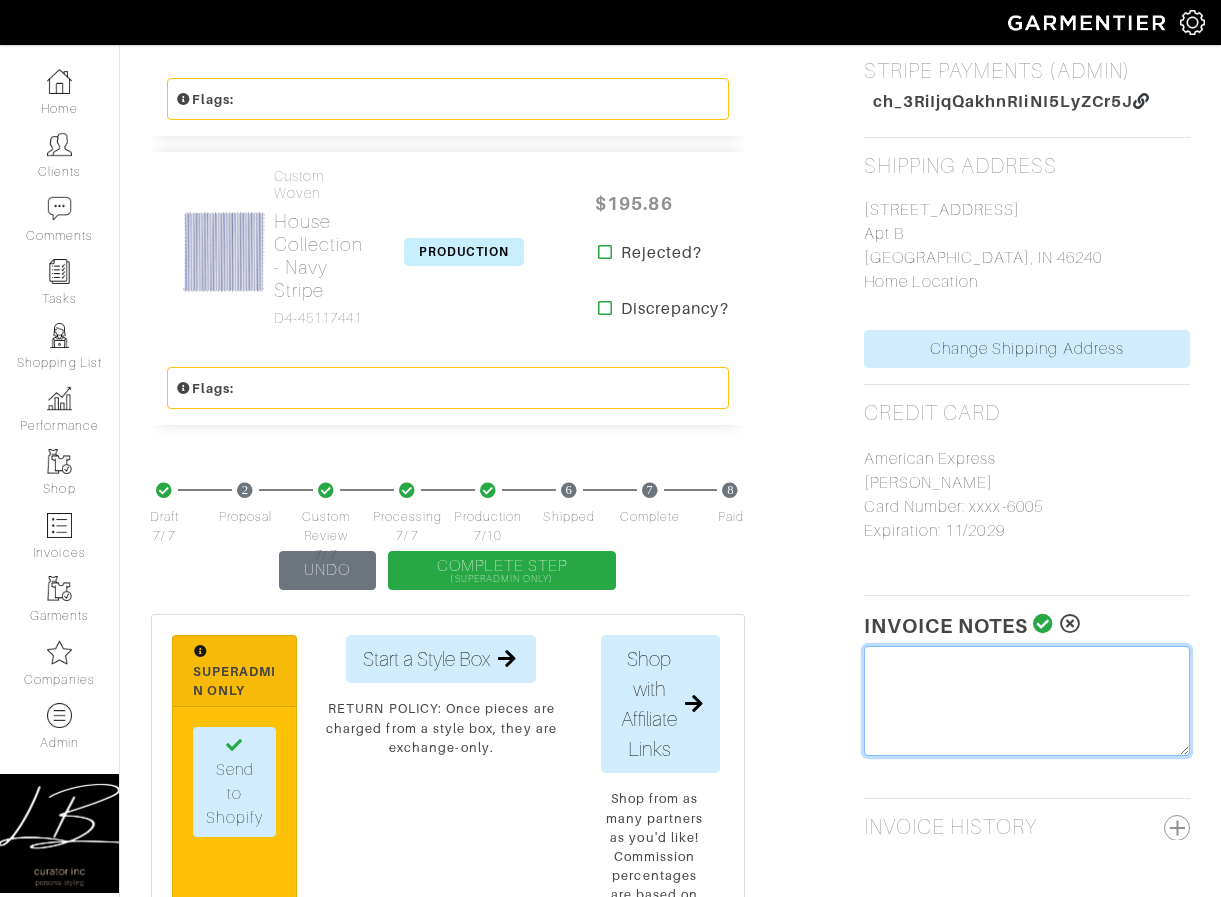 click at bounding box center [1027, 701] 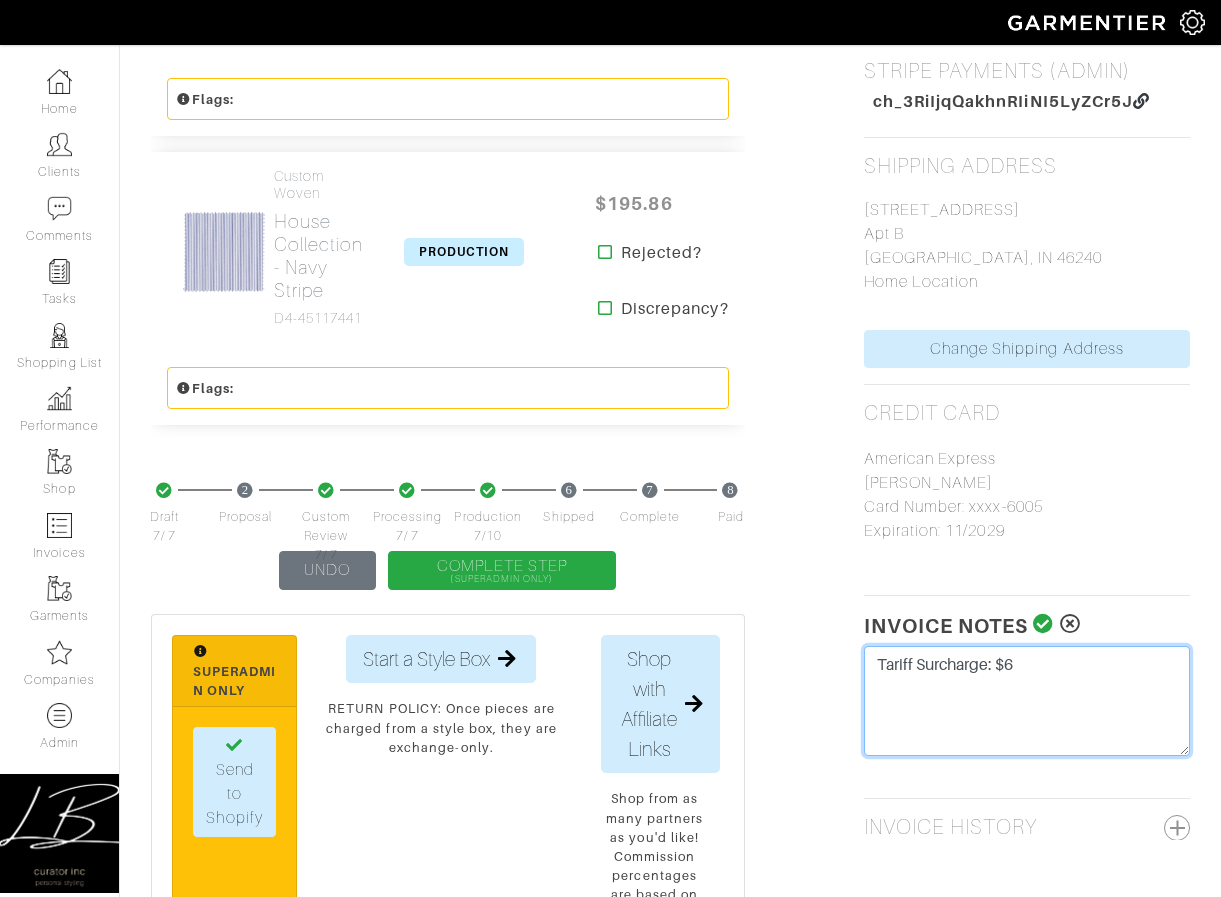 type on "Tariff Surcharge: $6" 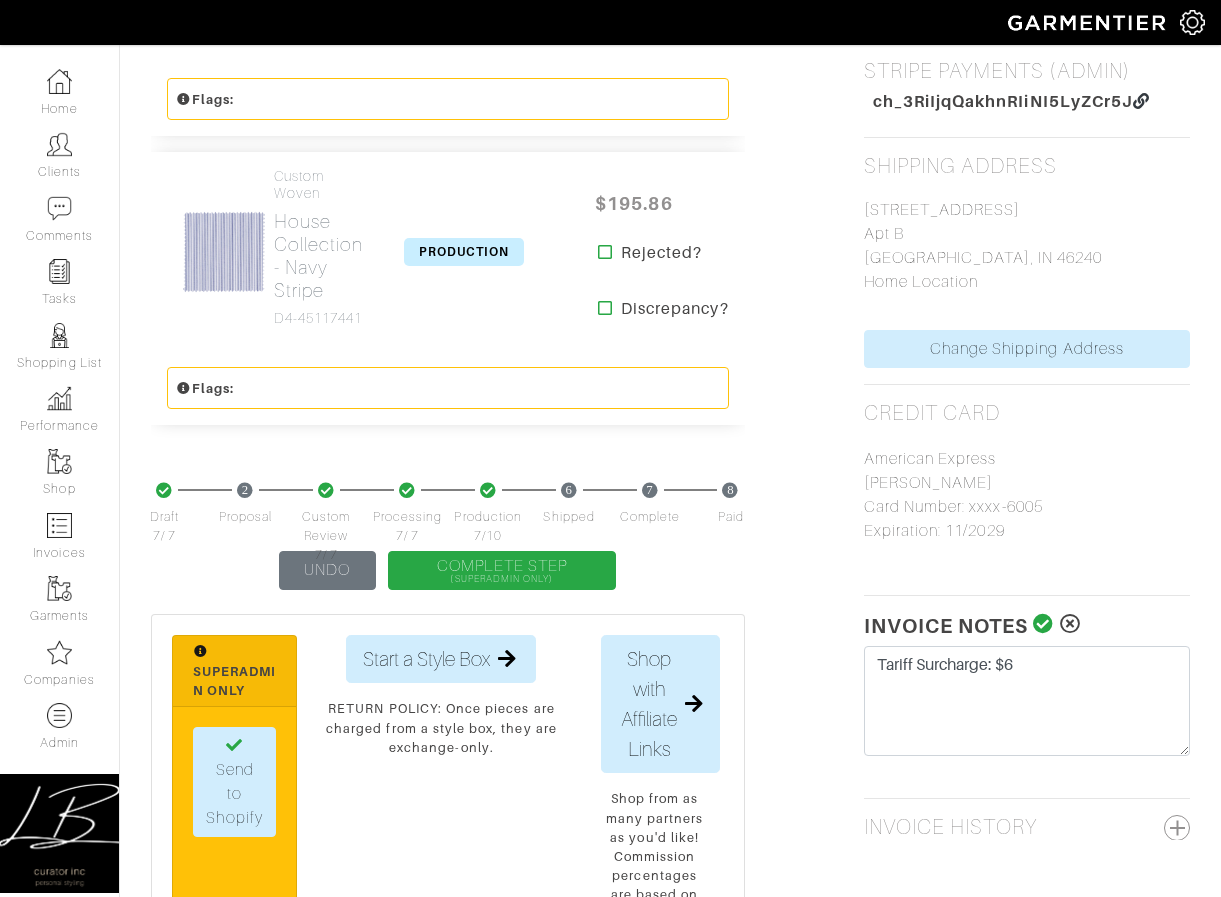 click at bounding box center [1043, 624] 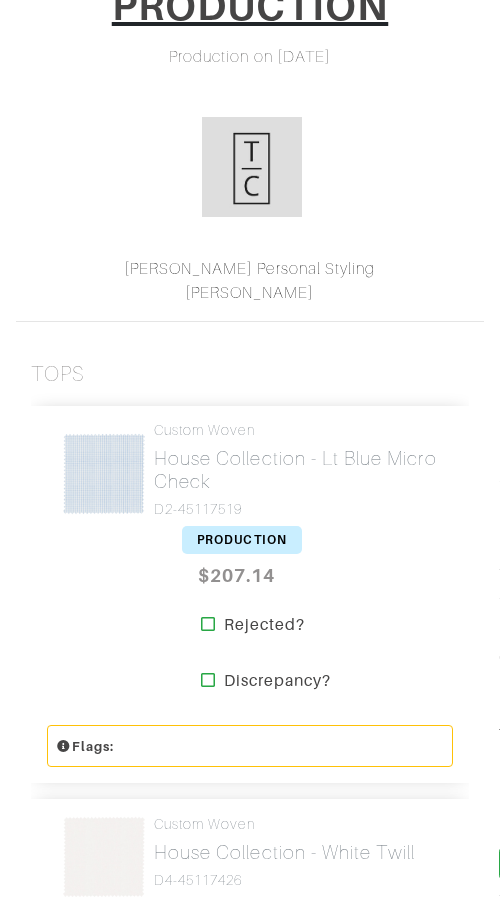 scroll, scrollTop: 0, scrollLeft: 0, axis: both 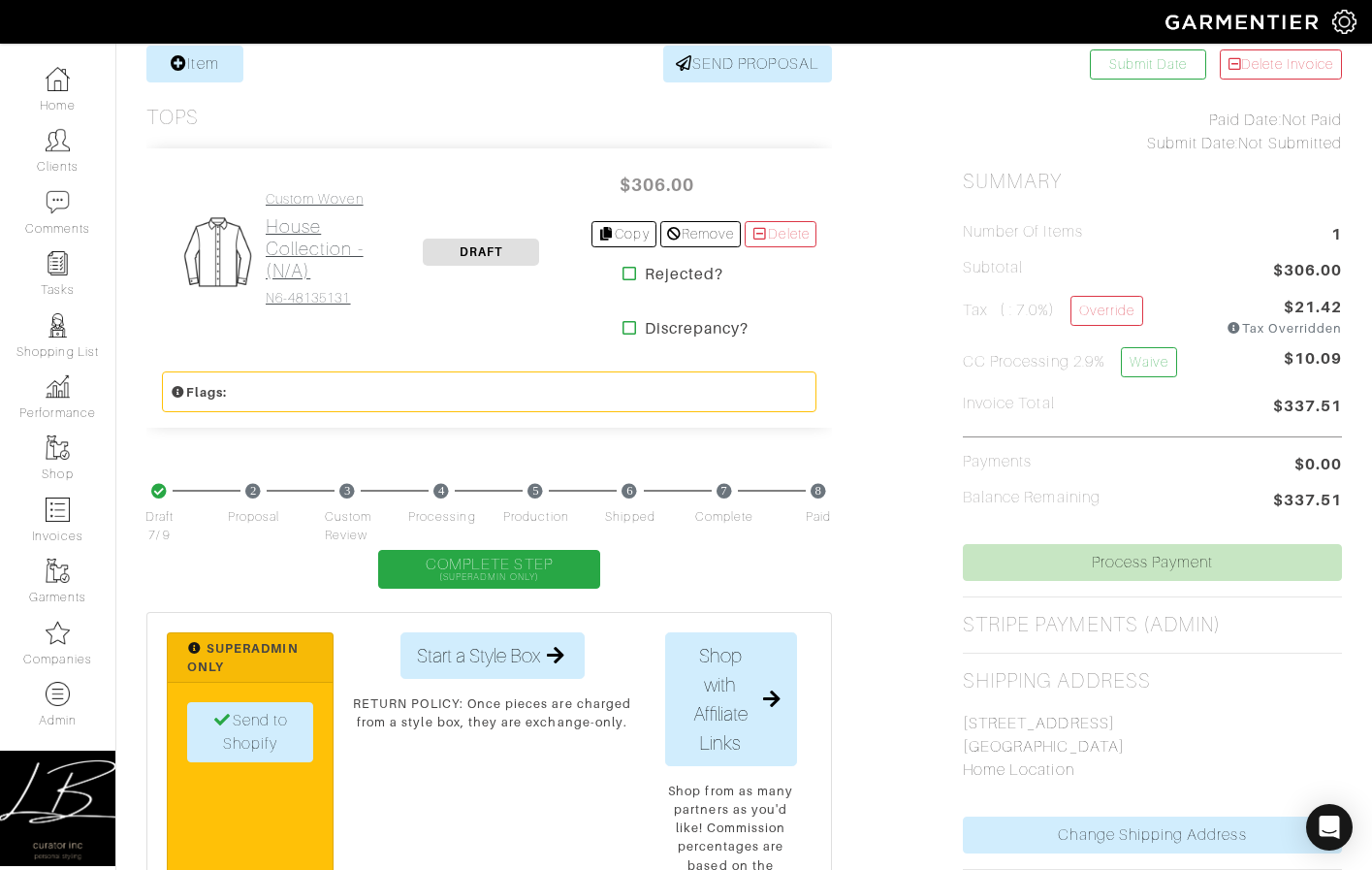click on "Custom Woven
House Collection -
(n/a)
N6-48135131" at bounding box center [318, 248] 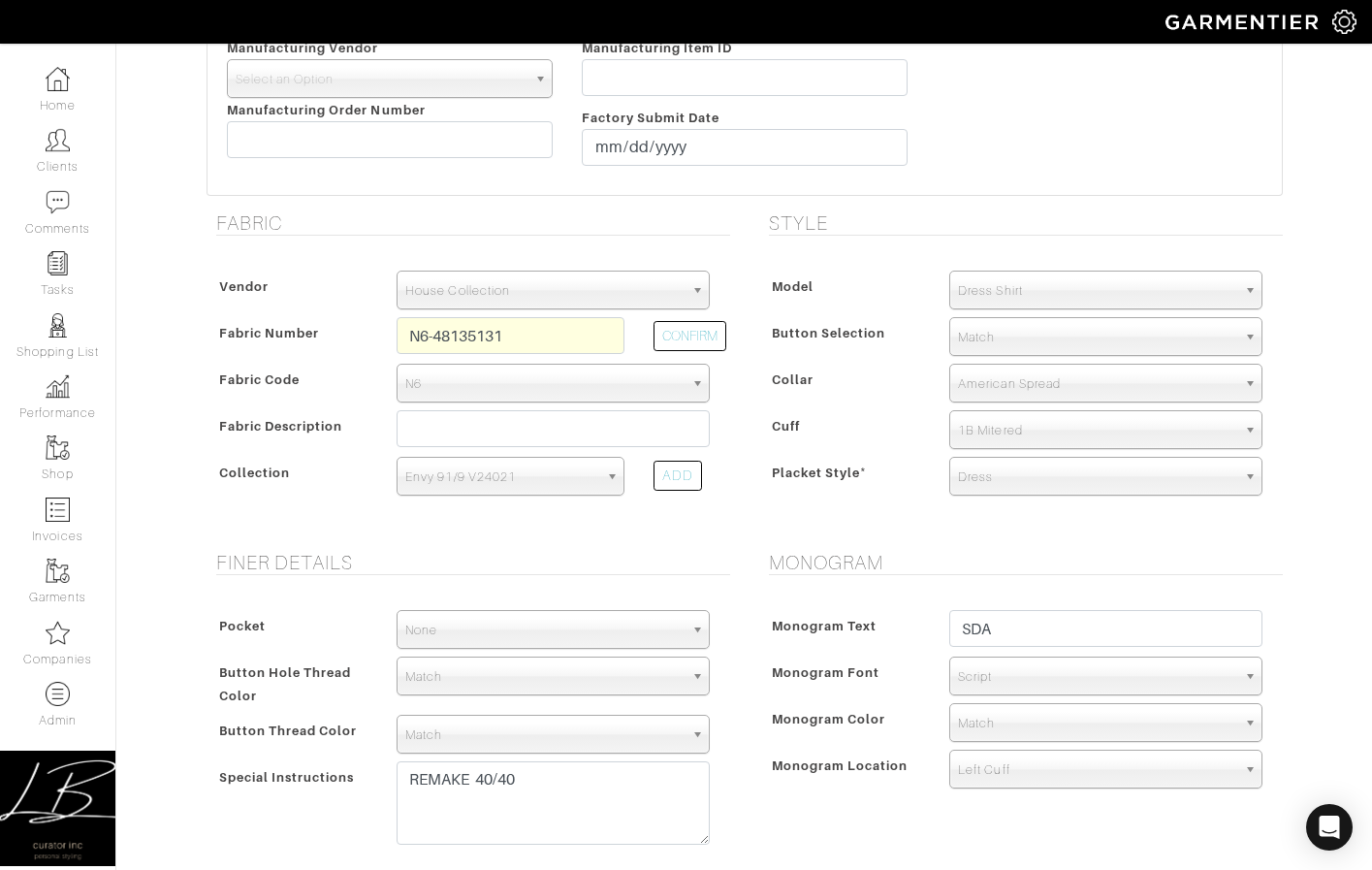 scroll, scrollTop: 347, scrollLeft: 0, axis: vertical 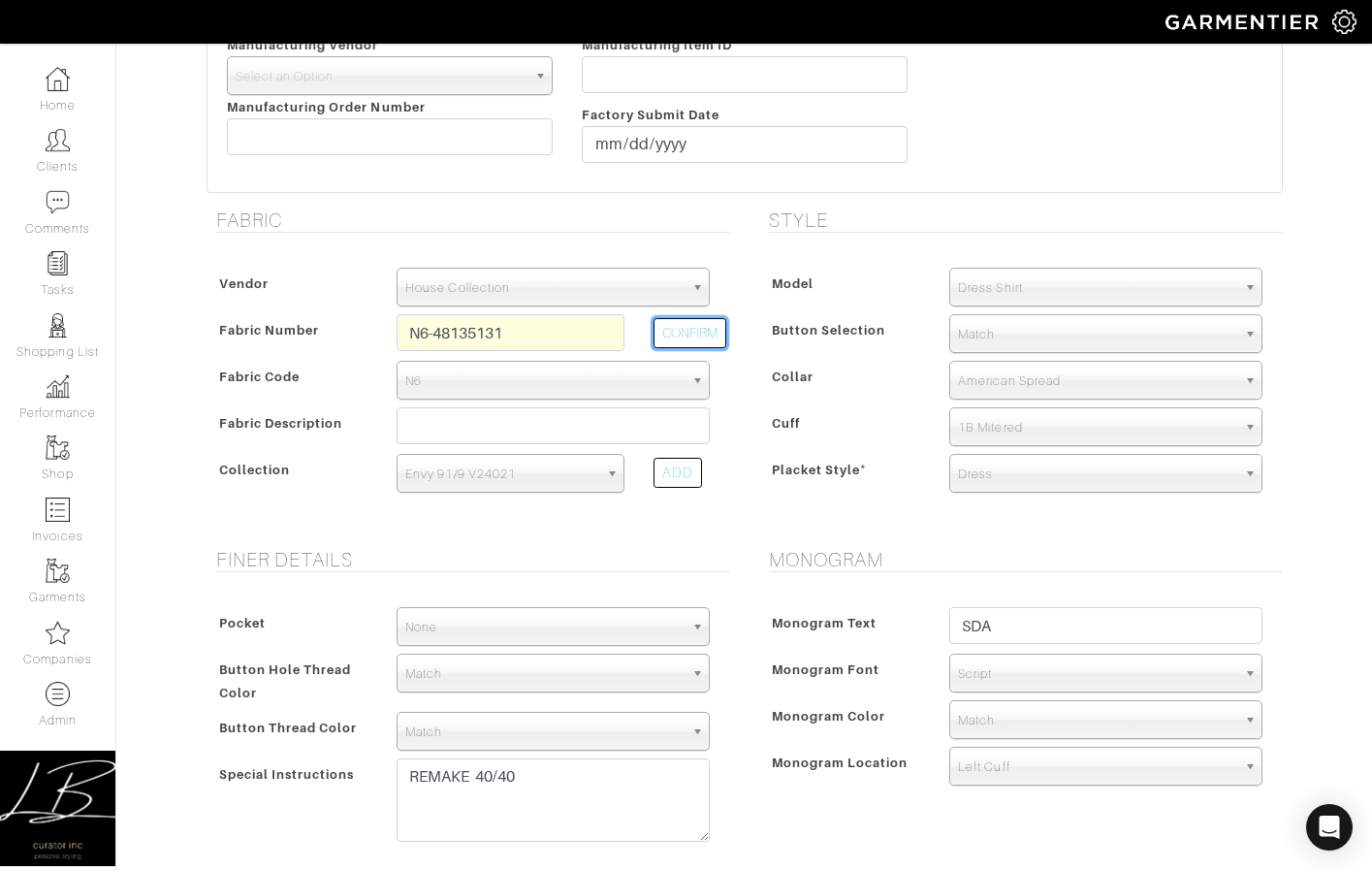 click on "CONFIRM" at bounding box center [689, 333] 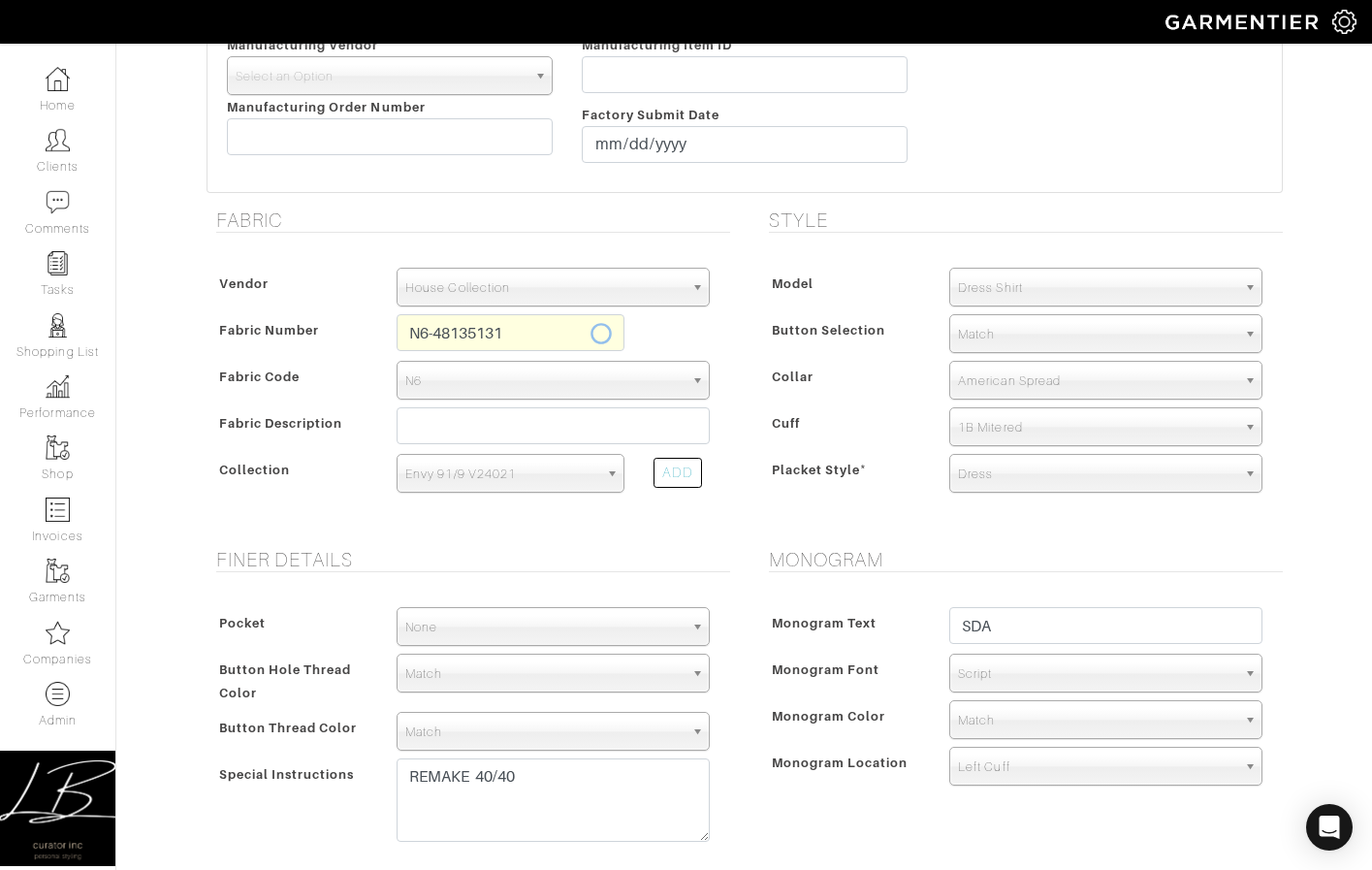 type on "Blue Navy Shadow Dot" 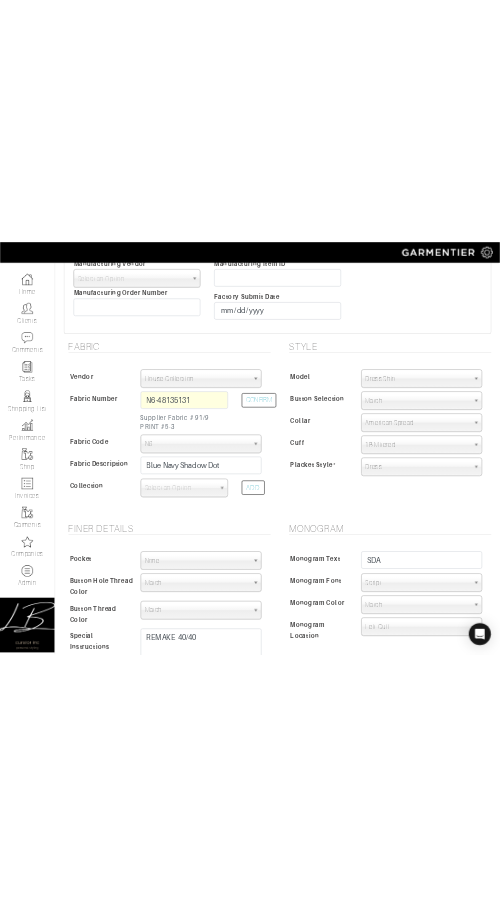 scroll, scrollTop: 532, scrollLeft: 0, axis: vertical 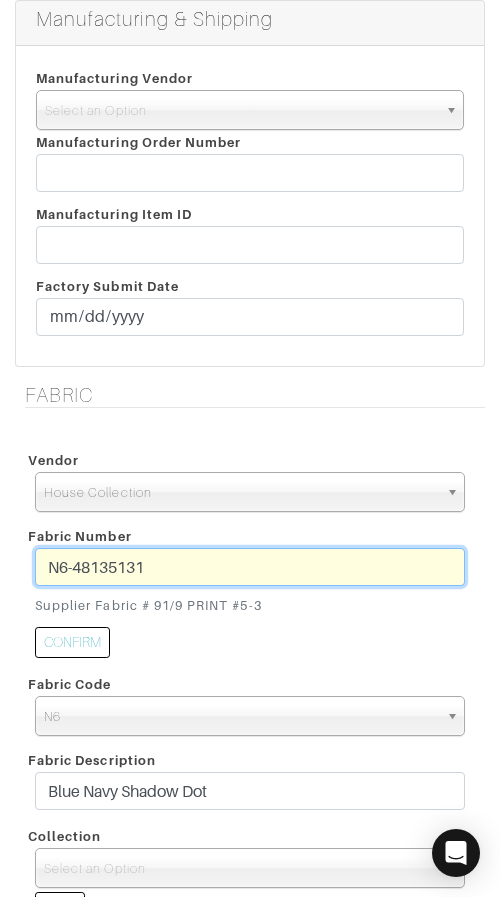 drag, startPoint x: 58, startPoint y: 567, endPoint x: 196, endPoint y: 563, distance: 138.05795 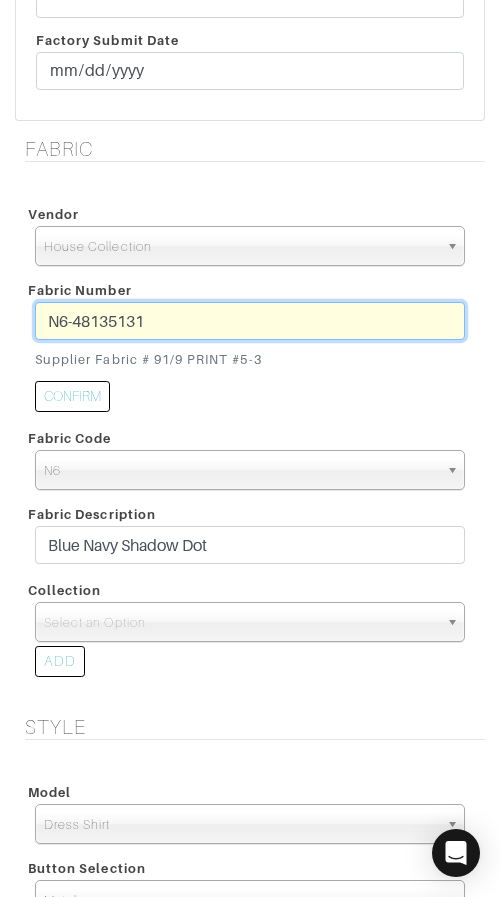 scroll, scrollTop: 789, scrollLeft: 0, axis: vertical 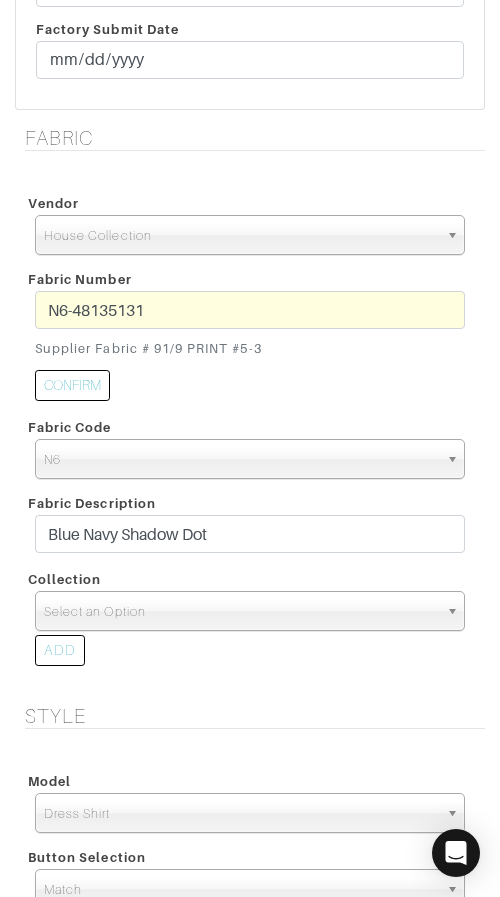 click on "Select an Option" at bounding box center (241, 612) 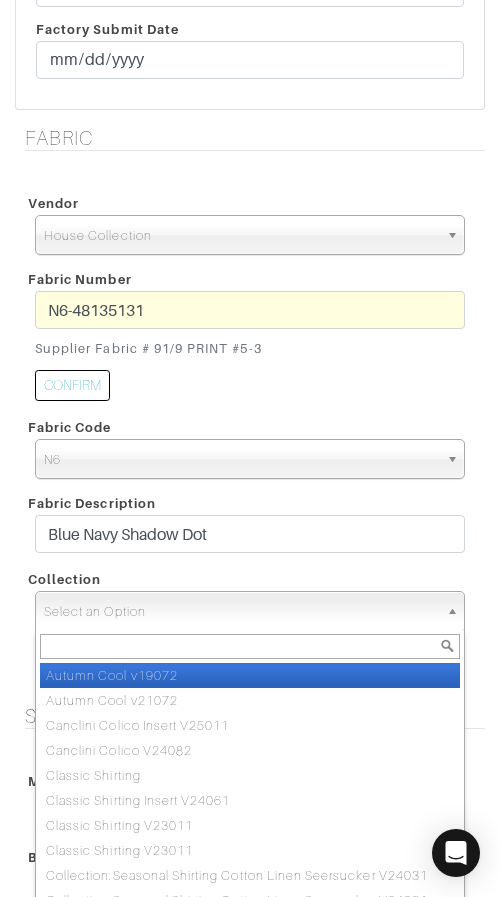 paste on "Envy 91/9 V24021" 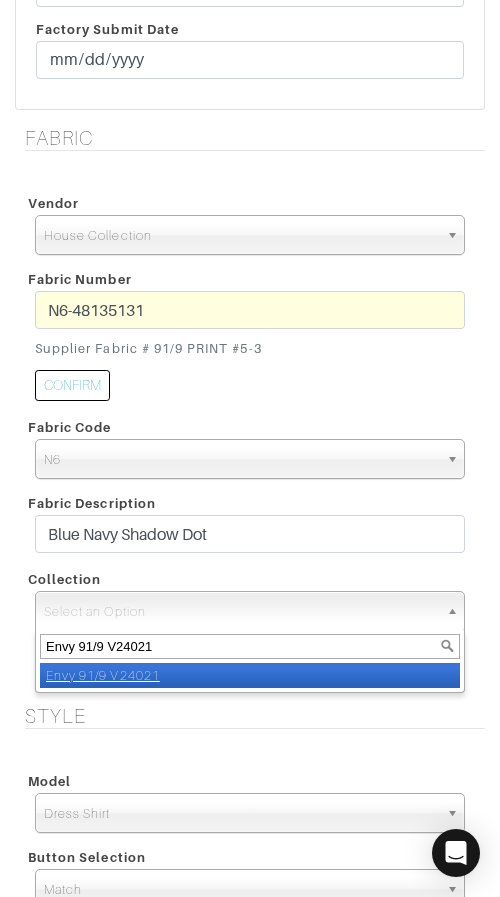 type on "Envy 91/9 V24021" 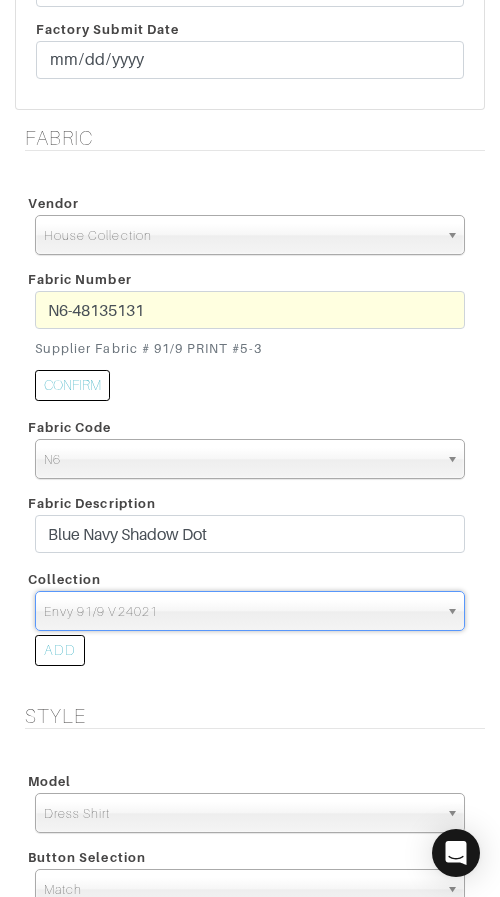click on "Vendor
Scabal
Loro Piana
Gladson
Dormeuil
House Collection
London
Marzoni
Holland & Sherry
Ariston
House Collection
Fabric Number
N6-48135131  Supplier Fabric # 91/9 PRINT #5-3
CONFIRM
Fabric Code
A3
B1
BD" at bounding box center (250, 435) 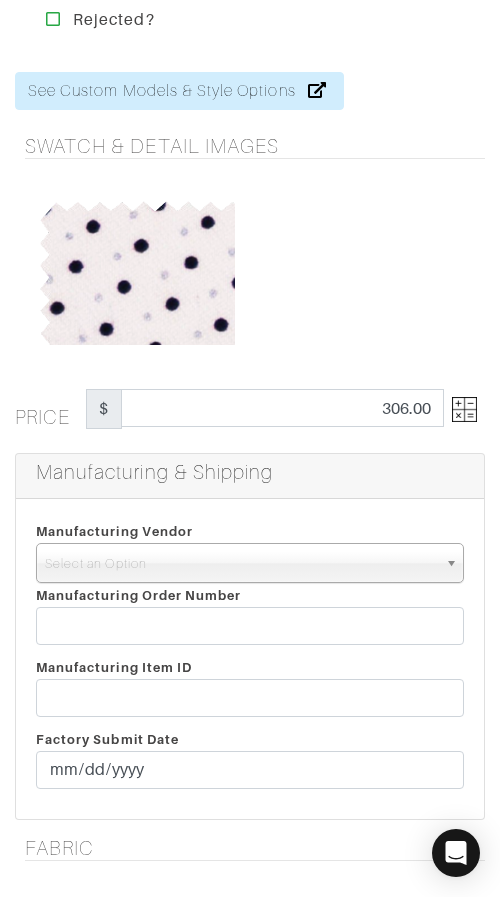 scroll, scrollTop: 0, scrollLeft: 0, axis: both 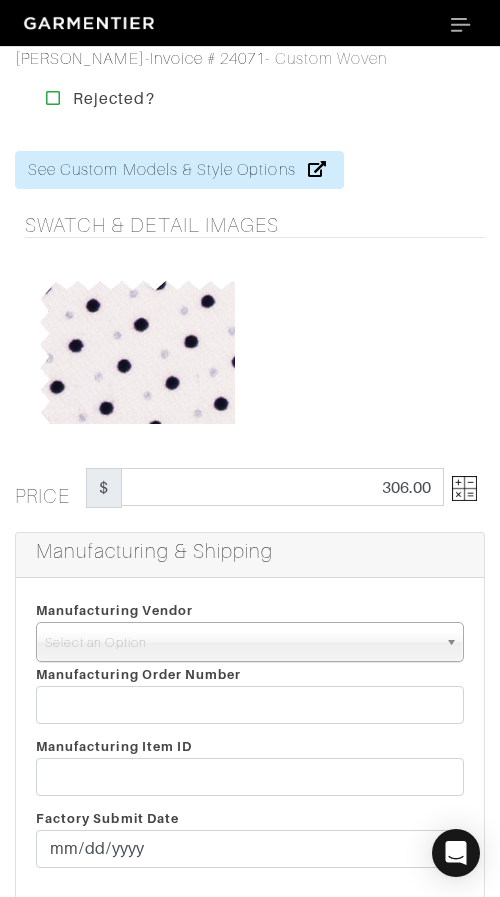 click at bounding box center (464, 488) 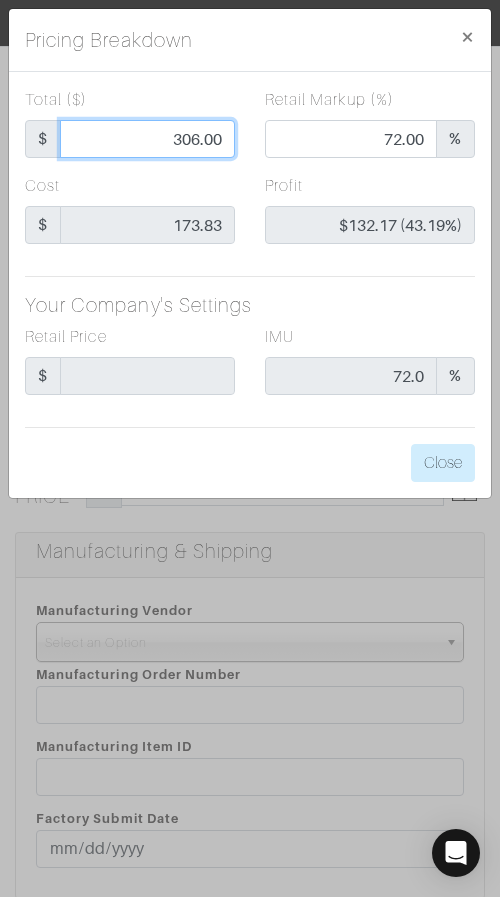 drag, startPoint x: 179, startPoint y: 135, endPoint x: 242, endPoint y: 137, distance: 63.03174 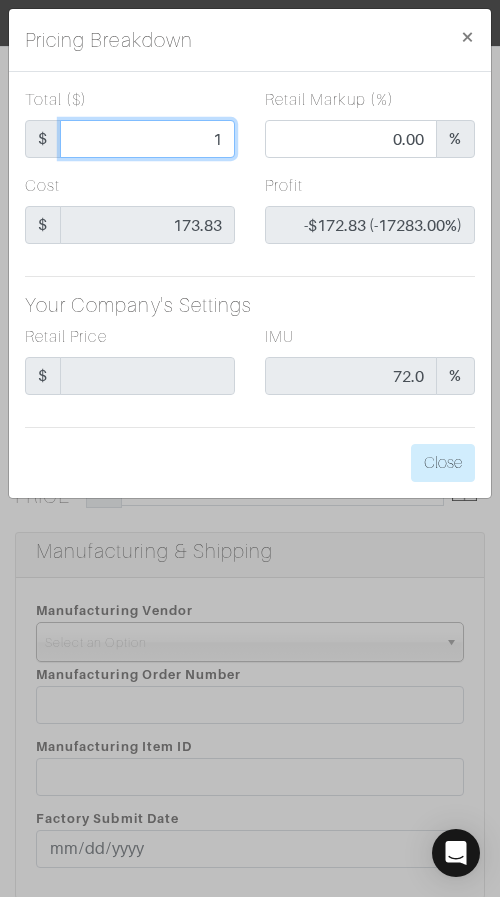 type on "11" 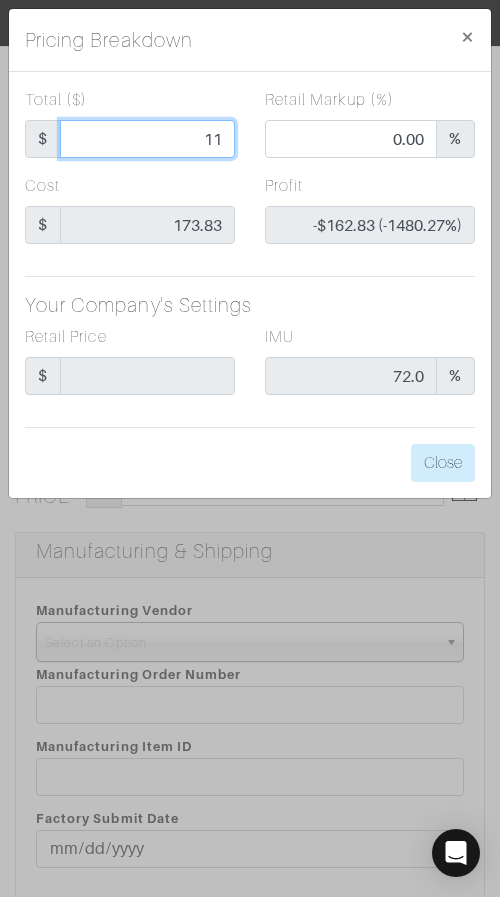 type on "117" 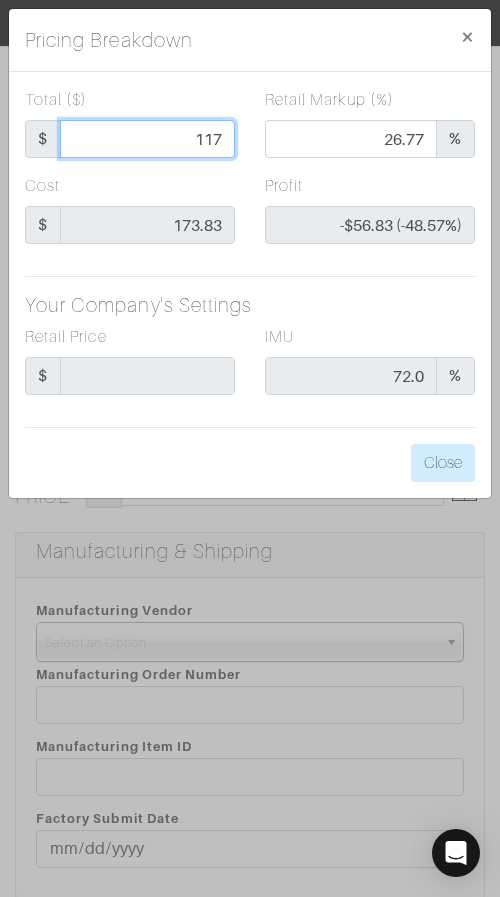 type on "117." 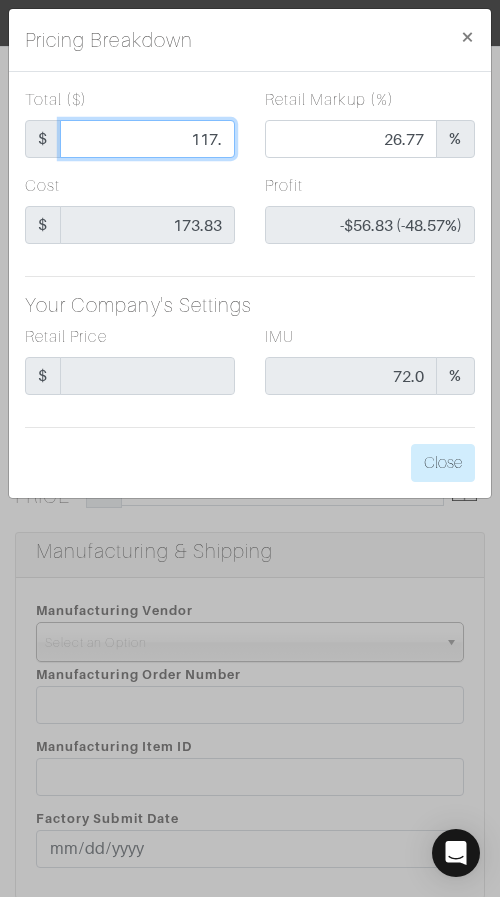 type on "117.2" 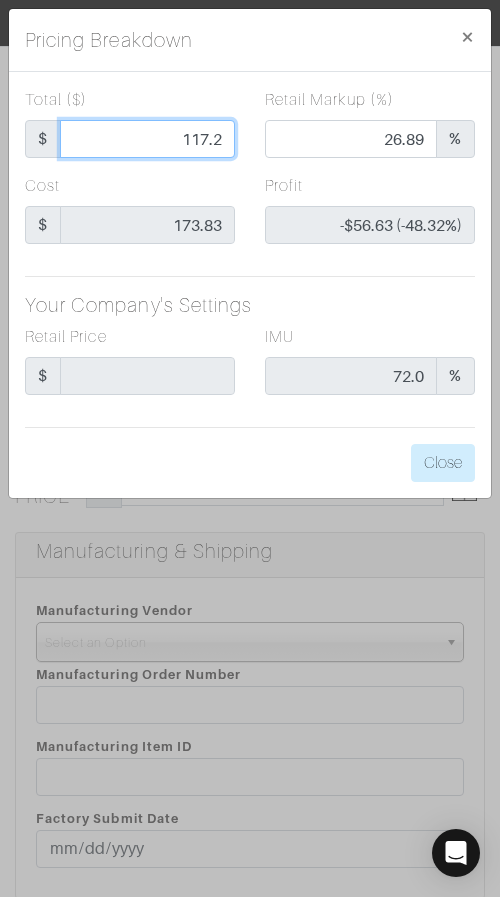 type on "117.25" 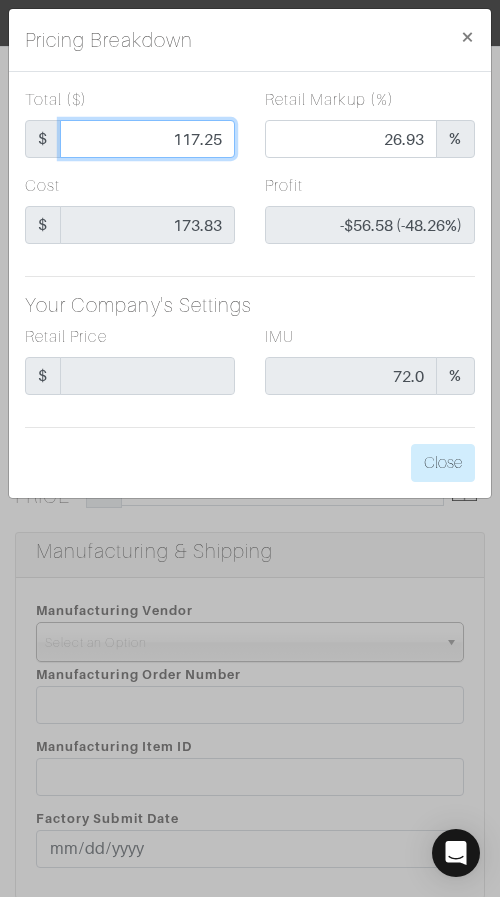 type on "117.25" 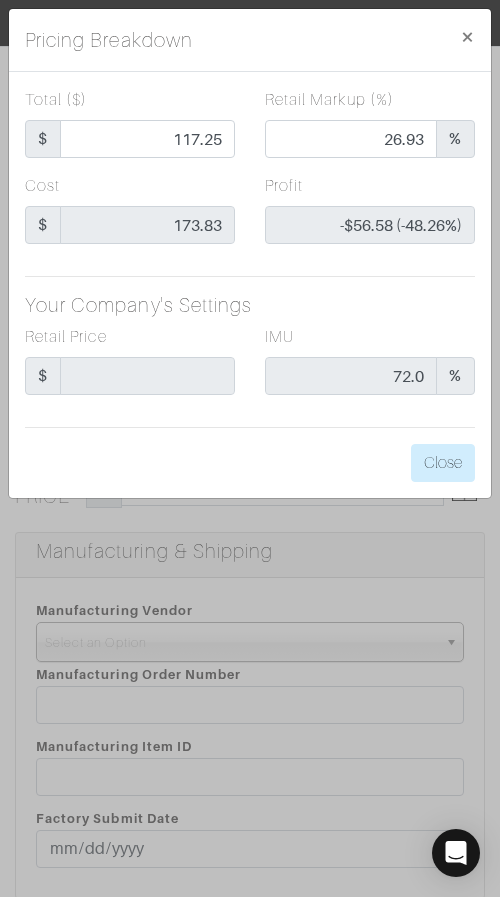 click on "Total ($) $ 117.25 Retail Markup (%) 26.93 % Cost $ 173.83 Profit -$56.58 (-48.26%) Your Company's Settings Retail Price $ IMU 72.0 % Close" at bounding box center (250, 285) 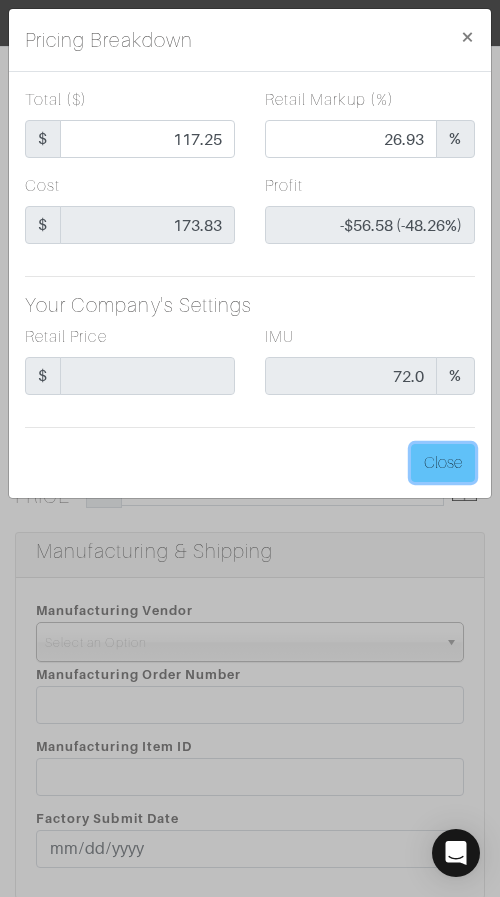 click on "Close" at bounding box center (443, 463) 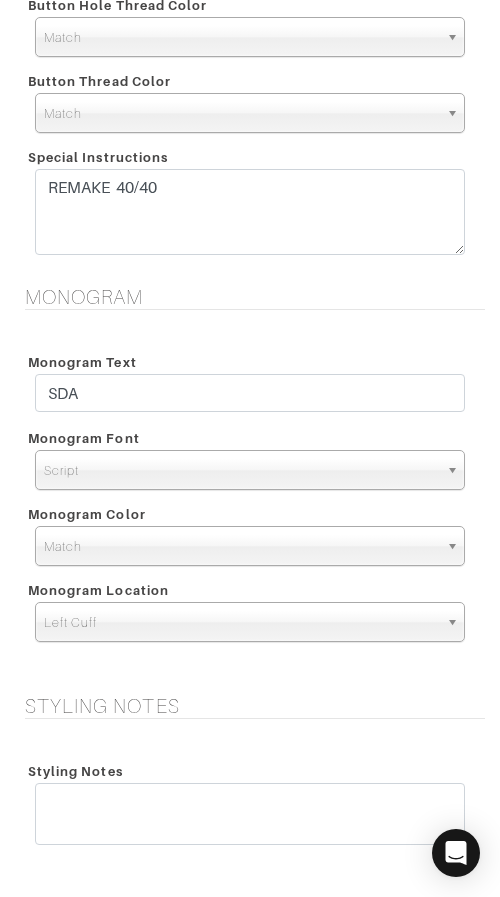 scroll, scrollTop: 2122, scrollLeft: 0, axis: vertical 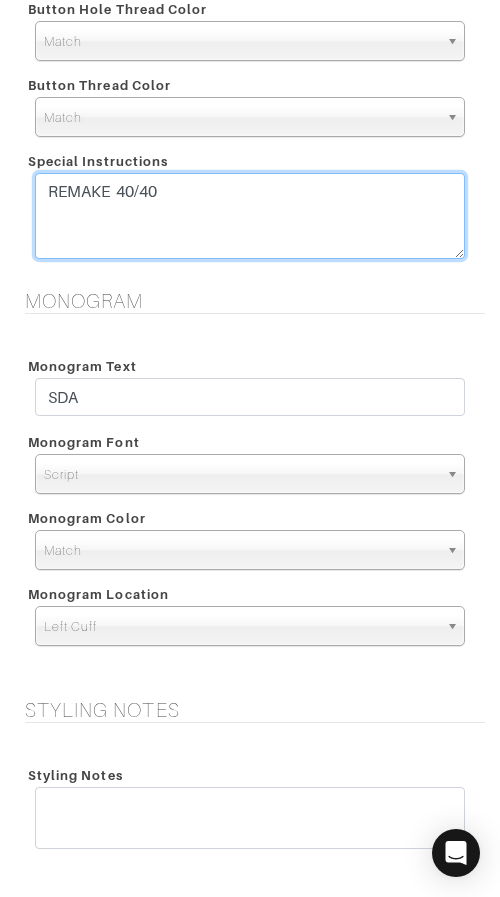 drag, startPoint x: 253, startPoint y: 195, endPoint x: 254, endPoint y: 163, distance: 32.01562 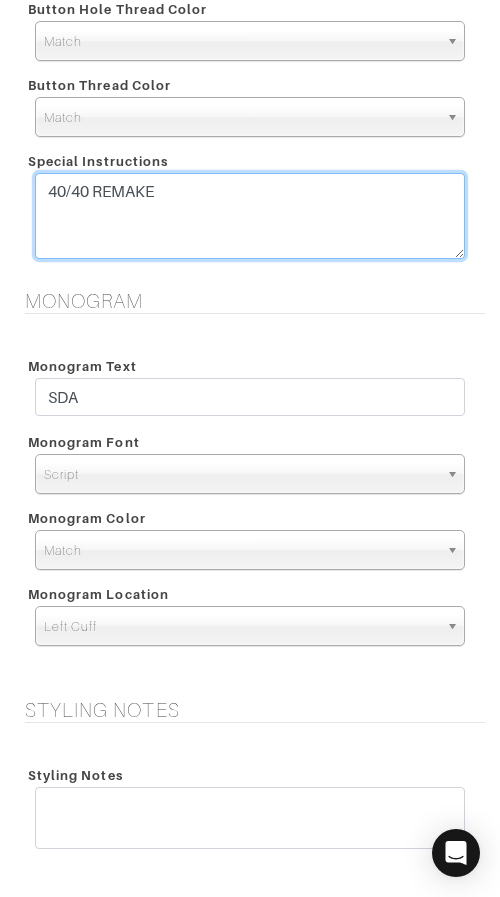 type on "40/40 REMAKE" 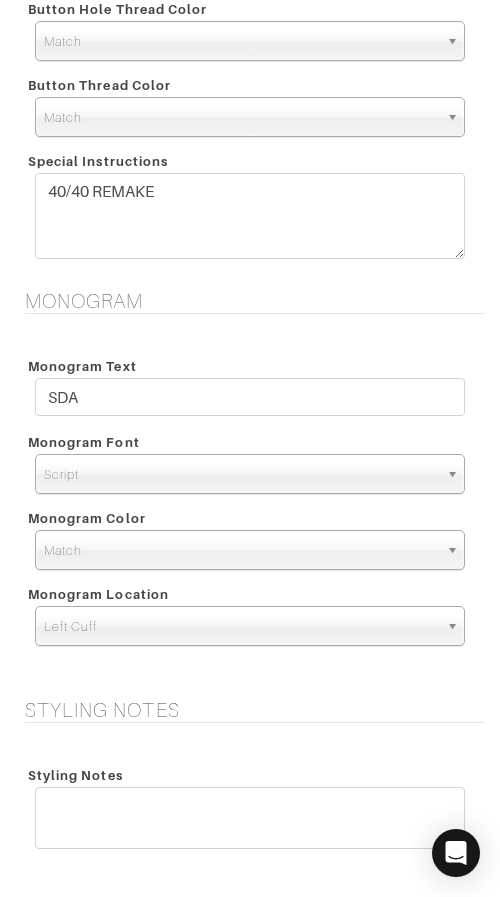 click on "Monogram Text
SDA
Monogram Font
N/A
Script
Calligraphy
Times Roman
Block
Script
Monogram Color
Match
Aubergine
Azure
Beige
Black
Blue
British Navy
Bubble Gum
Burgundy
Burnt Orange
Celery
Charcoal
Chestnut
Cobalt Blue
Coral
Dark Brown
Dark Gray
Dark Olive
Ecru
Eggplant
Emerald
Fairway
Forest Green
Fucsia
Gold
Green
Ivory
Jam
Khaki
Lavender
Lemon" at bounding box center [250, 502] 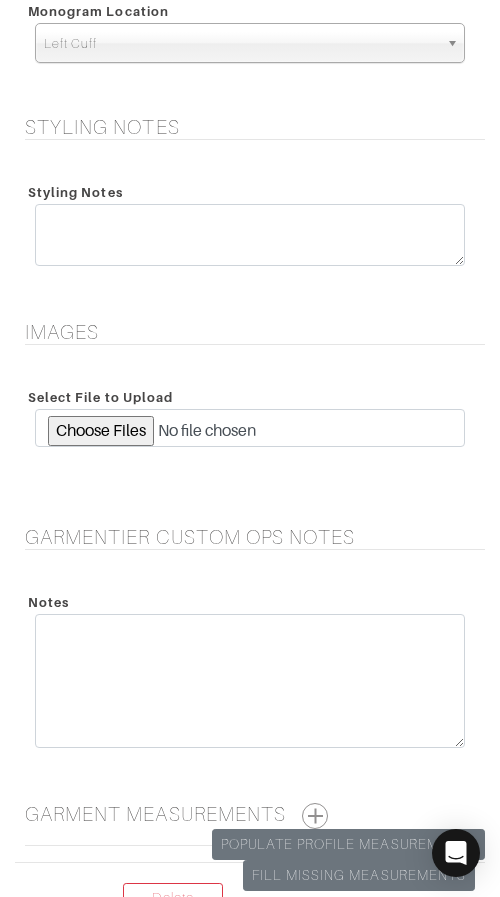 scroll, scrollTop: 2880, scrollLeft: 0, axis: vertical 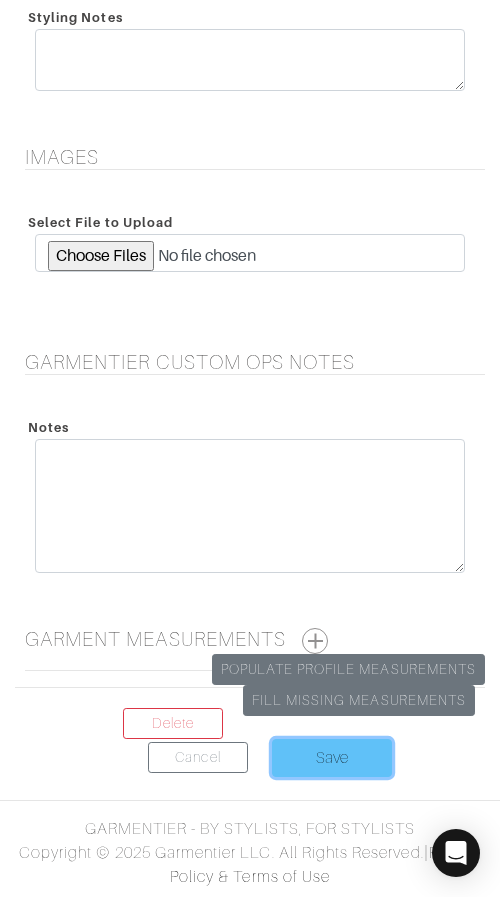 click on "Save" at bounding box center (332, 758) 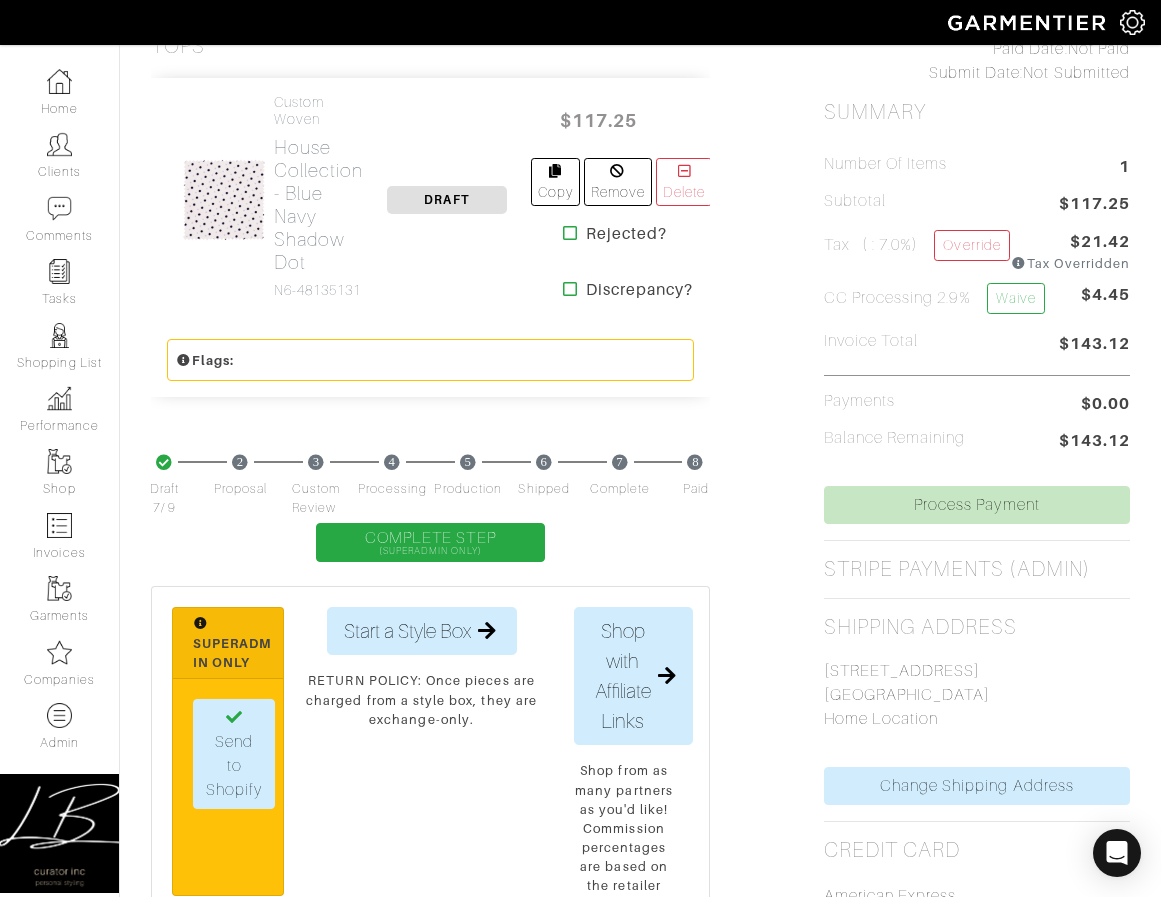 scroll, scrollTop: 491, scrollLeft: 0, axis: vertical 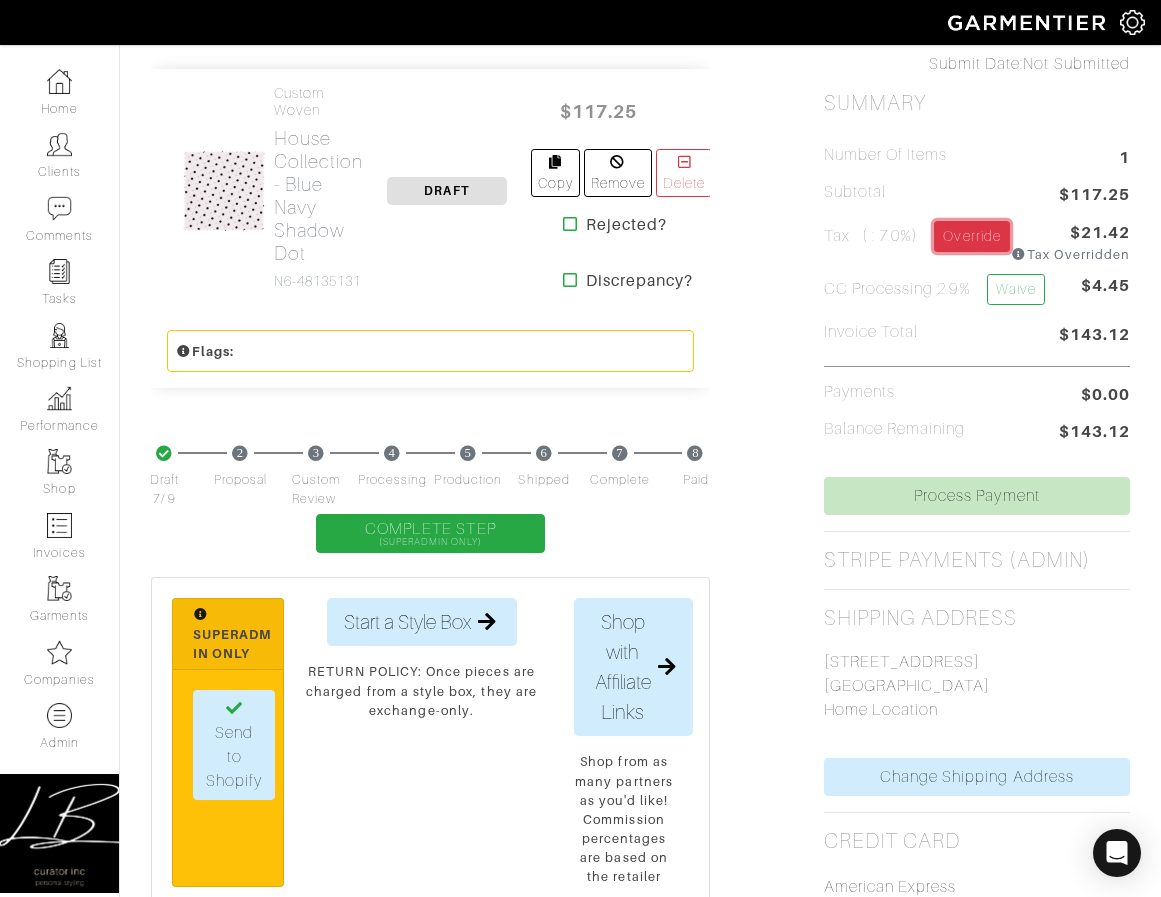 click on "Override" at bounding box center [971, 236] 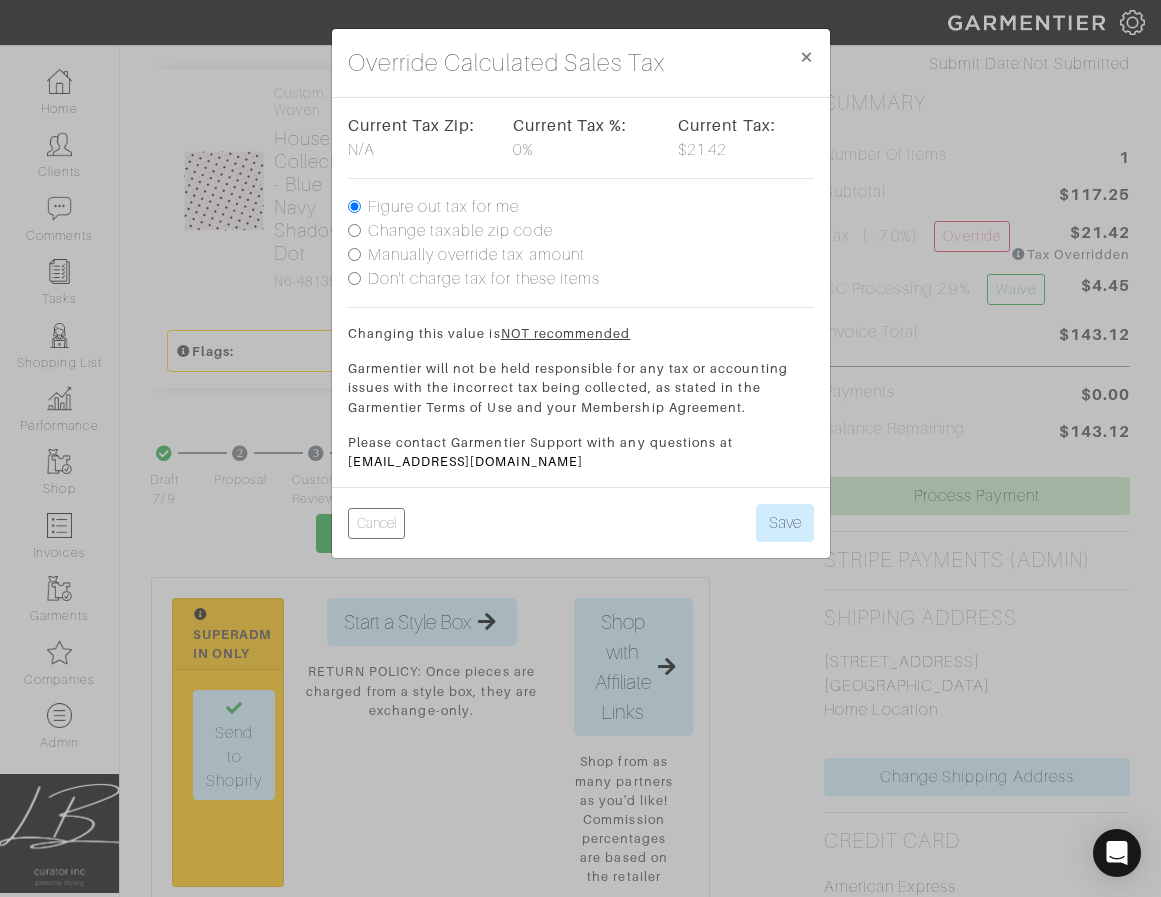 click on "Don't charge tax for these items" at bounding box center [484, 279] 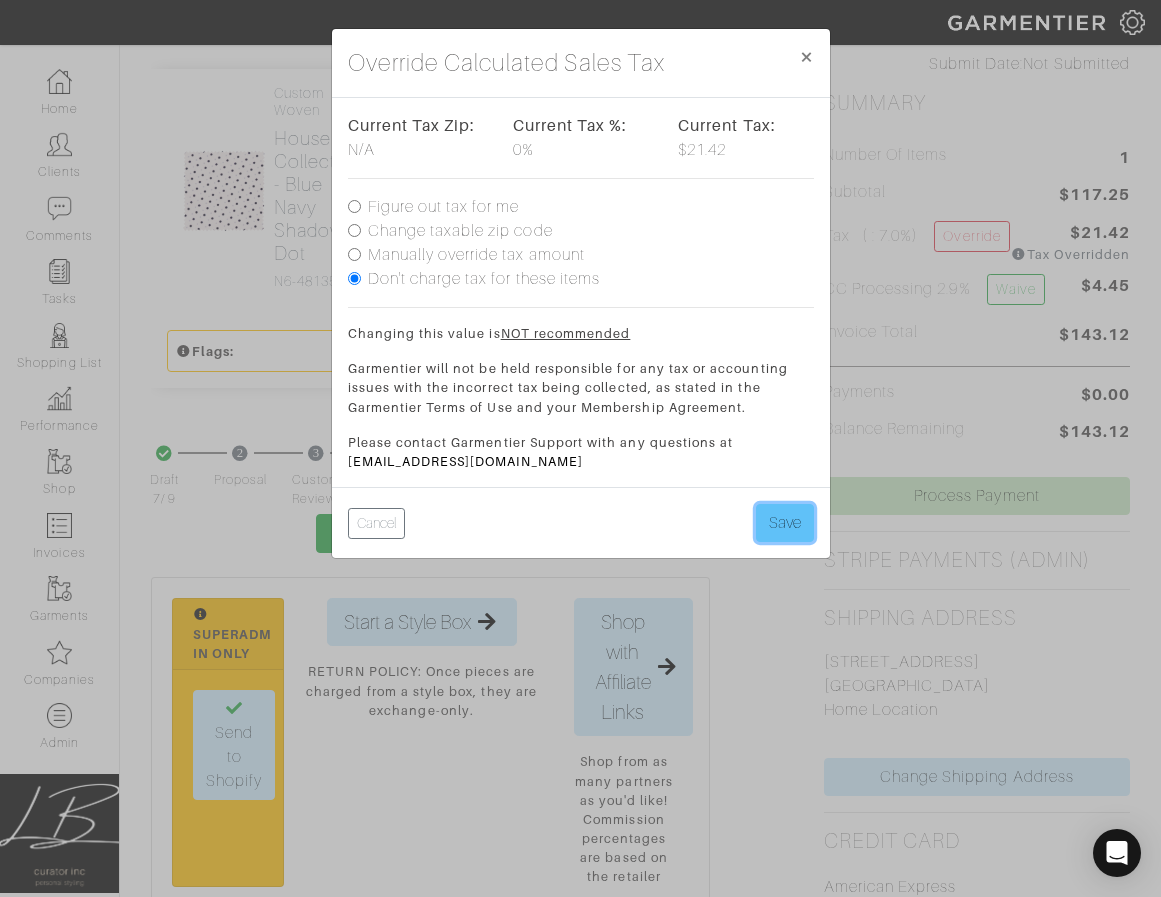 click on "Save" at bounding box center (785, 523) 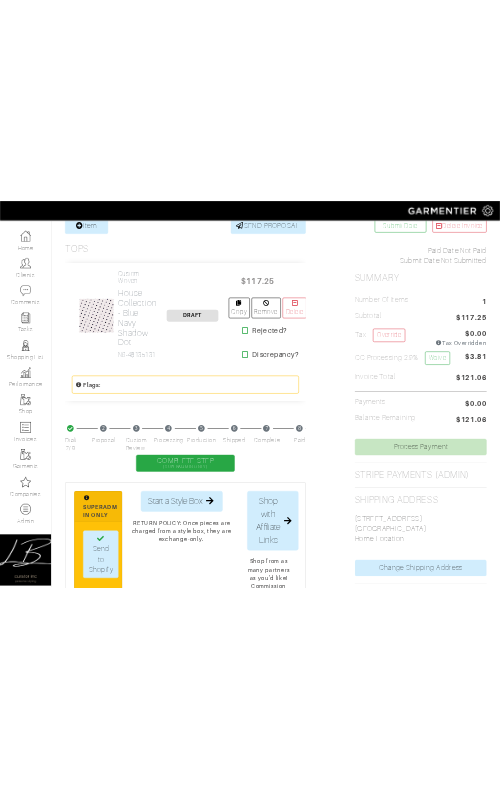 scroll, scrollTop: 0, scrollLeft: 0, axis: both 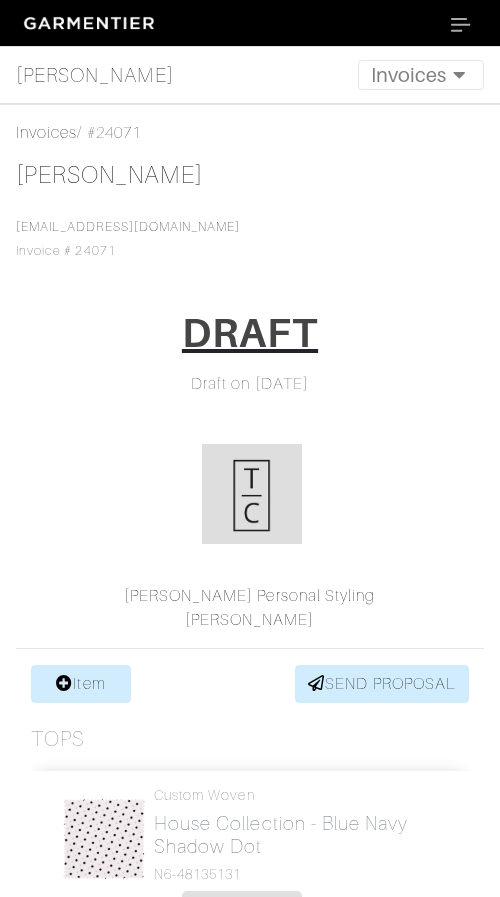 click on "[PERSON_NAME]
[EMAIL_ADDRESS][DOMAIN_NAME]
Invoice # 24071
DRAFT
Draft on [DATE]
[PERSON_NAME] Personal Styling
[PERSON_NAME]" at bounding box center [250, 396] 